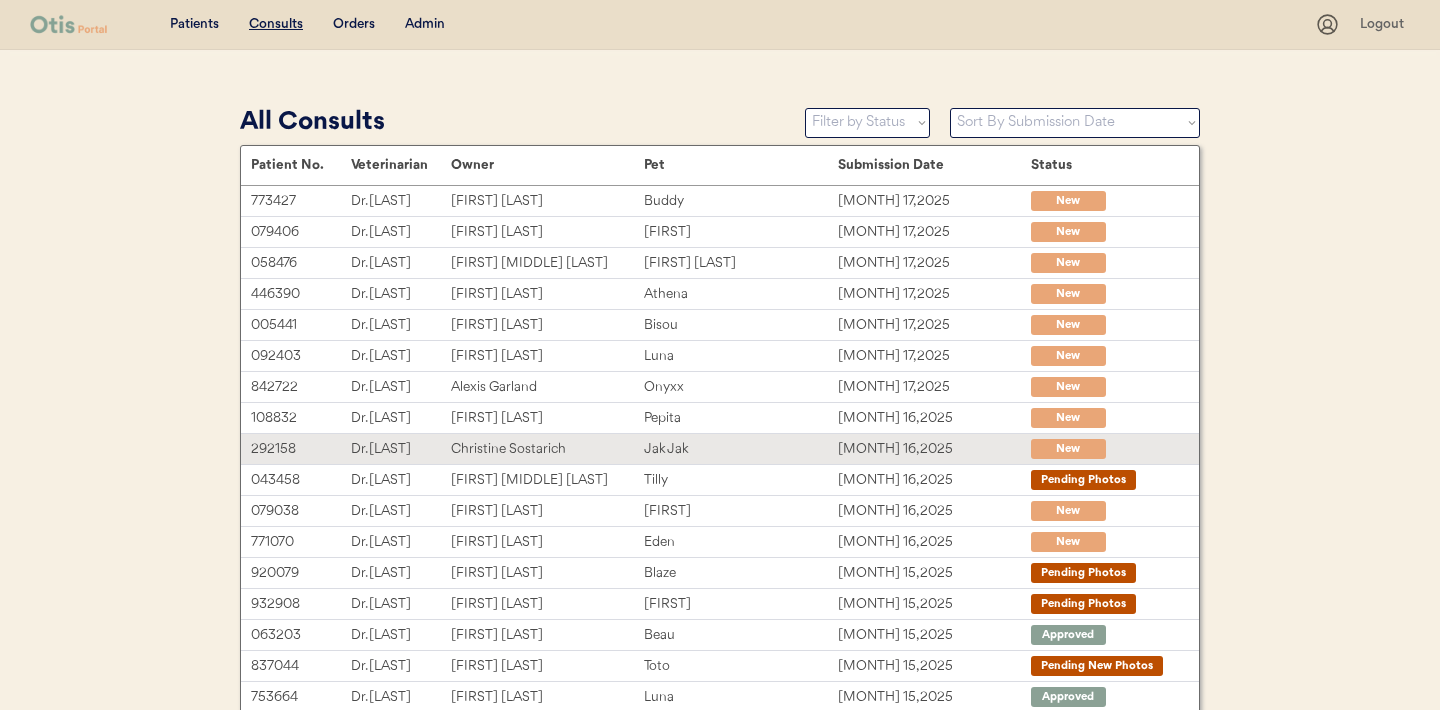scroll, scrollTop: 52, scrollLeft: 0, axis: vertical 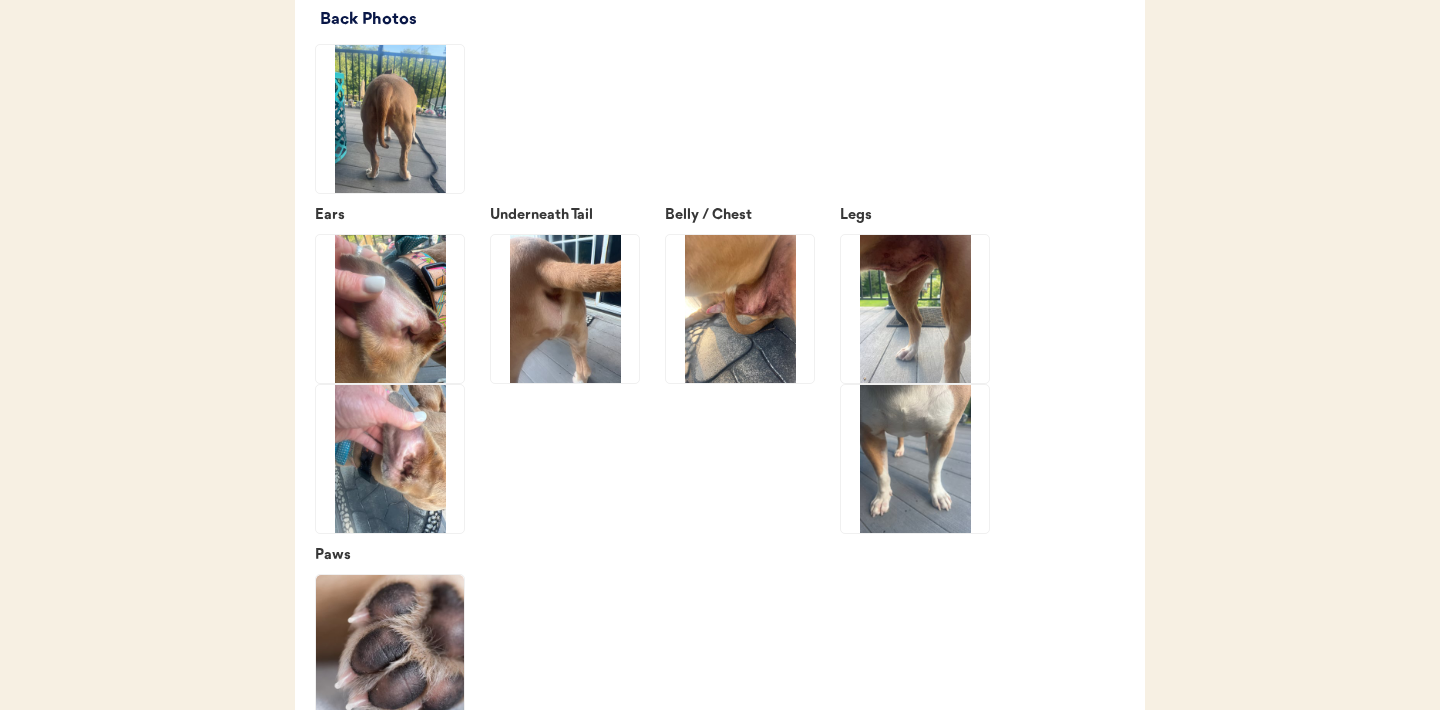 click 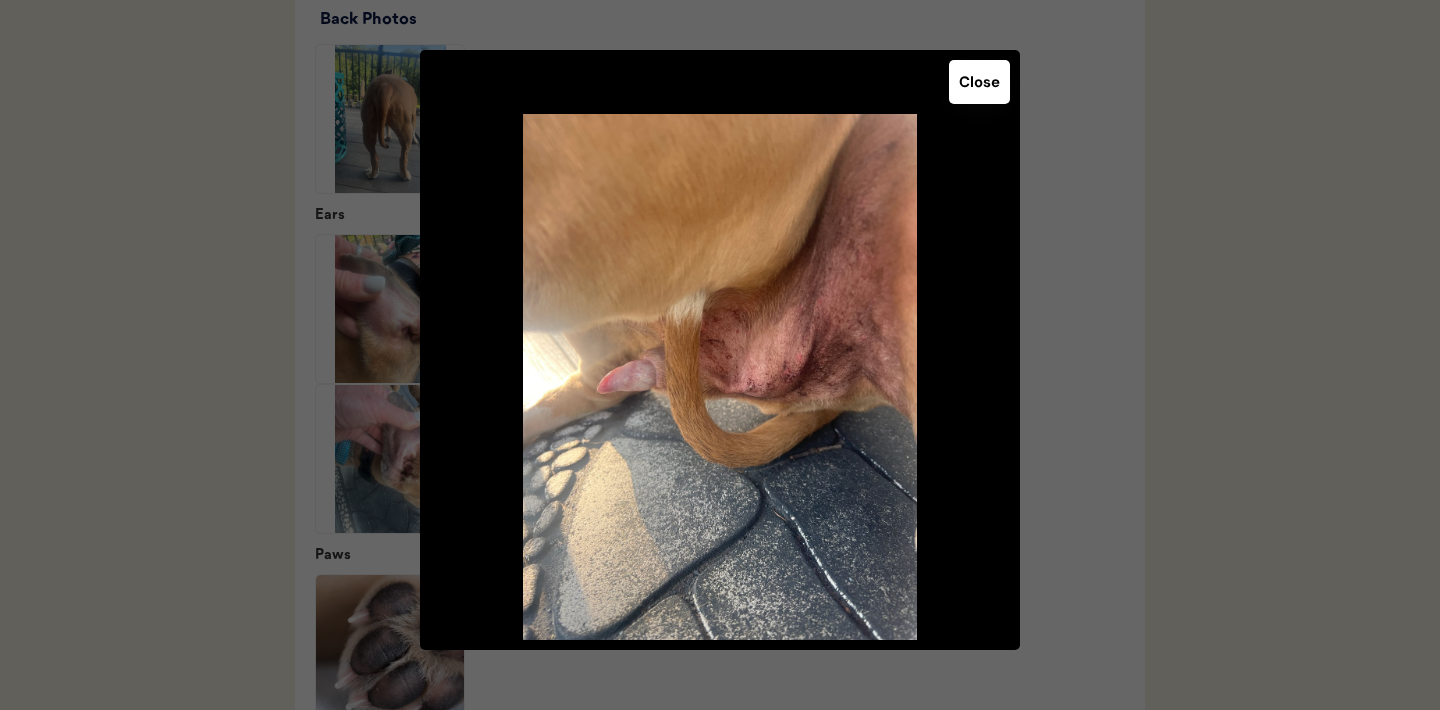 click on "Close" at bounding box center (979, 82) 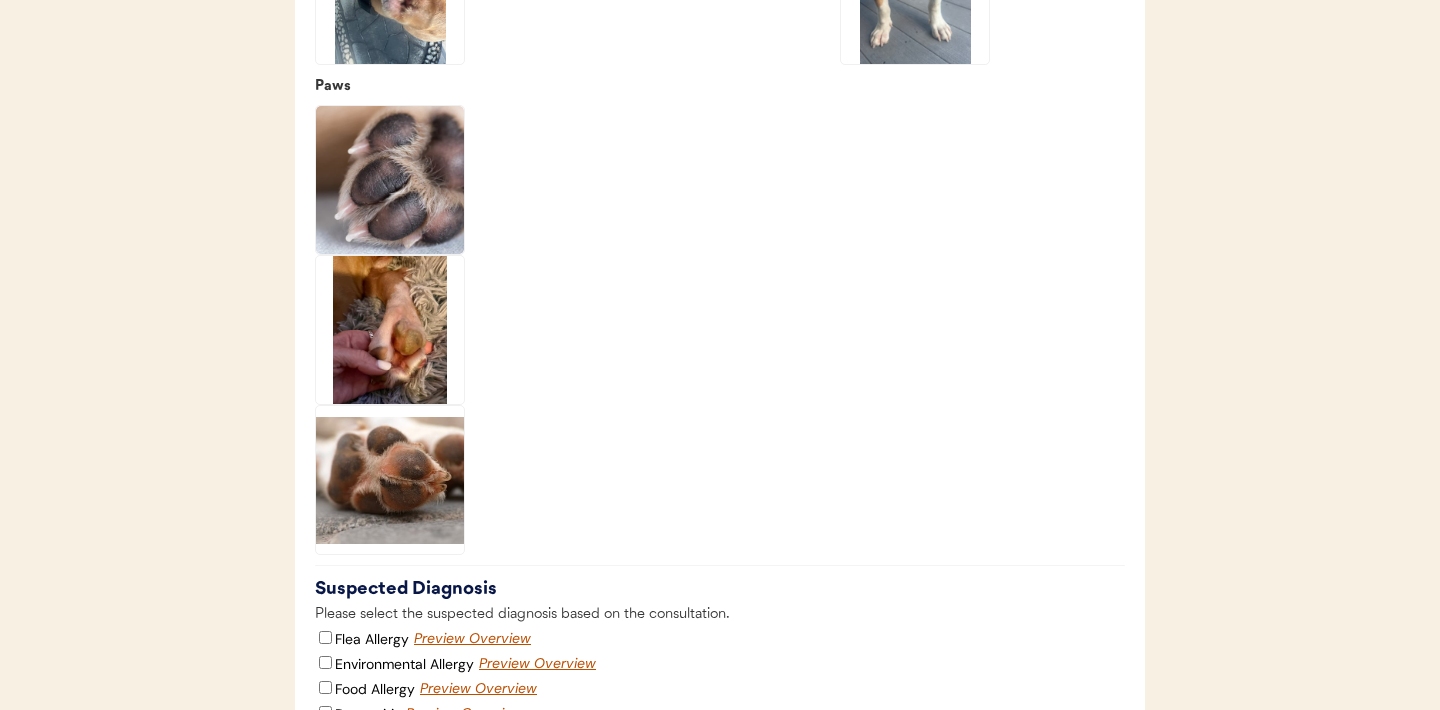 scroll, scrollTop: 3432, scrollLeft: 0, axis: vertical 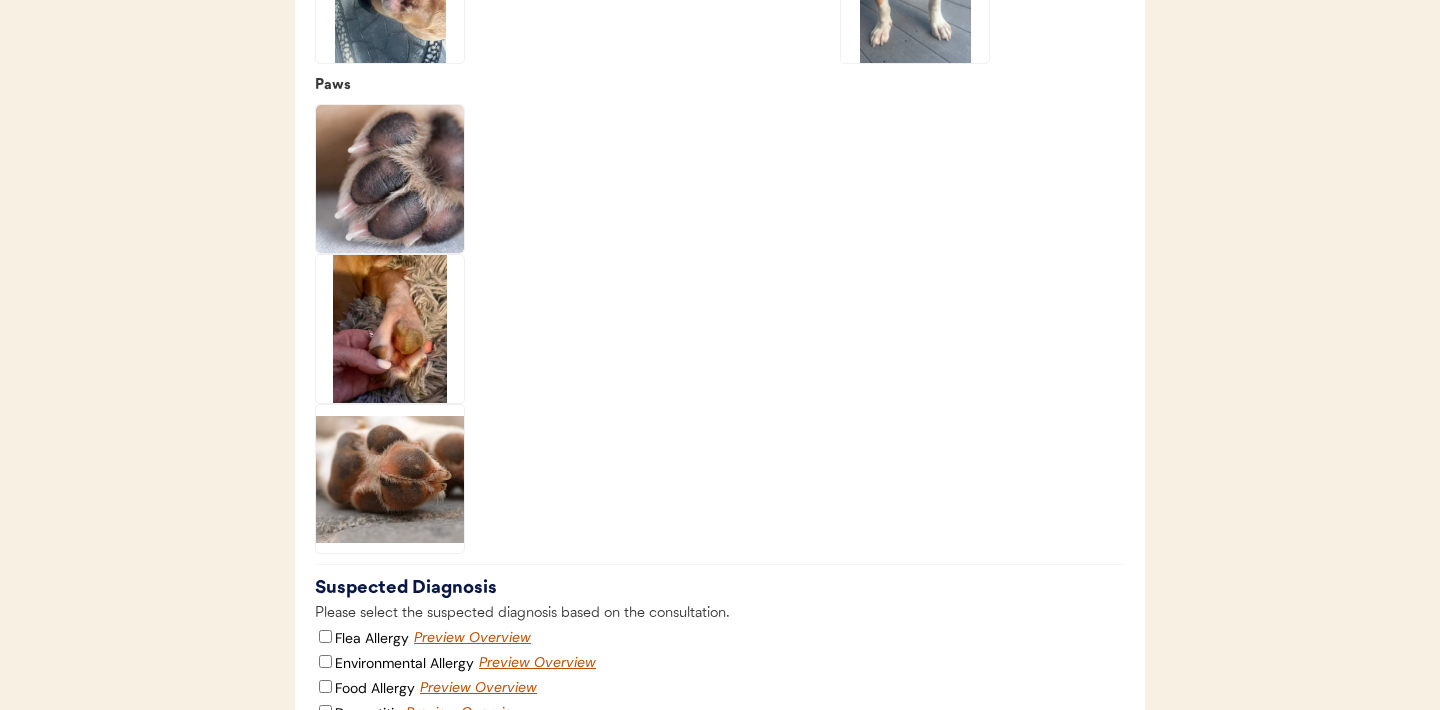 click 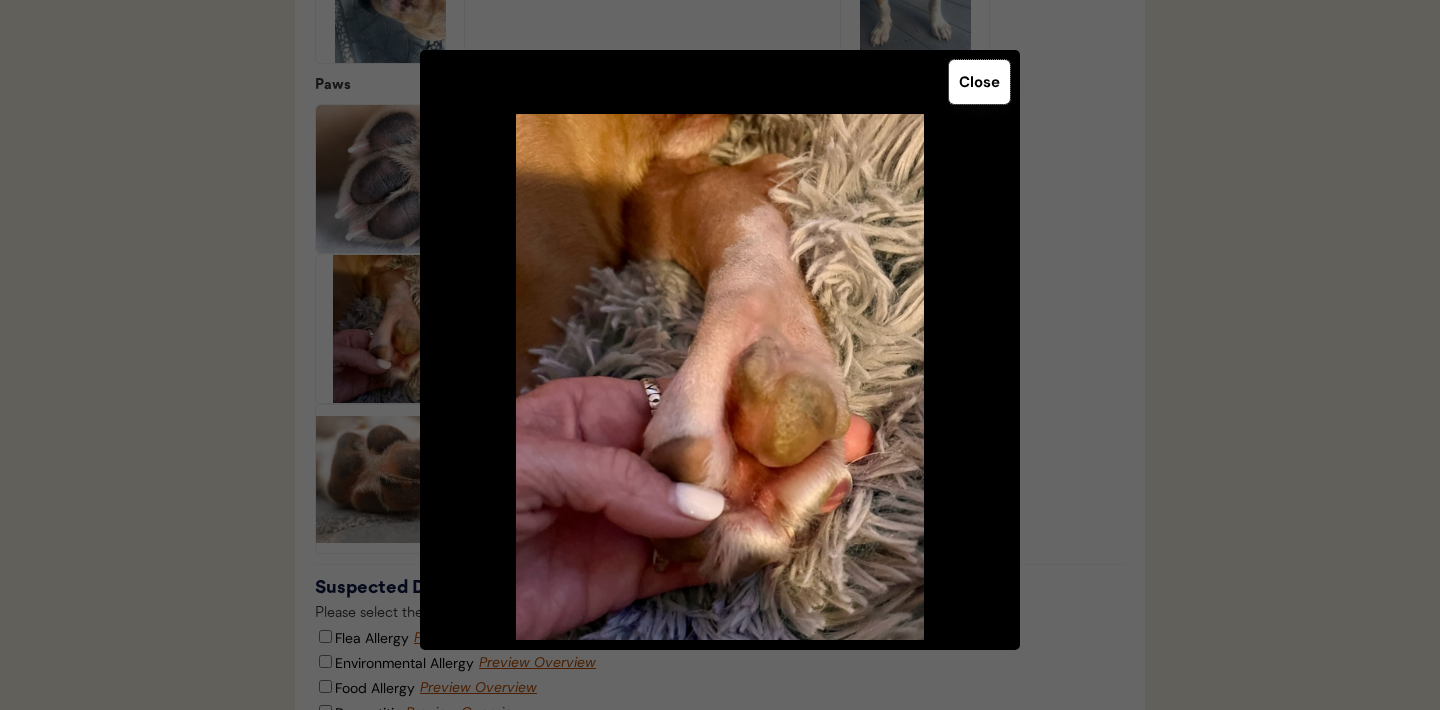click on "Close" at bounding box center (979, 82) 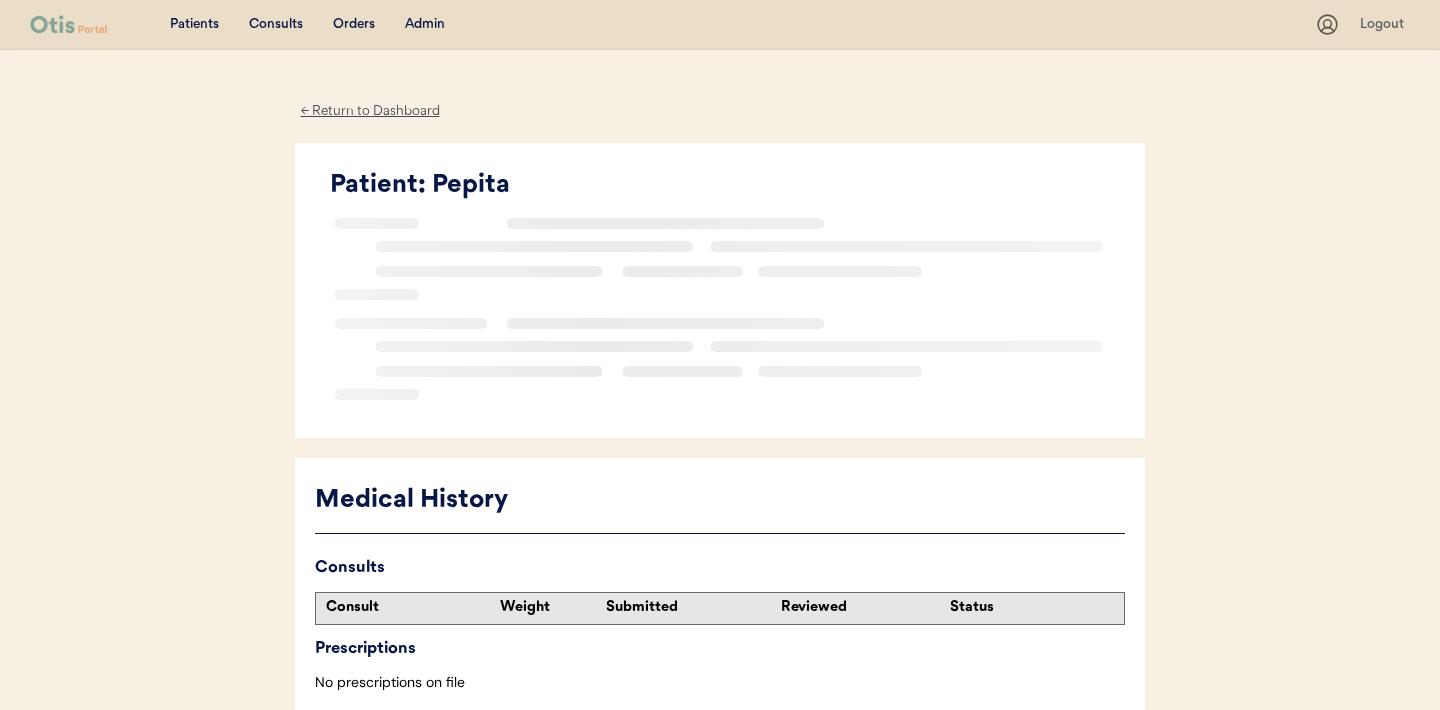 scroll, scrollTop: 0, scrollLeft: 0, axis: both 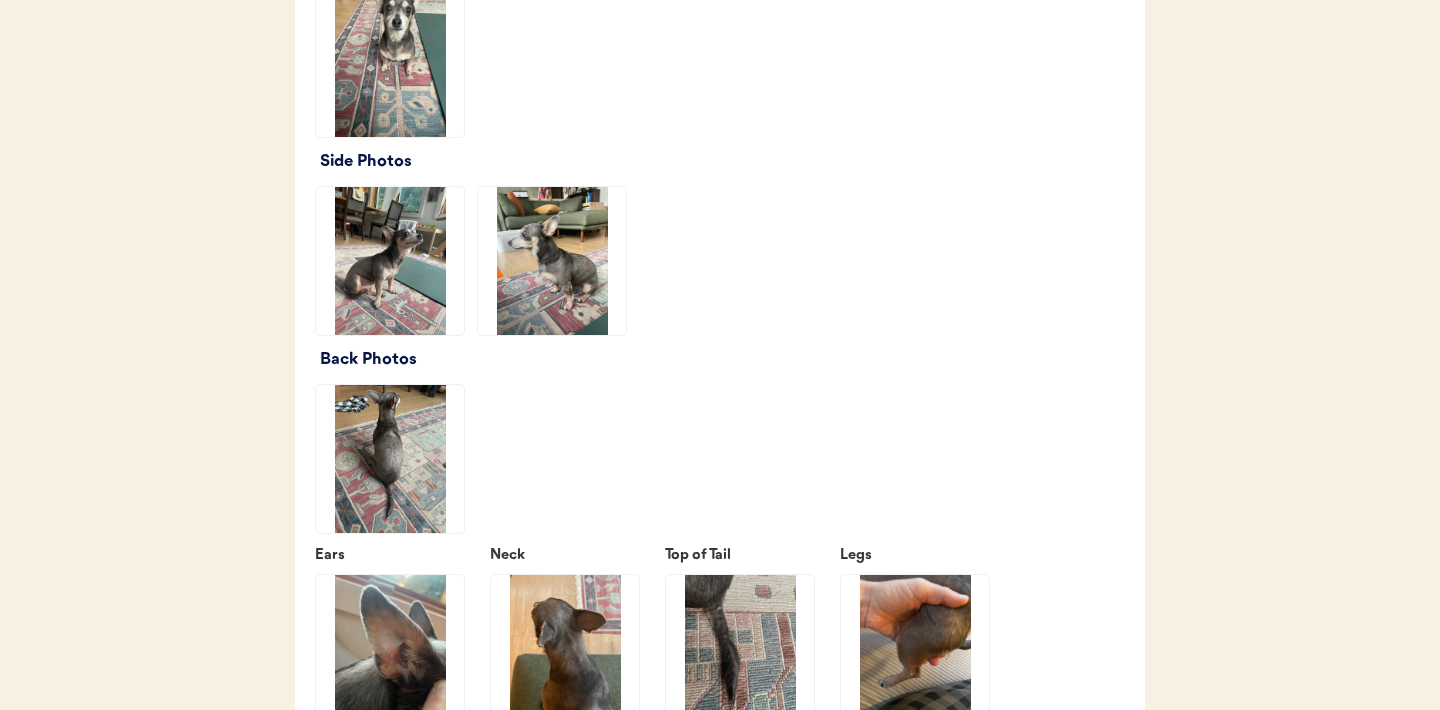 click 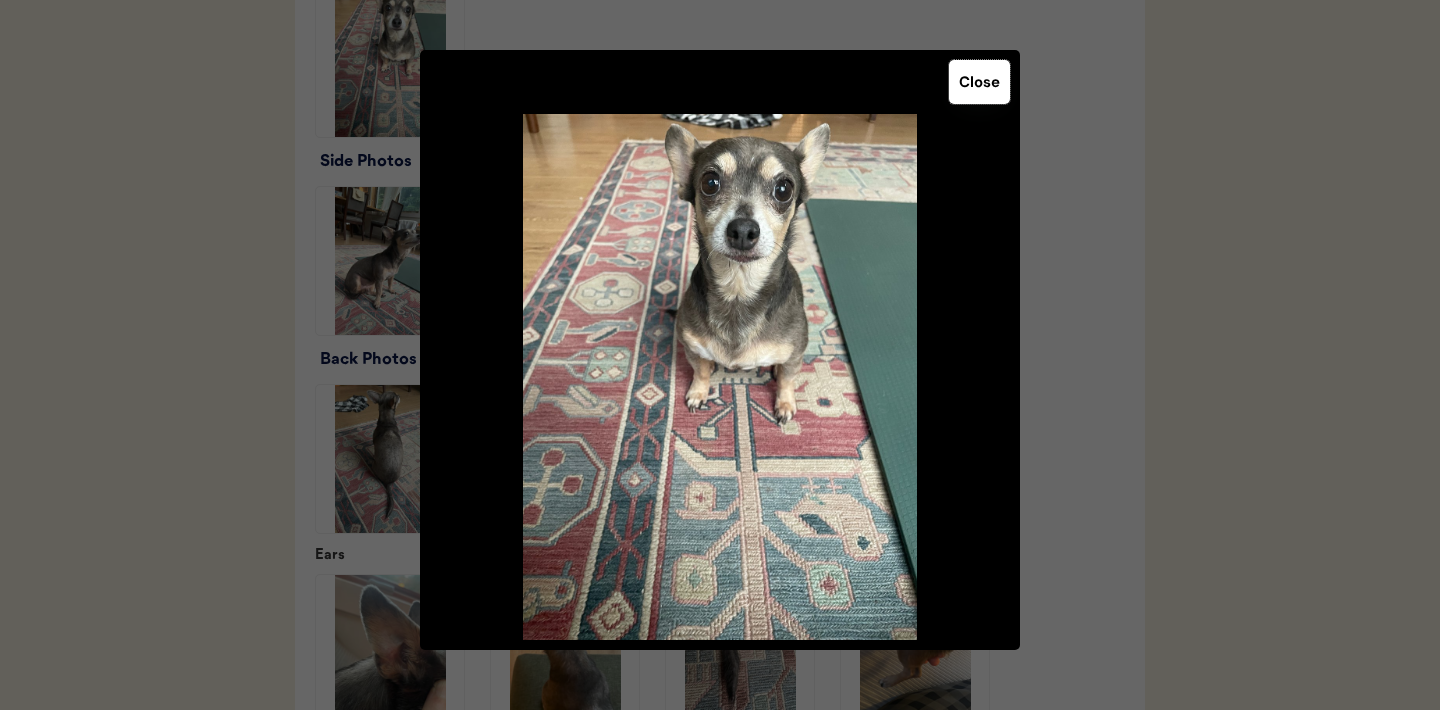click on "Close" at bounding box center (979, 82) 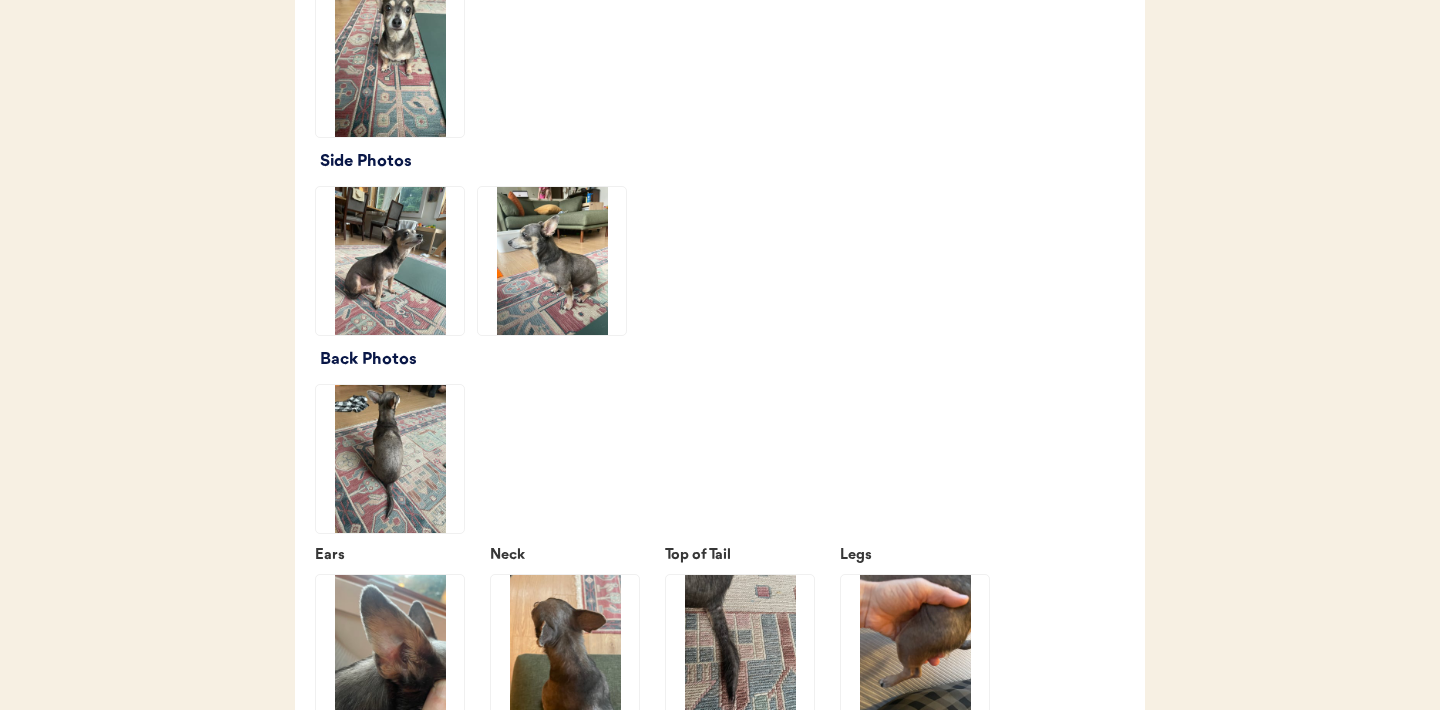 click 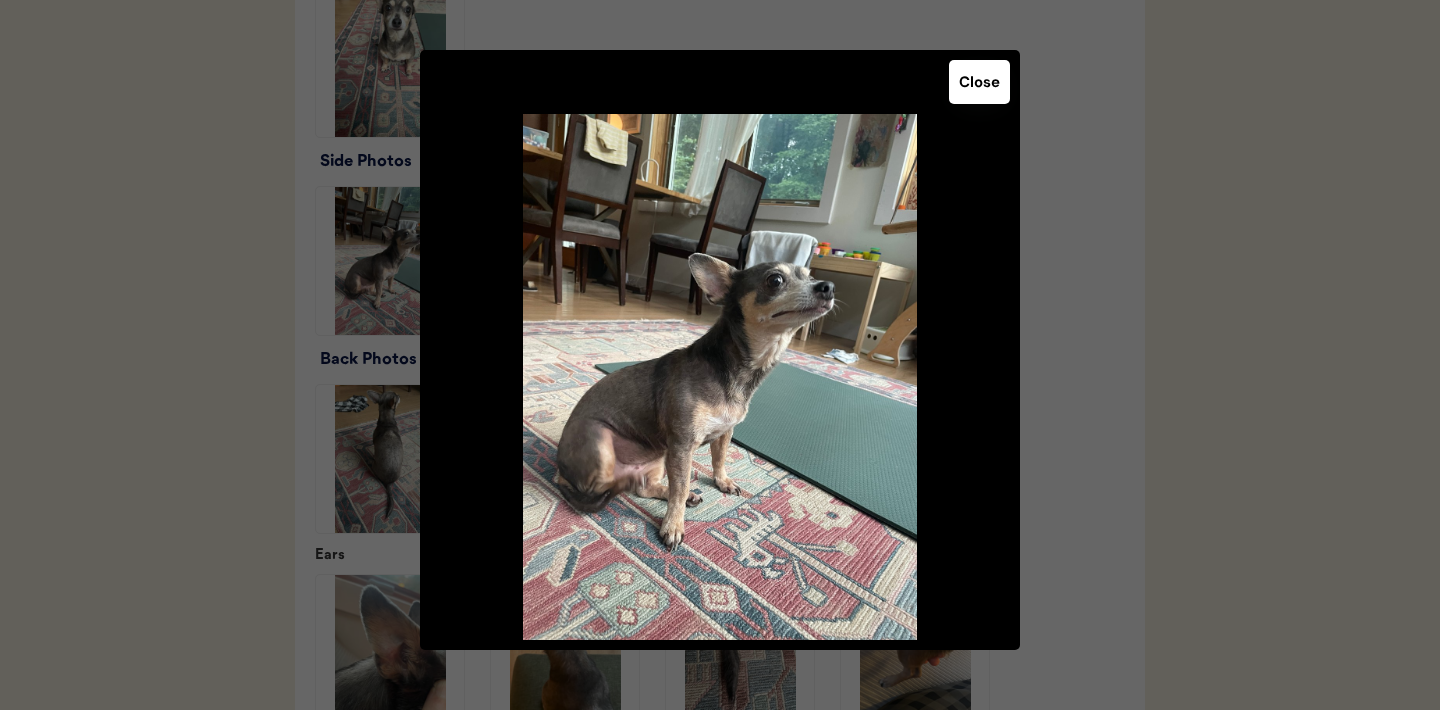 click on "Close" at bounding box center [979, 82] 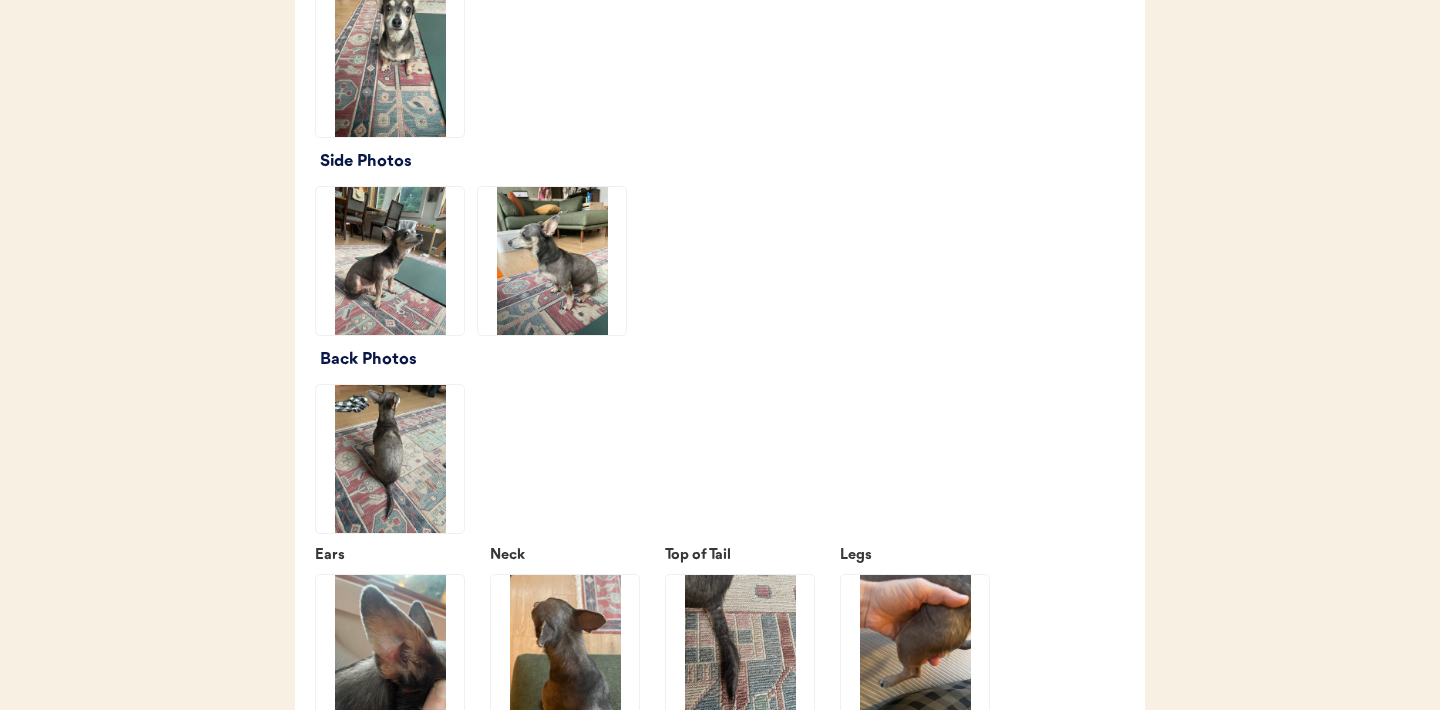 click 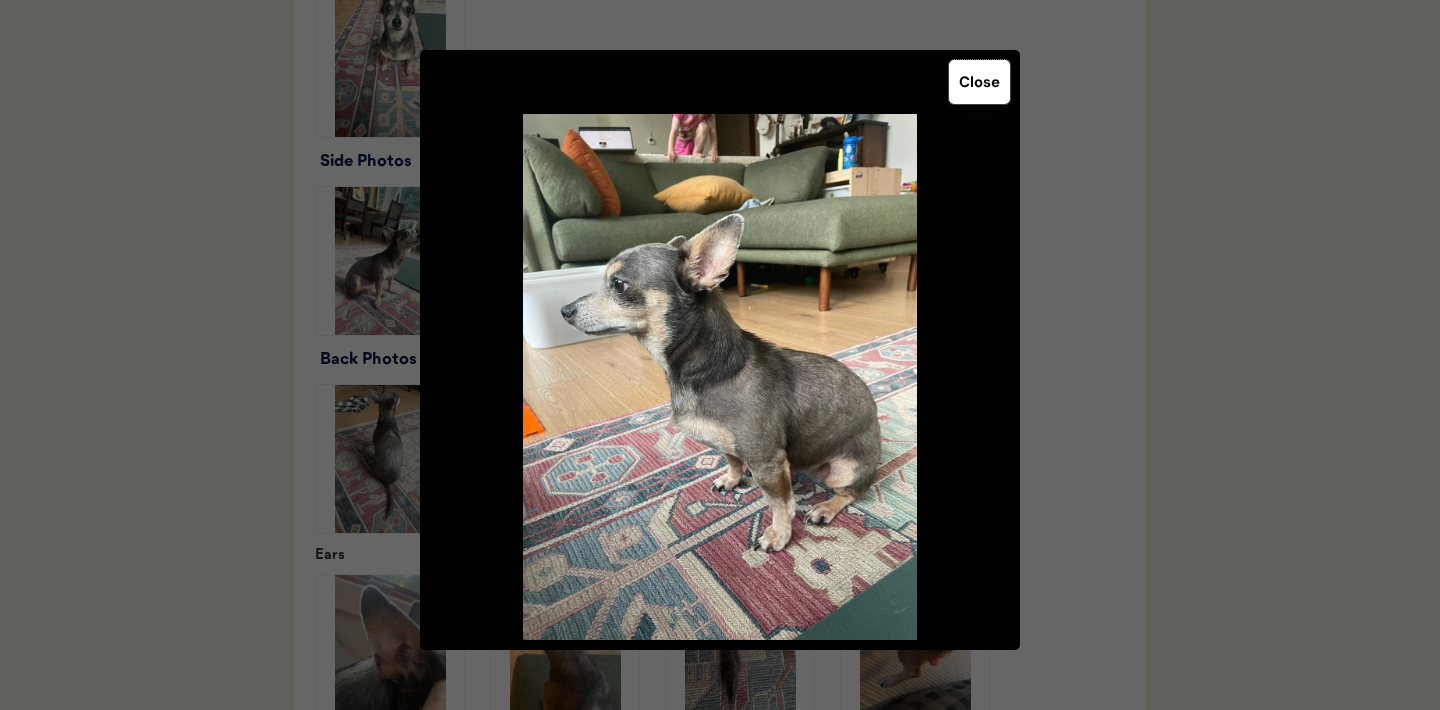 click on "Close" at bounding box center (979, 82) 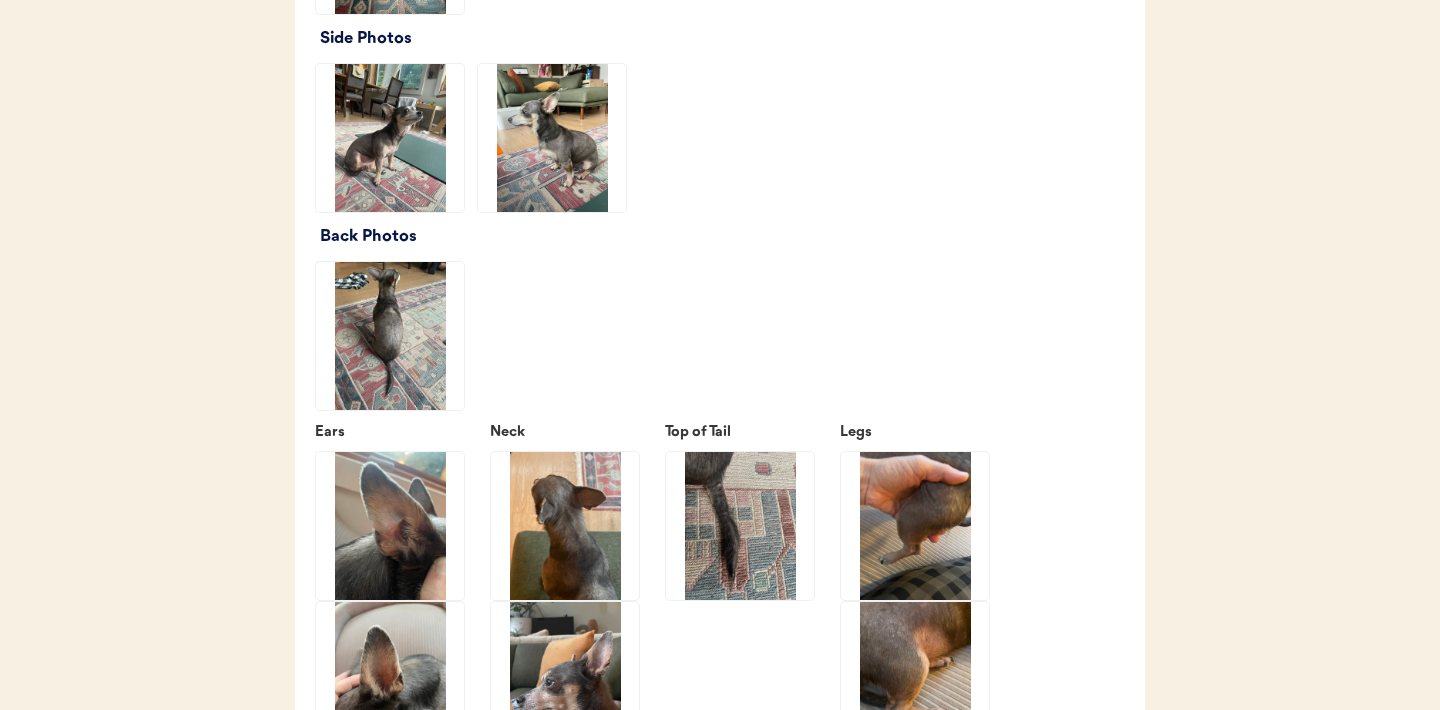 scroll, scrollTop: 2349, scrollLeft: 0, axis: vertical 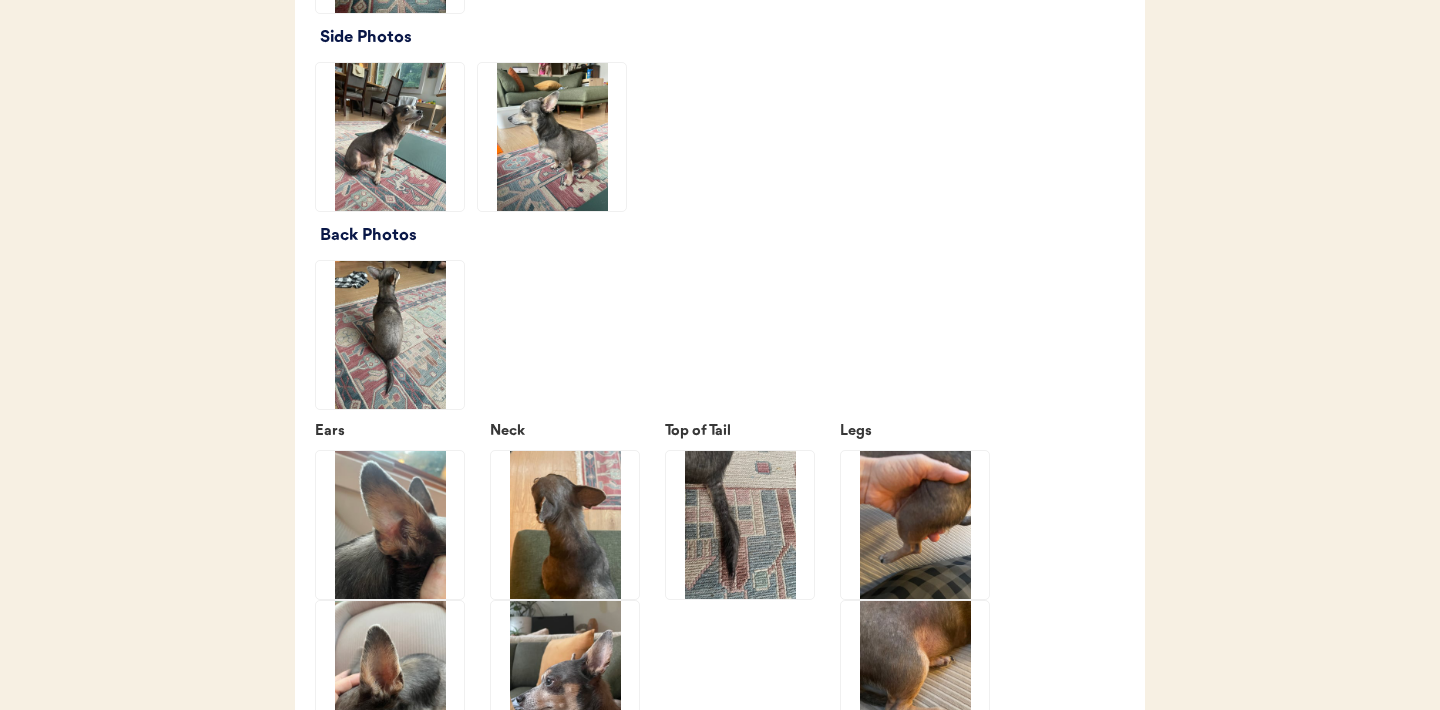 click 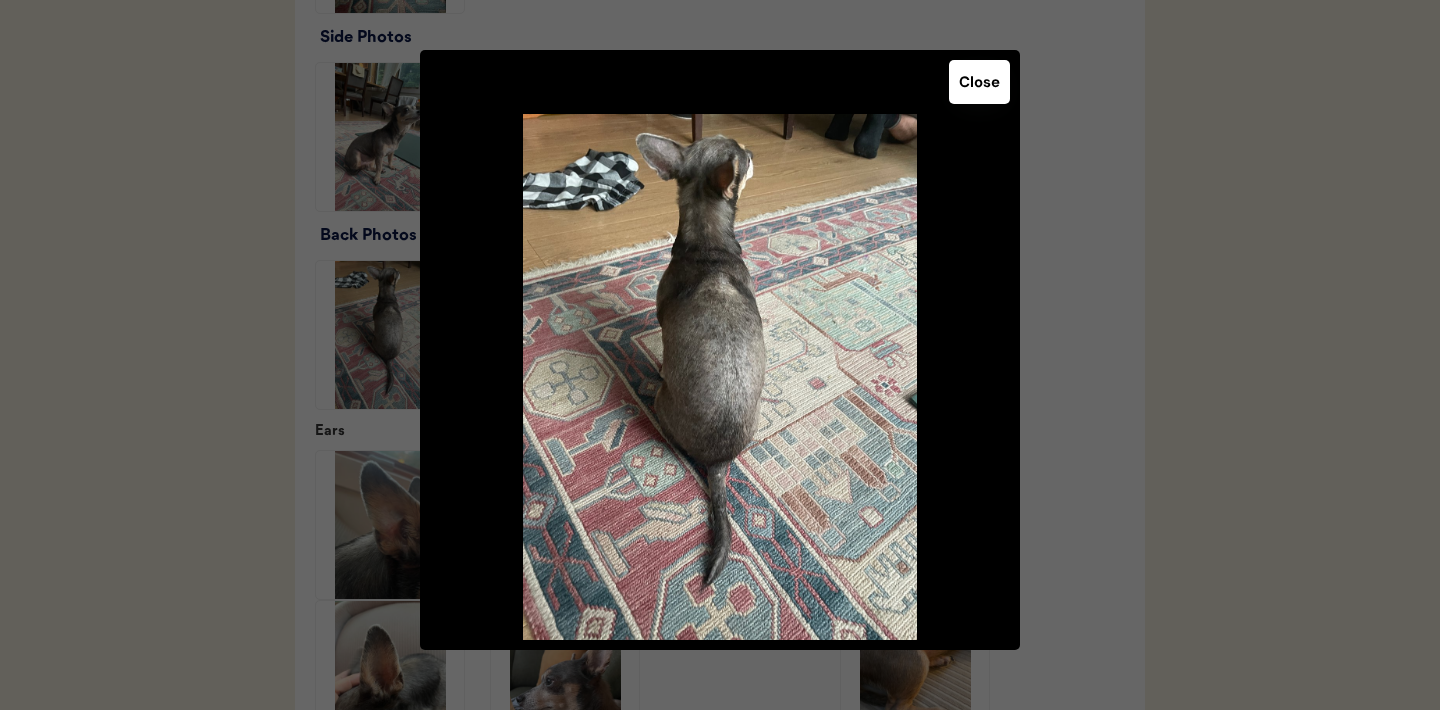 click on "Close" at bounding box center [979, 82] 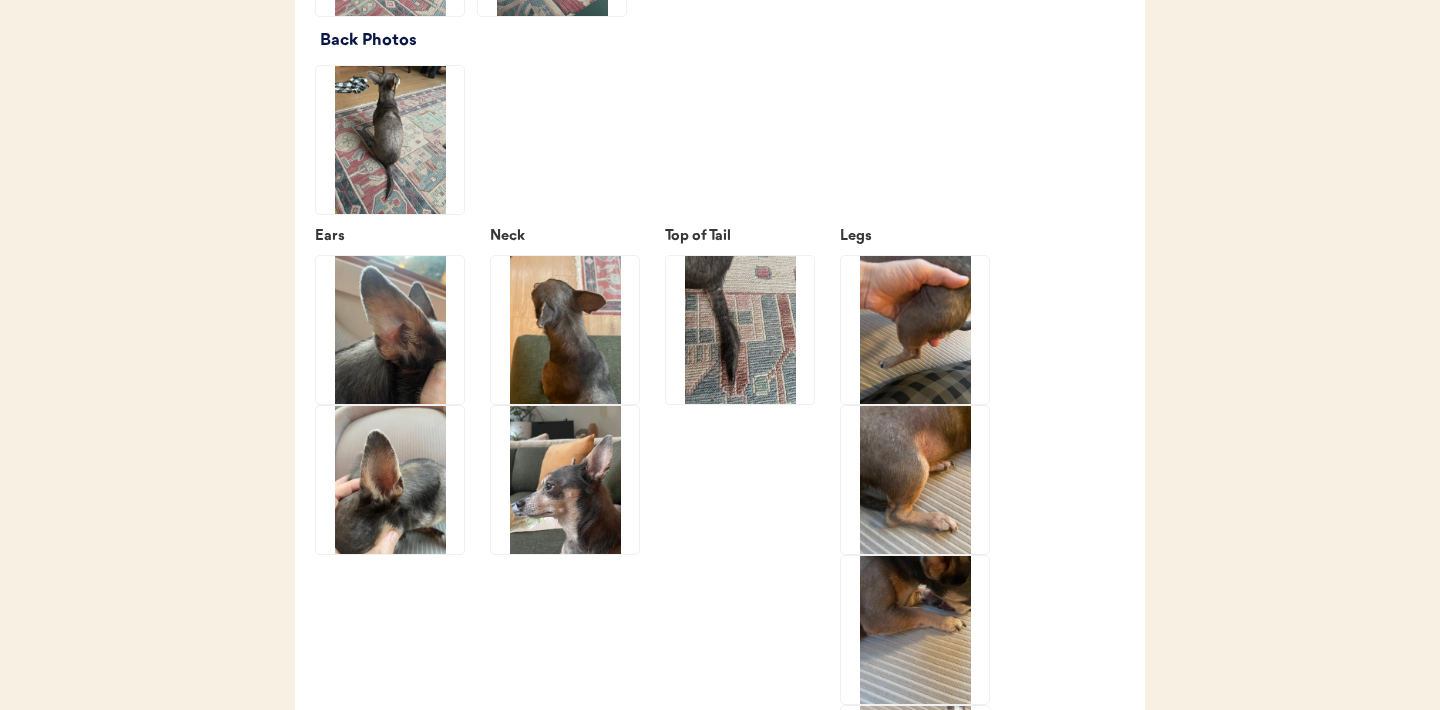 scroll, scrollTop: 2548, scrollLeft: 0, axis: vertical 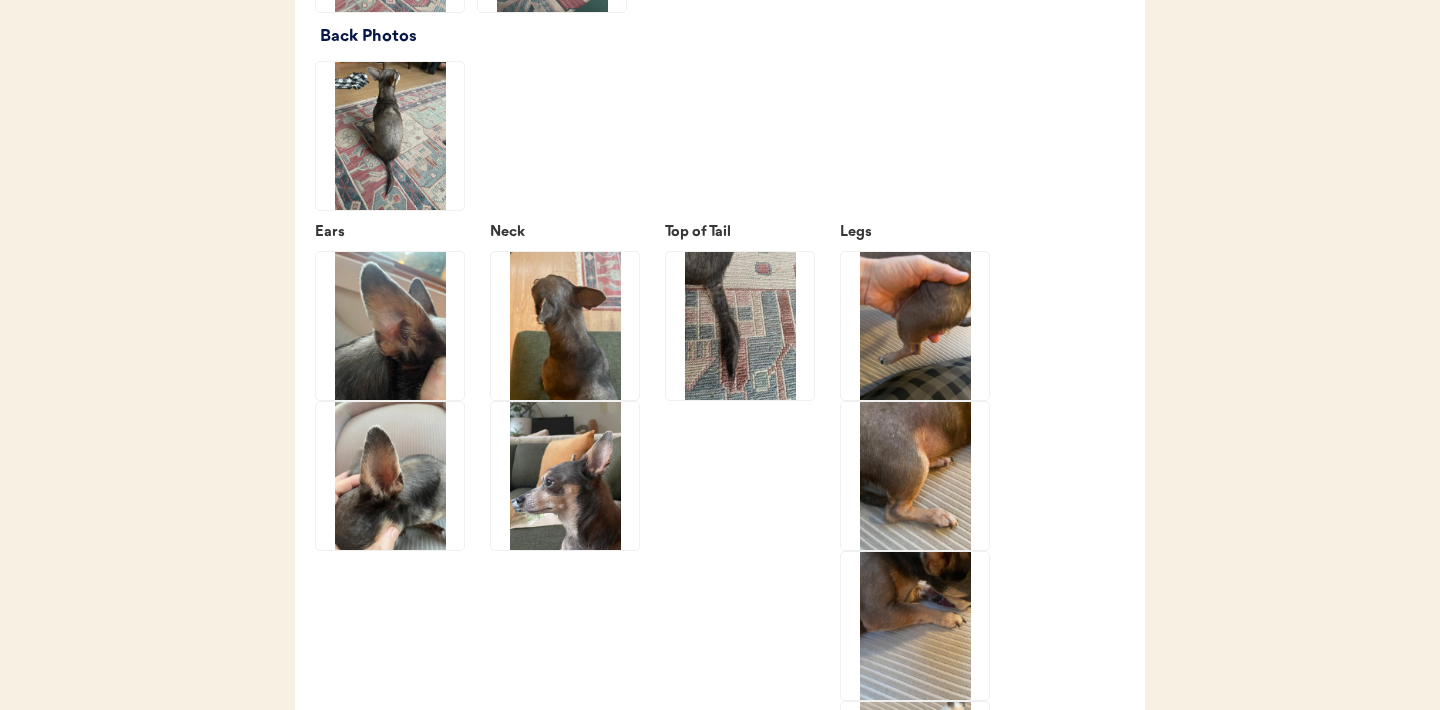 click 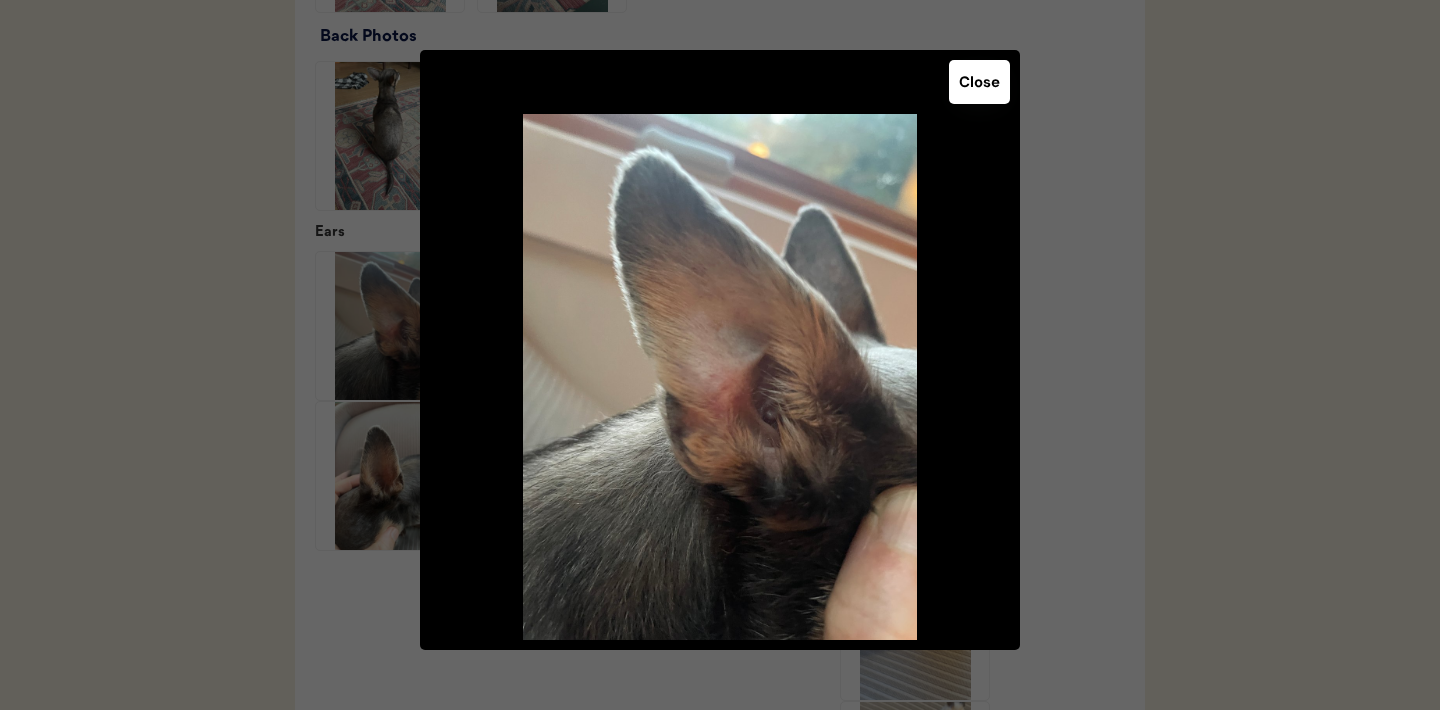 click on "Close" at bounding box center [979, 82] 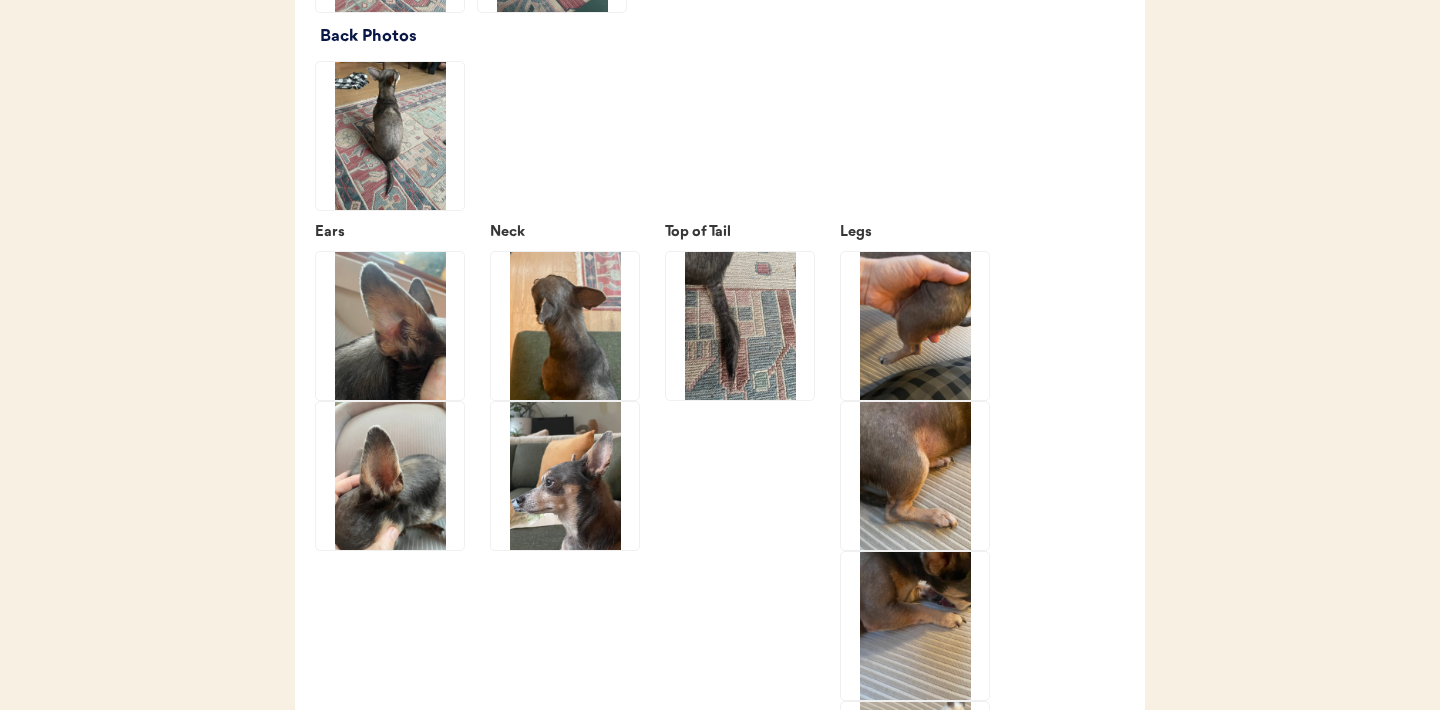 click 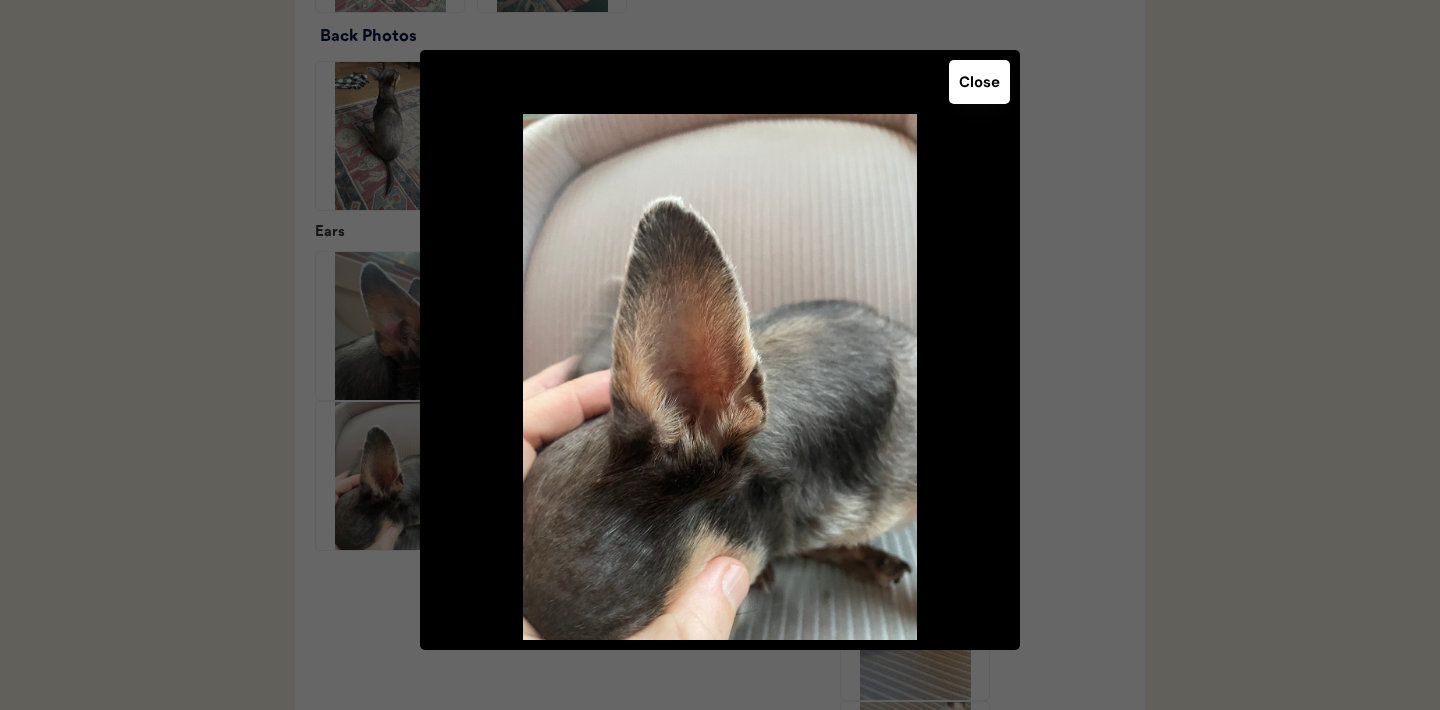 click on "Close" at bounding box center (979, 82) 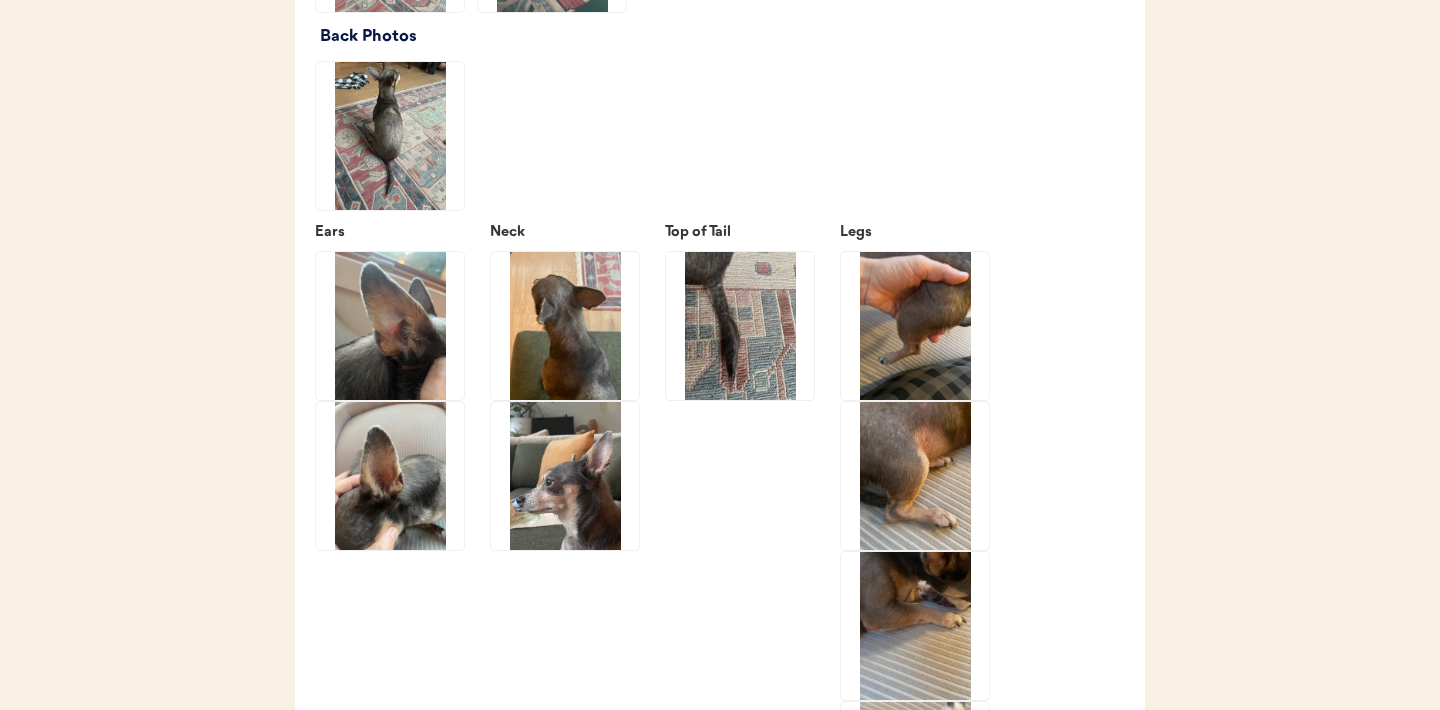 click 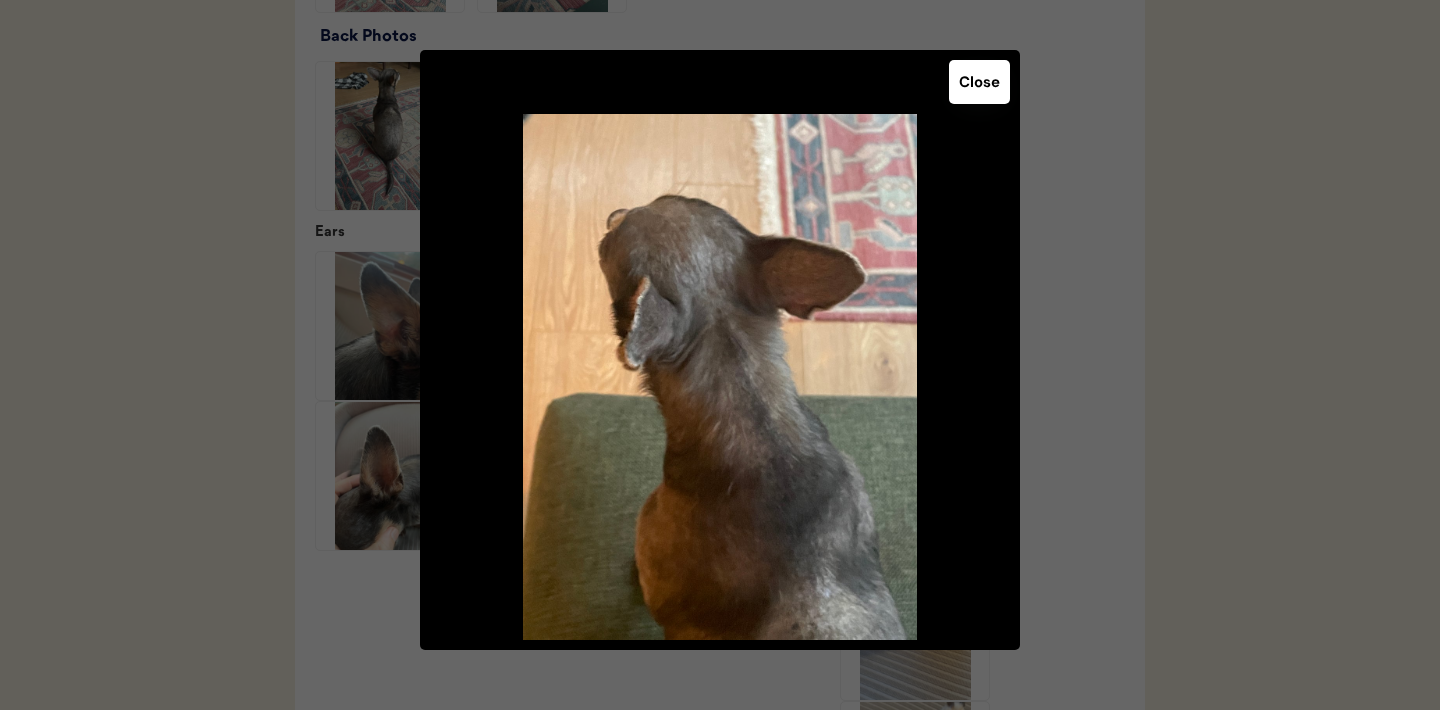 click on "Close" at bounding box center (979, 82) 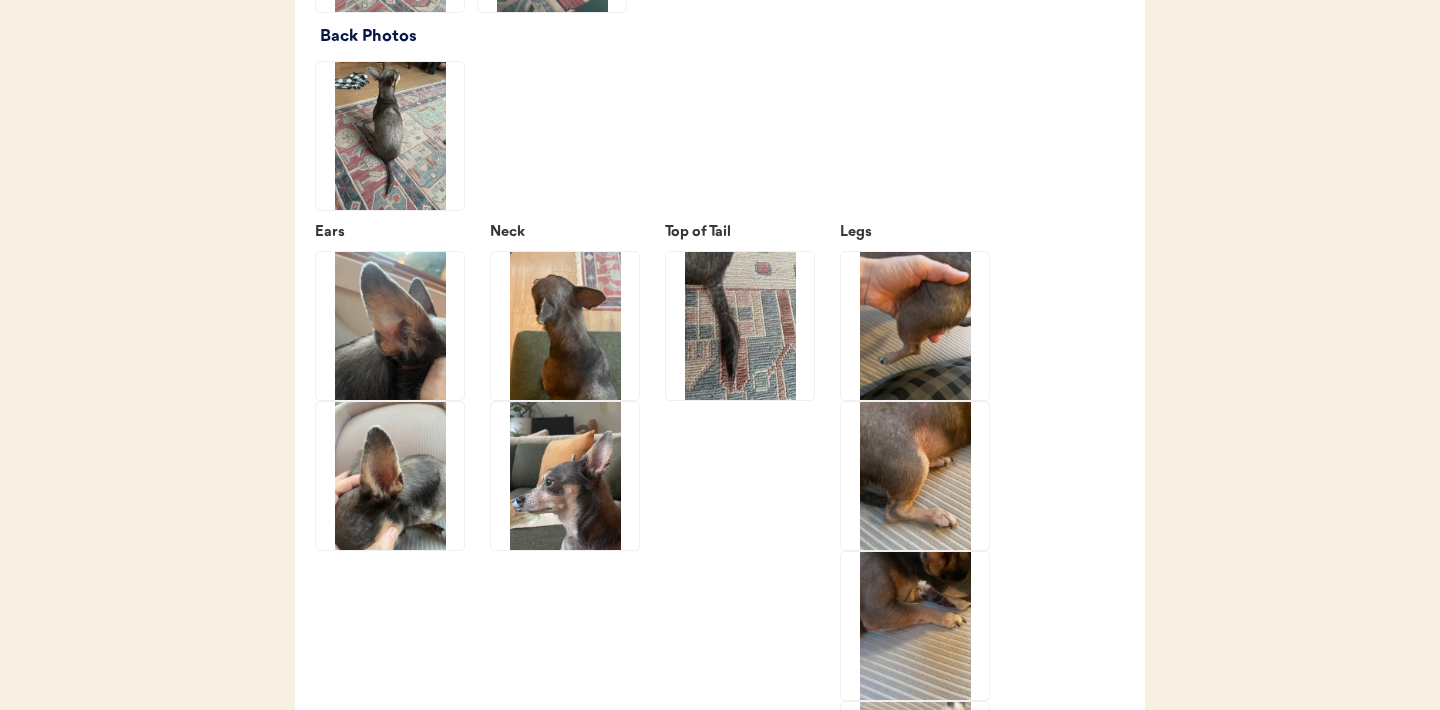 click 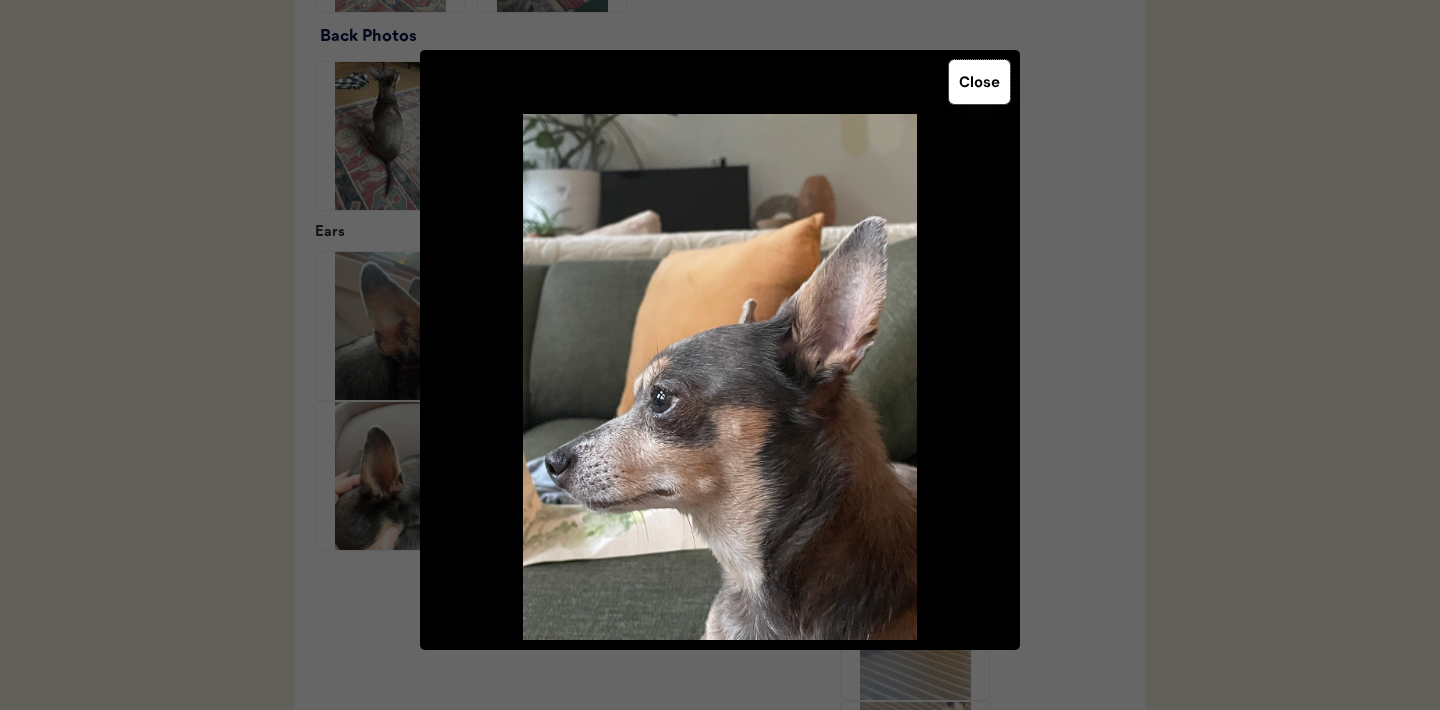 click on "Close" at bounding box center (979, 82) 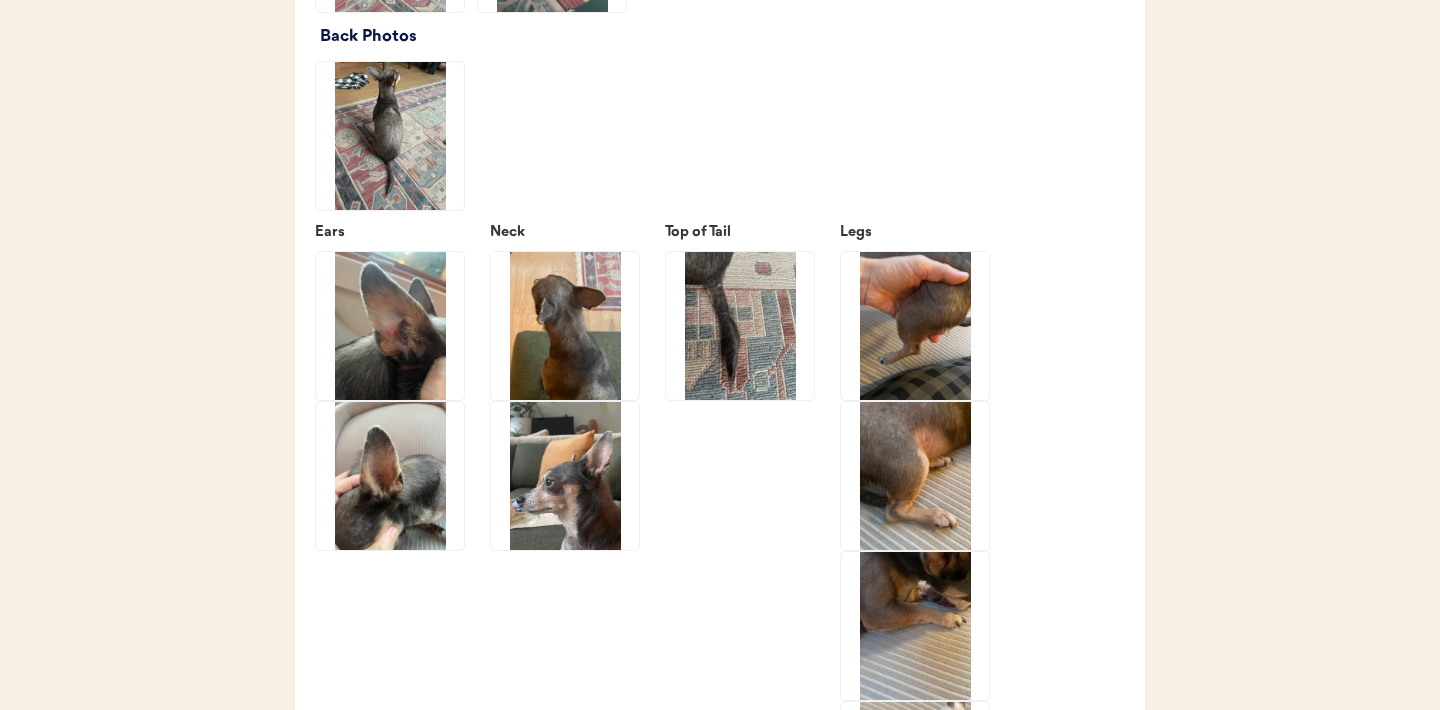 click 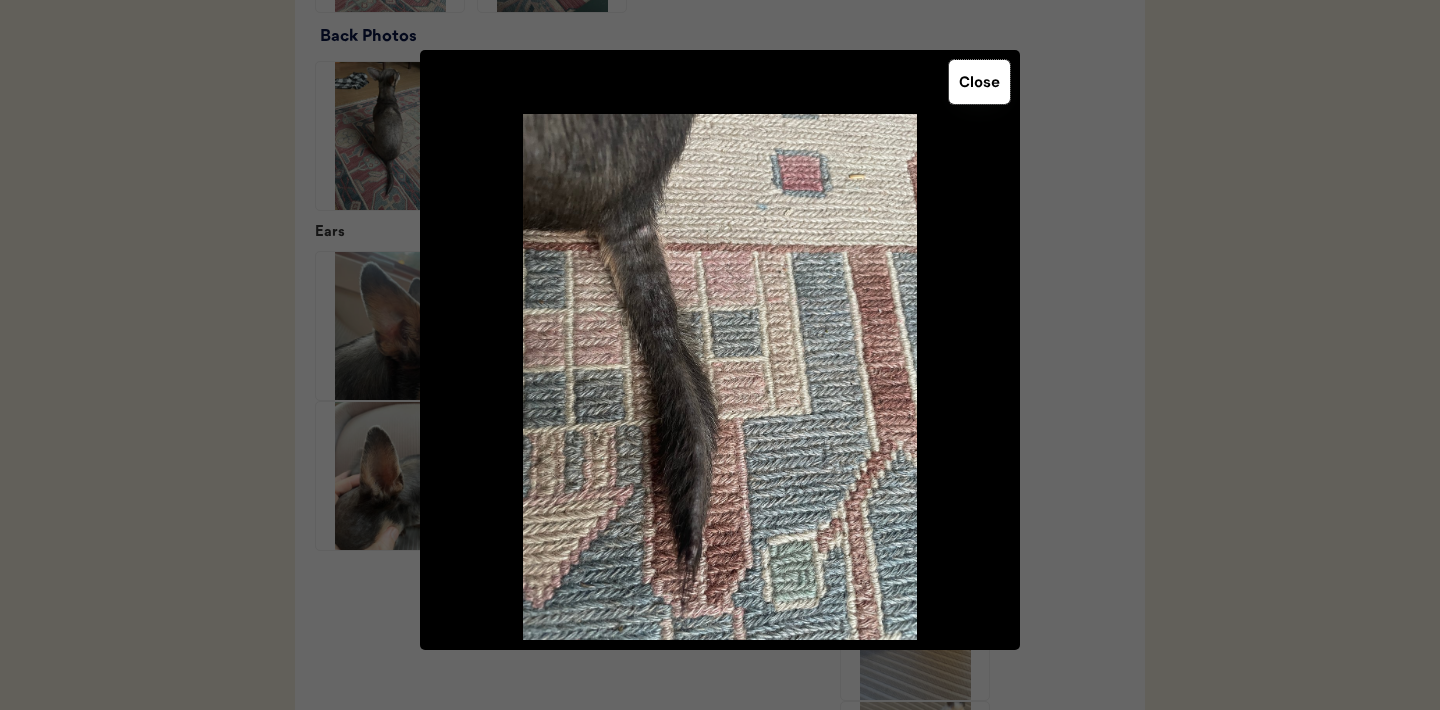 click on "Close" at bounding box center (979, 82) 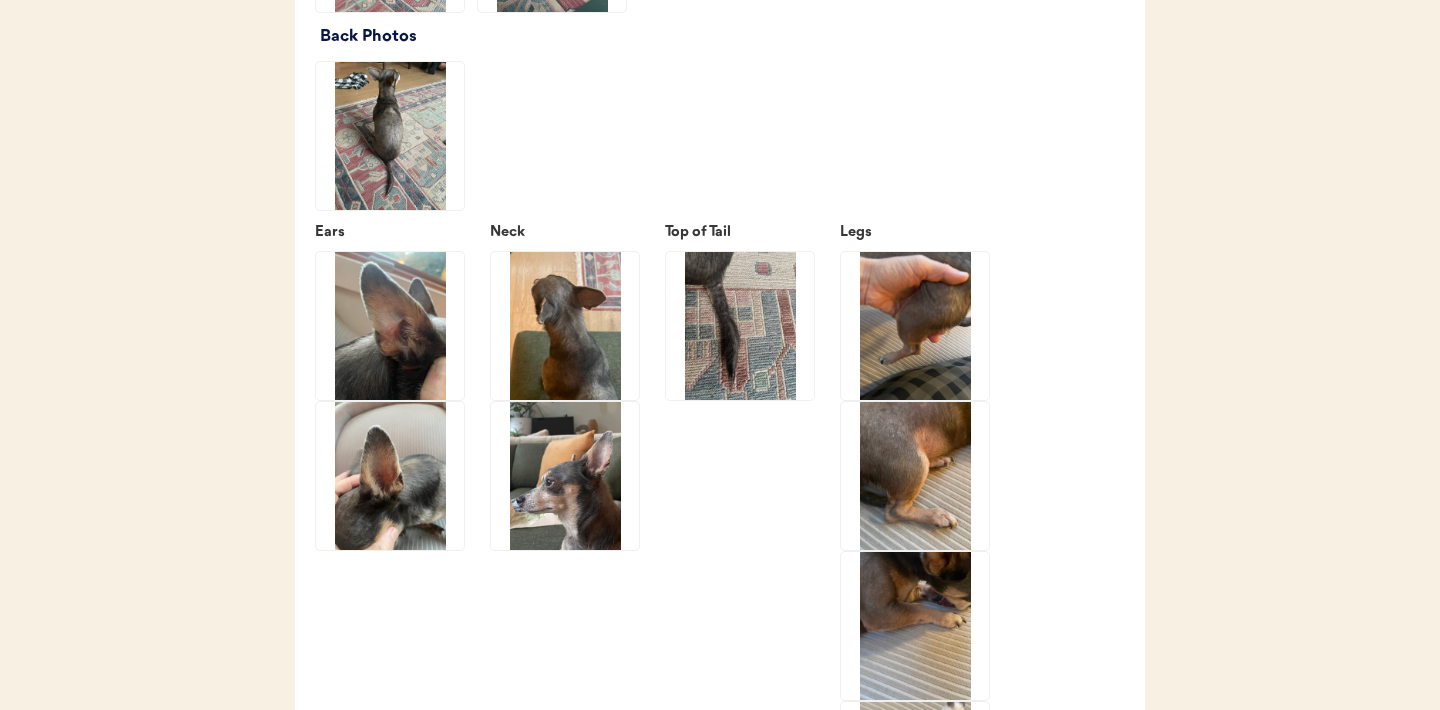 click 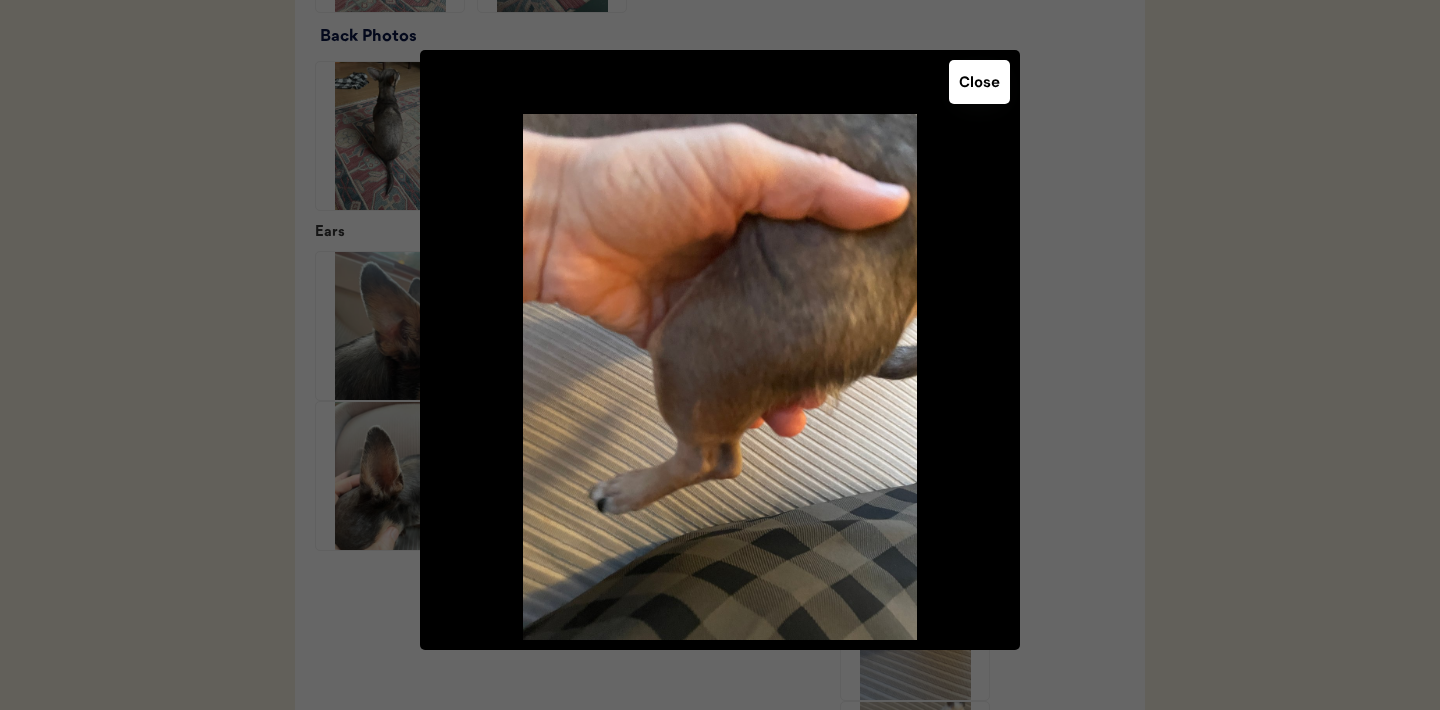 click on "Close" at bounding box center [979, 82] 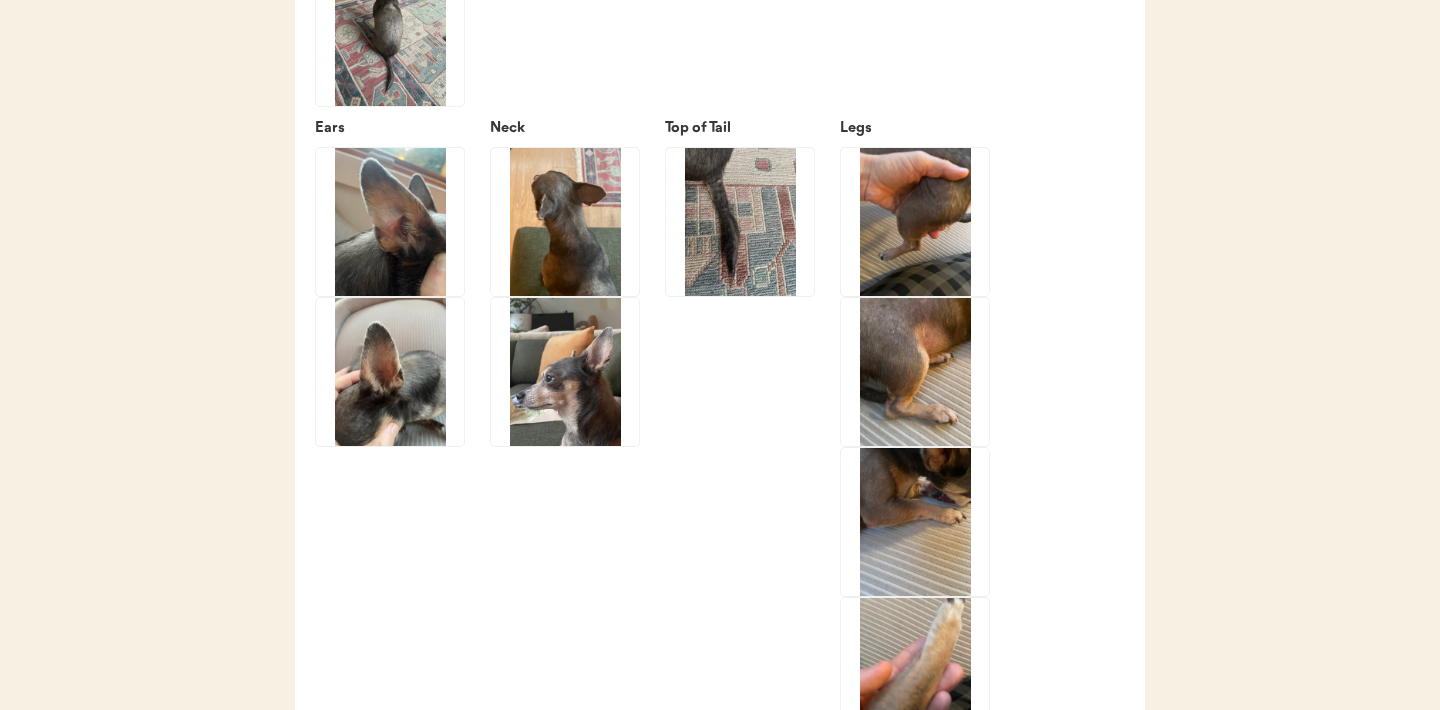 scroll, scrollTop: 2687, scrollLeft: 0, axis: vertical 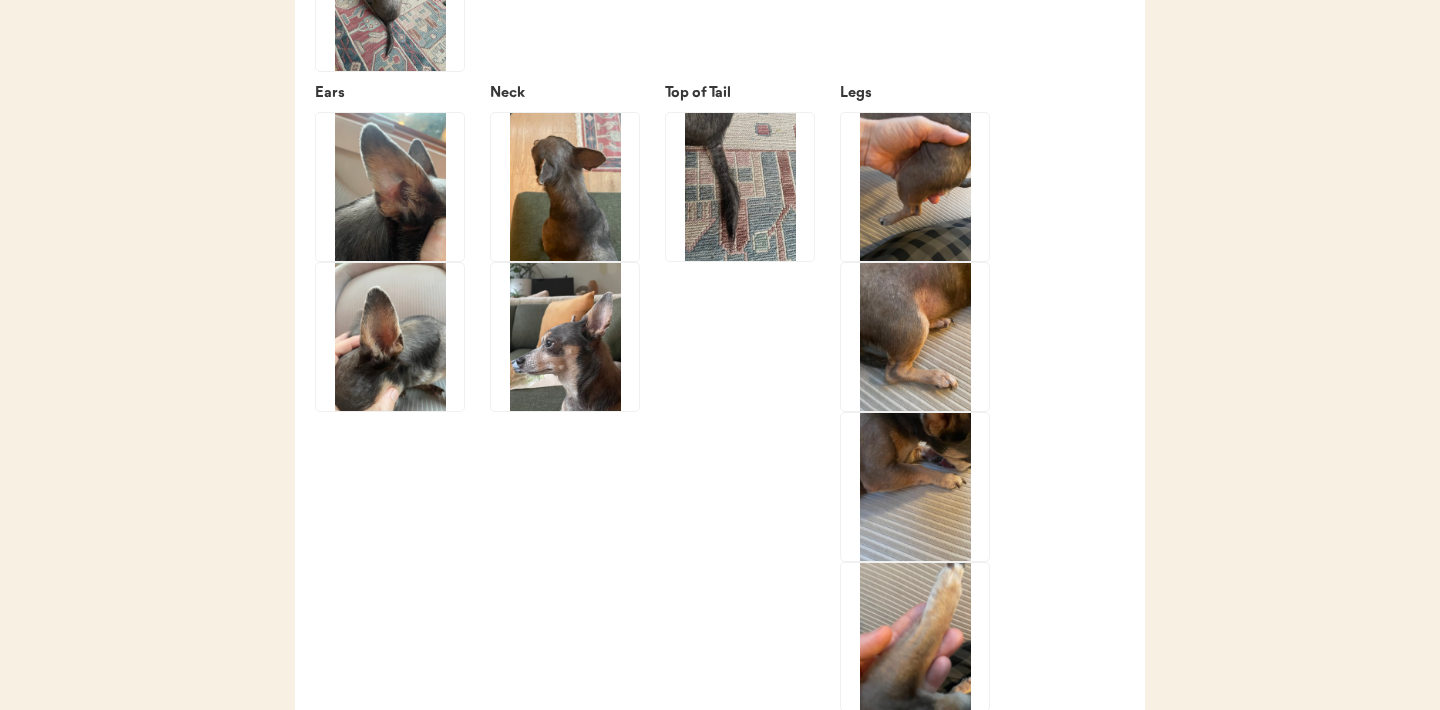 click 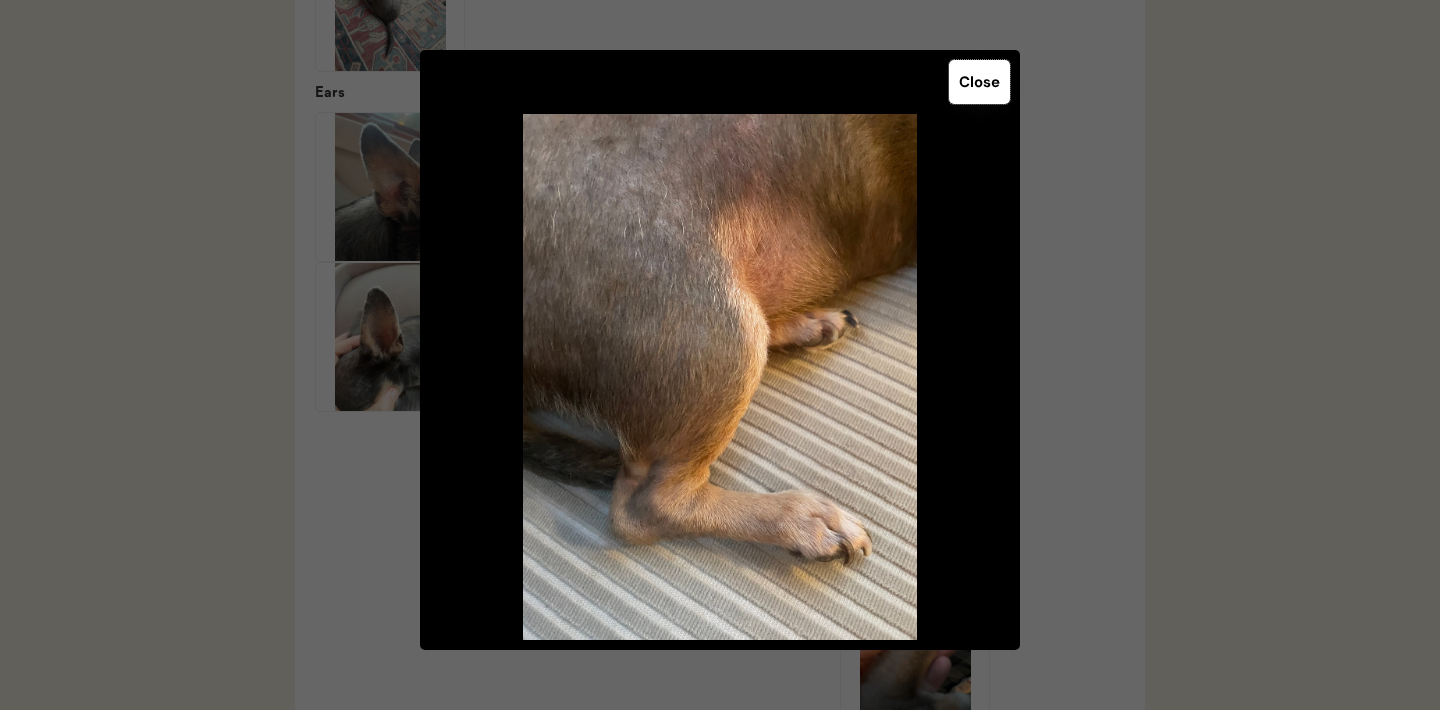 click on "Close" at bounding box center (979, 82) 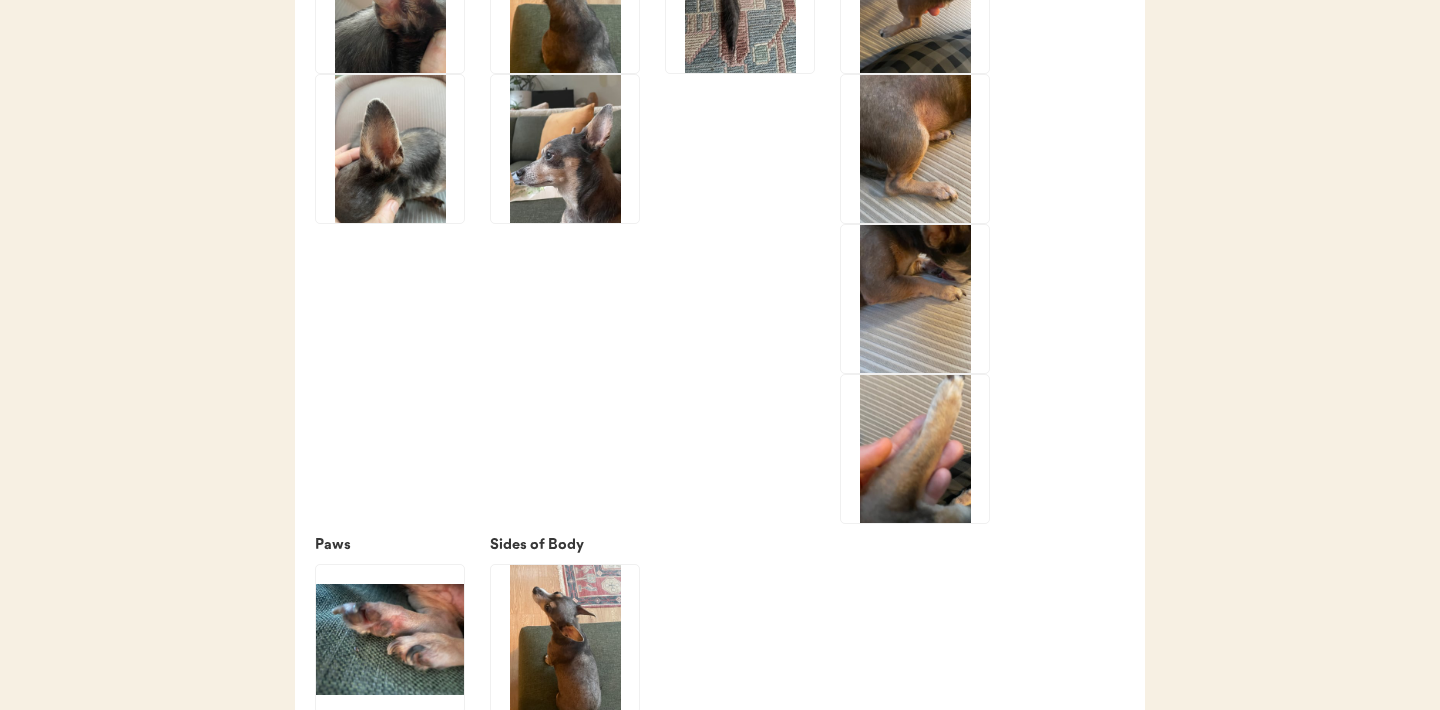 scroll, scrollTop: 2880, scrollLeft: 0, axis: vertical 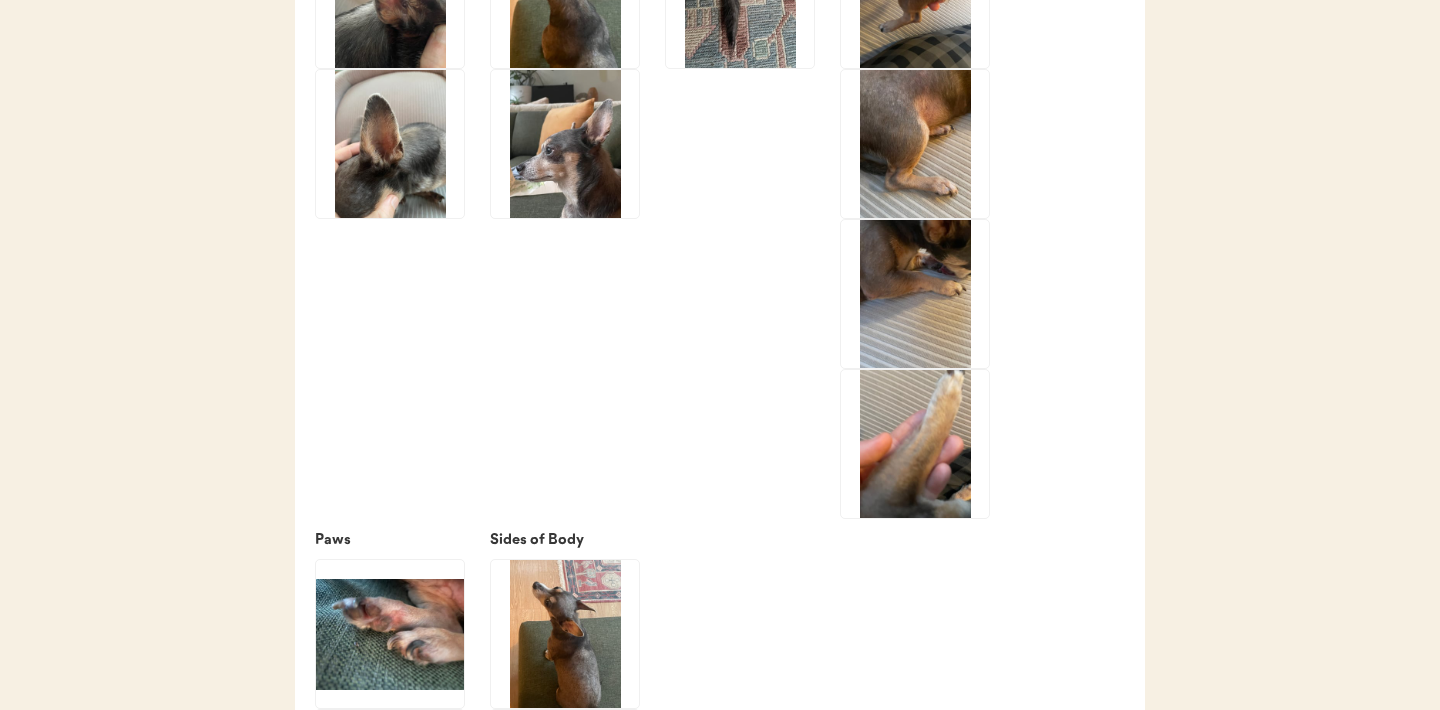 click 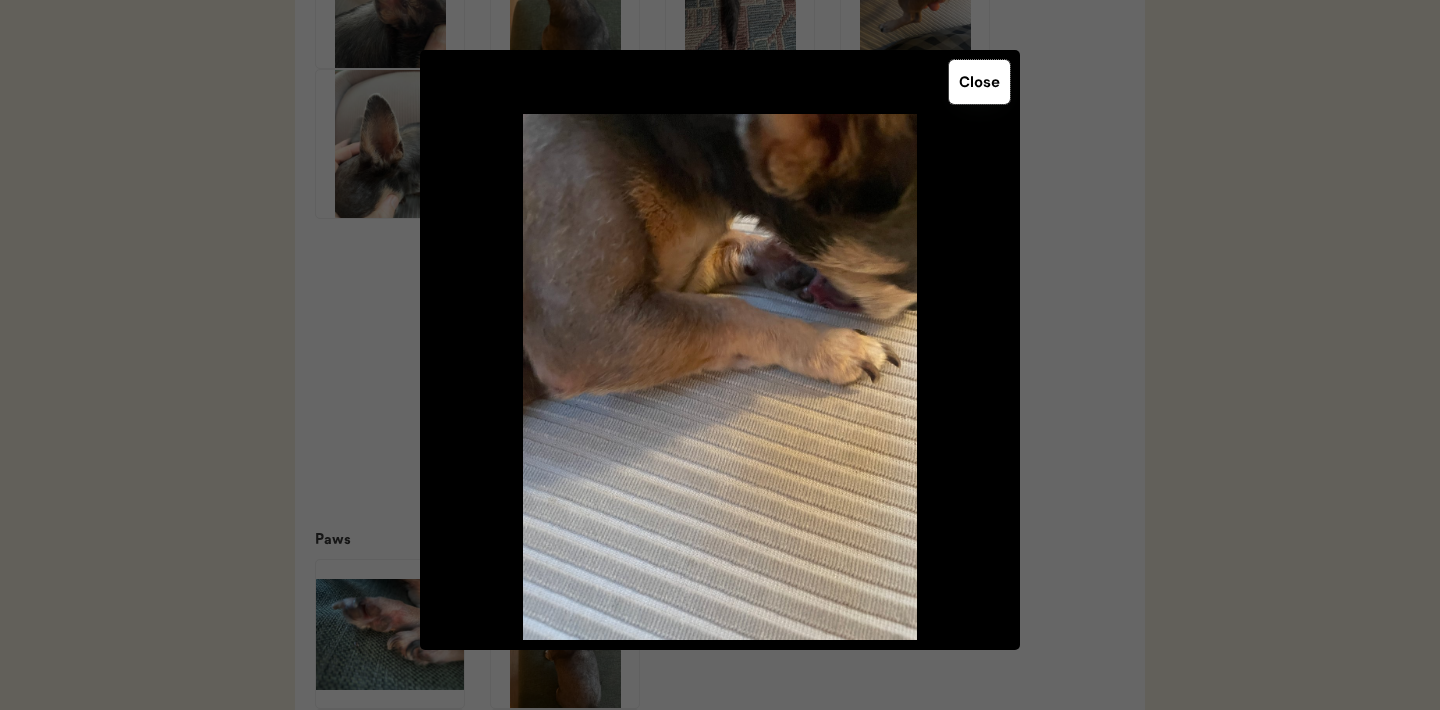 click on "Close" at bounding box center (979, 82) 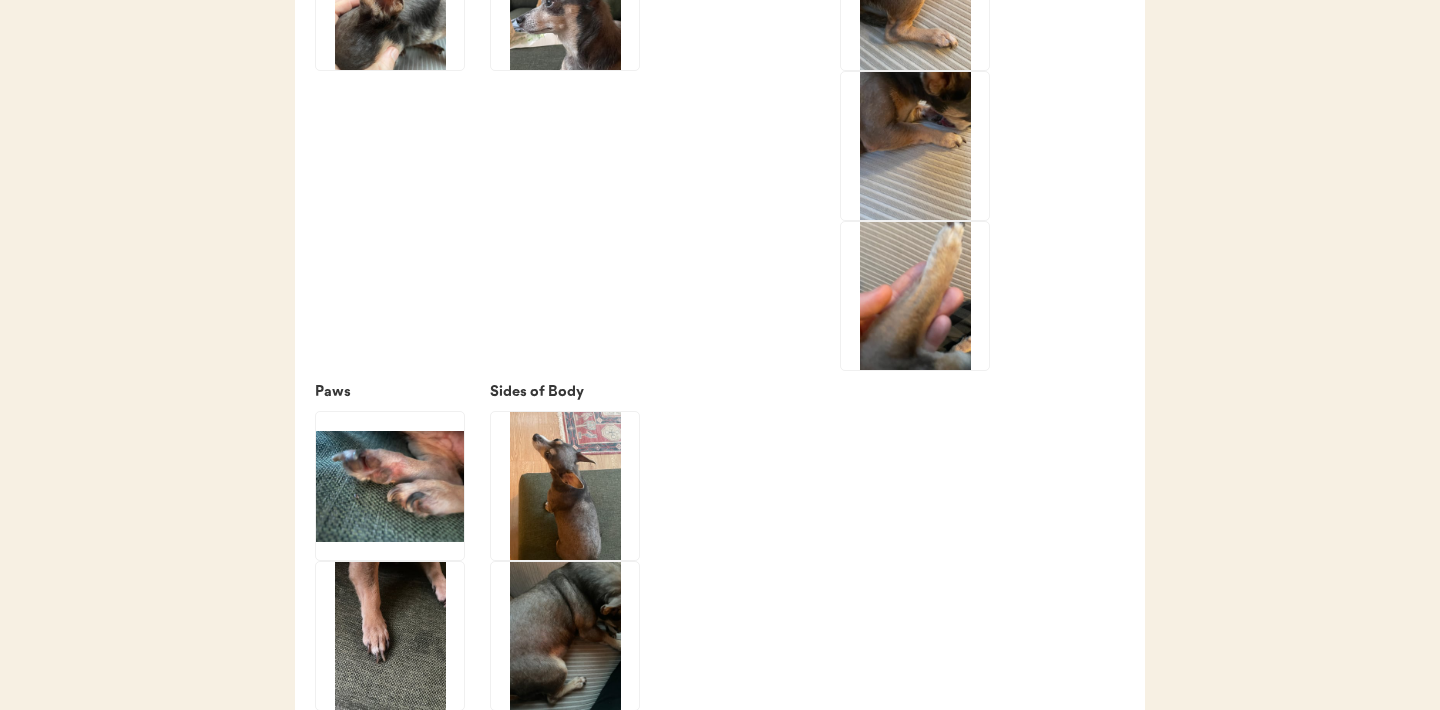 scroll, scrollTop: 3032, scrollLeft: 0, axis: vertical 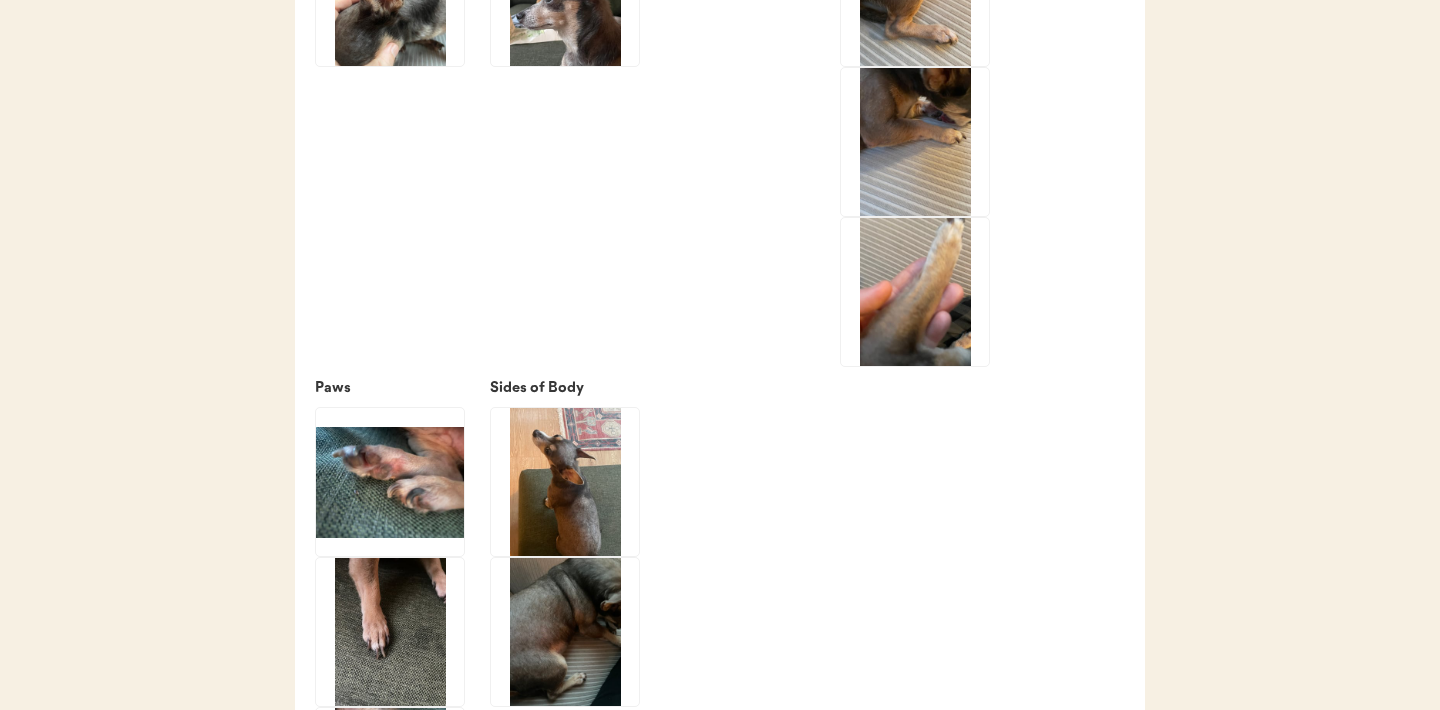 click 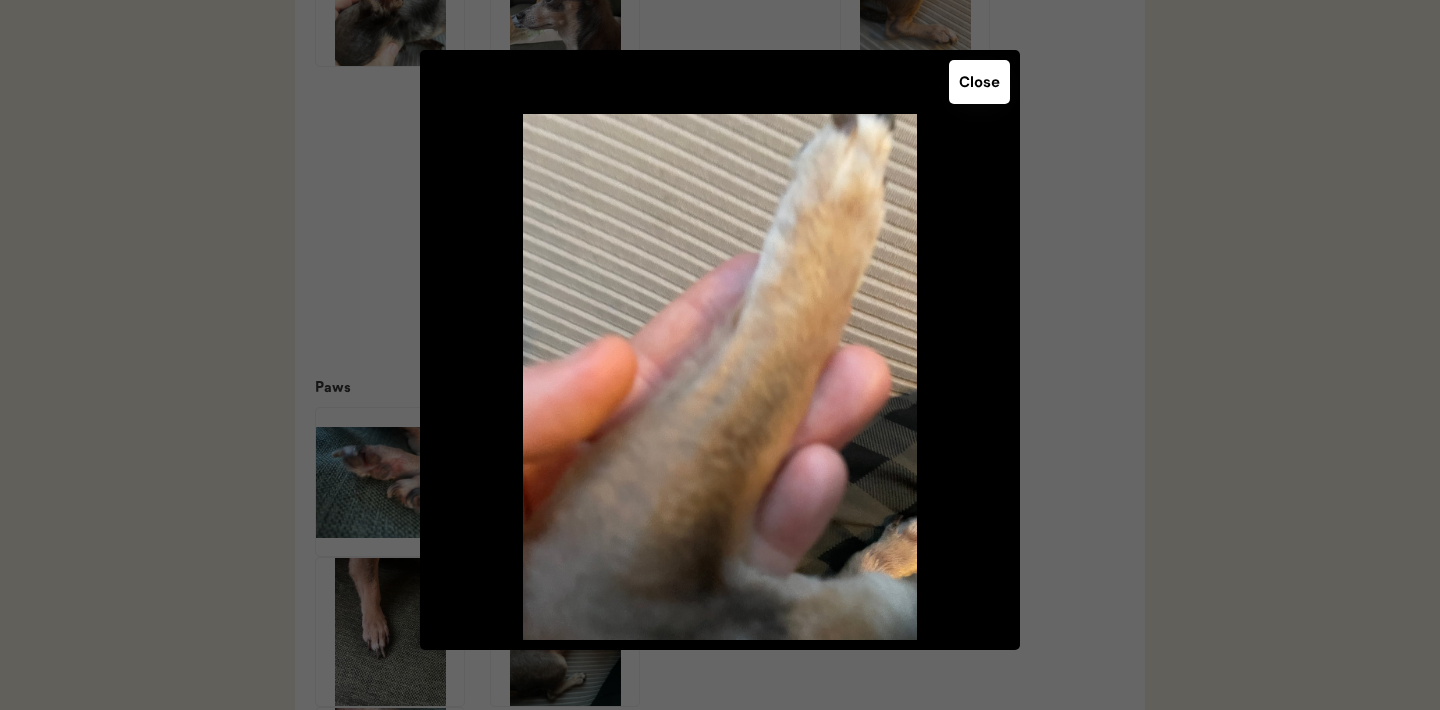 click on "Close" at bounding box center (979, 82) 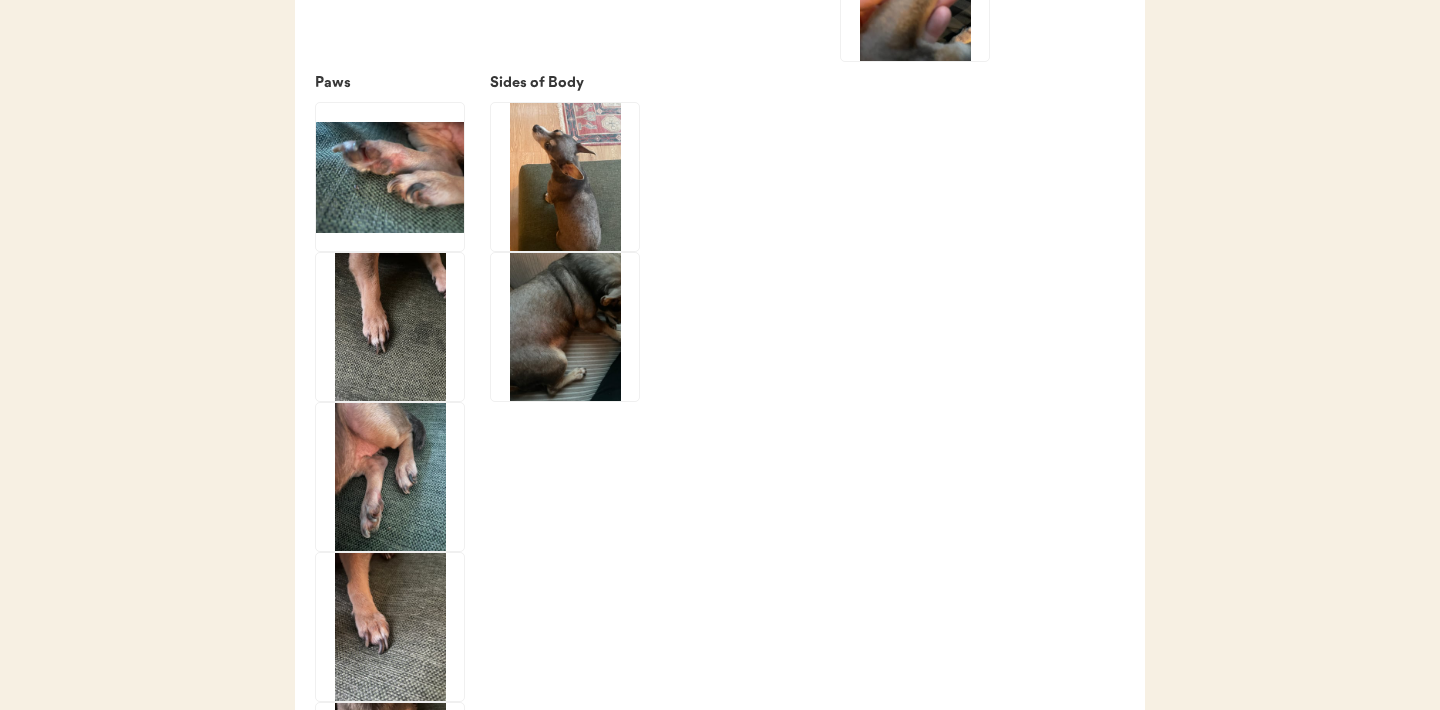 scroll, scrollTop: 3338, scrollLeft: 0, axis: vertical 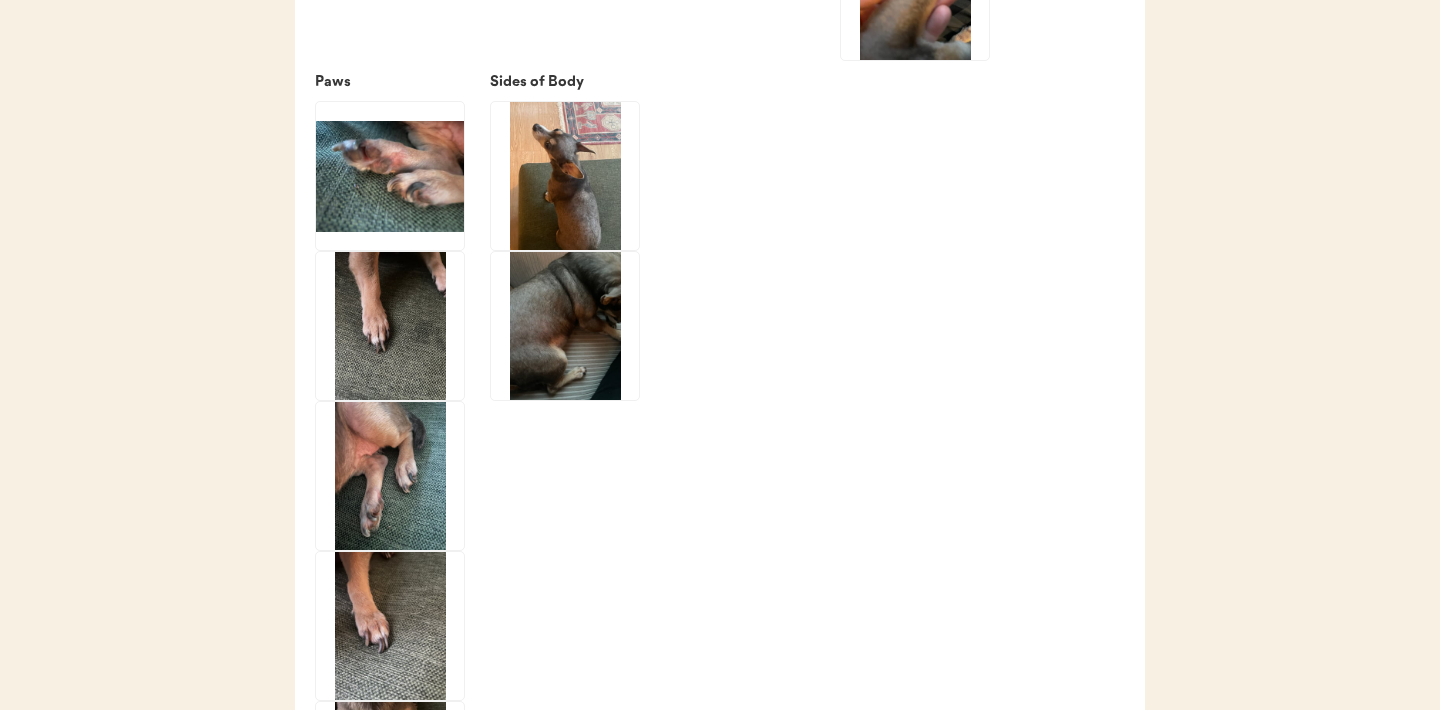 click 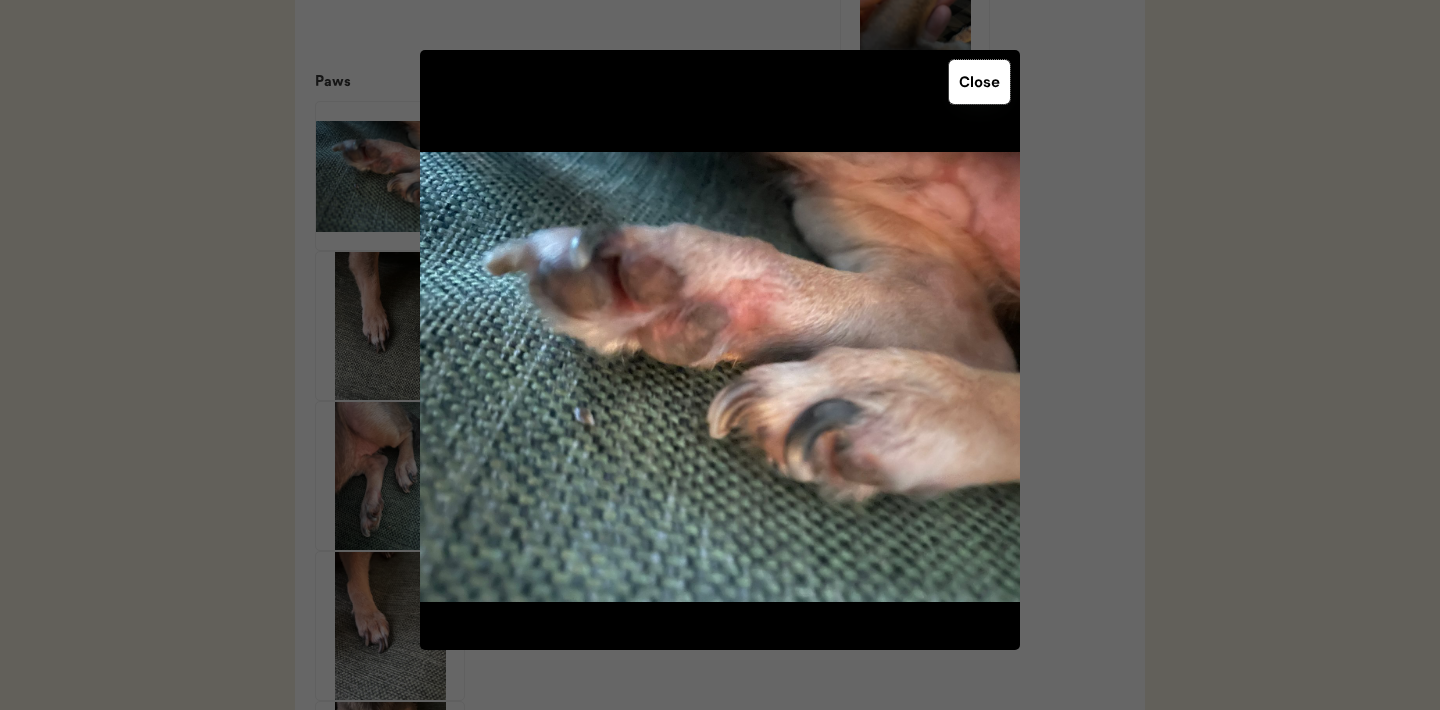 click on "Close" at bounding box center (979, 82) 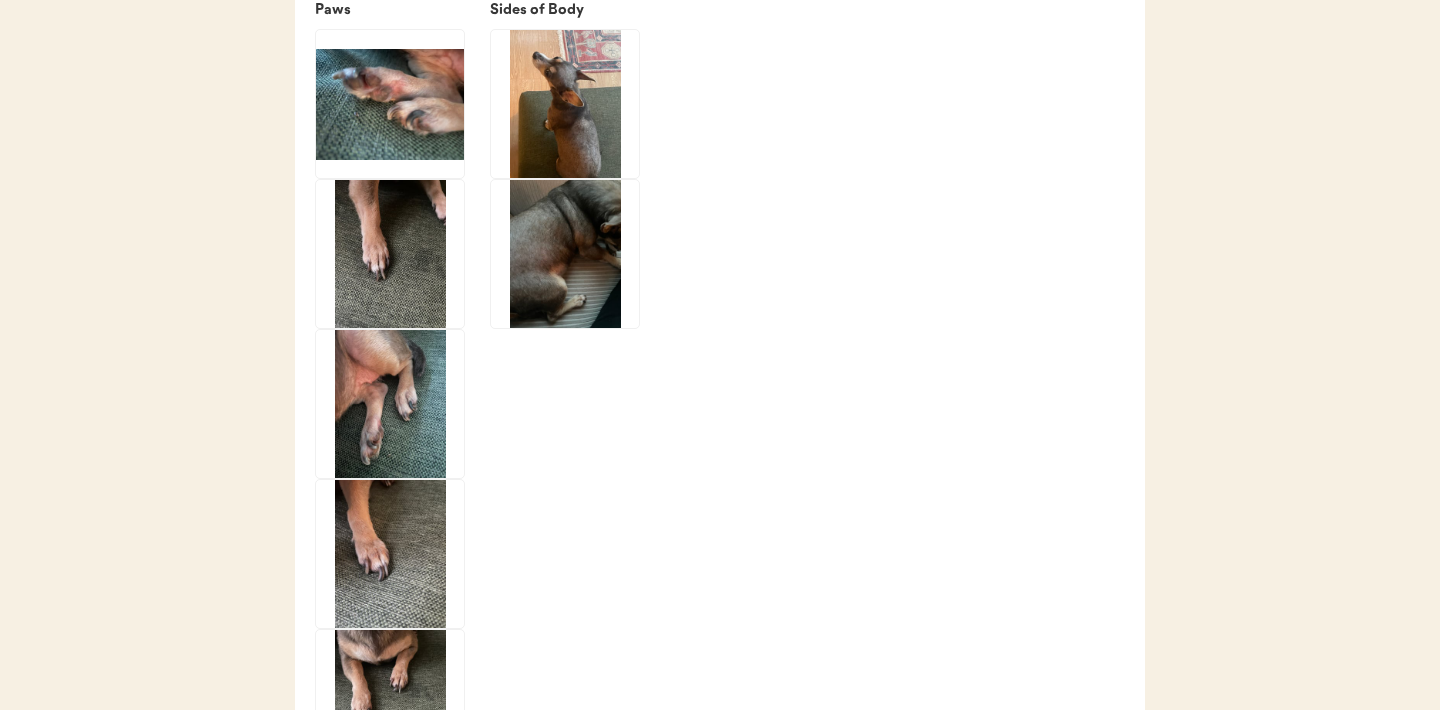 scroll, scrollTop: 3416, scrollLeft: 0, axis: vertical 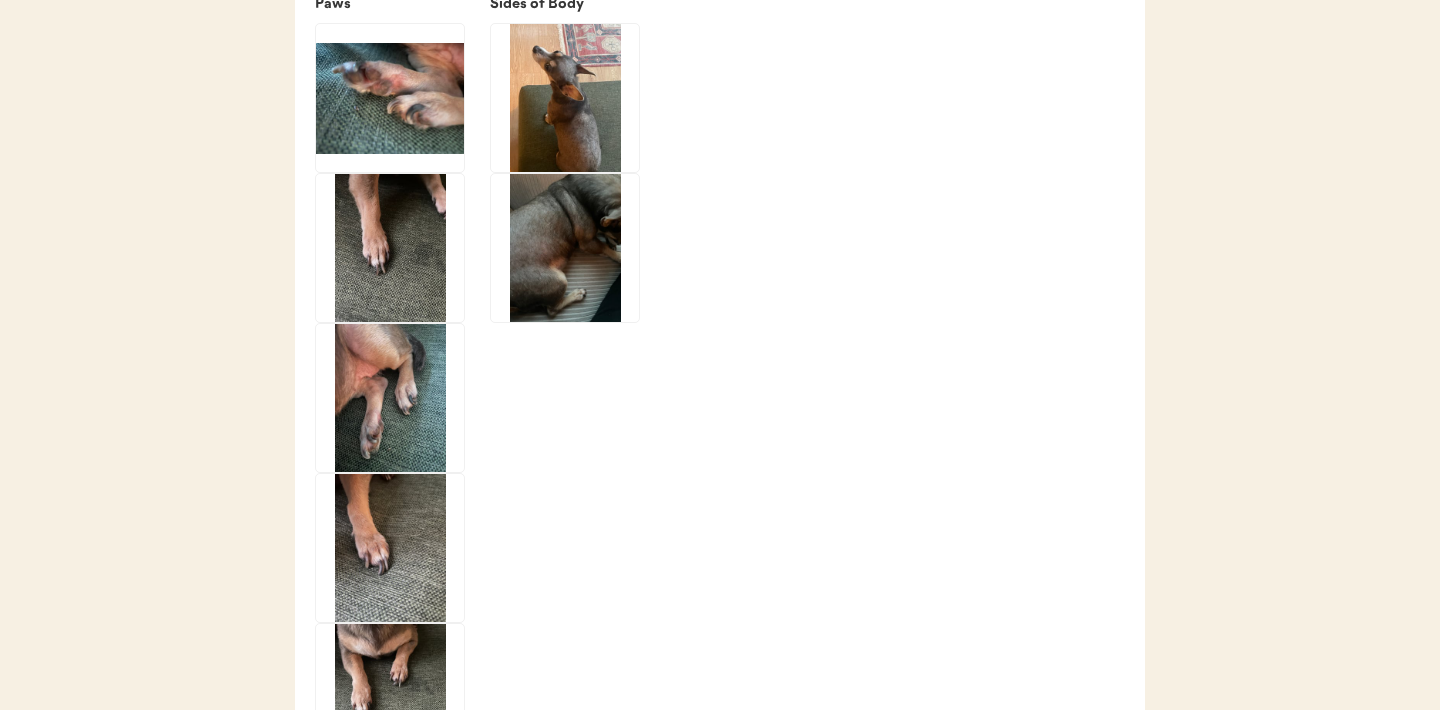 click 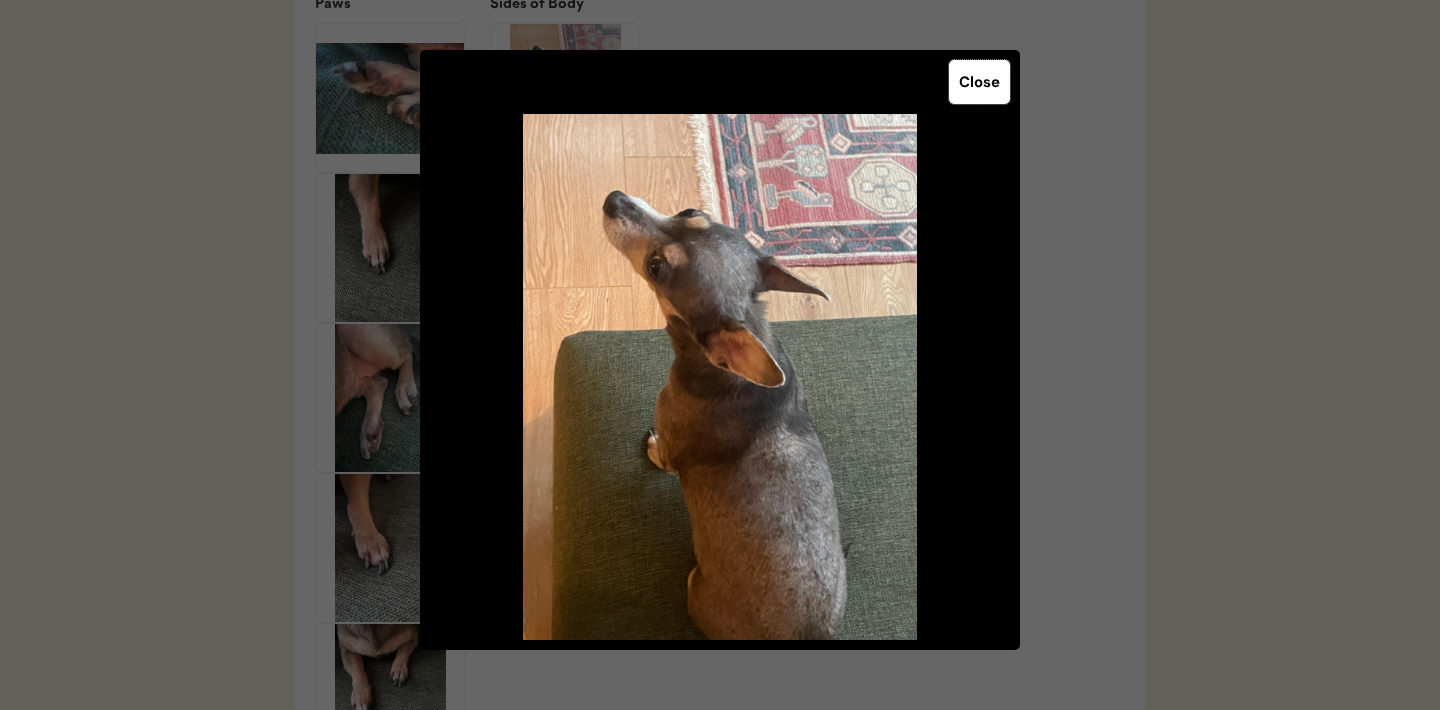 click on "Close" at bounding box center (979, 82) 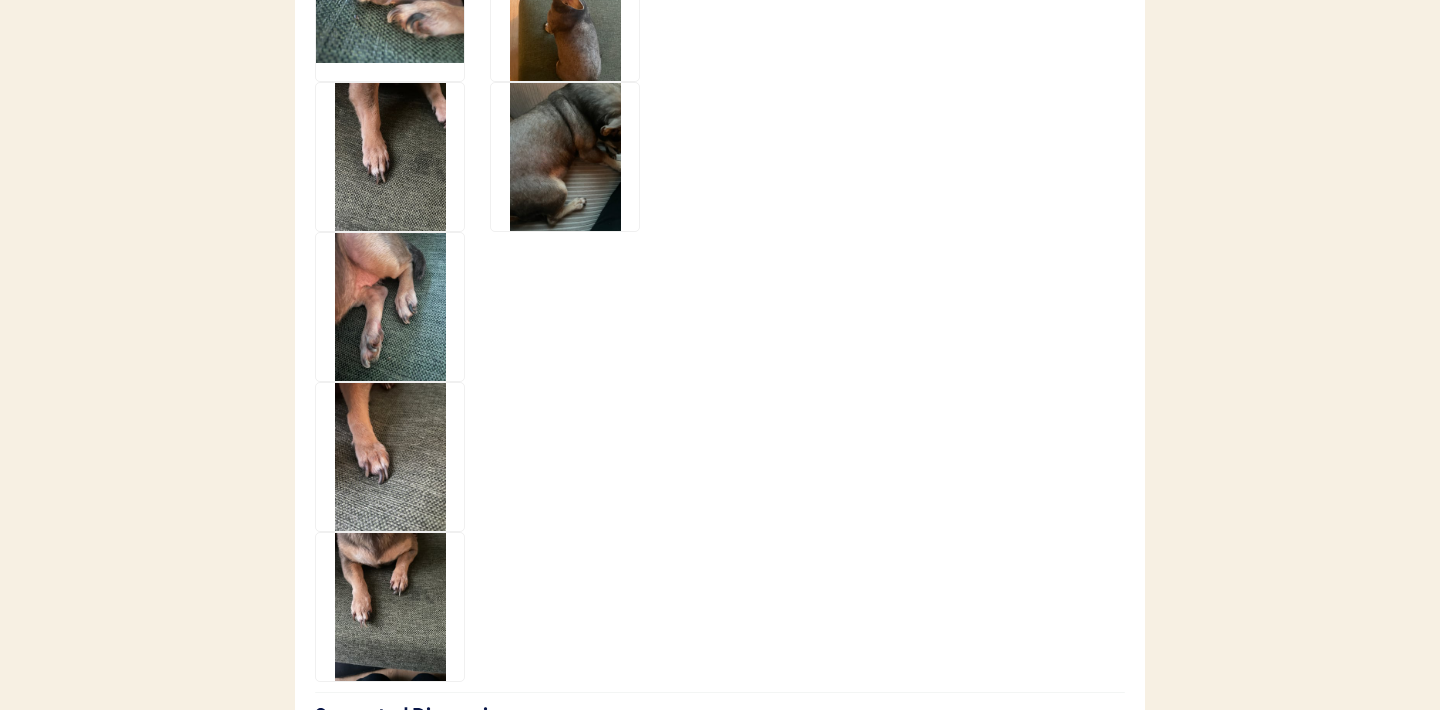 scroll, scrollTop: 3512, scrollLeft: 0, axis: vertical 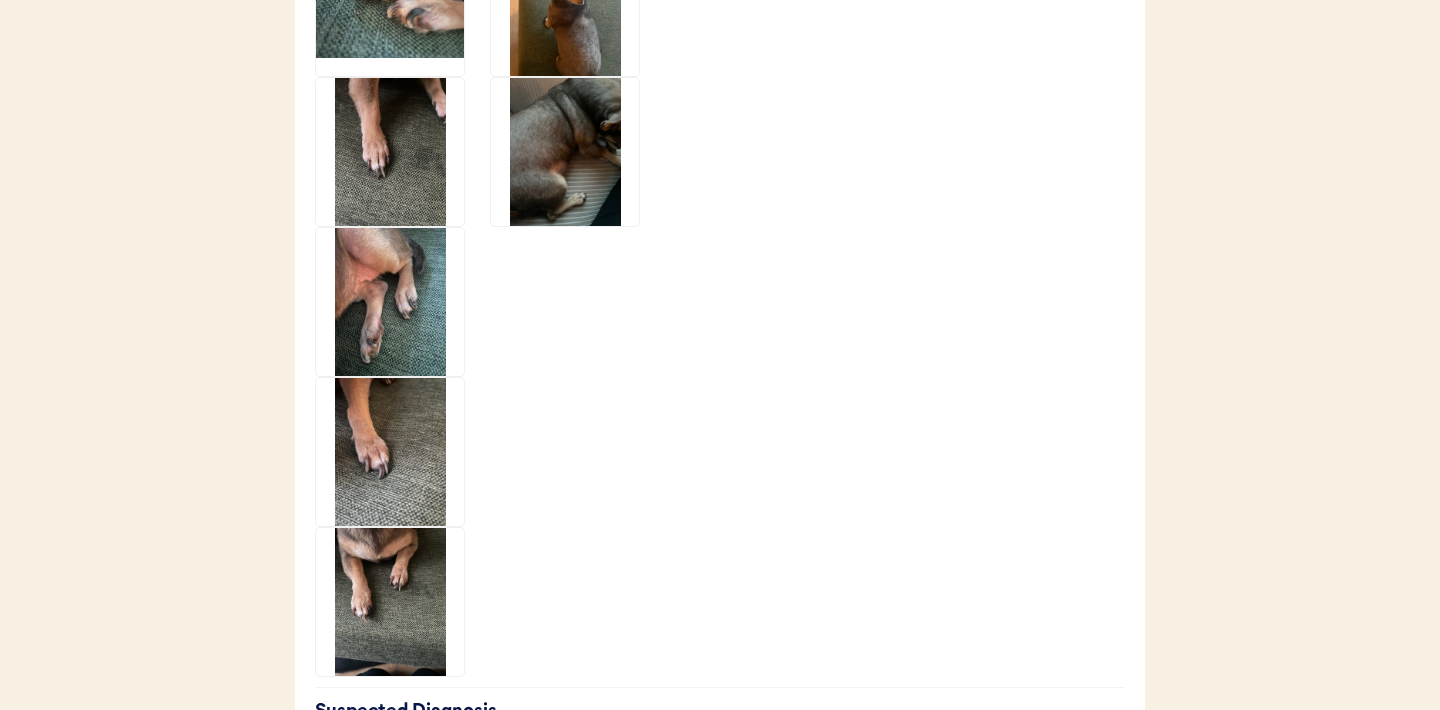 click 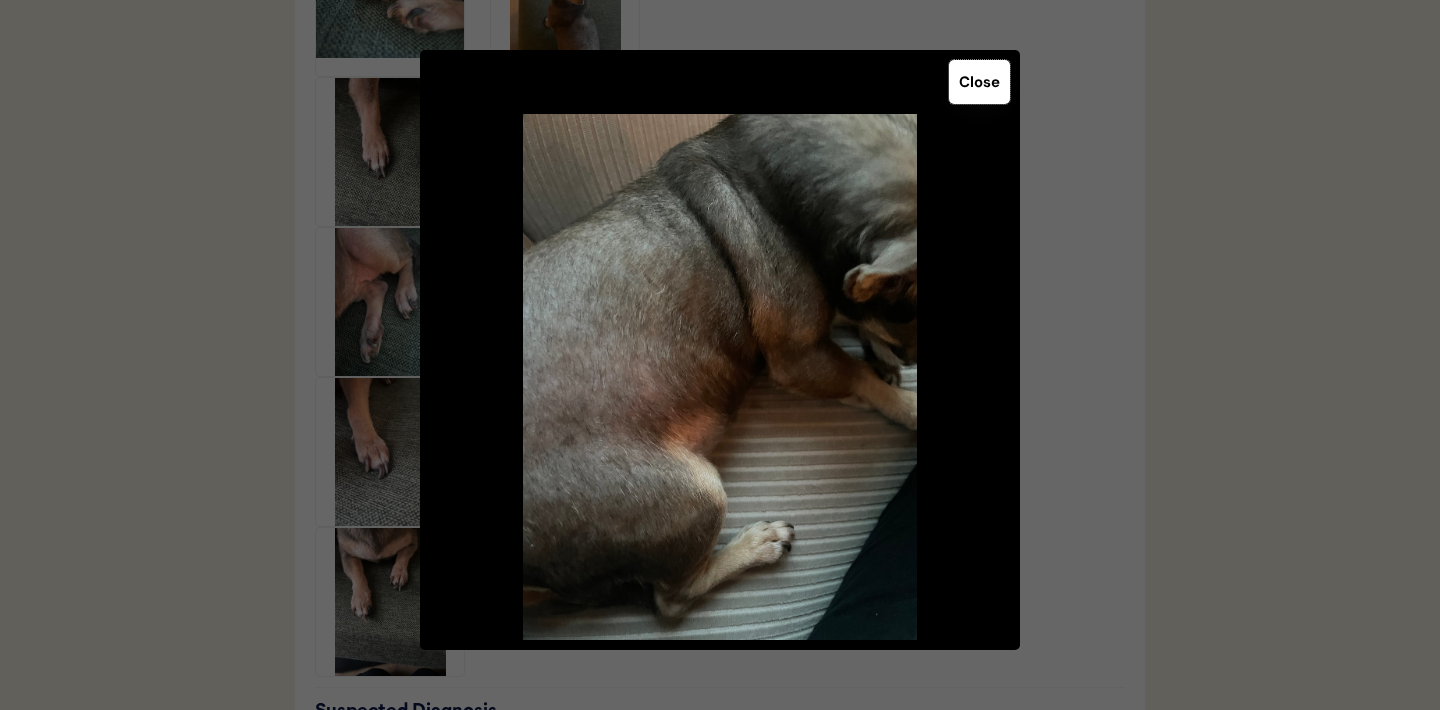 click on "Close" at bounding box center (979, 82) 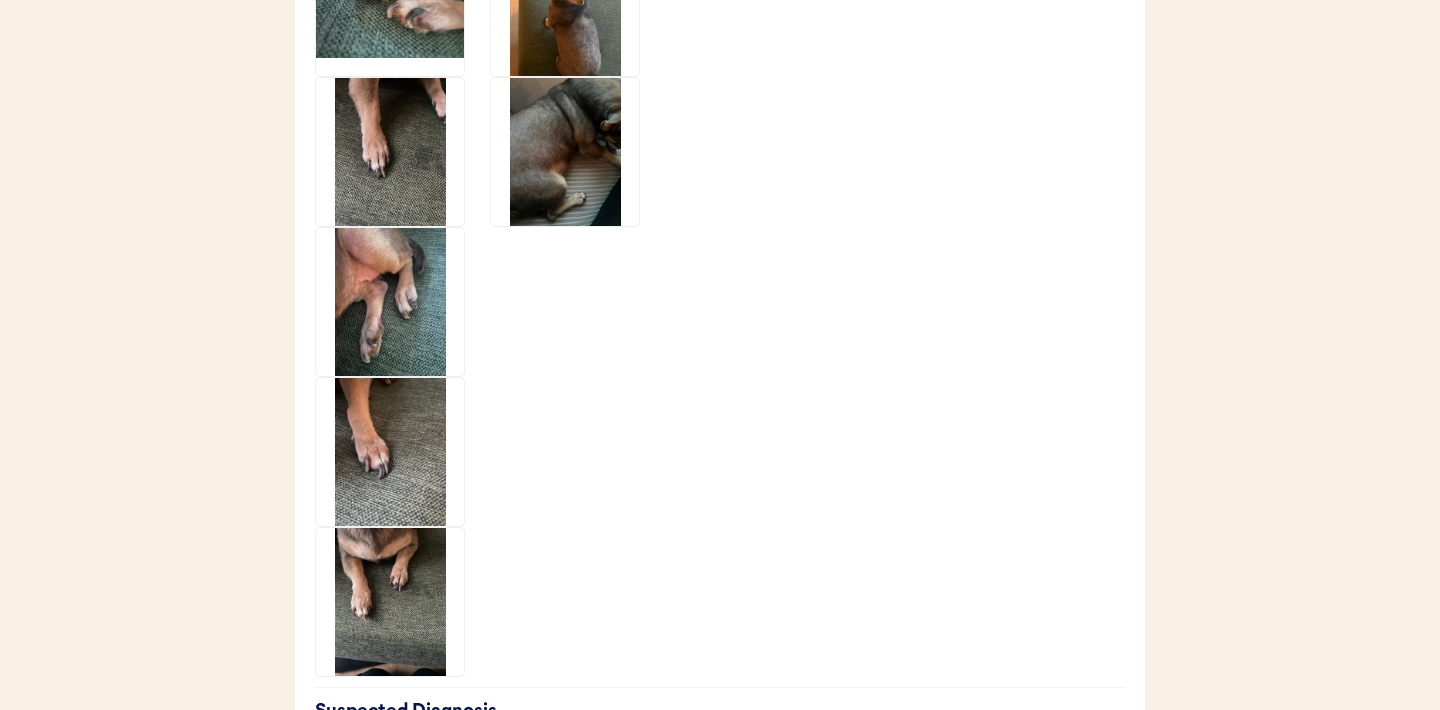 click 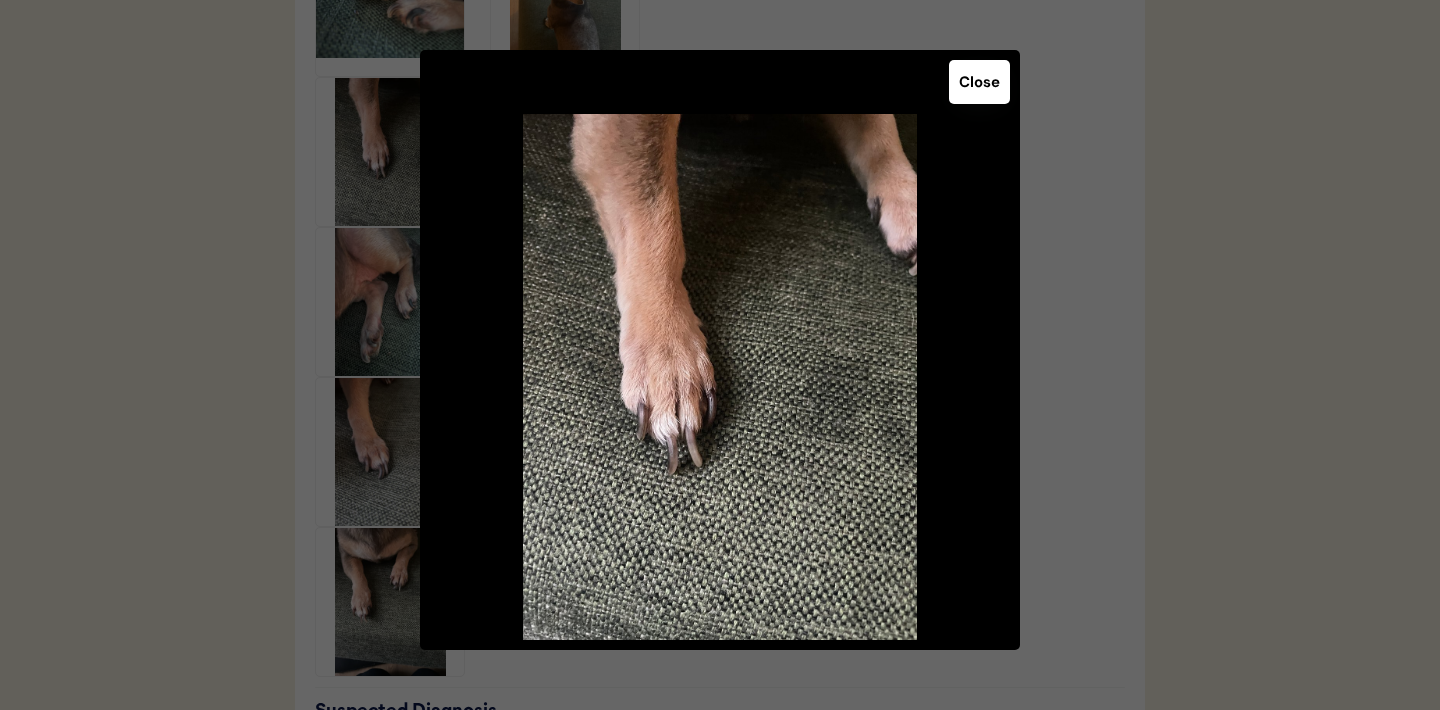 click on "Close" at bounding box center (979, 82) 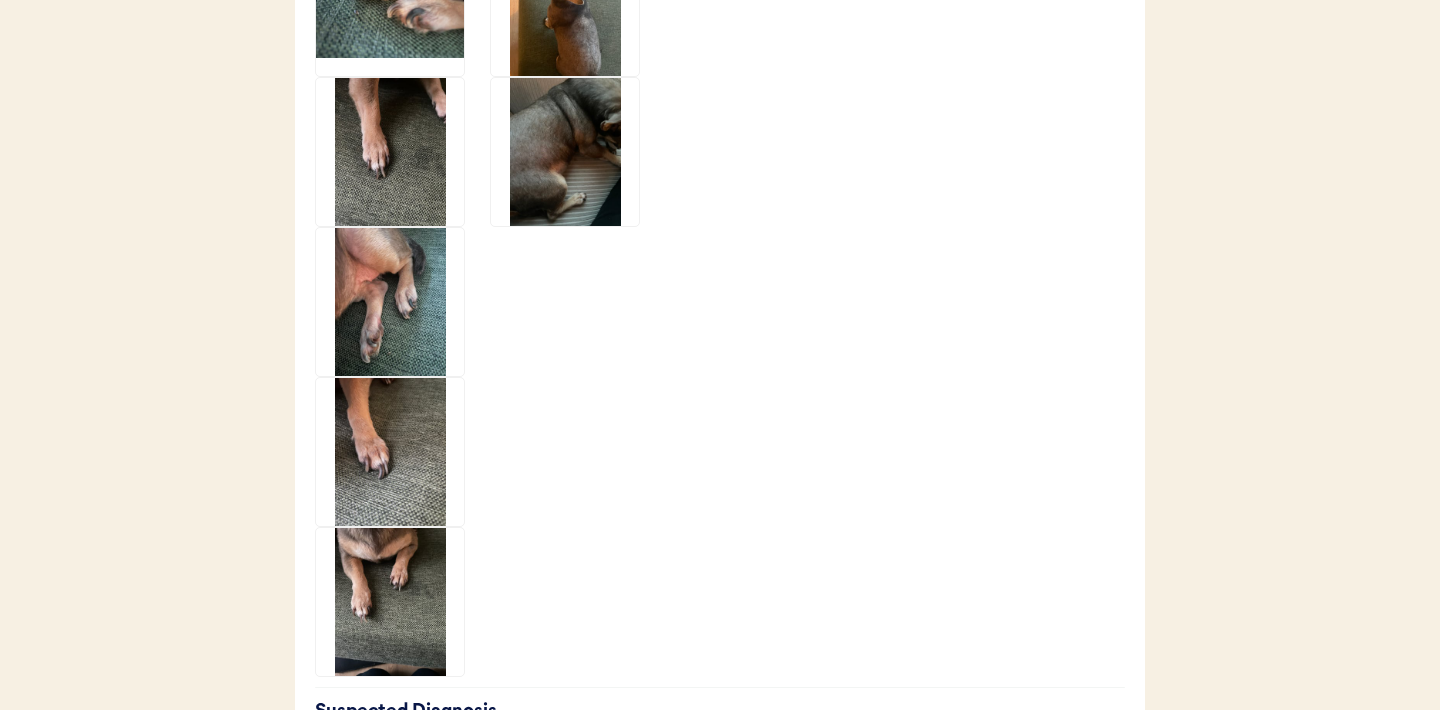 click 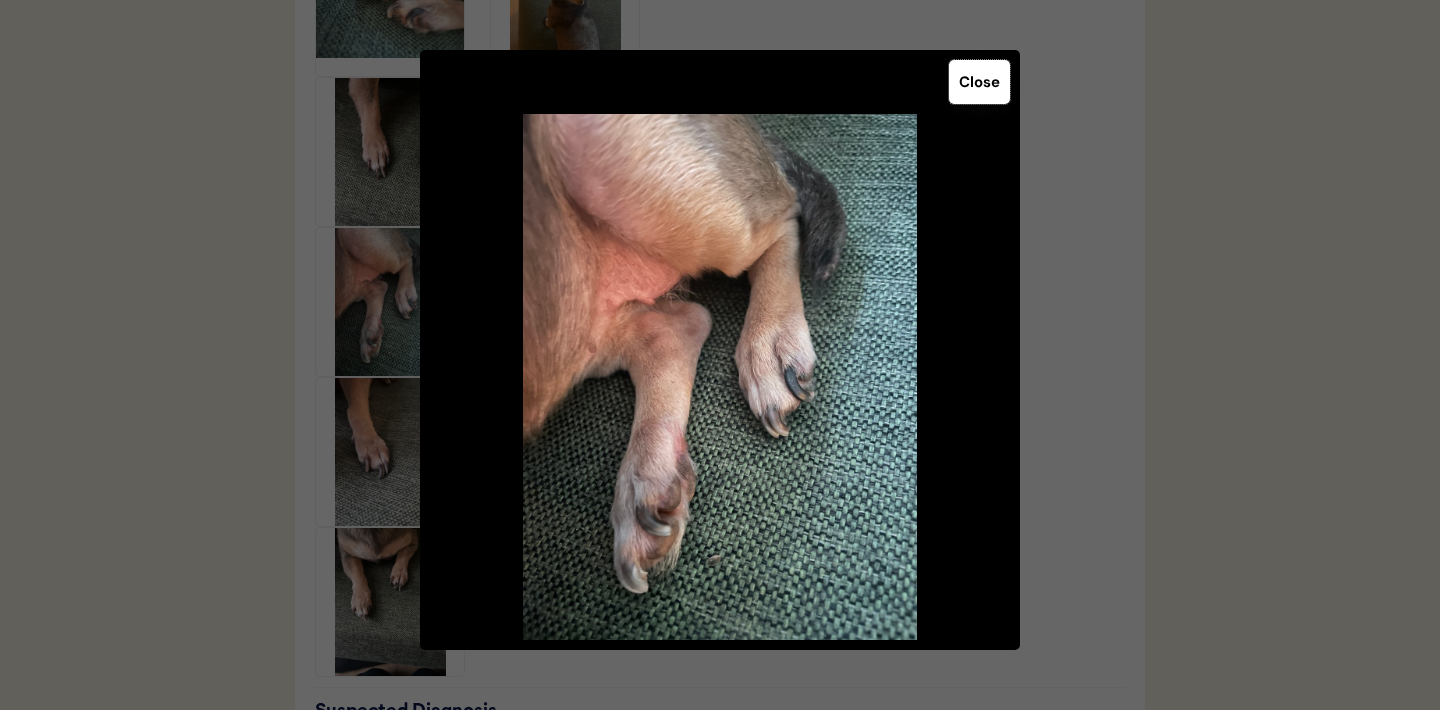 click on "Close" at bounding box center [979, 82] 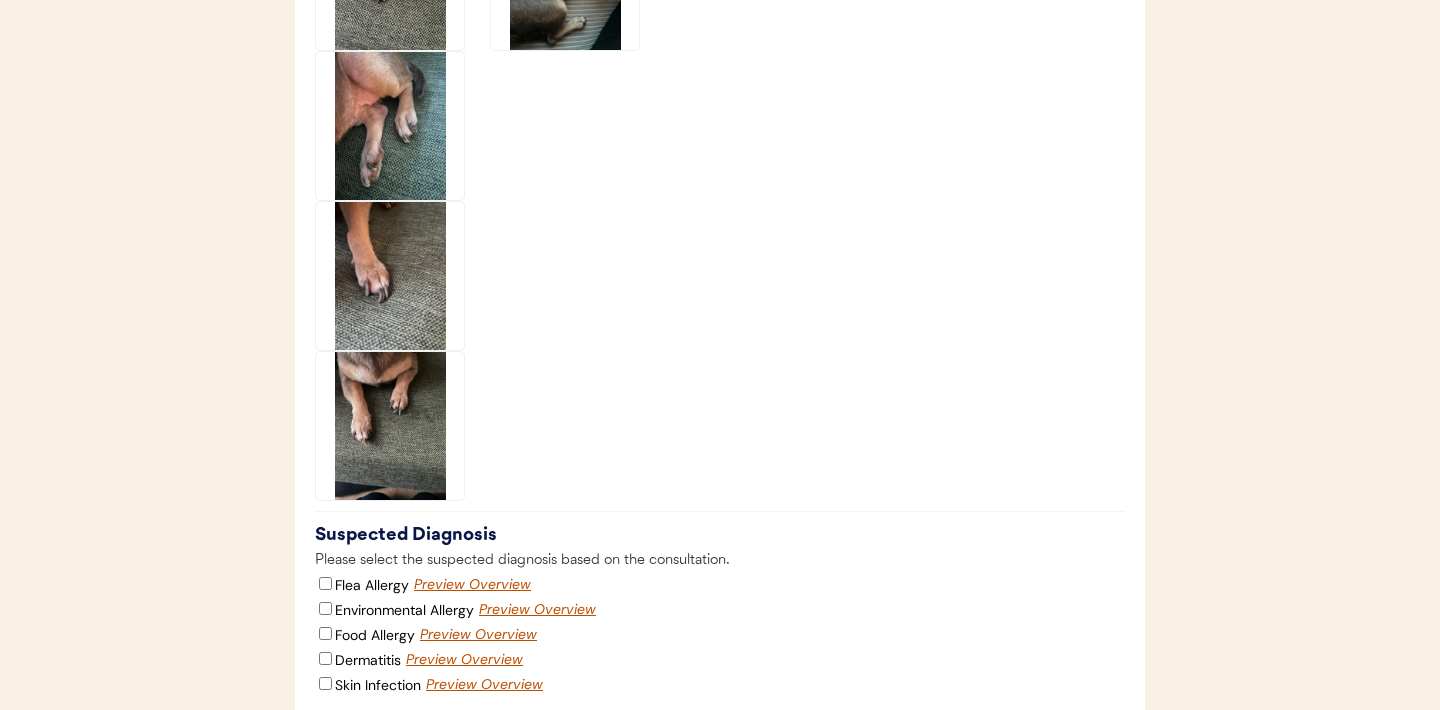 scroll, scrollTop: 3699, scrollLeft: 0, axis: vertical 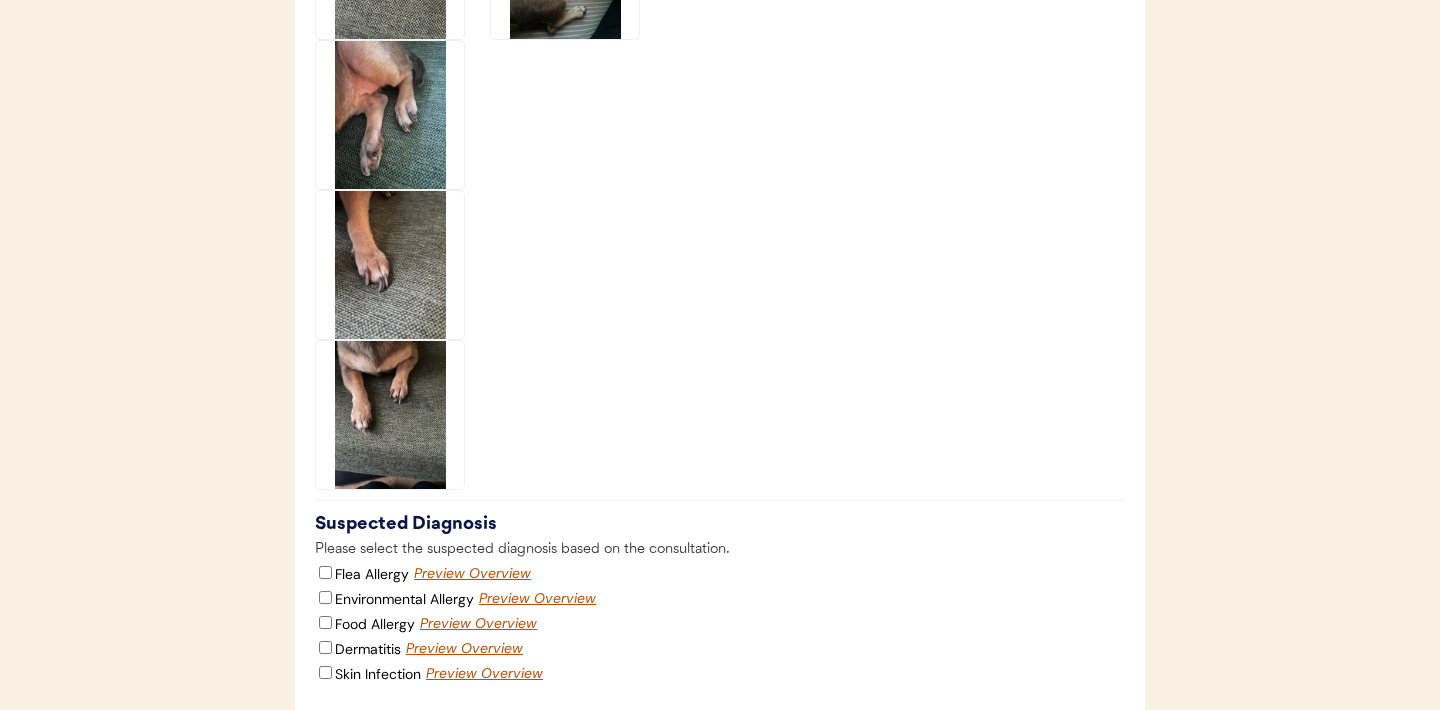 click 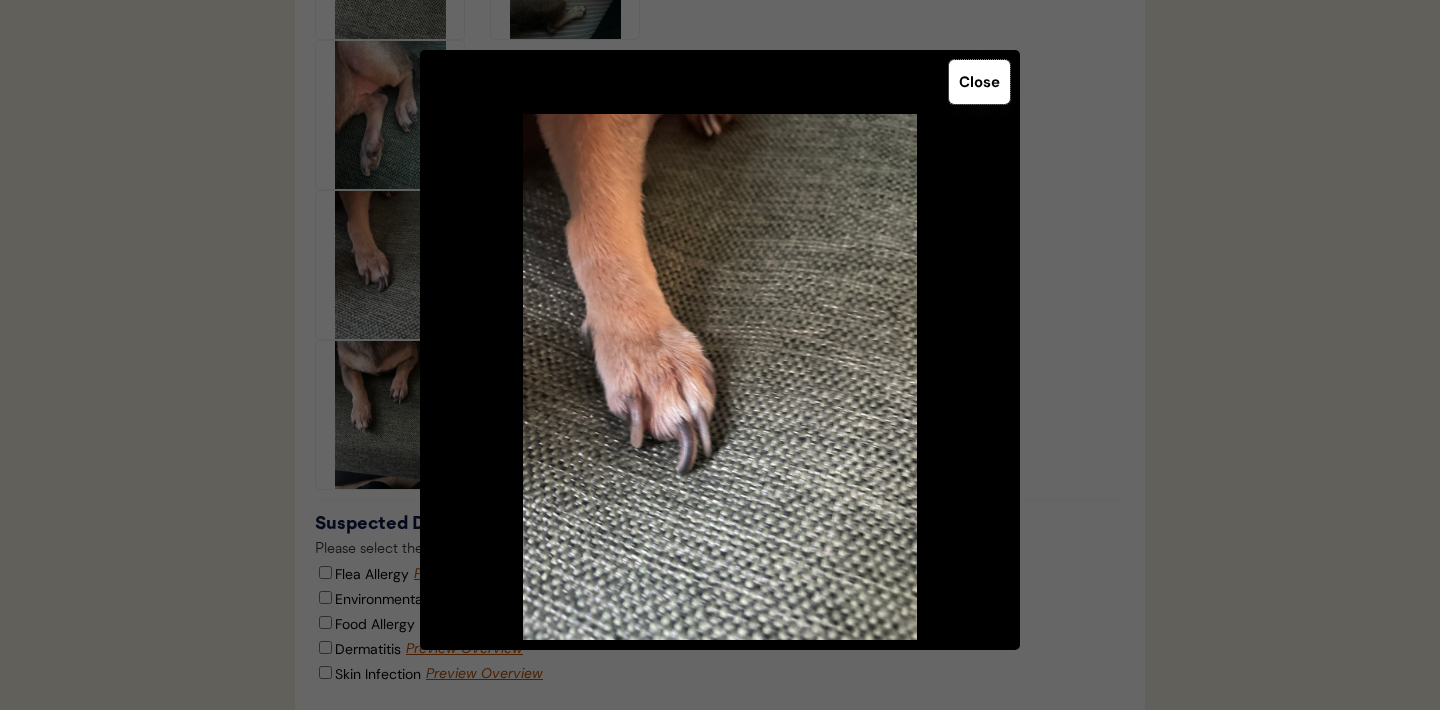click on "Close" at bounding box center [979, 82] 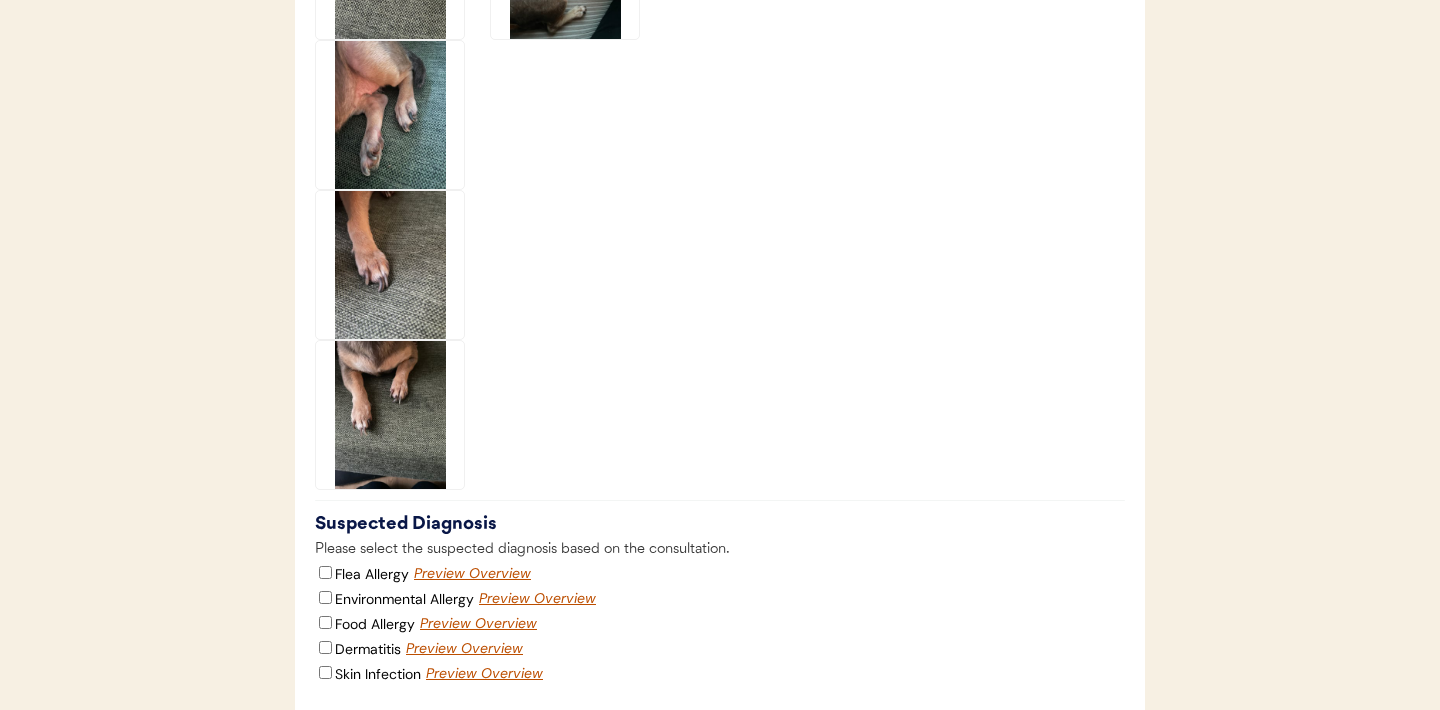 click 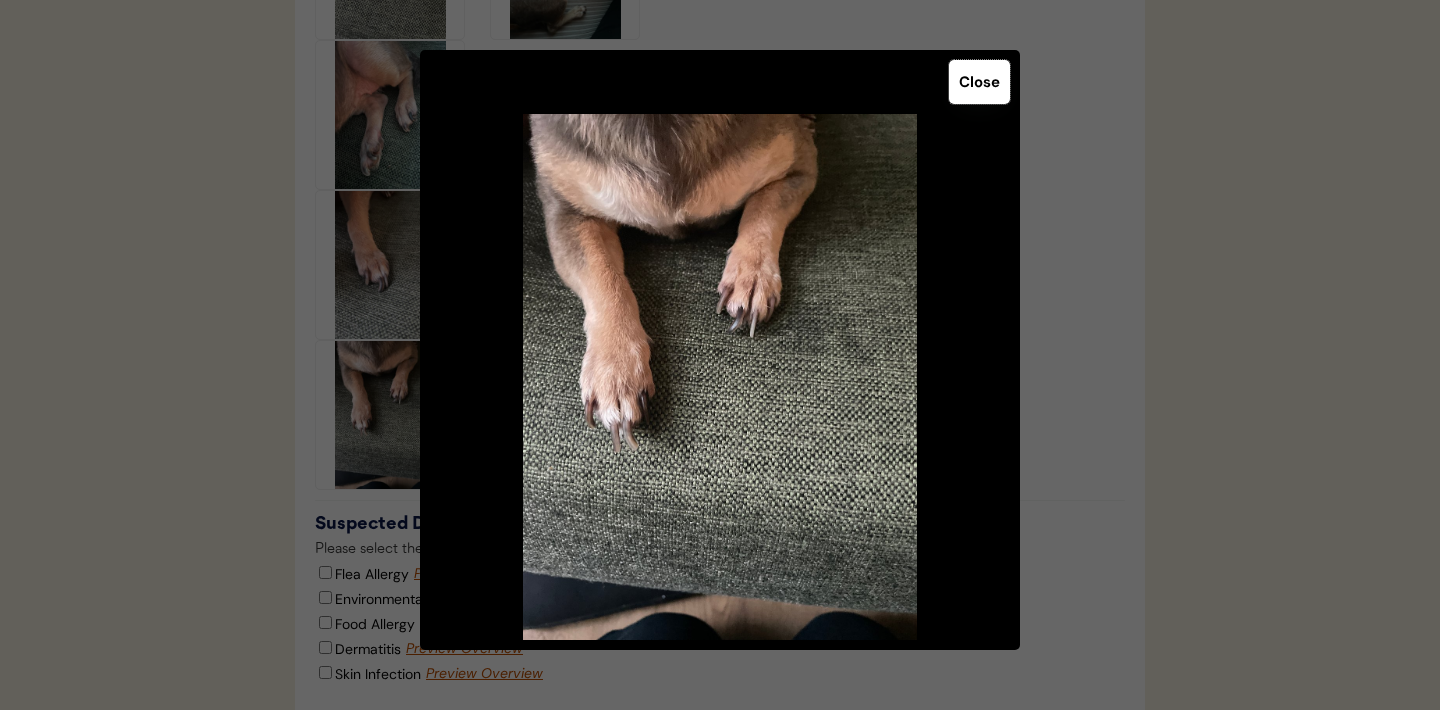 click on "Close" at bounding box center [979, 82] 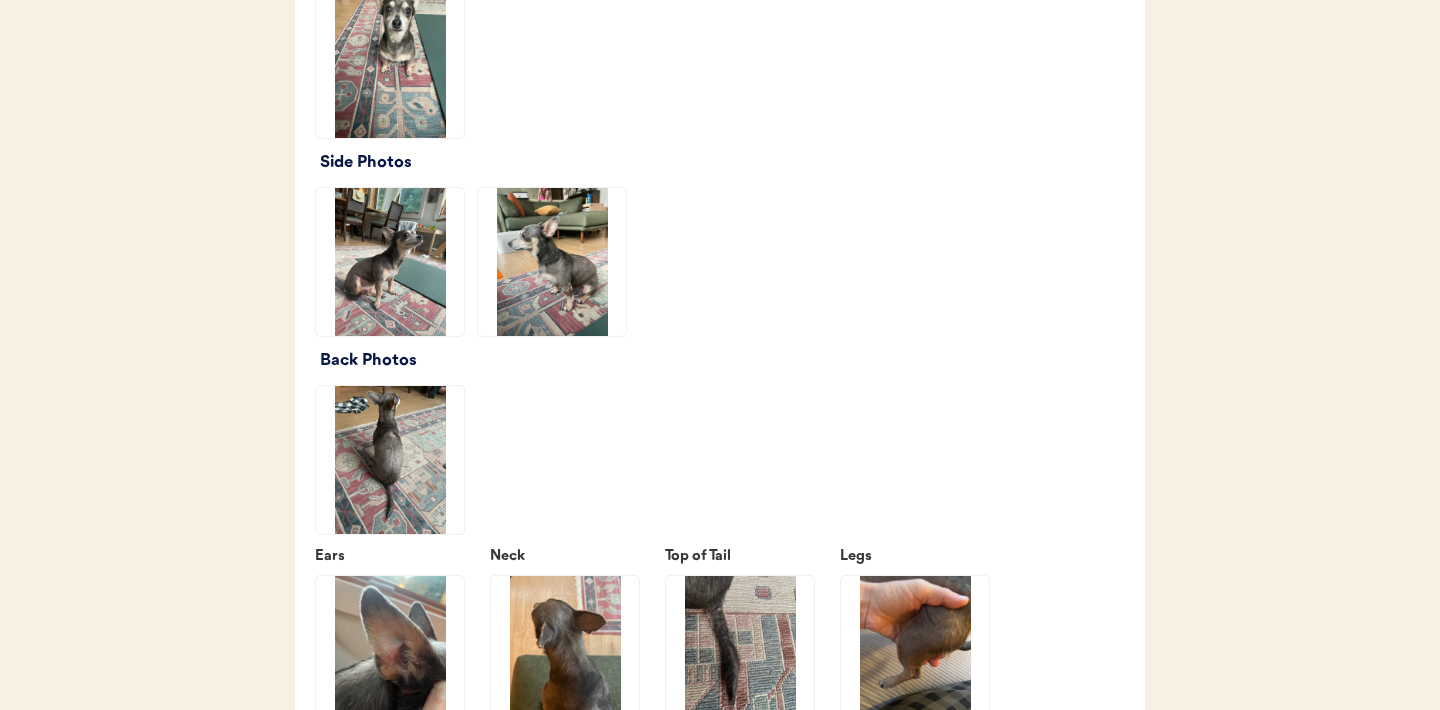scroll, scrollTop: 2228, scrollLeft: 0, axis: vertical 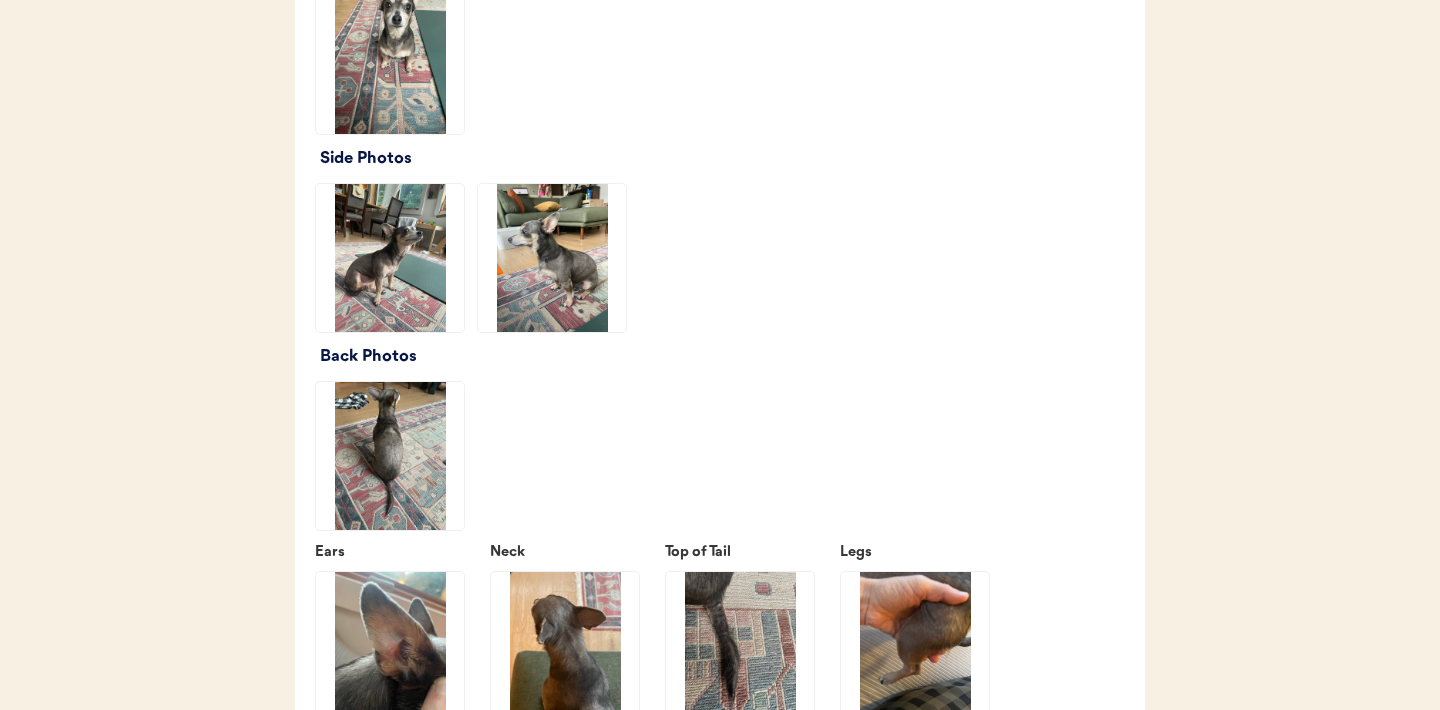 click 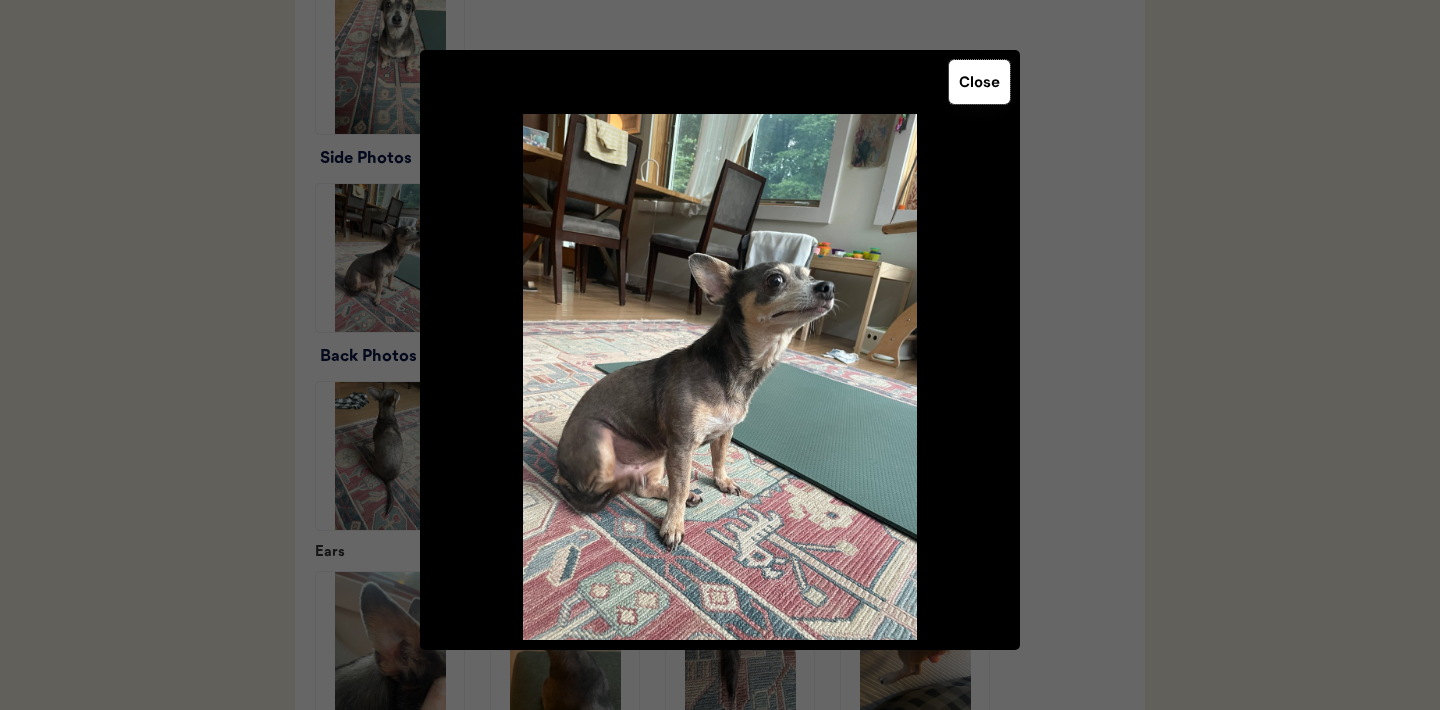 click on "Close" at bounding box center (979, 82) 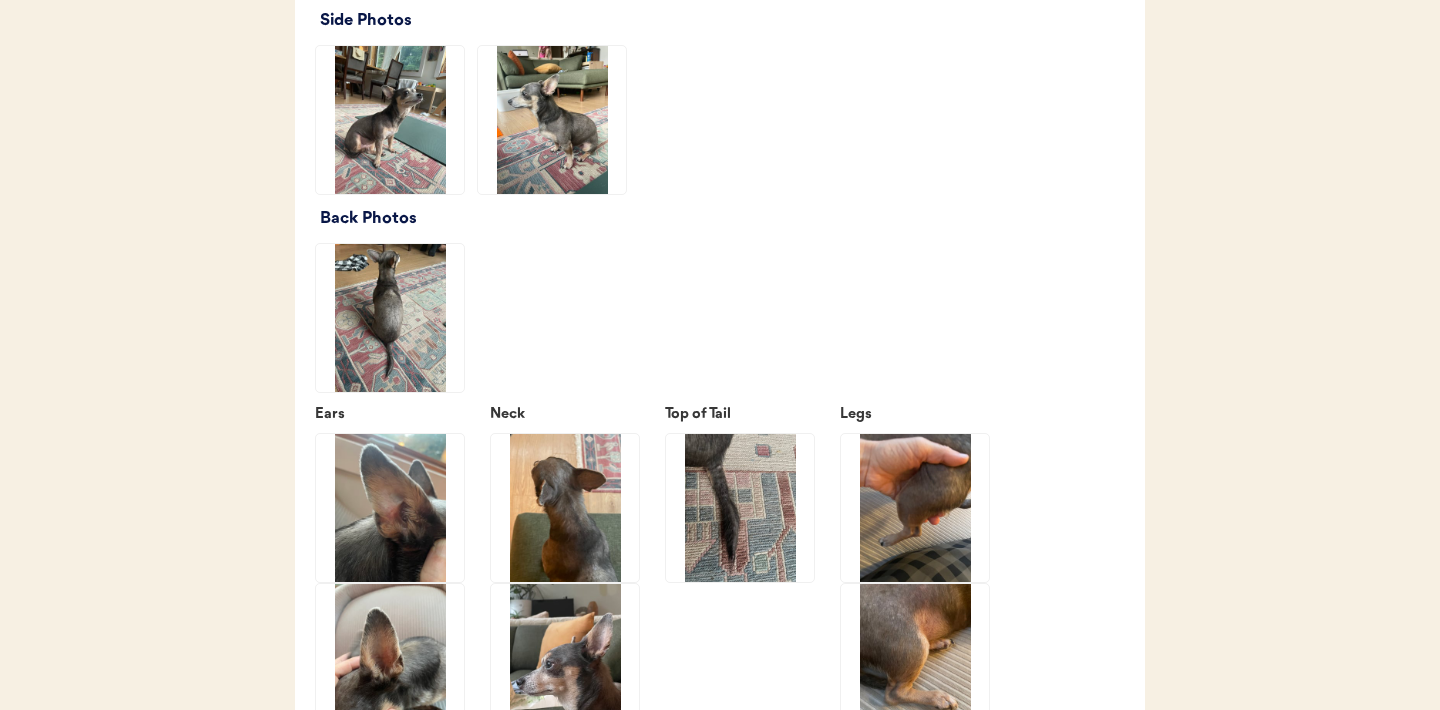 scroll, scrollTop: 2413, scrollLeft: 0, axis: vertical 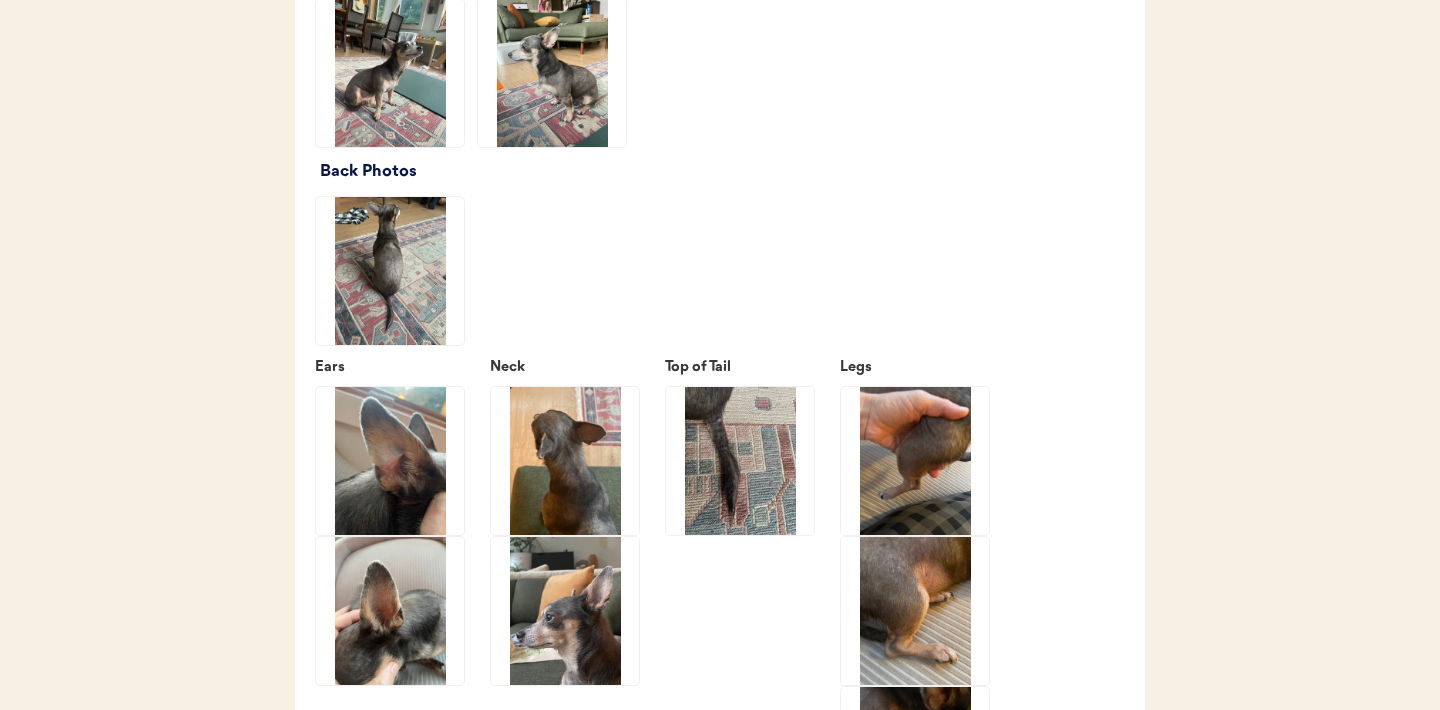 click 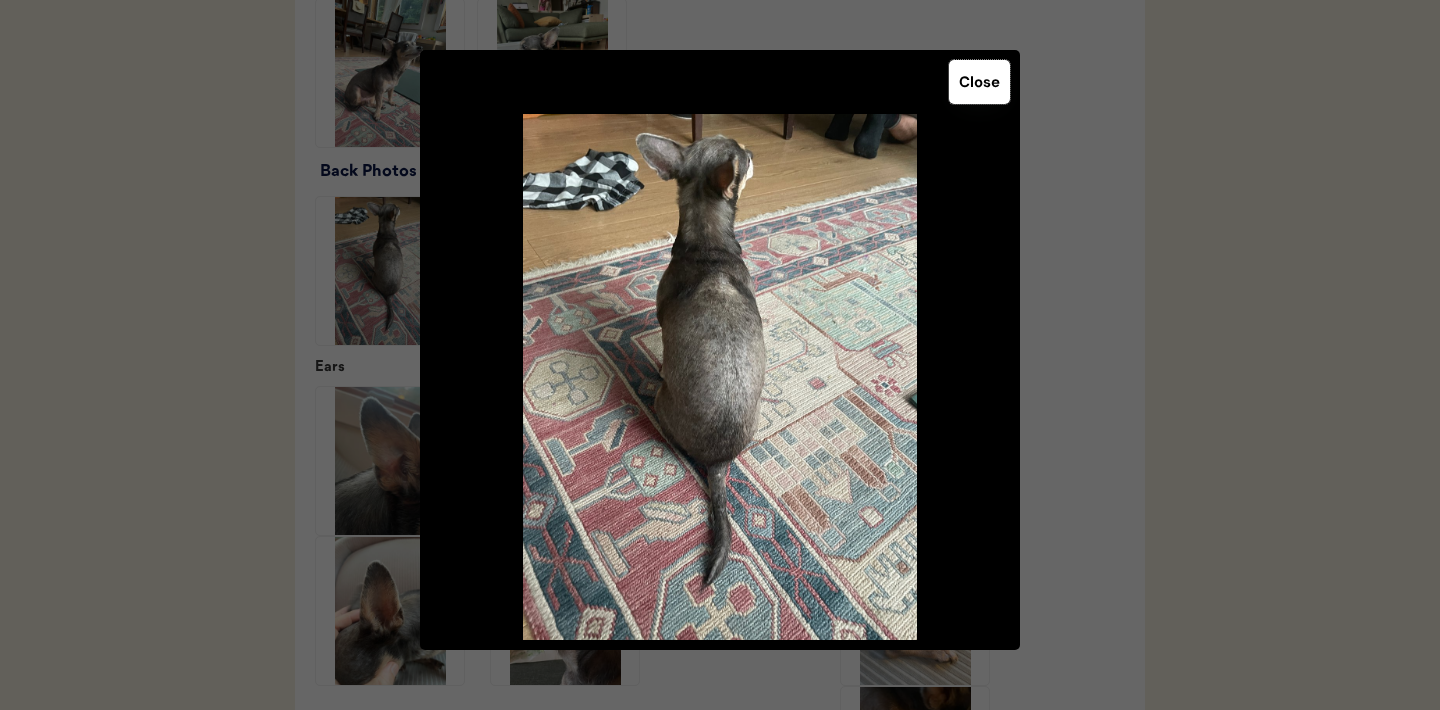 click on "Close" at bounding box center [979, 82] 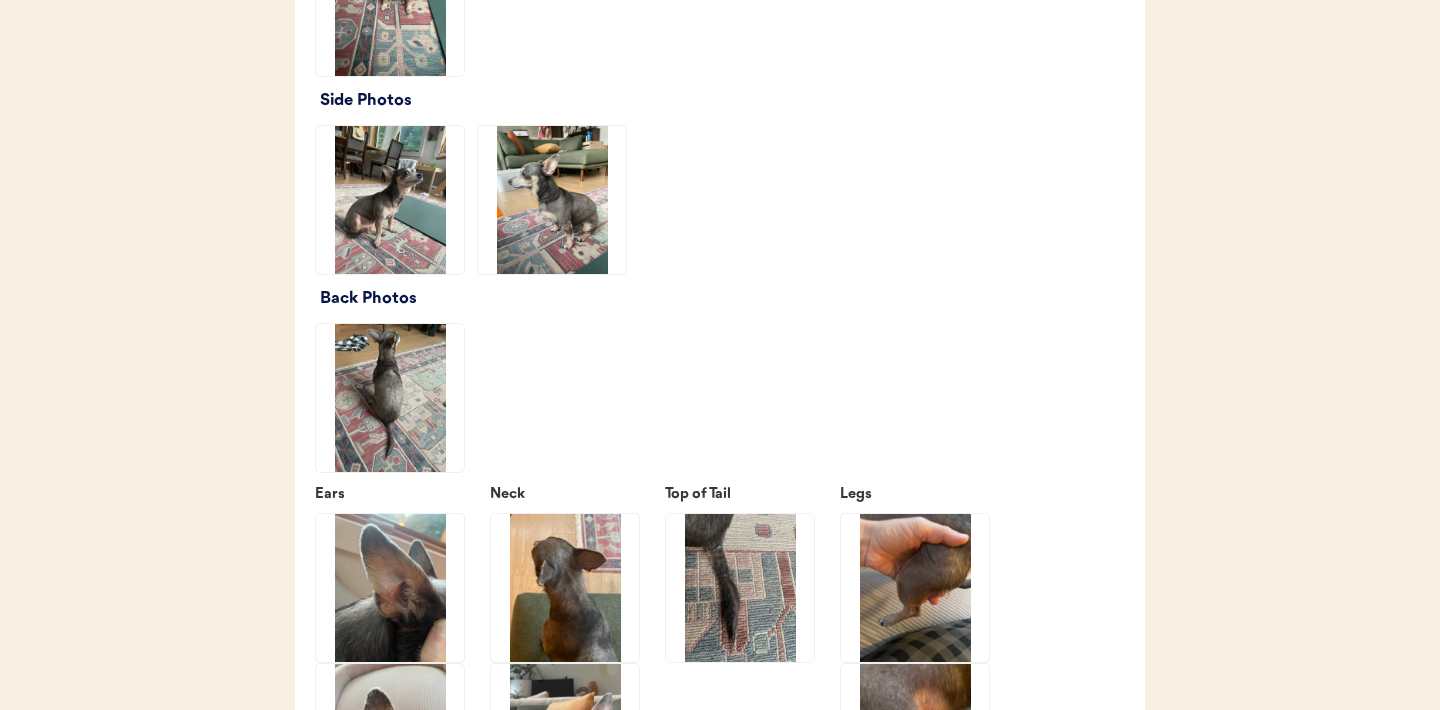 scroll, scrollTop: 2328, scrollLeft: 0, axis: vertical 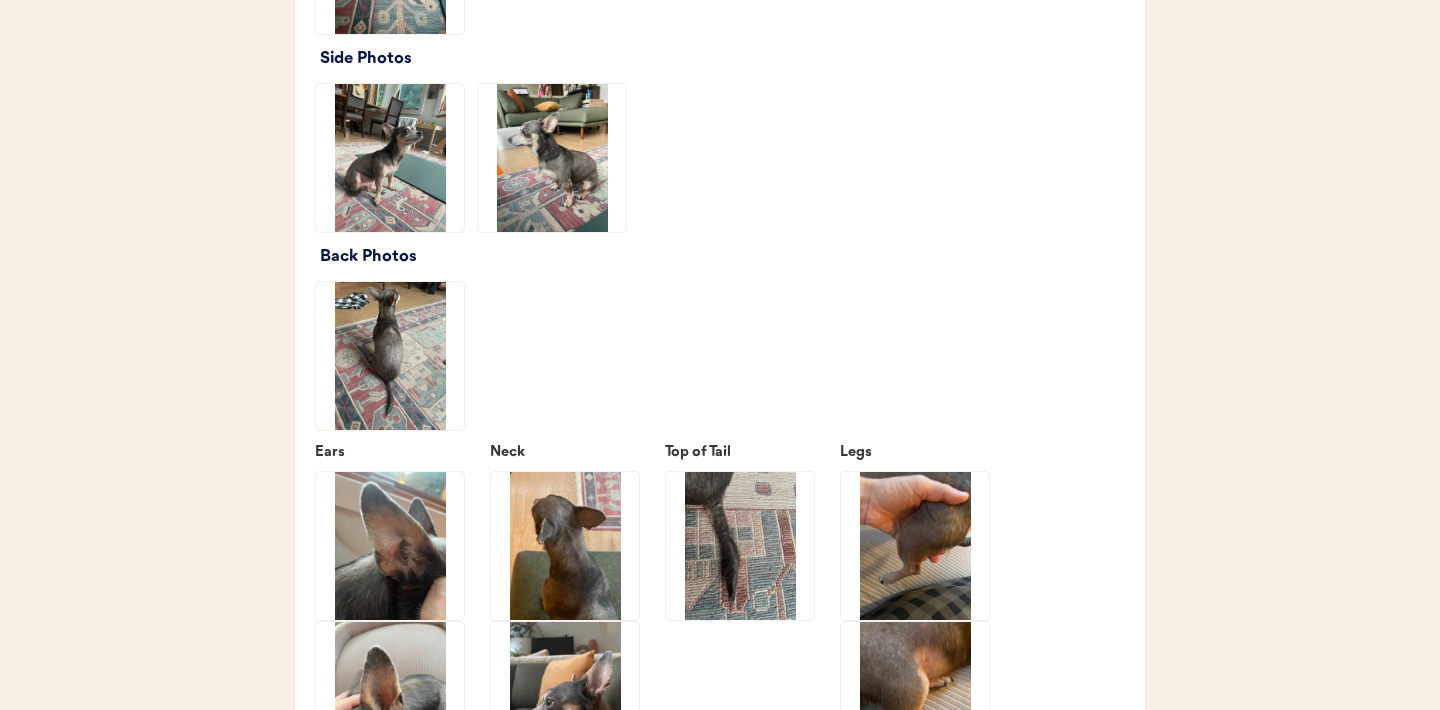 click 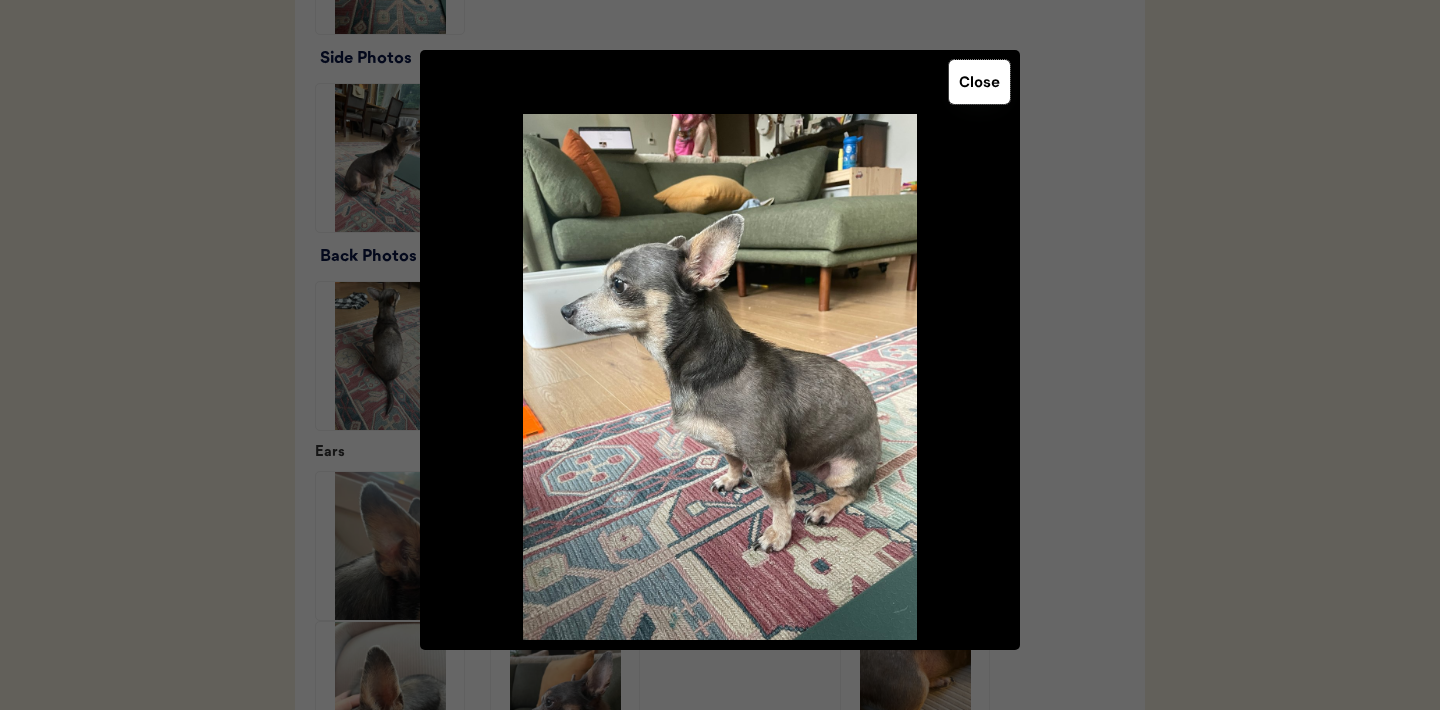 click on "Close" at bounding box center (979, 82) 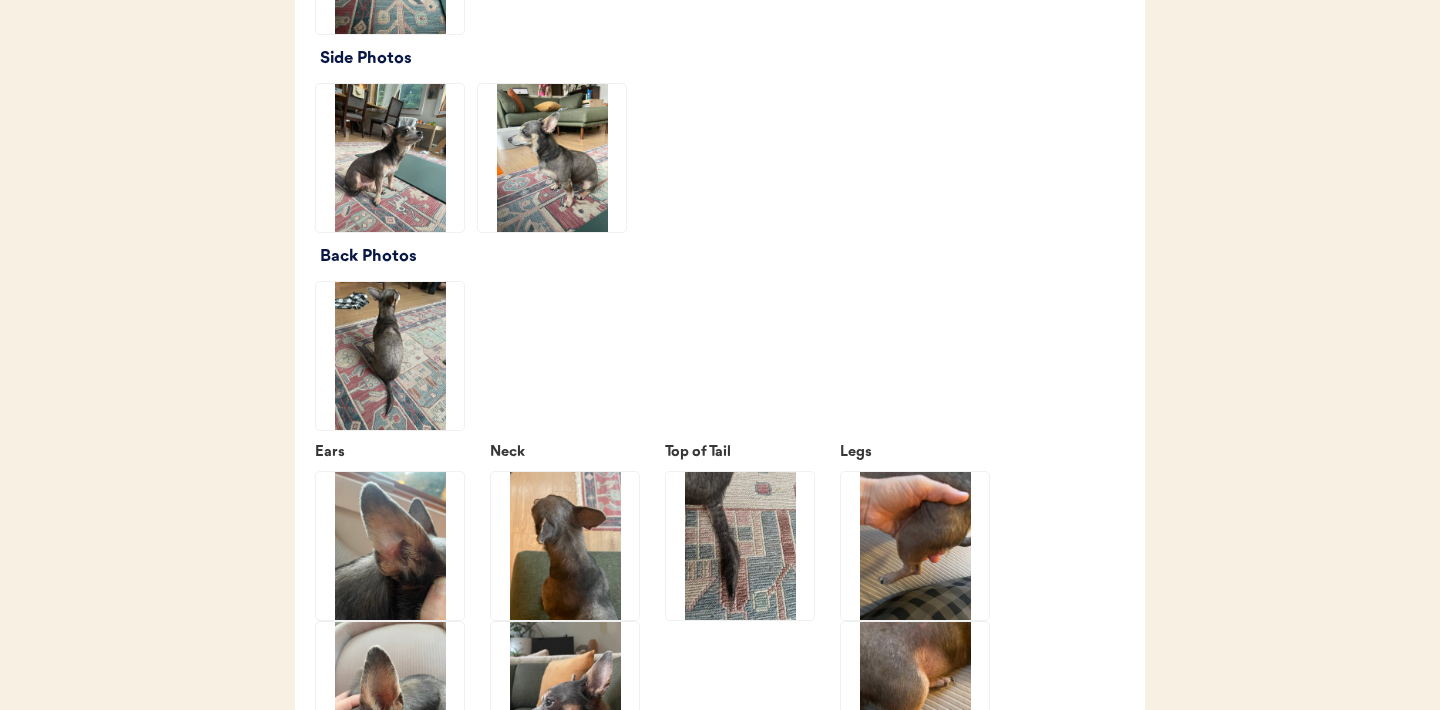 click 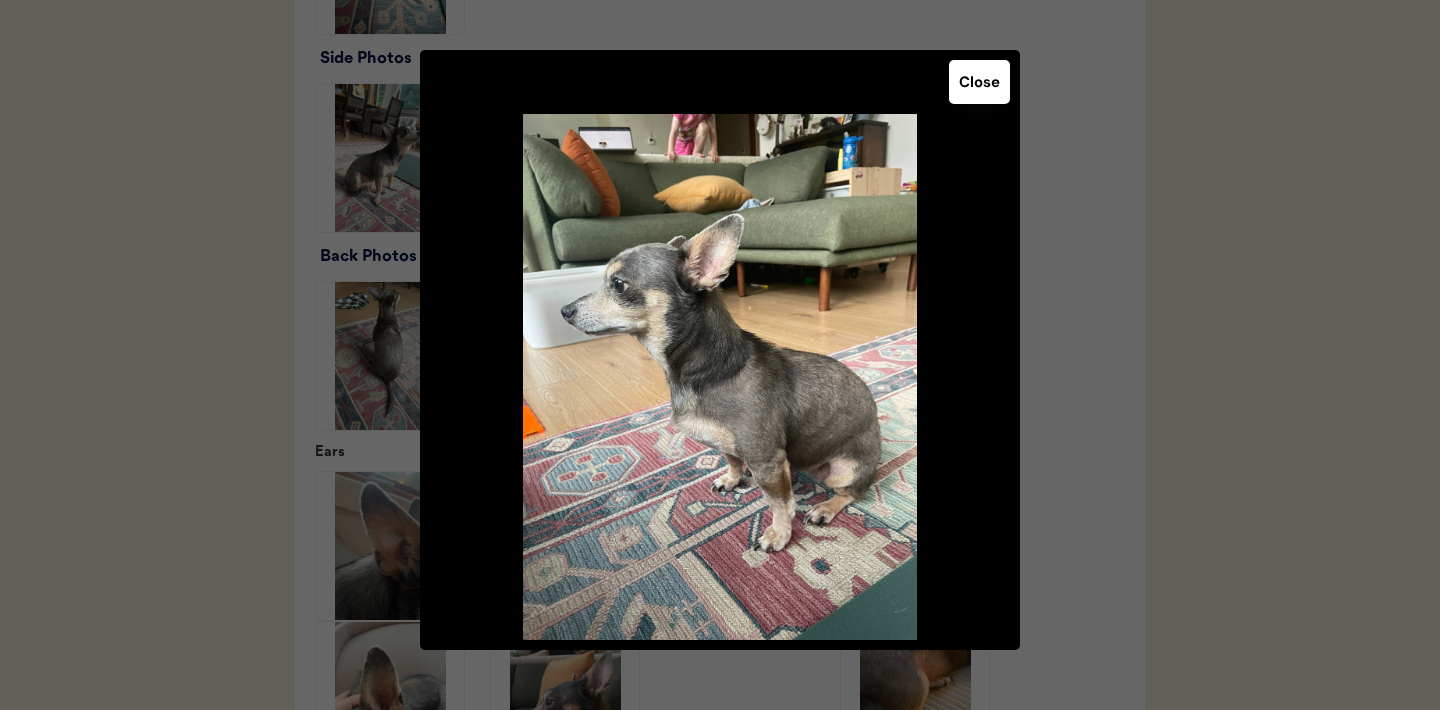 click on "Close" at bounding box center [979, 82] 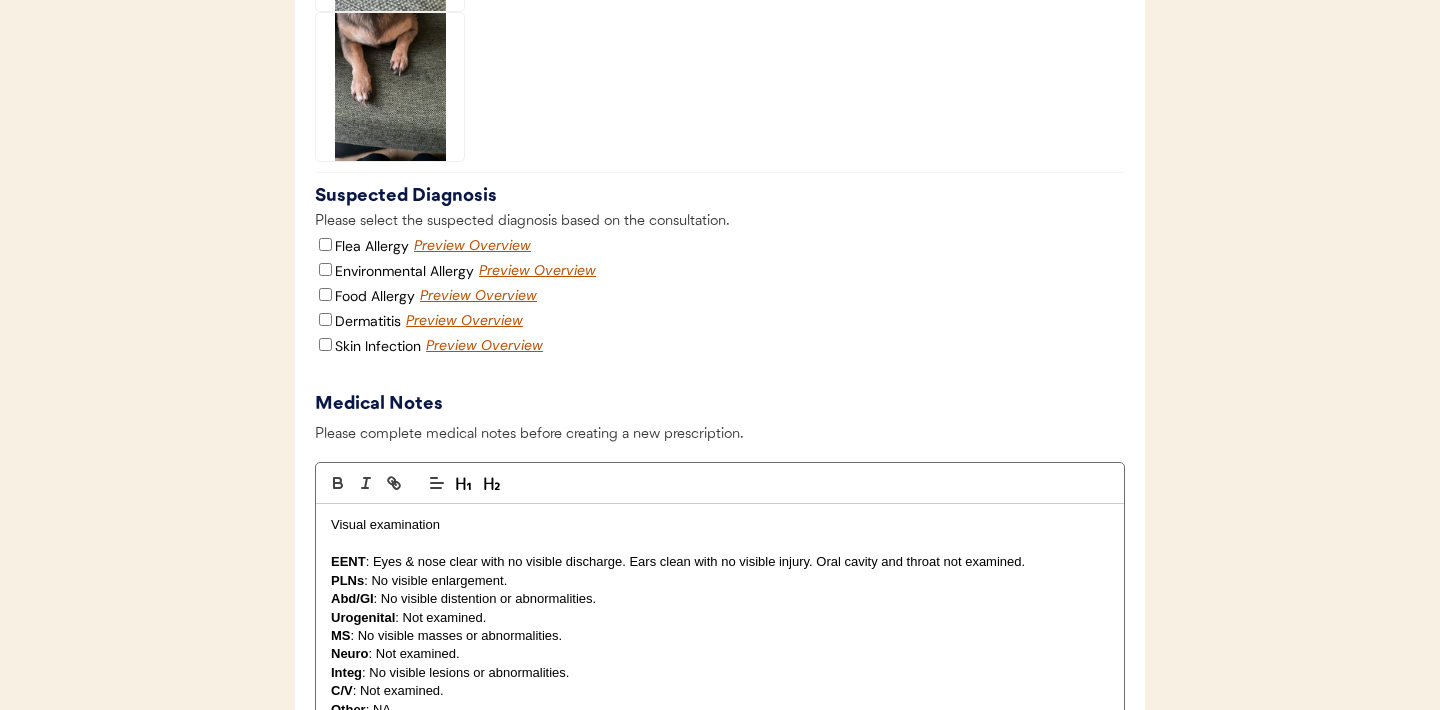 scroll, scrollTop: 4101, scrollLeft: 0, axis: vertical 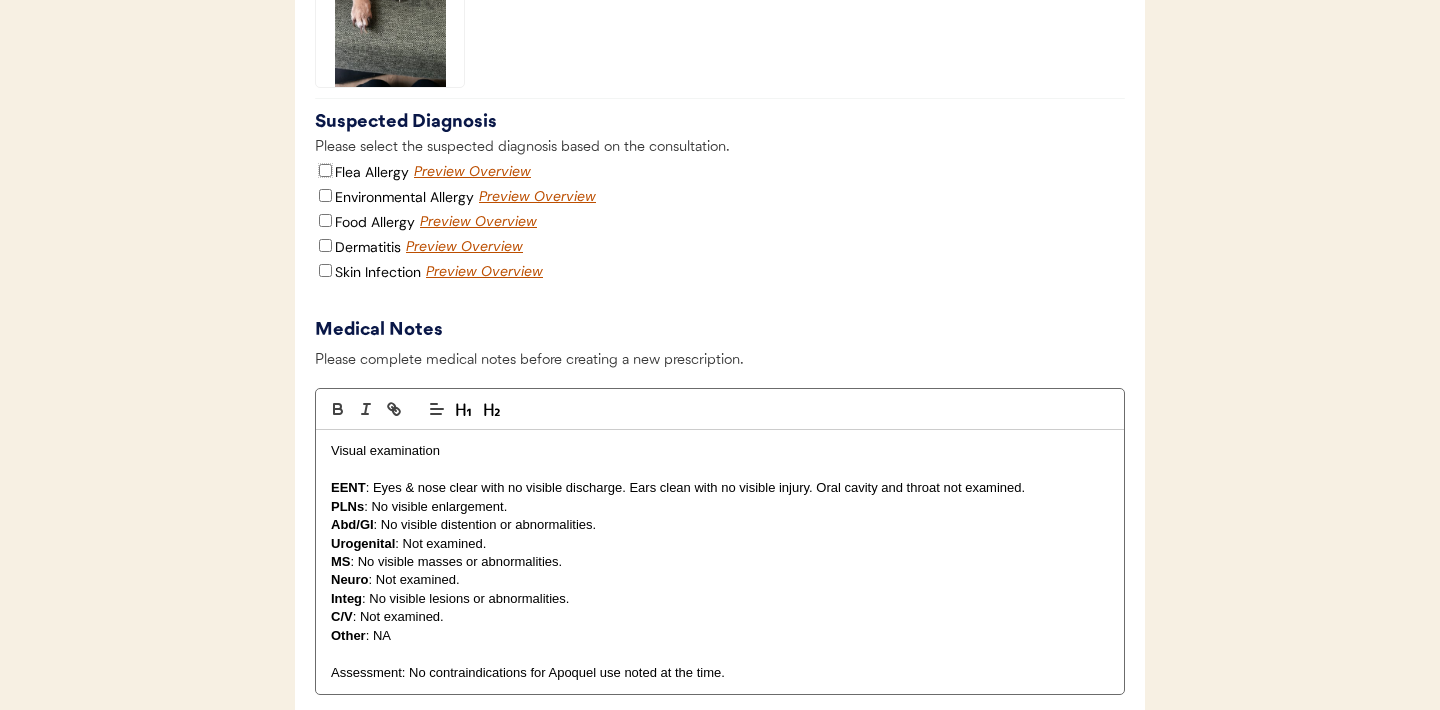 click on "Flea Allergy" at bounding box center (325, 170) 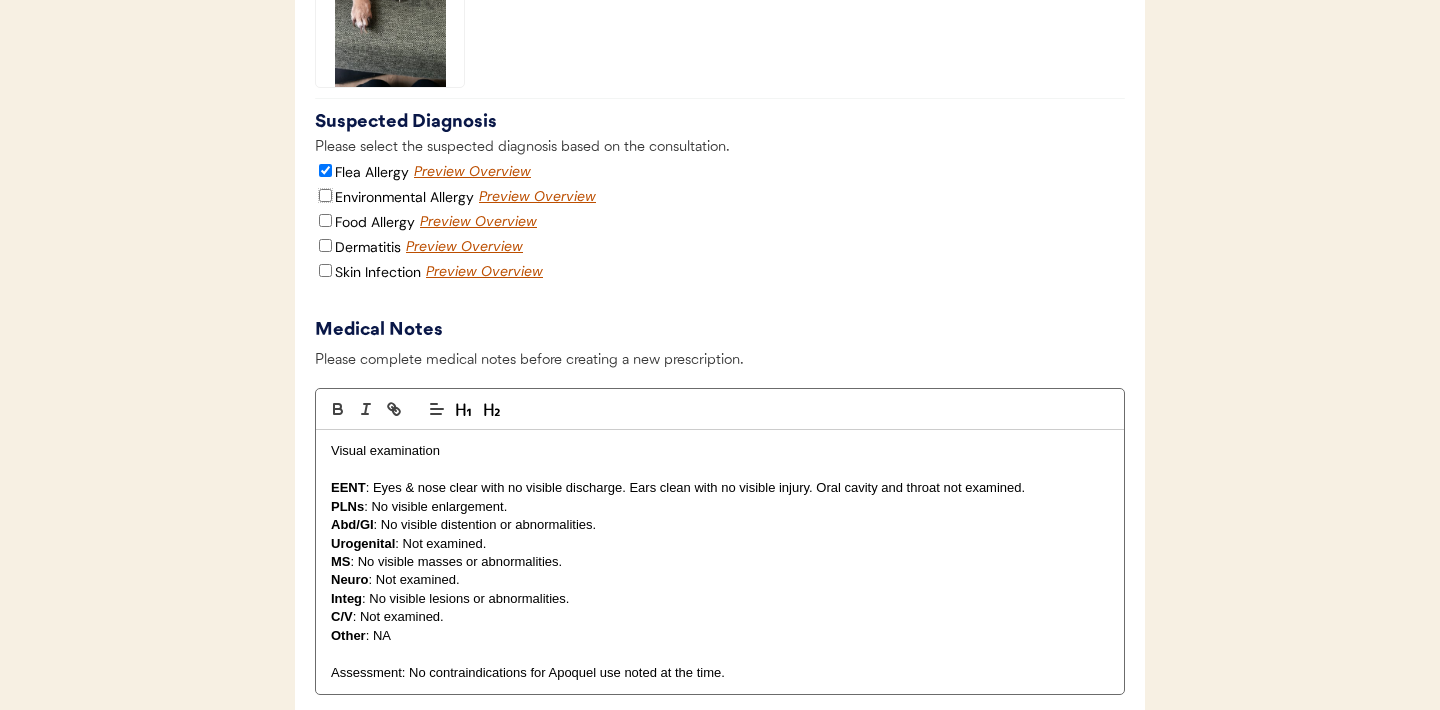 click on "Environmental Allergy" at bounding box center (325, 195) 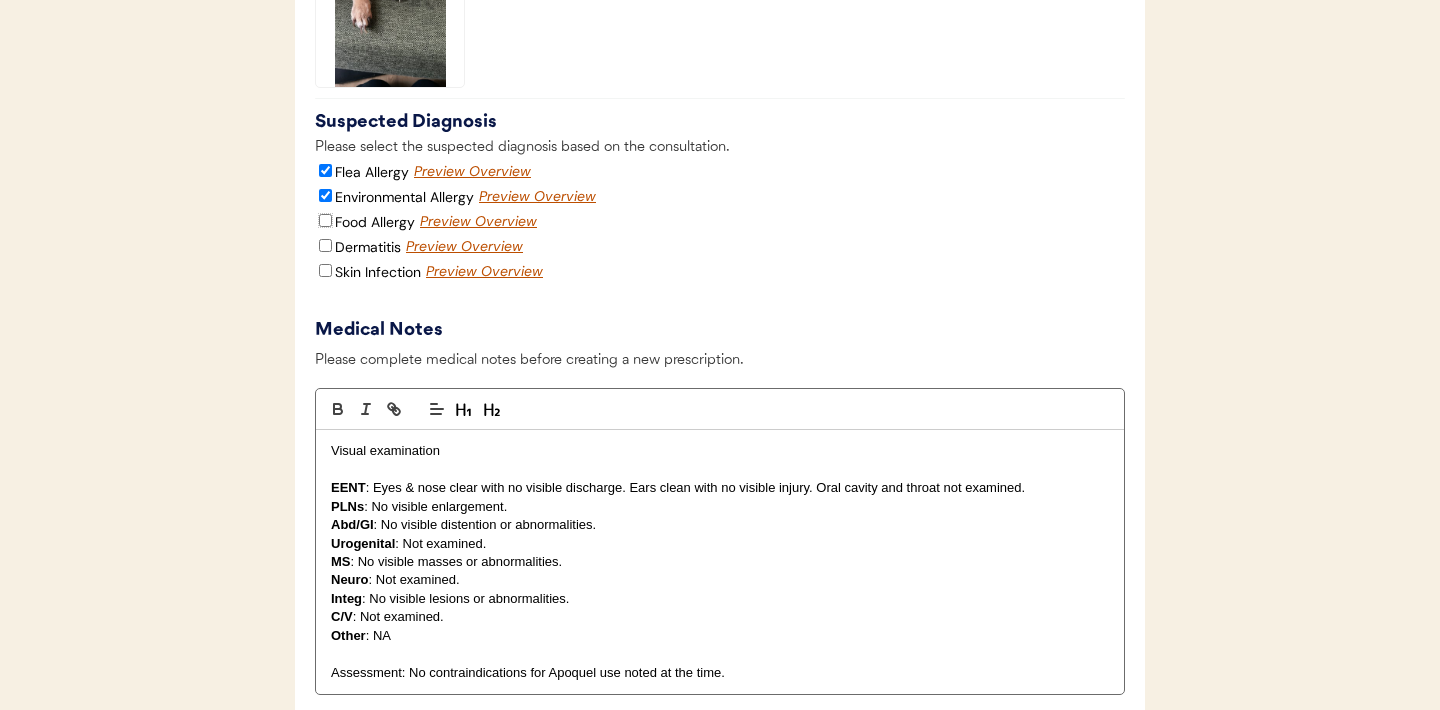 click on "Food Allergy" at bounding box center [325, 220] 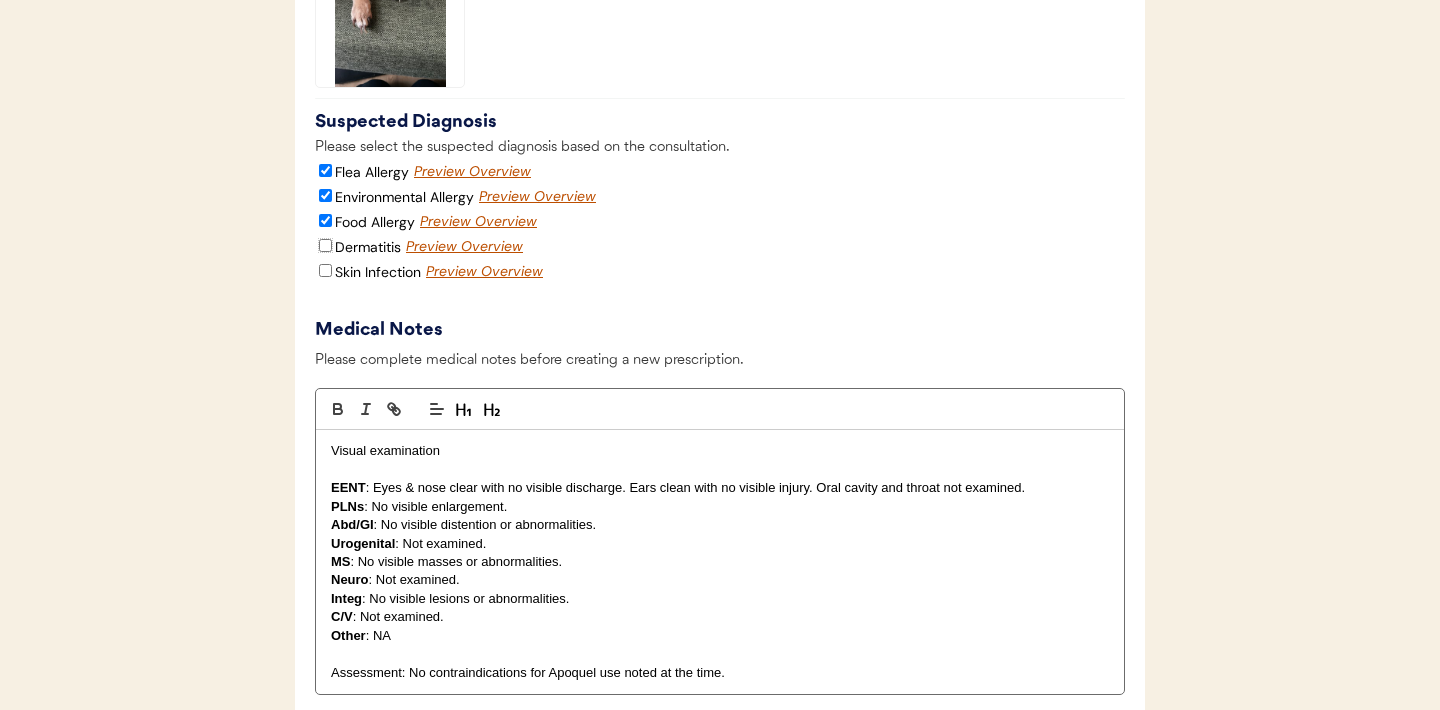 click on "Dermatitis" at bounding box center [325, 245] 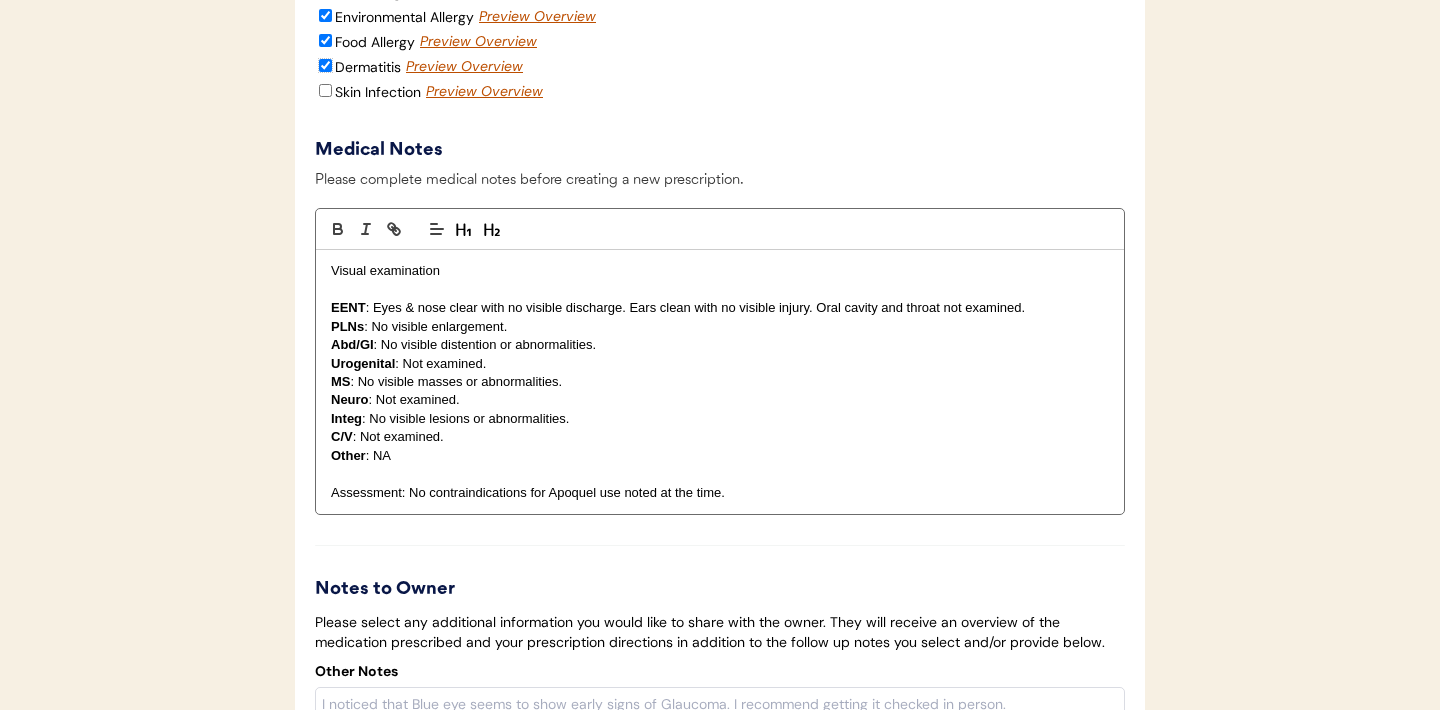 scroll, scrollTop: 4283, scrollLeft: 0, axis: vertical 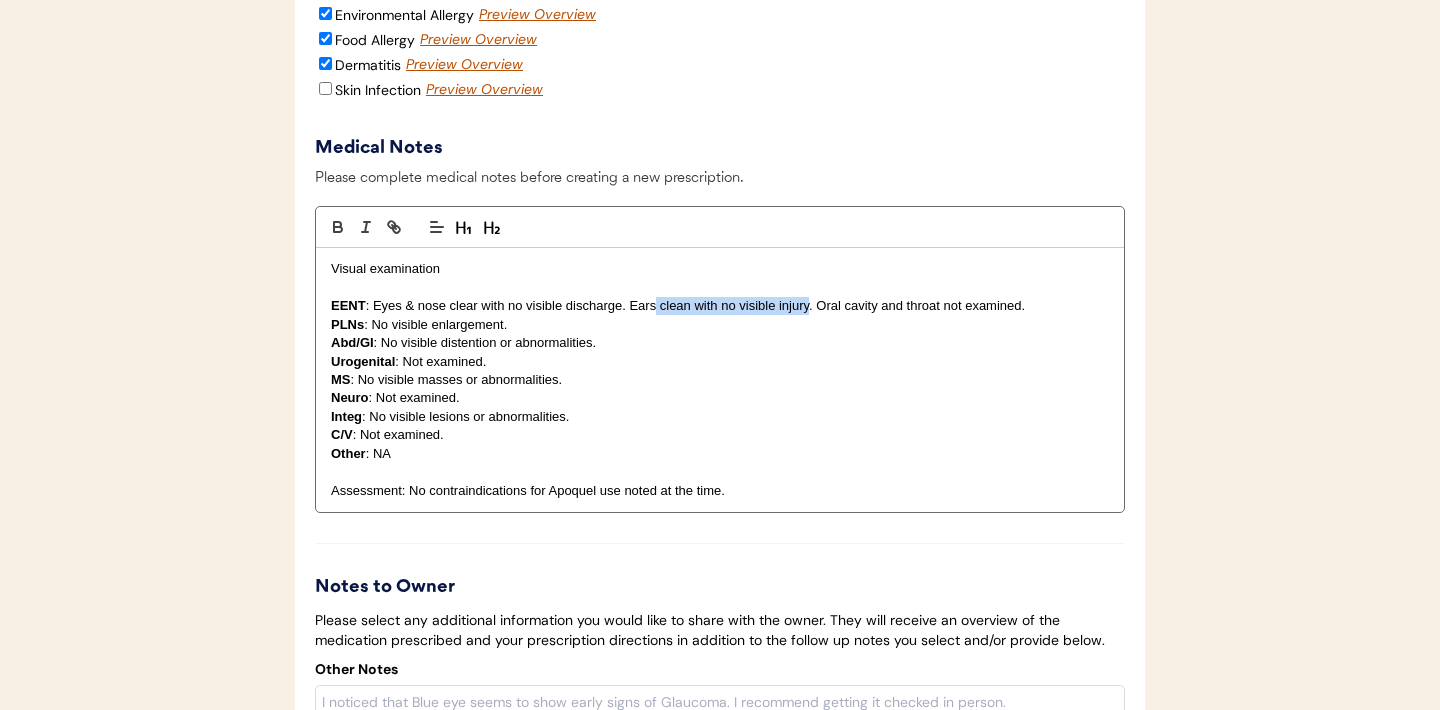 drag, startPoint x: 808, startPoint y: 336, endPoint x: 657, endPoint y: 335, distance: 151.00331 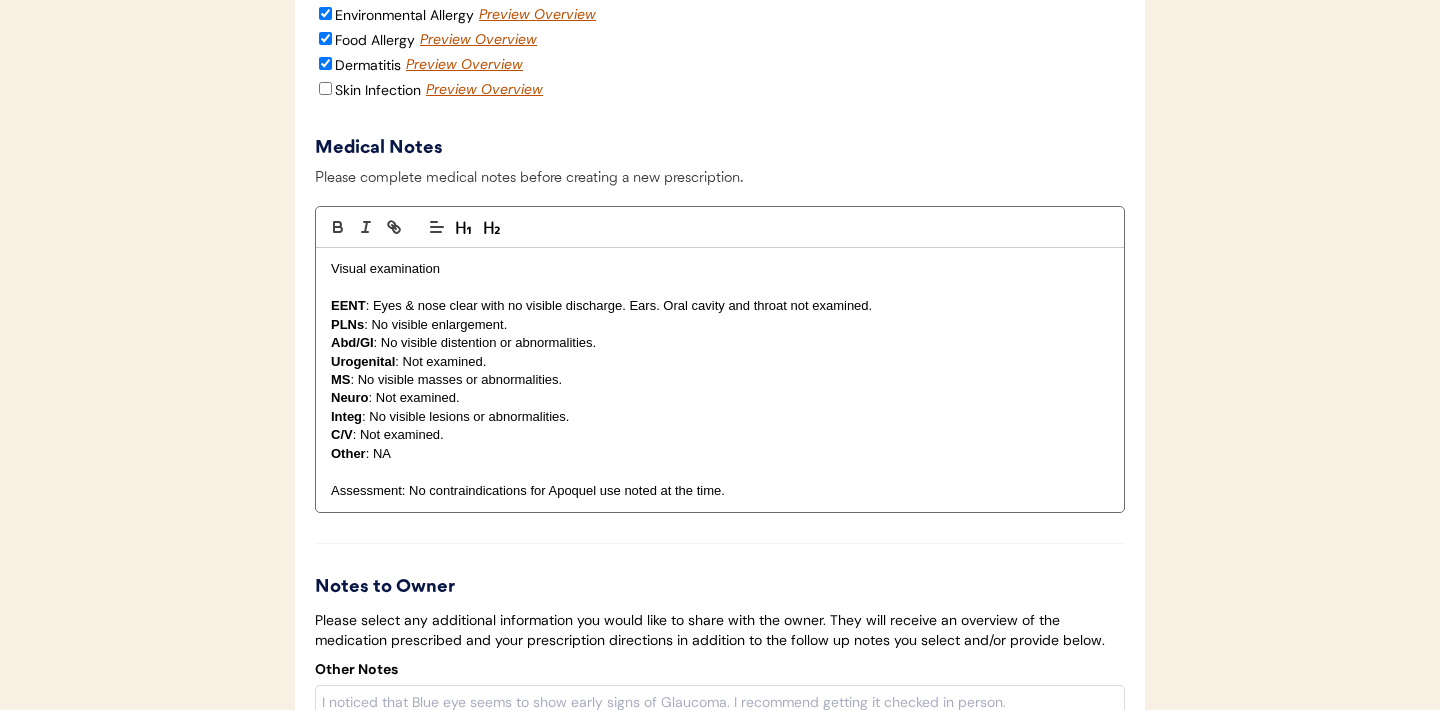 type 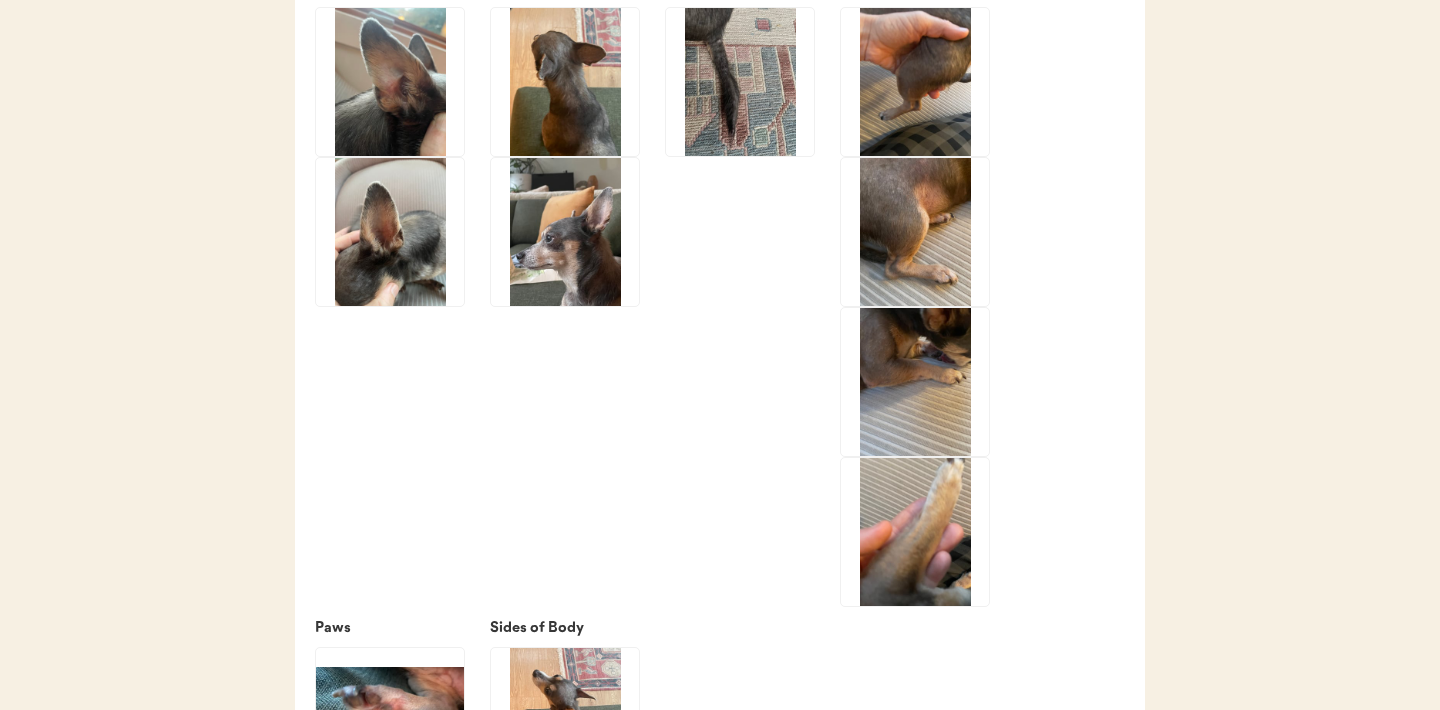 scroll, scrollTop: 2598, scrollLeft: 0, axis: vertical 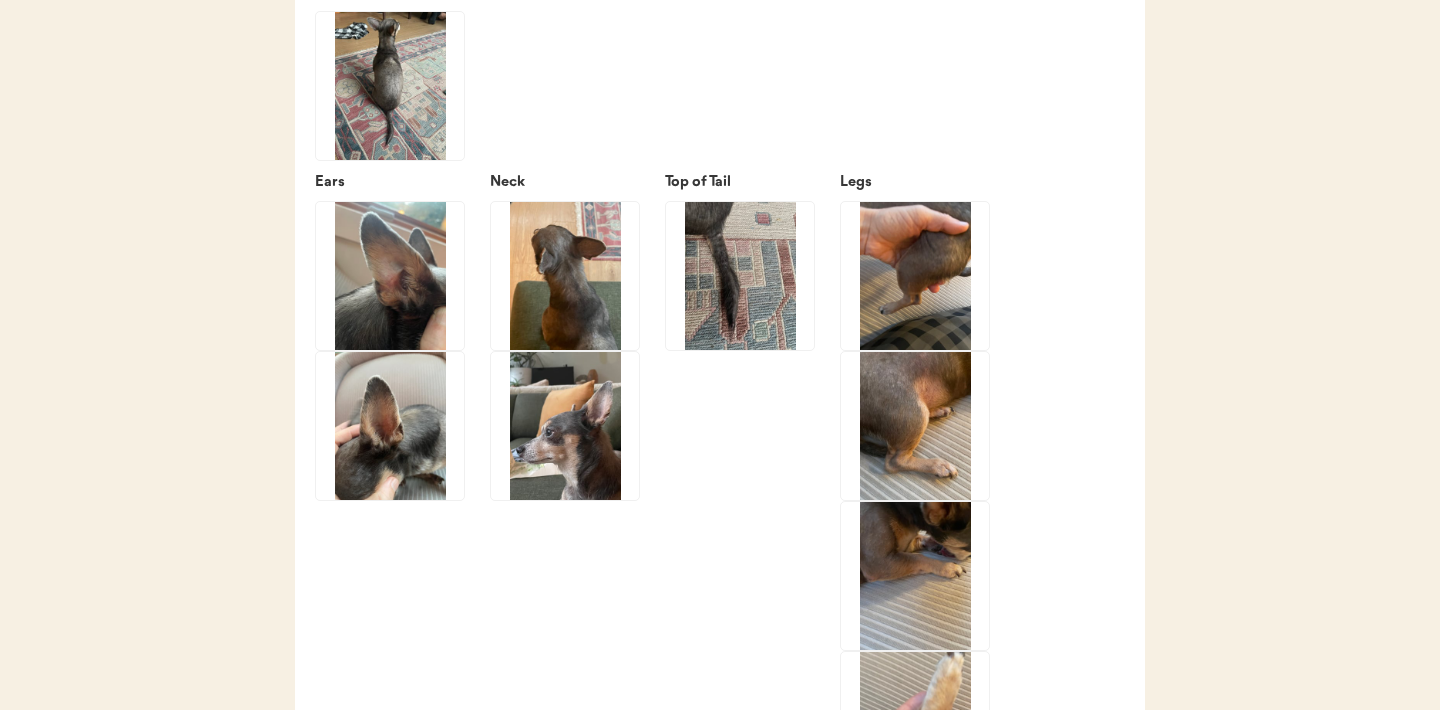 click 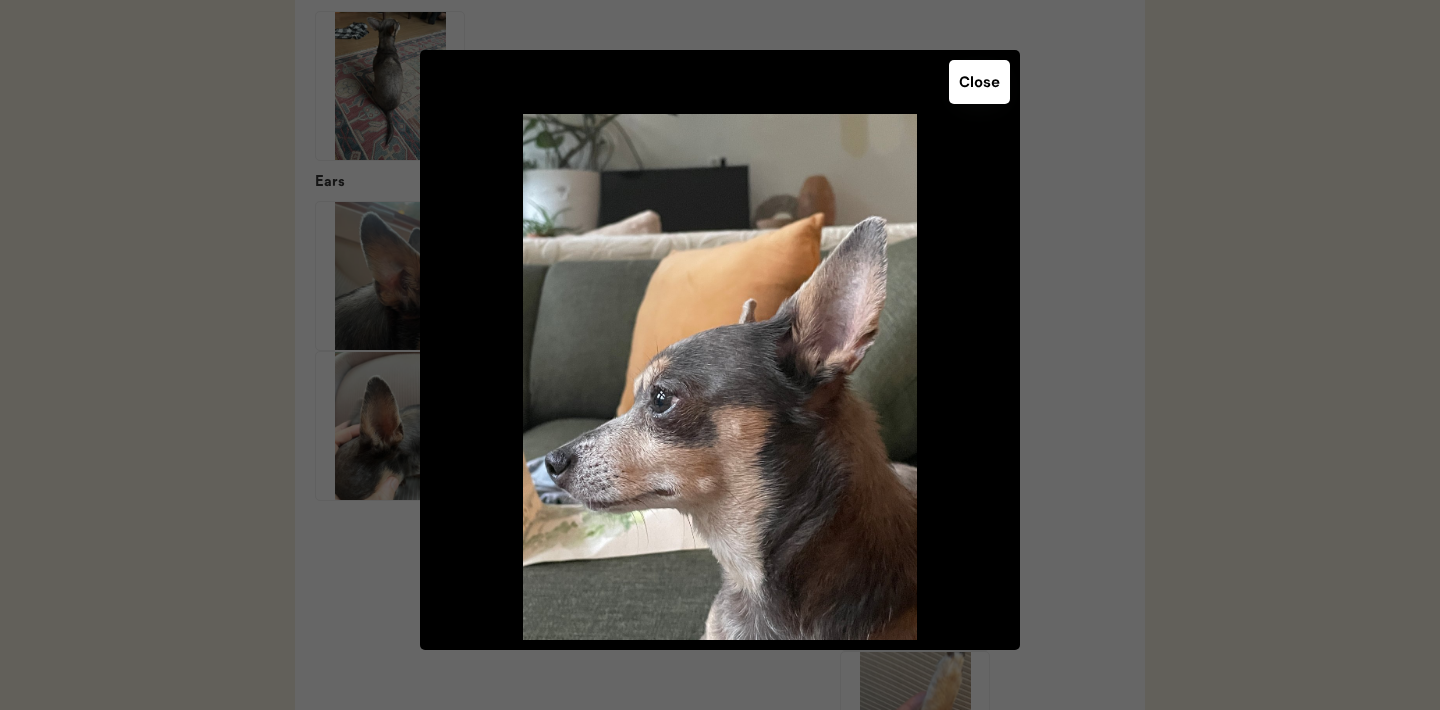 click on "Close" at bounding box center [979, 82] 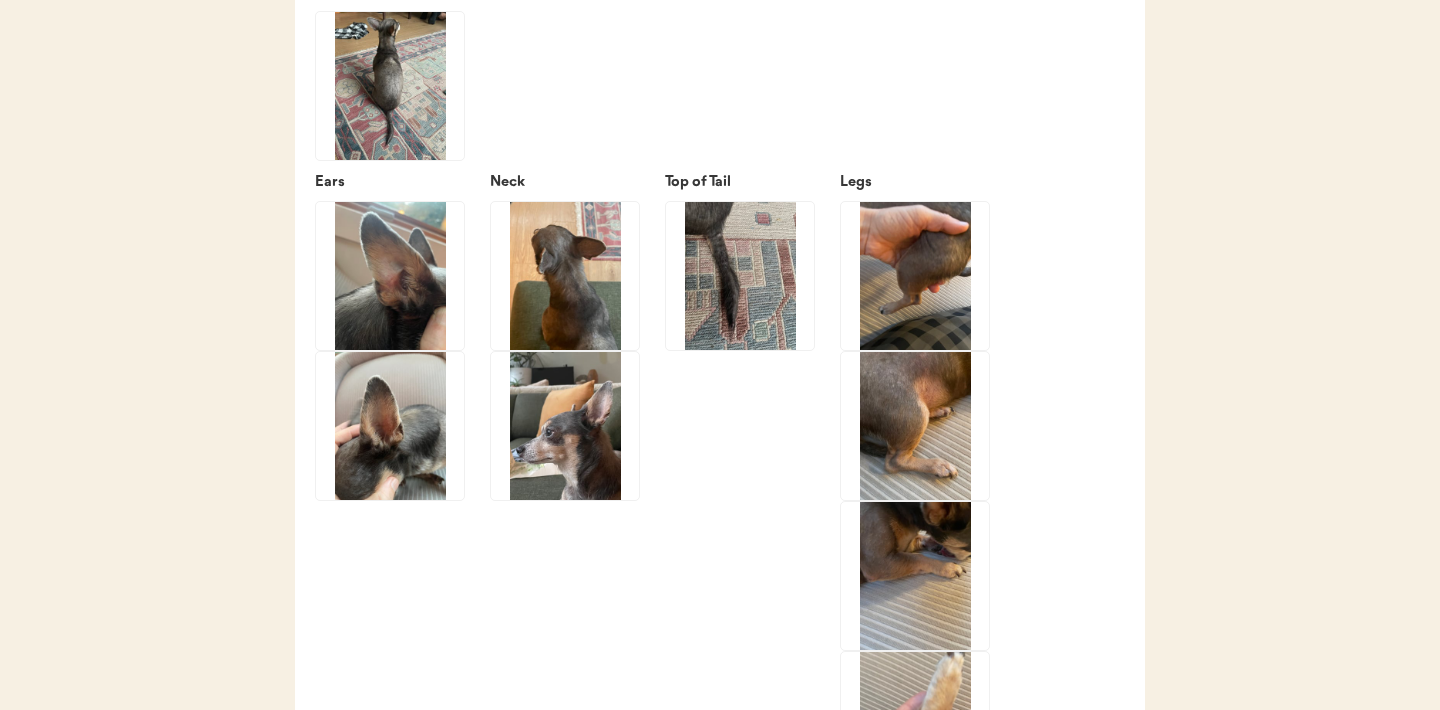 click 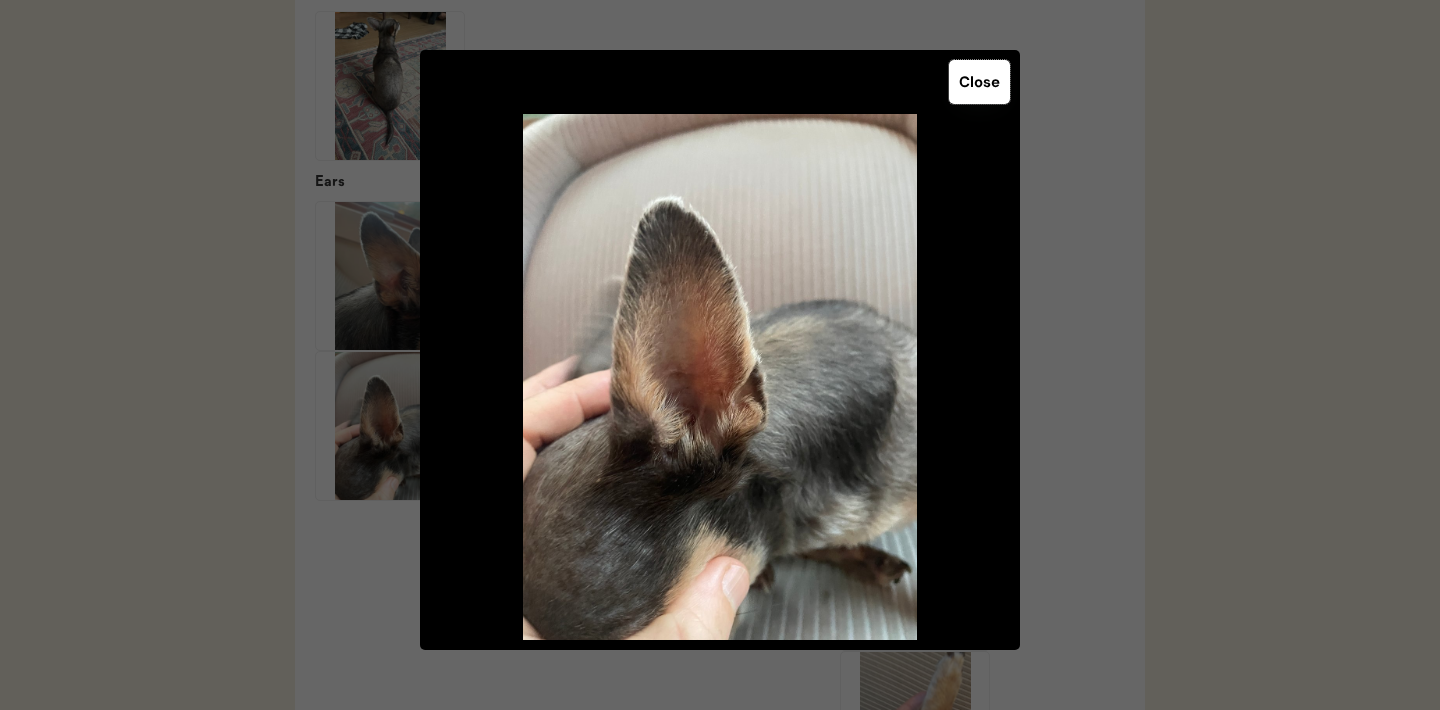 click on "Close" at bounding box center (979, 82) 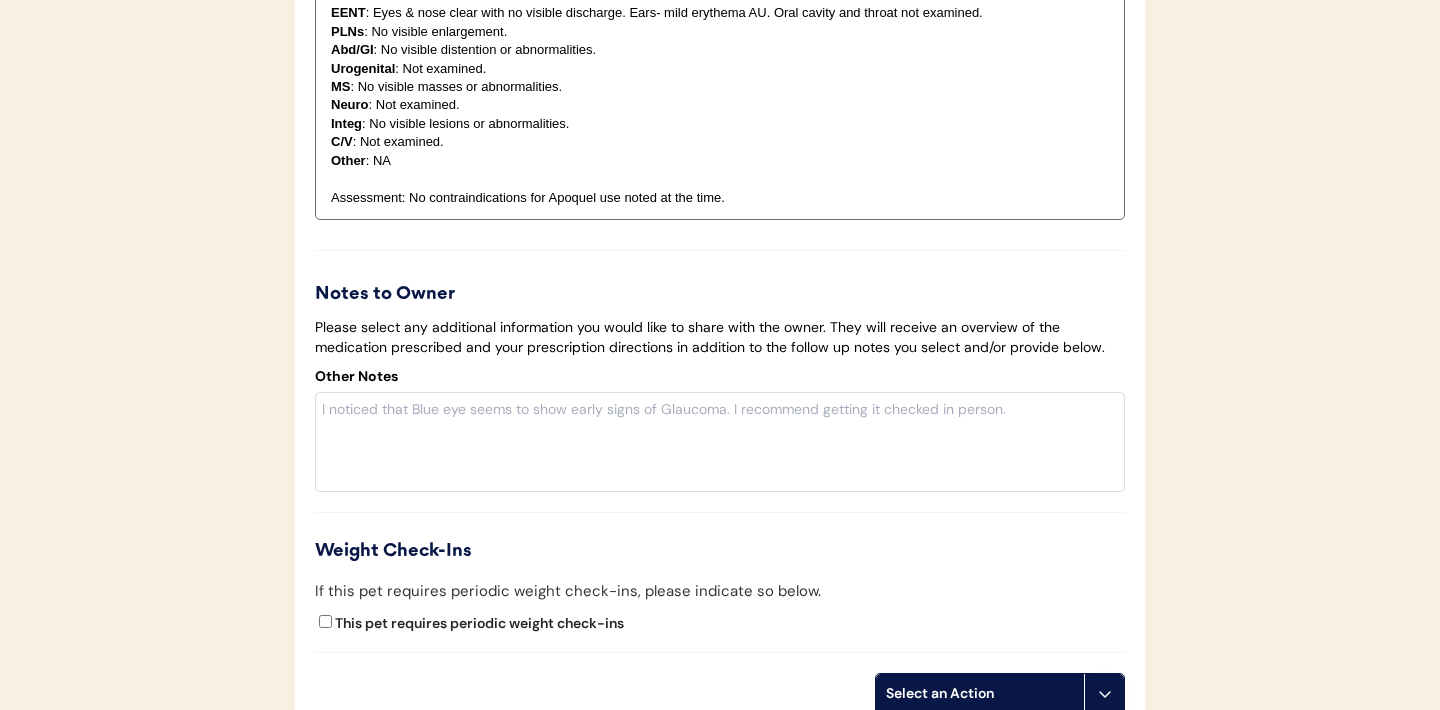 scroll, scrollTop: 4241, scrollLeft: 0, axis: vertical 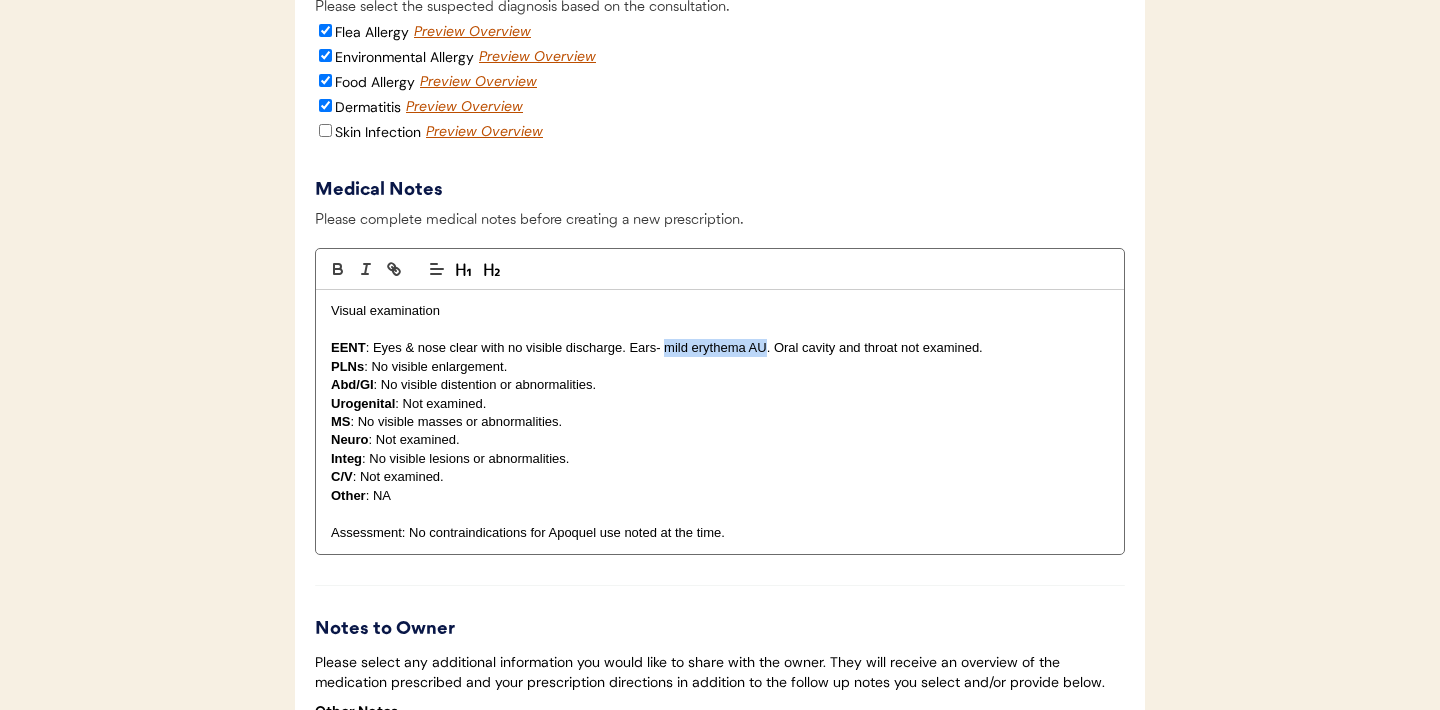 drag, startPoint x: 765, startPoint y: 374, endPoint x: 666, endPoint y: 376, distance: 99.0202 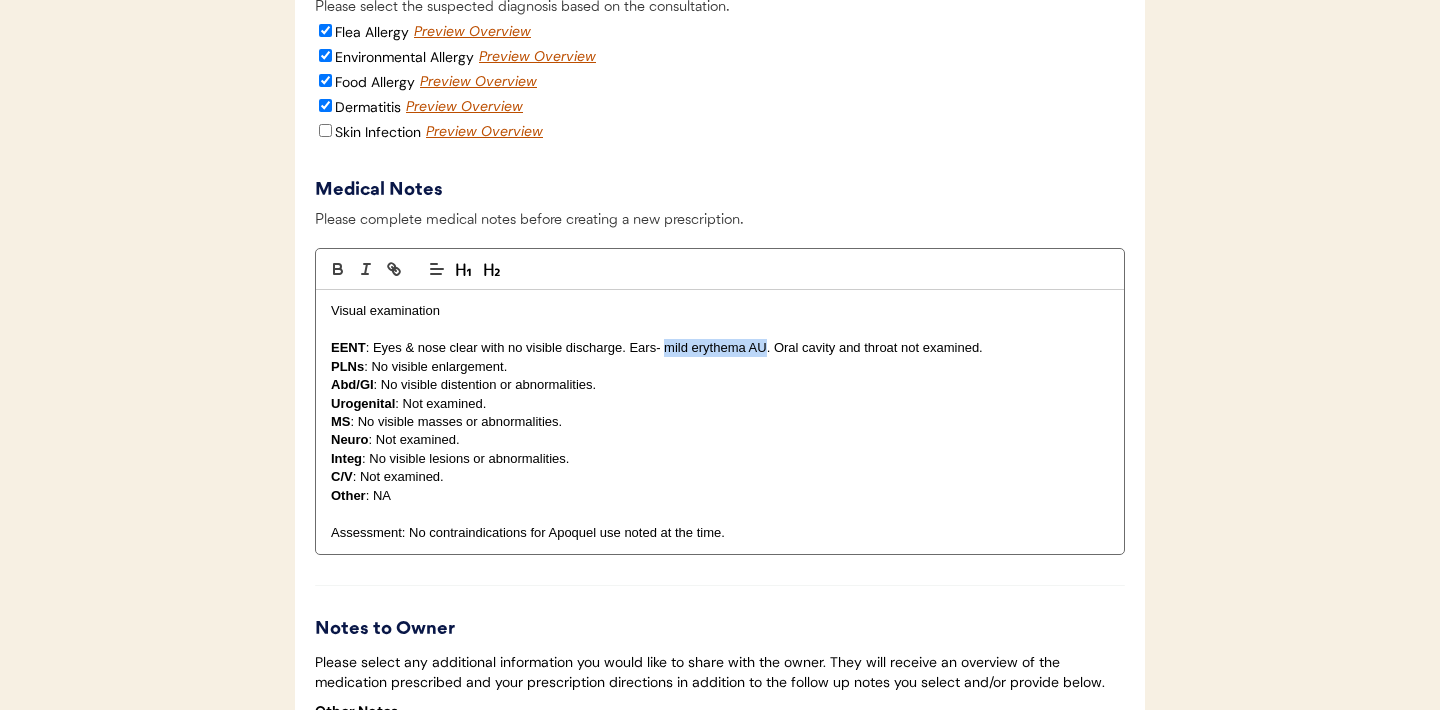 click on "EENT : Eyes & nose clear with no visible discharge. Ears- mild erythema AU. Oral cavity and throat not examined." at bounding box center (720, 348) 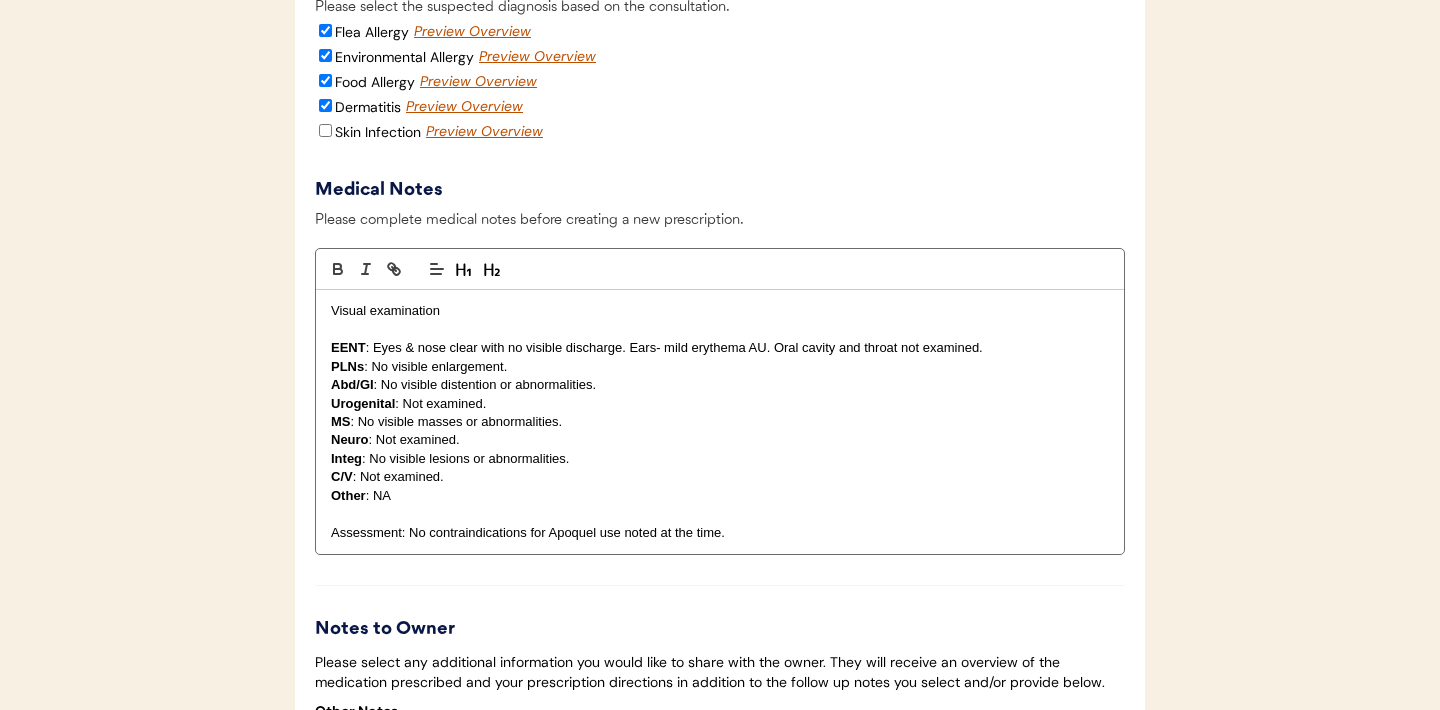click on "EENT : Eyes & nose clear with no visible discharge. Ears- mild erythema AU. Oral cavity and throat not examined." at bounding box center (720, 348) 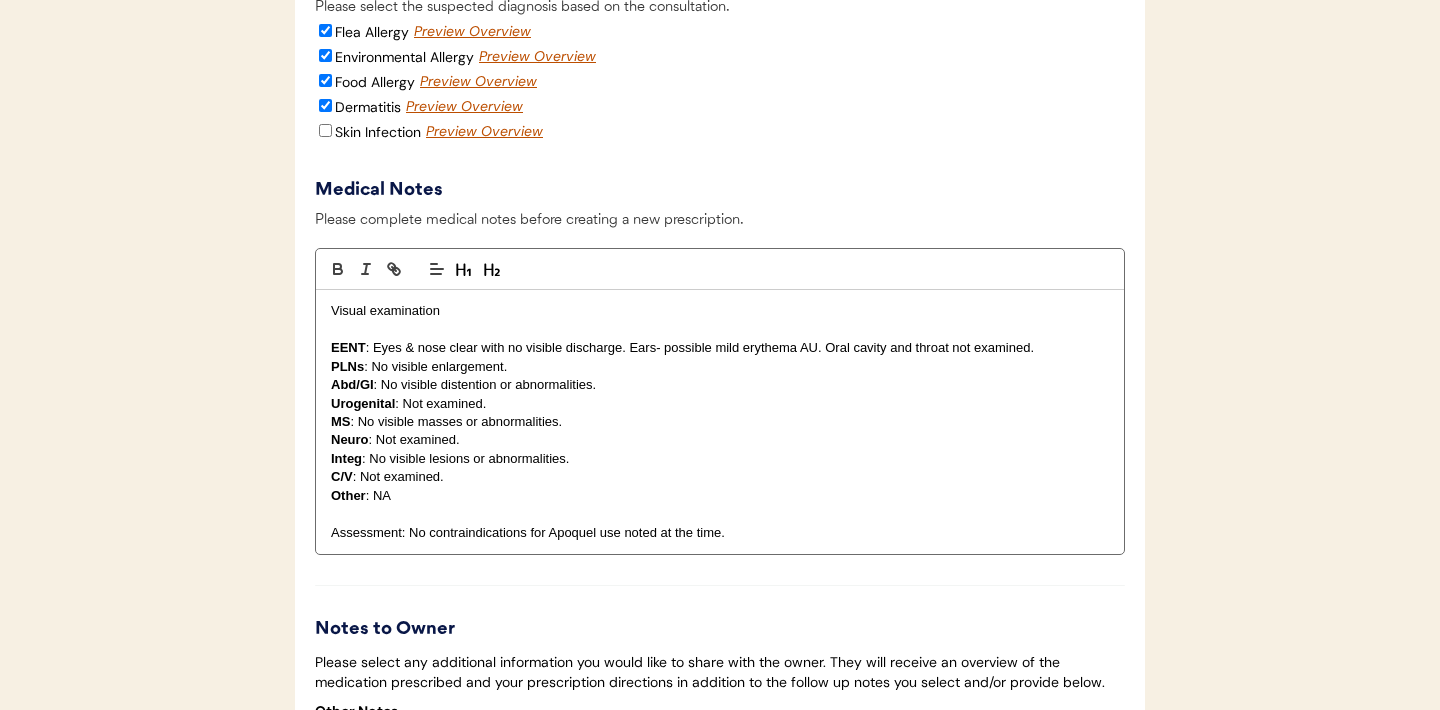 click on "EENT : Eyes & nose clear with no visible discharge. Ears- possible mild erythema AU. Oral cavity and throat not examined." at bounding box center [720, 348] 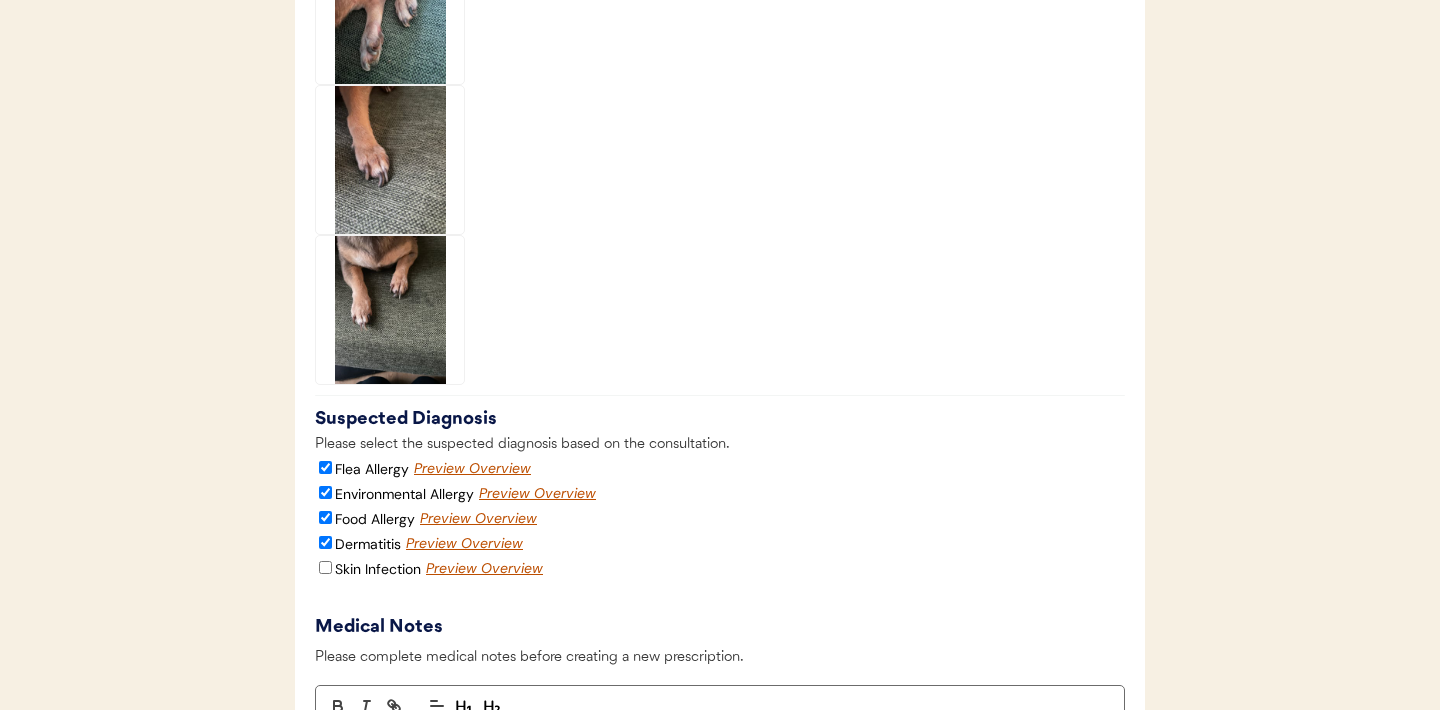scroll, scrollTop: 4332, scrollLeft: 0, axis: vertical 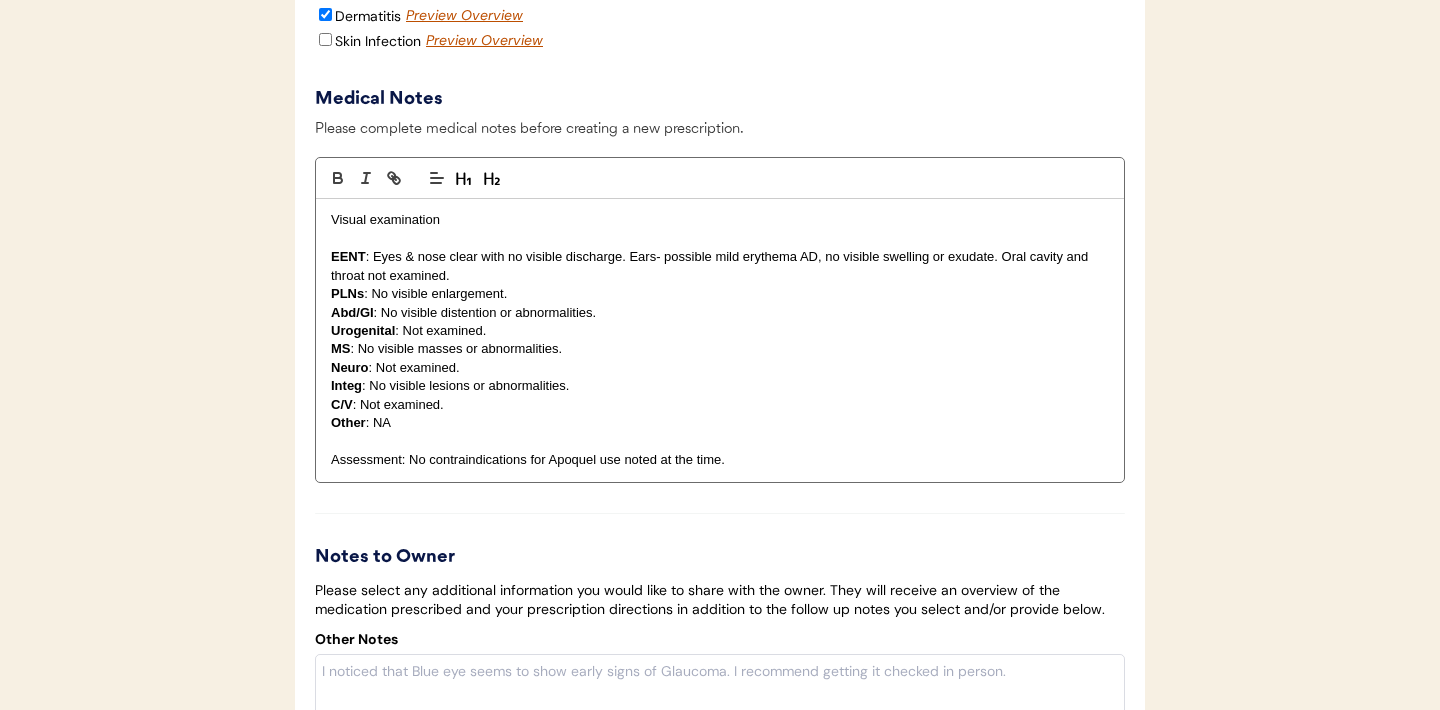 click on "Visual examination" at bounding box center [720, 220] 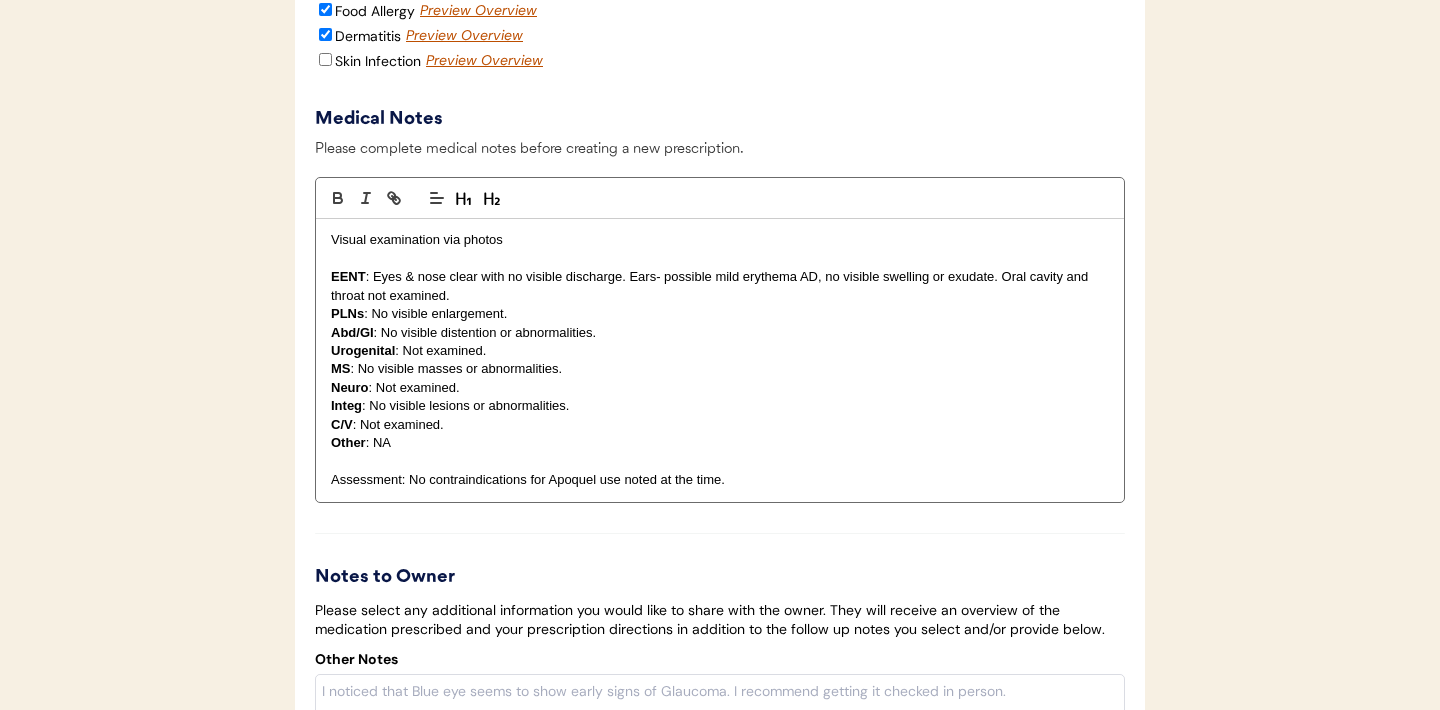 scroll, scrollTop: 4307, scrollLeft: 0, axis: vertical 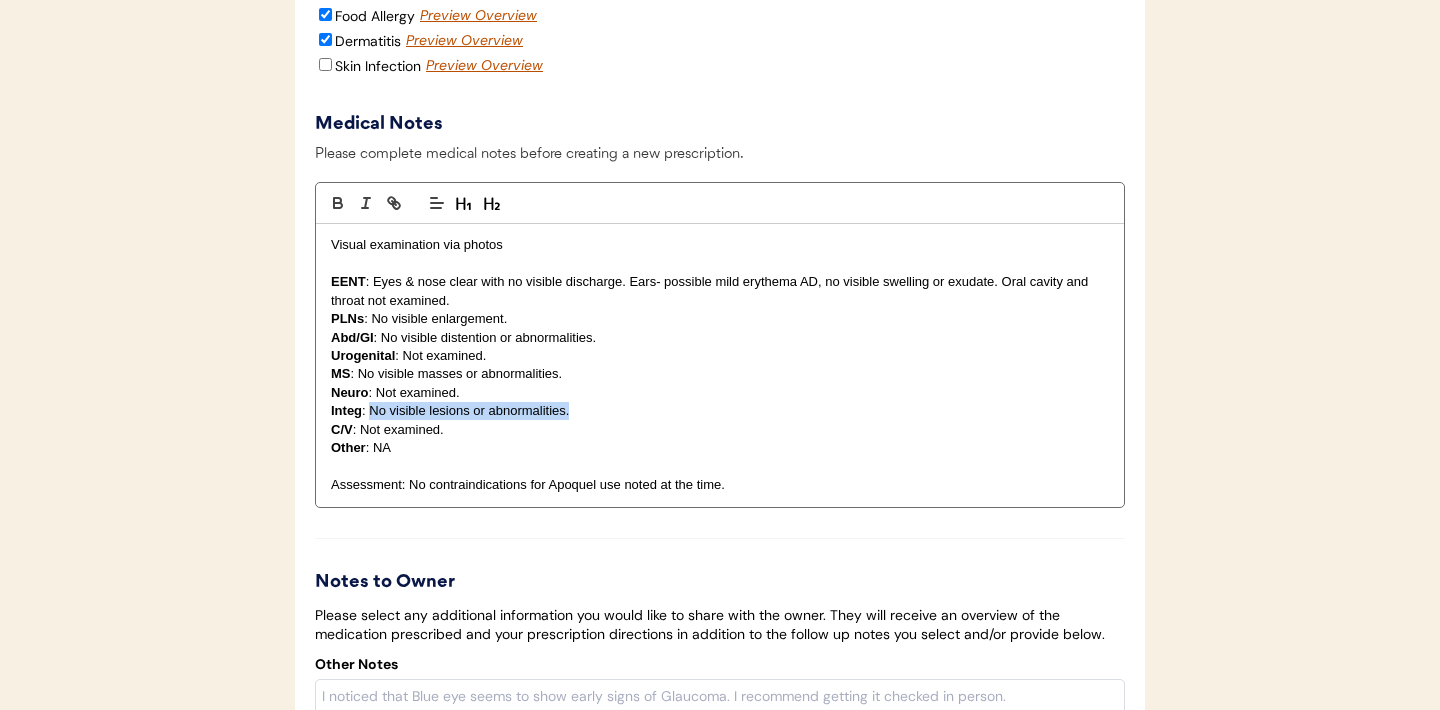 drag, startPoint x: 574, startPoint y: 438, endPoint x: 371, endPoint y: 440, distance: 203.00986 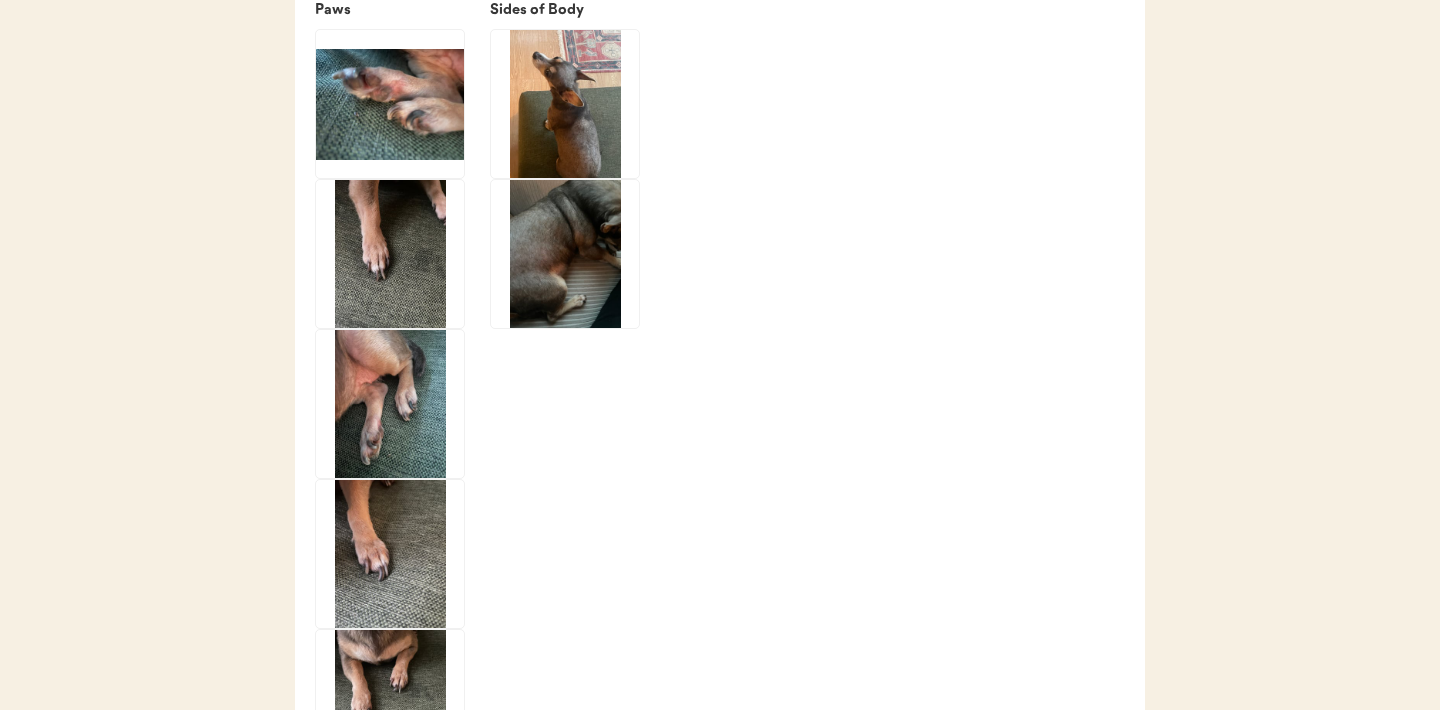 scroll, scrollTop: 3405, scrollLeft: 0, axis: vertical 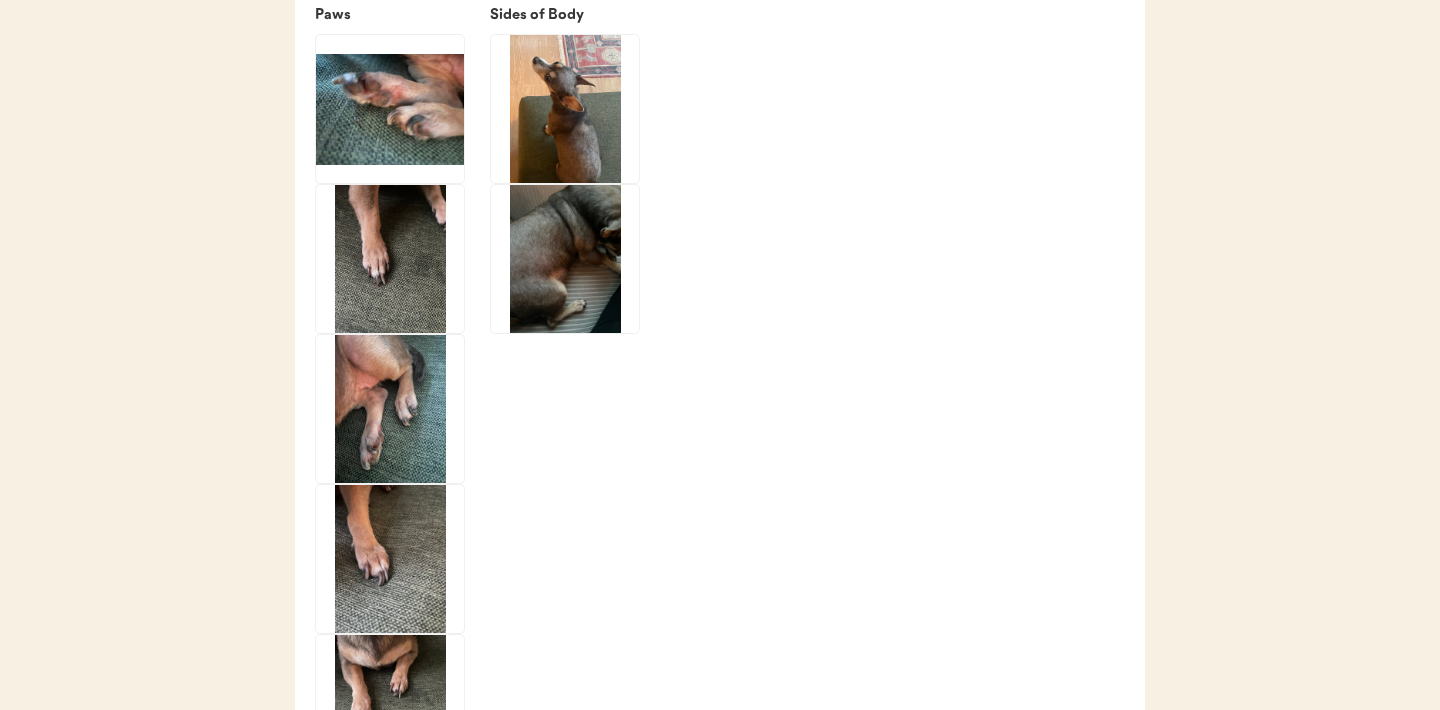 click 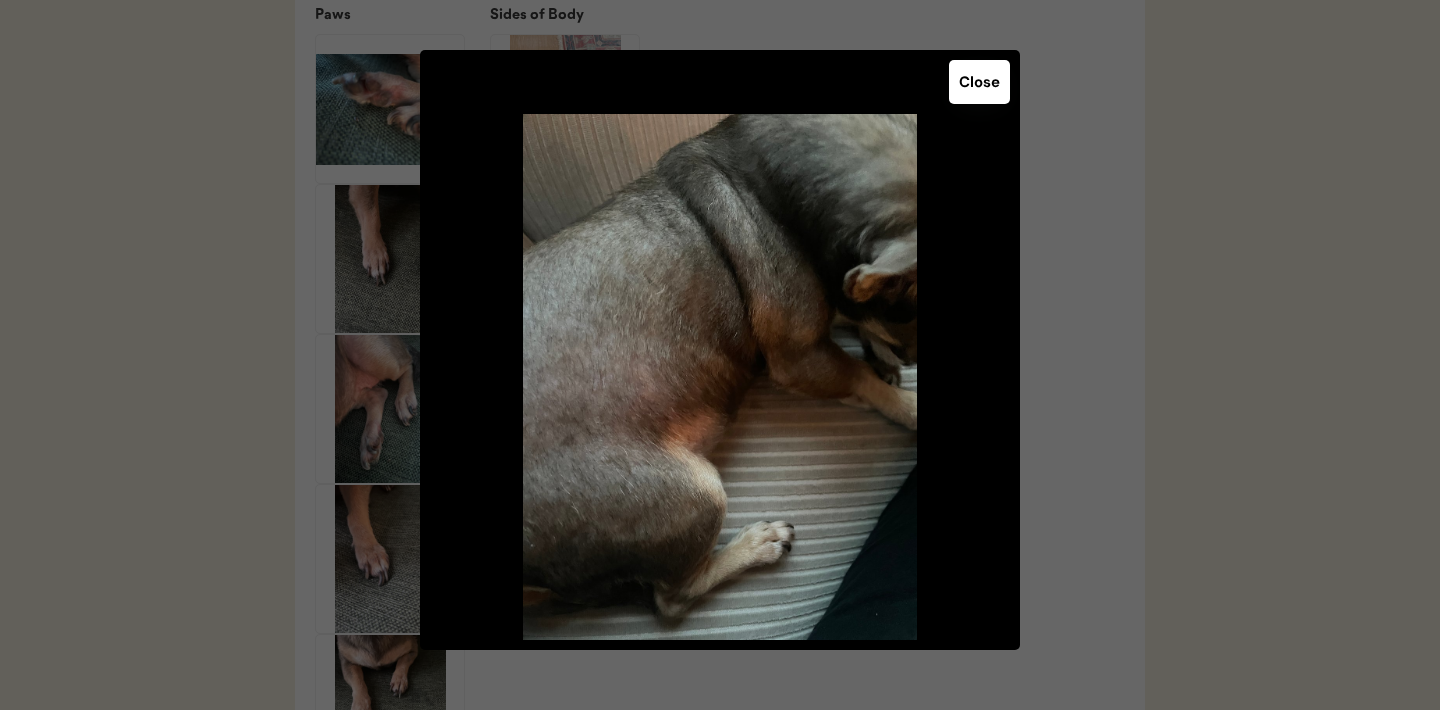 click on "Close" at bounding box center (979, 82) 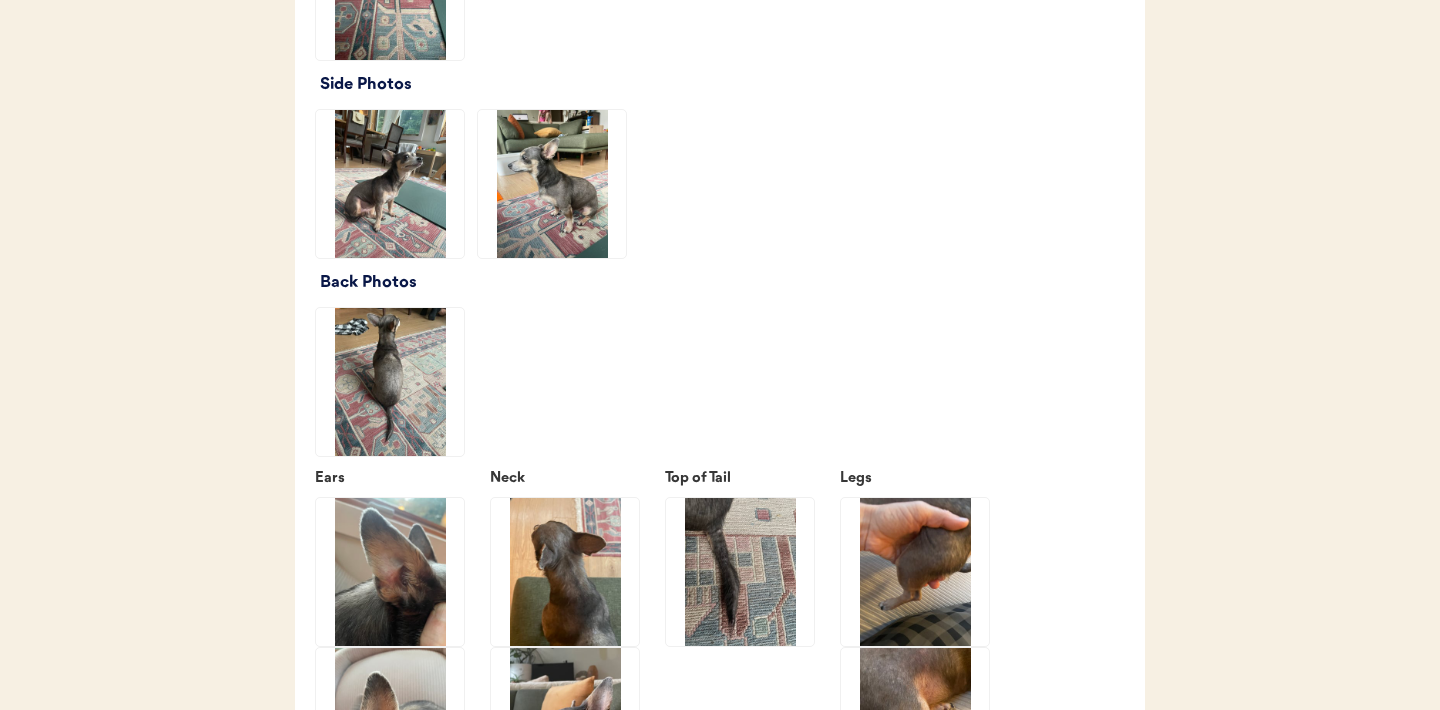 scroll, scrollTop: 2285, scrollLeft: 0, axis: vertical 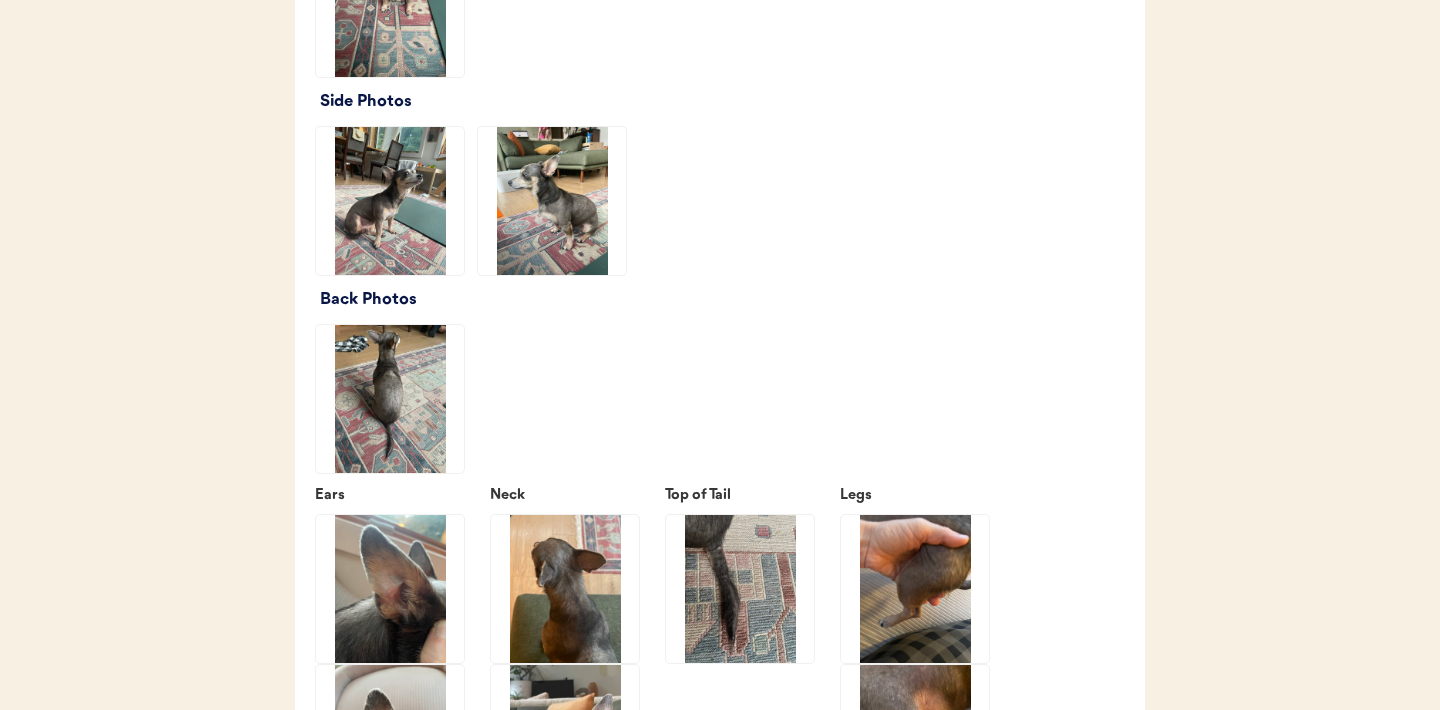 click 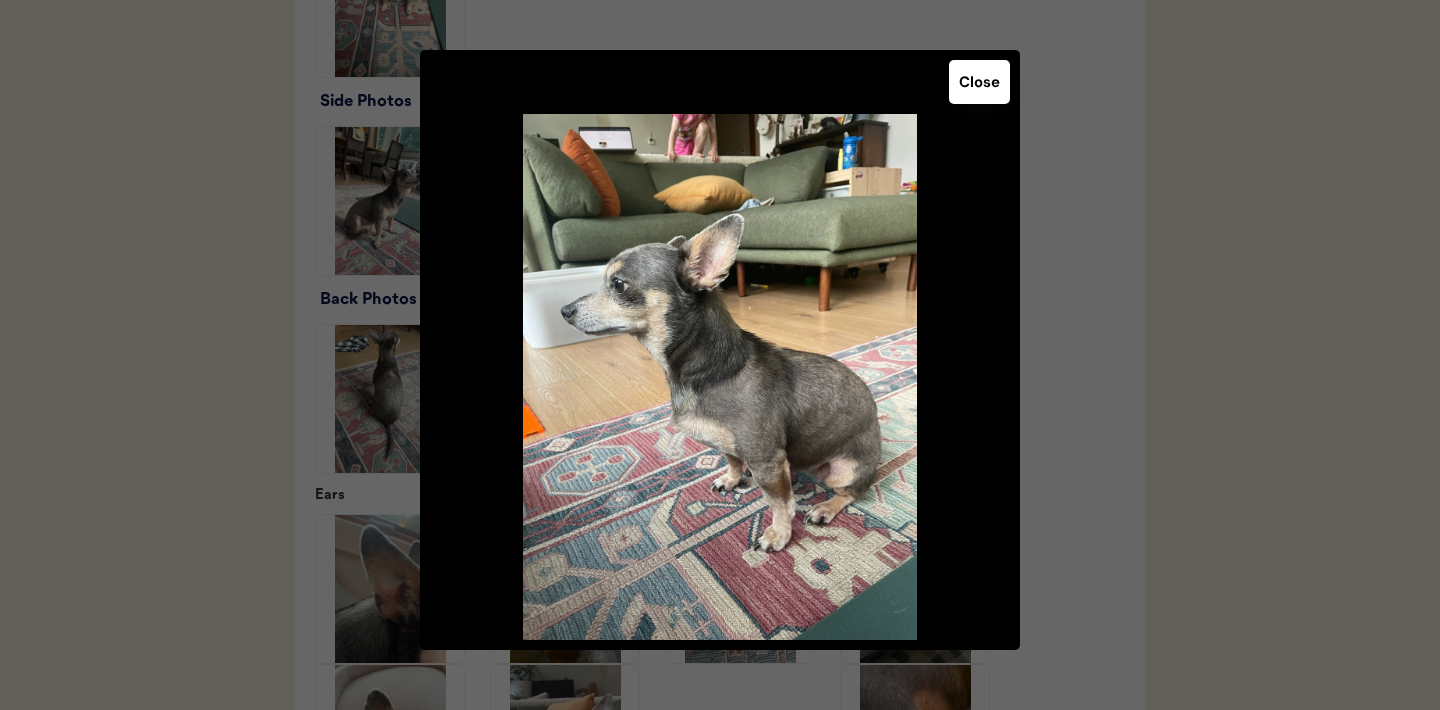 click on "Close" at bounding box center (979, 82) 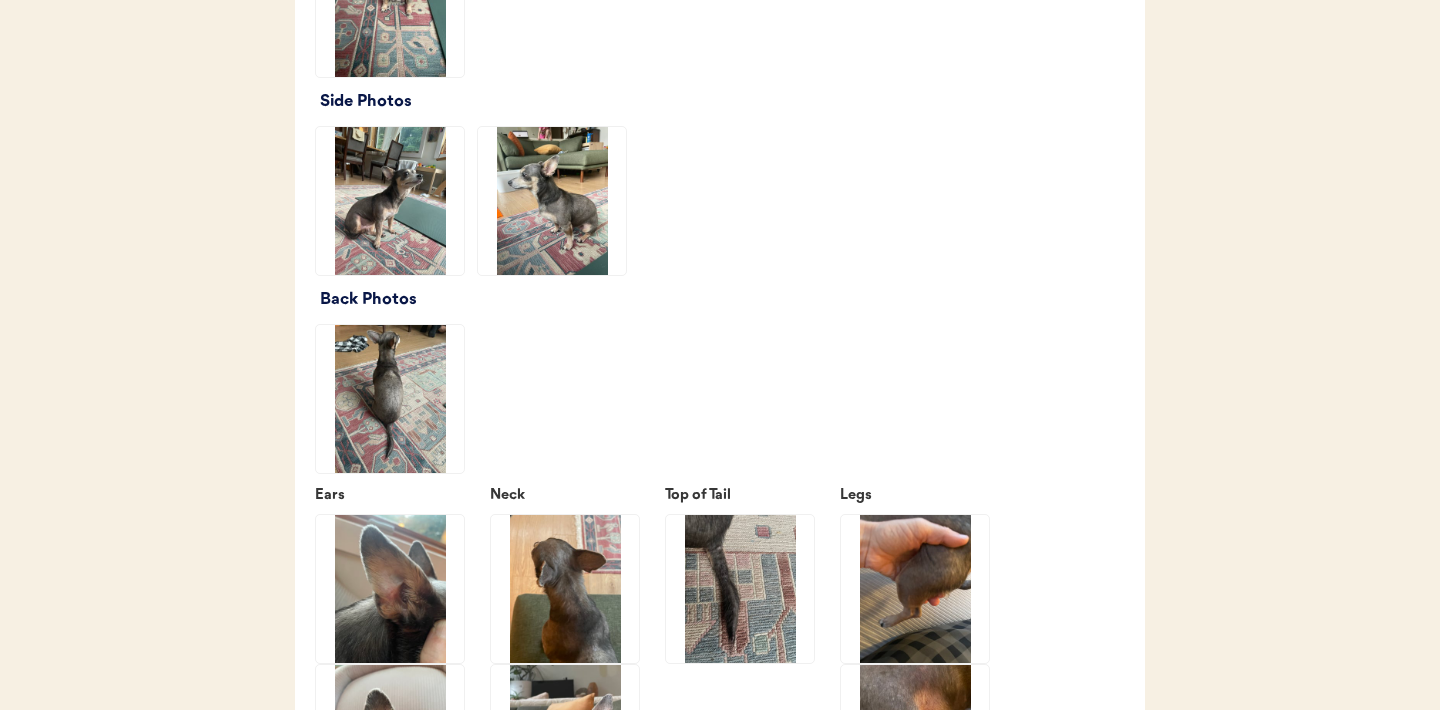 click 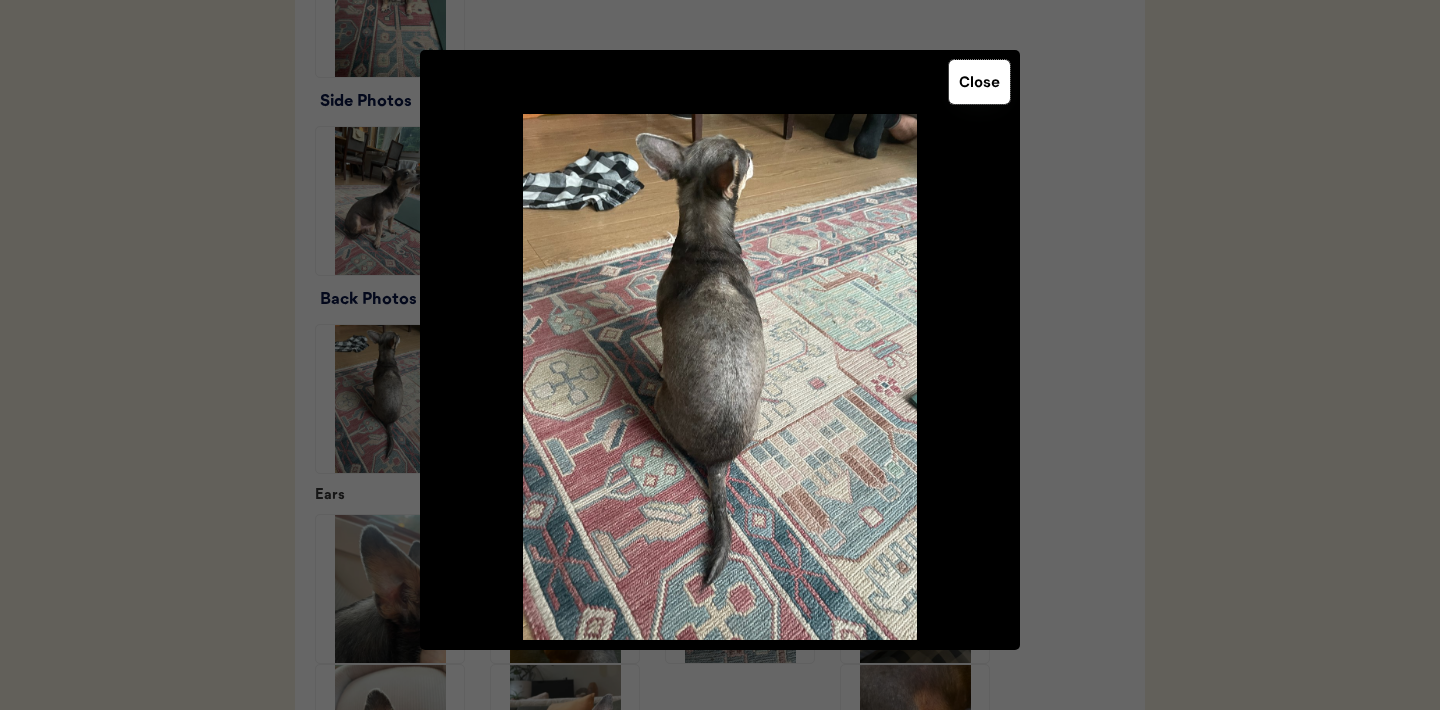 click on "Close" at bounding box center [979, 82] 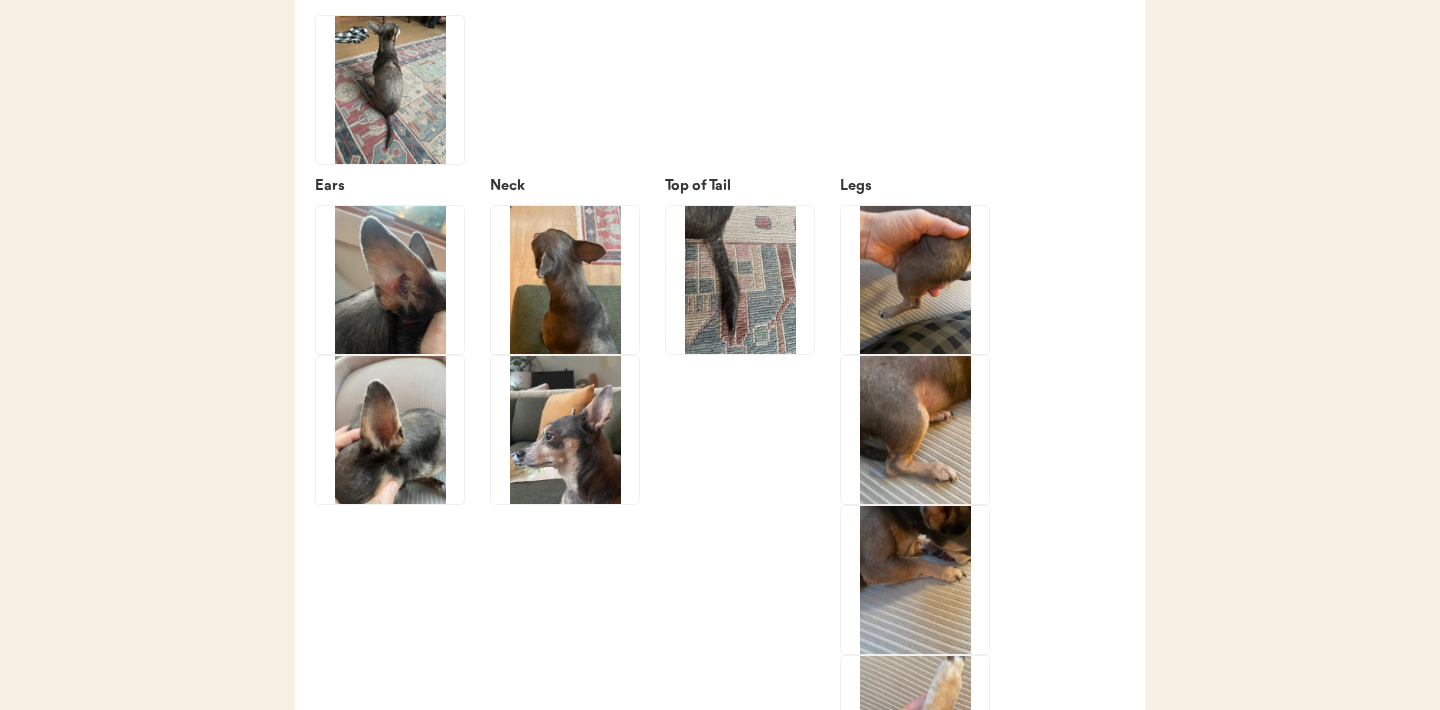 scroll, scrollTop: 2596, scrollLeft: 0, axis: vertical 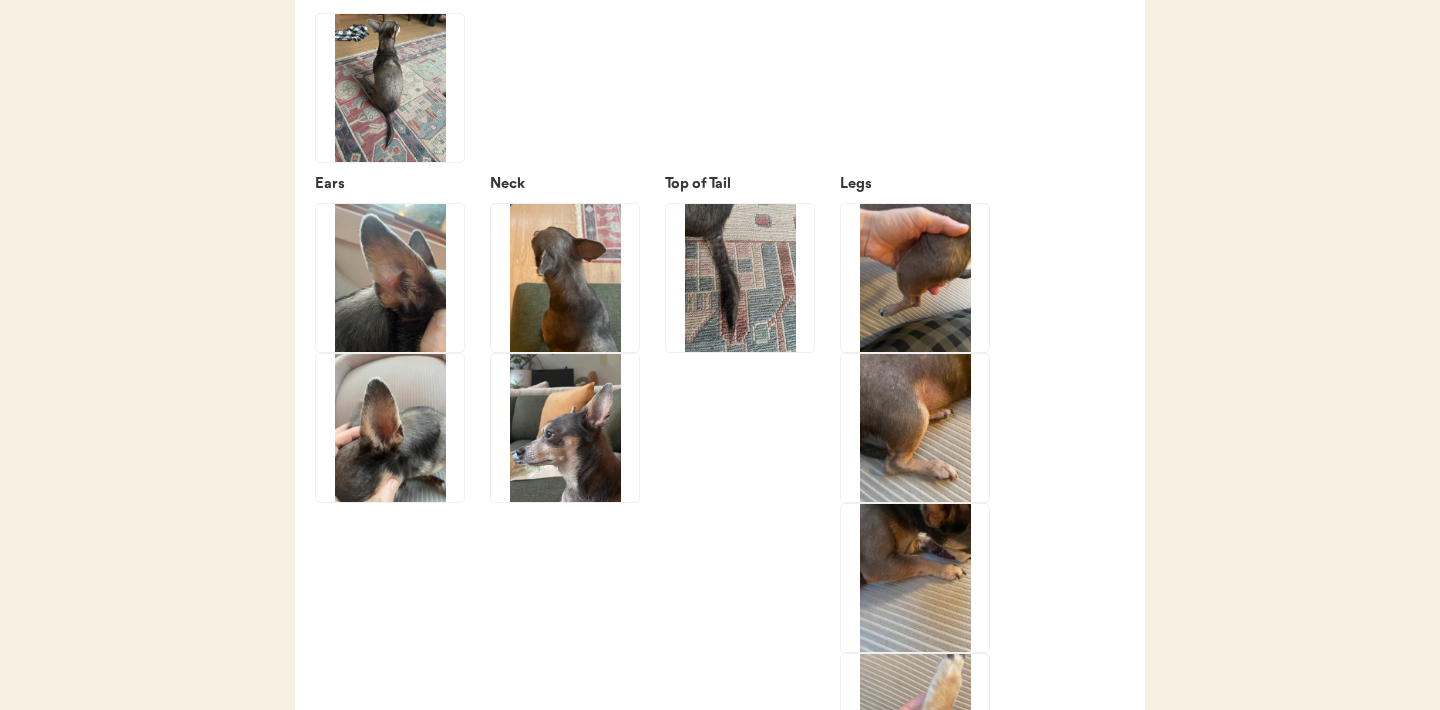click 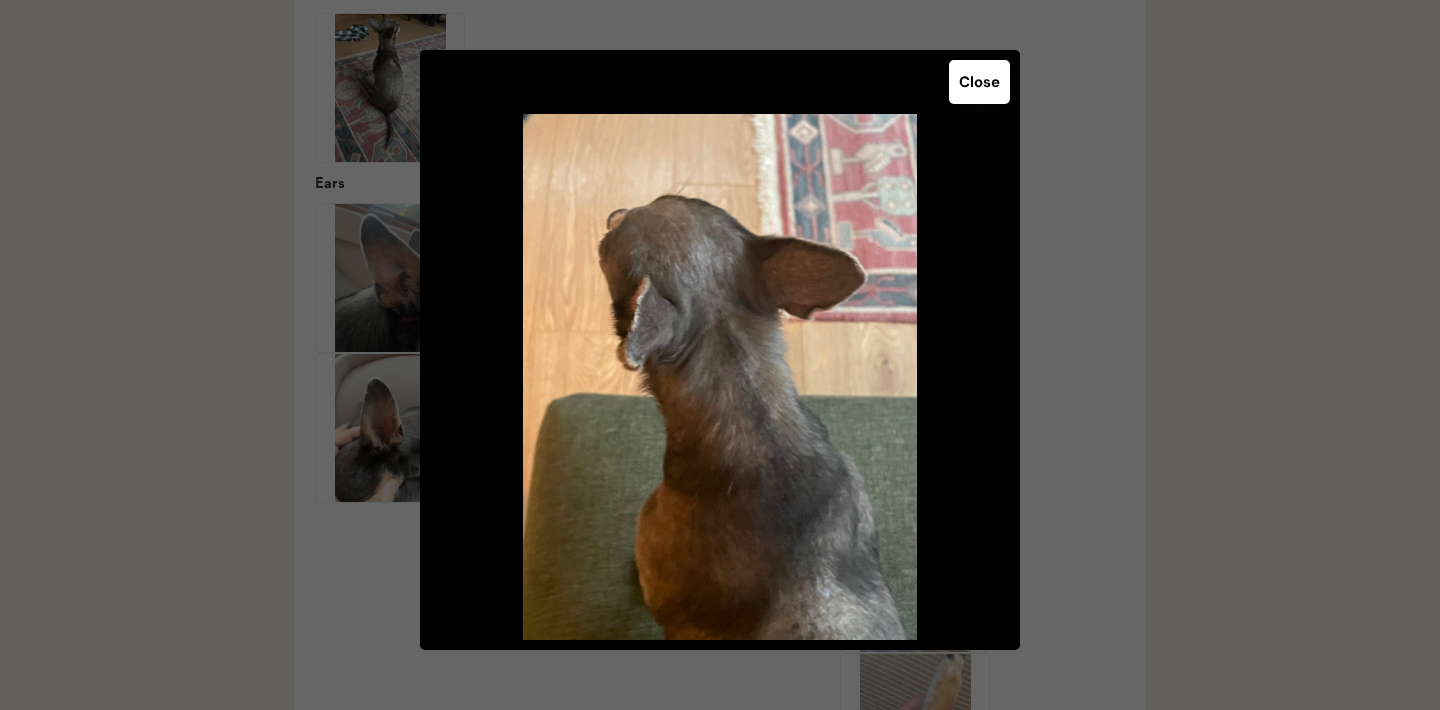 click on "Close" at bounding box center (979, 82) 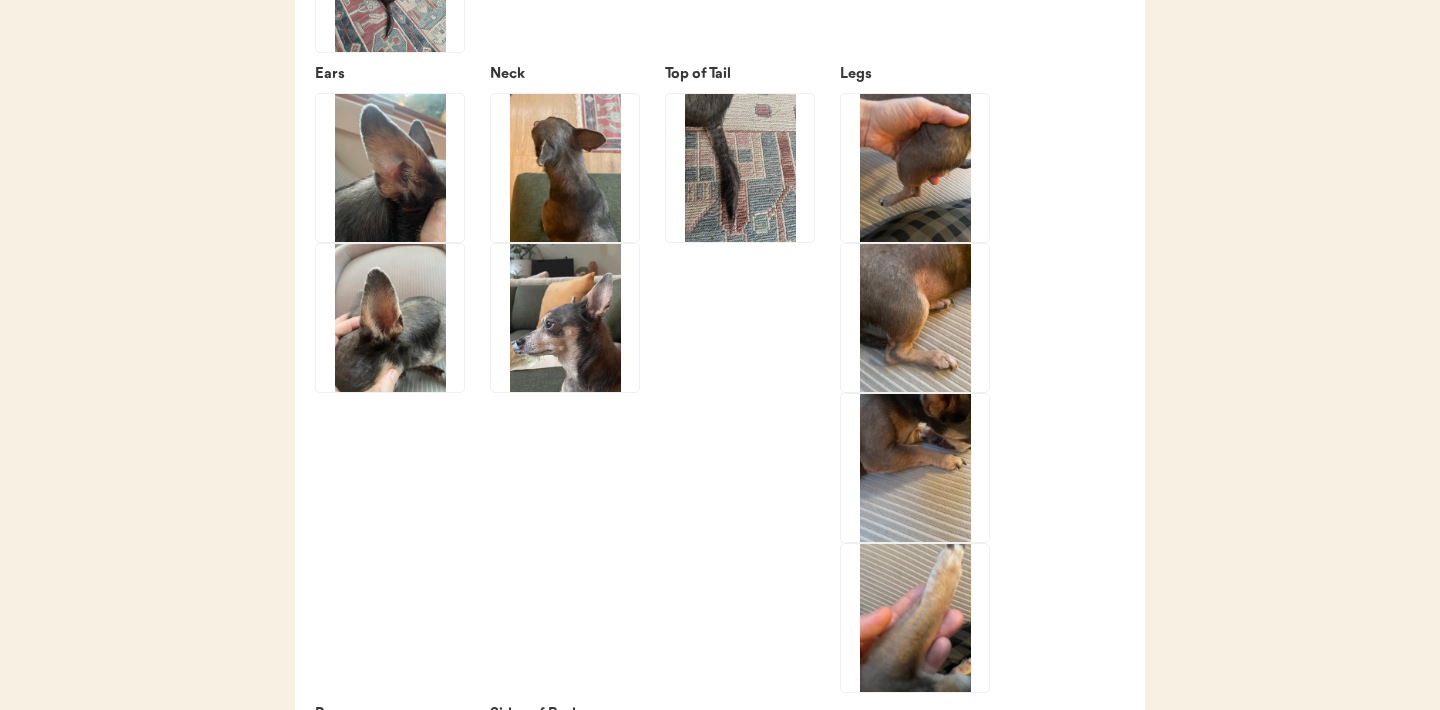 scroll, scrollTop: 2709, scrollLeft: 0, axis: vertical 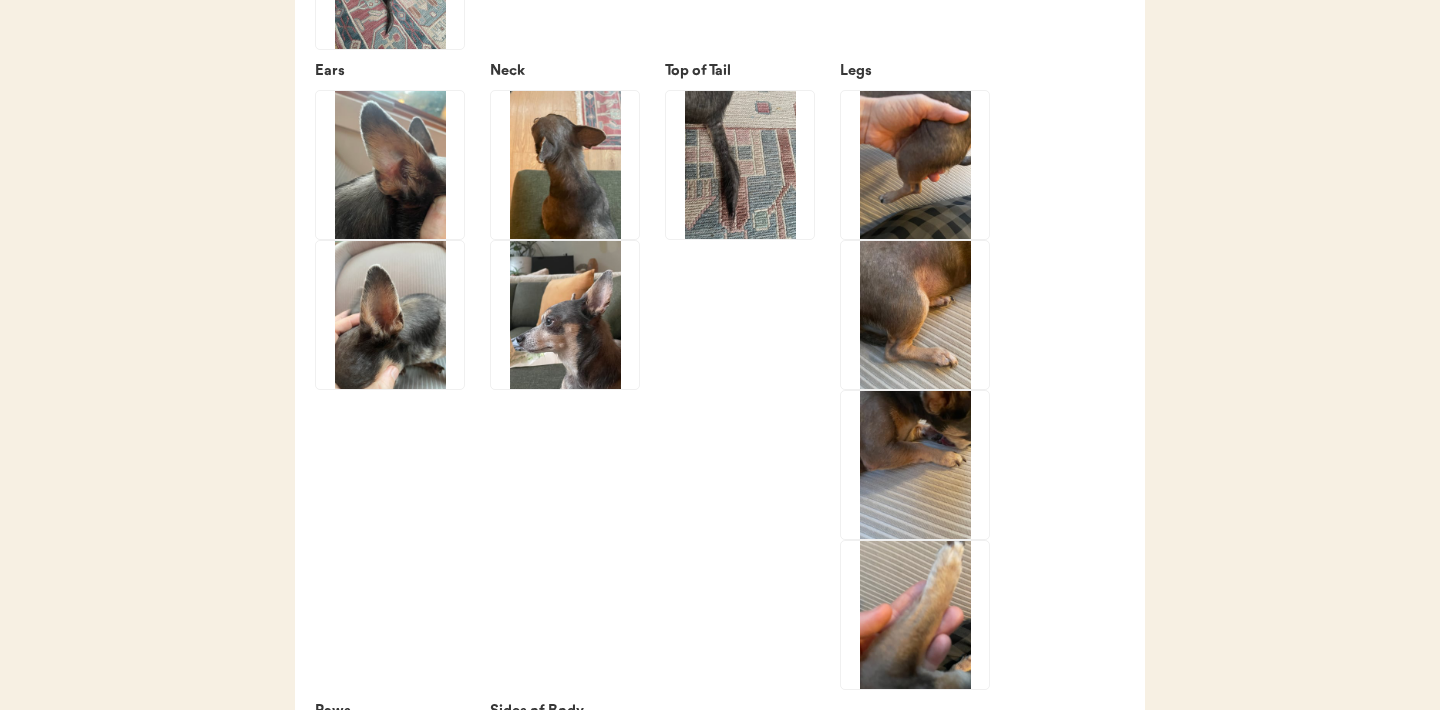 click 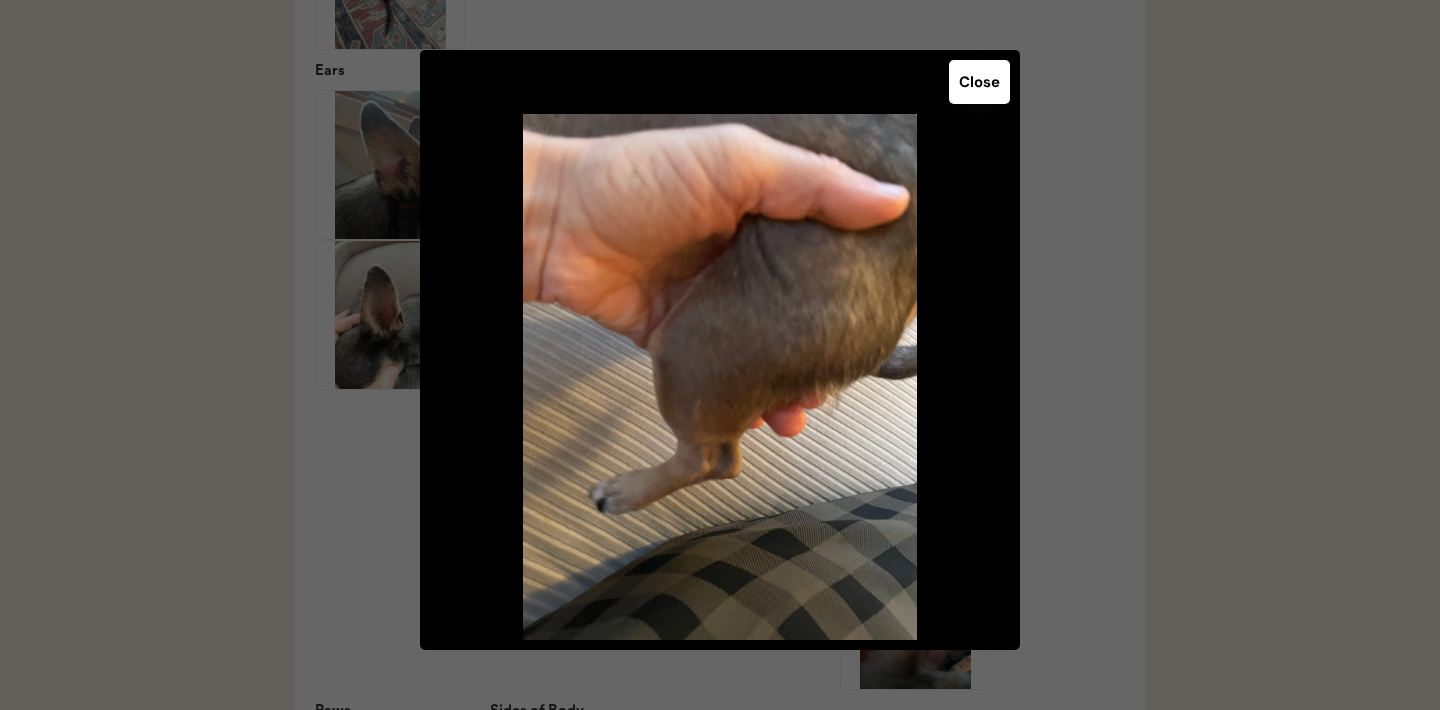 click on "Close" at bounding box center (979, 82) 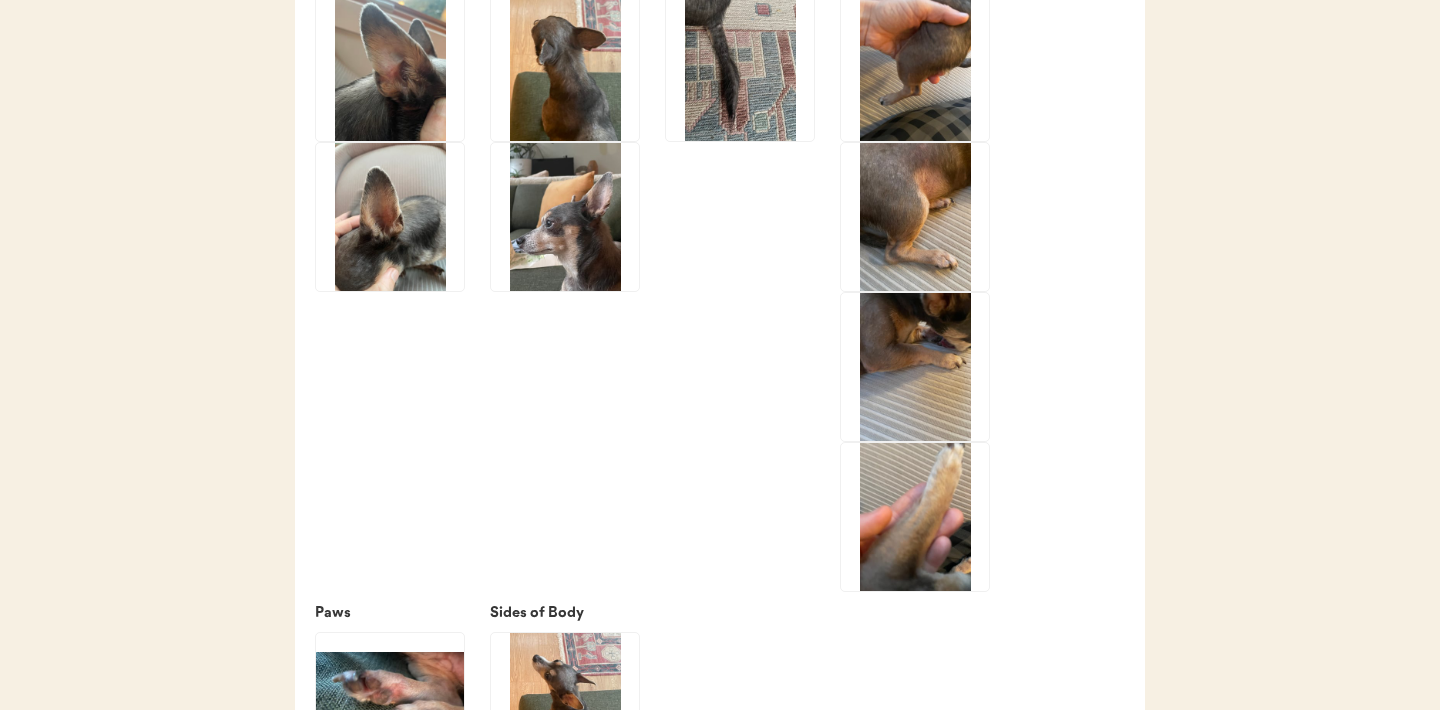 scroll, scrollTop: 2816, scrollLeft: 0, axis: vertical 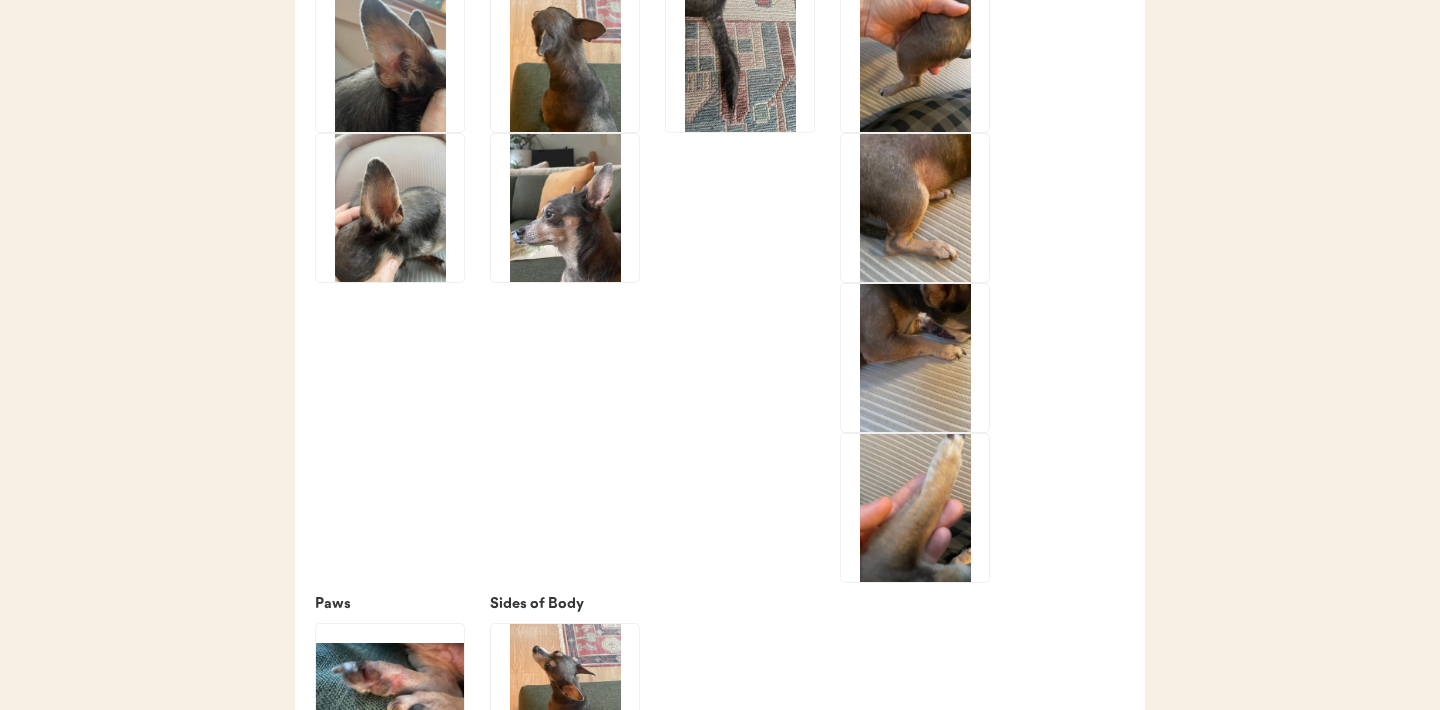 click 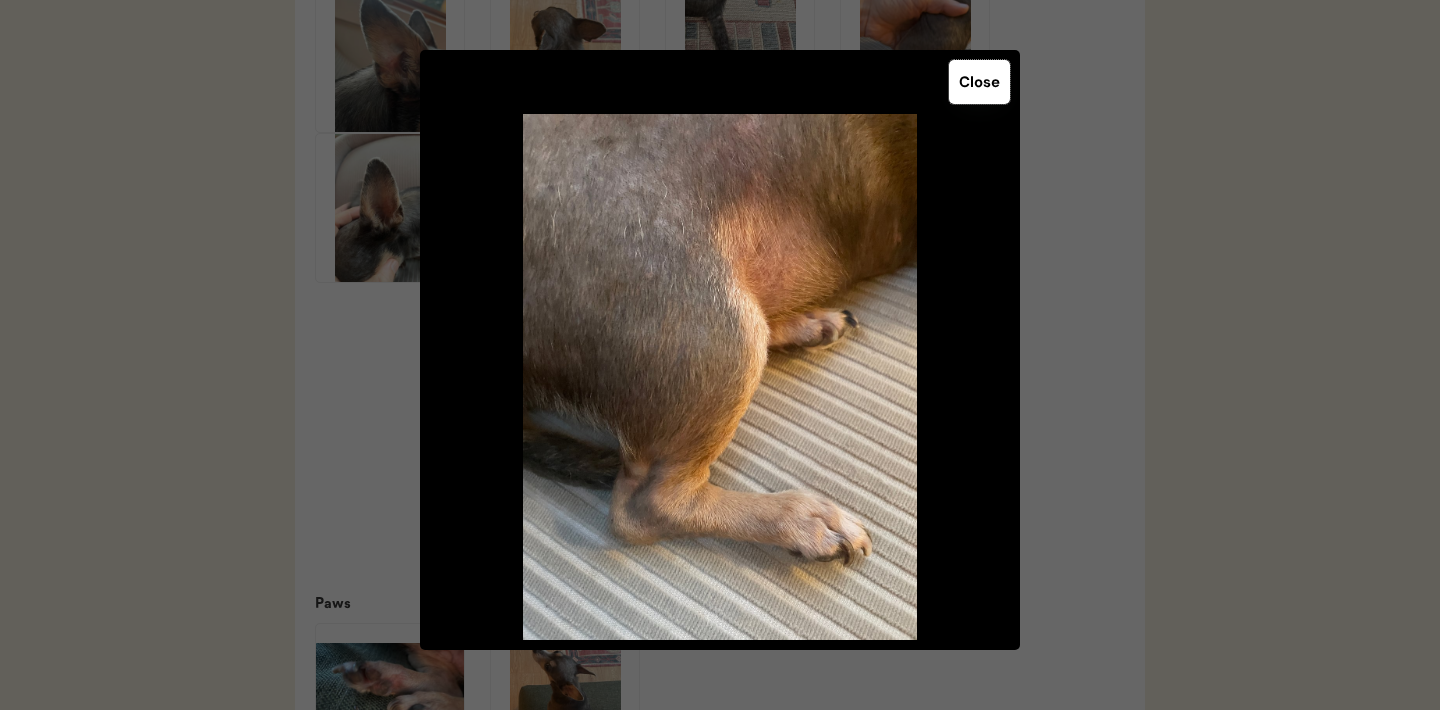 click on "Close" at bounding box center (979, 82) 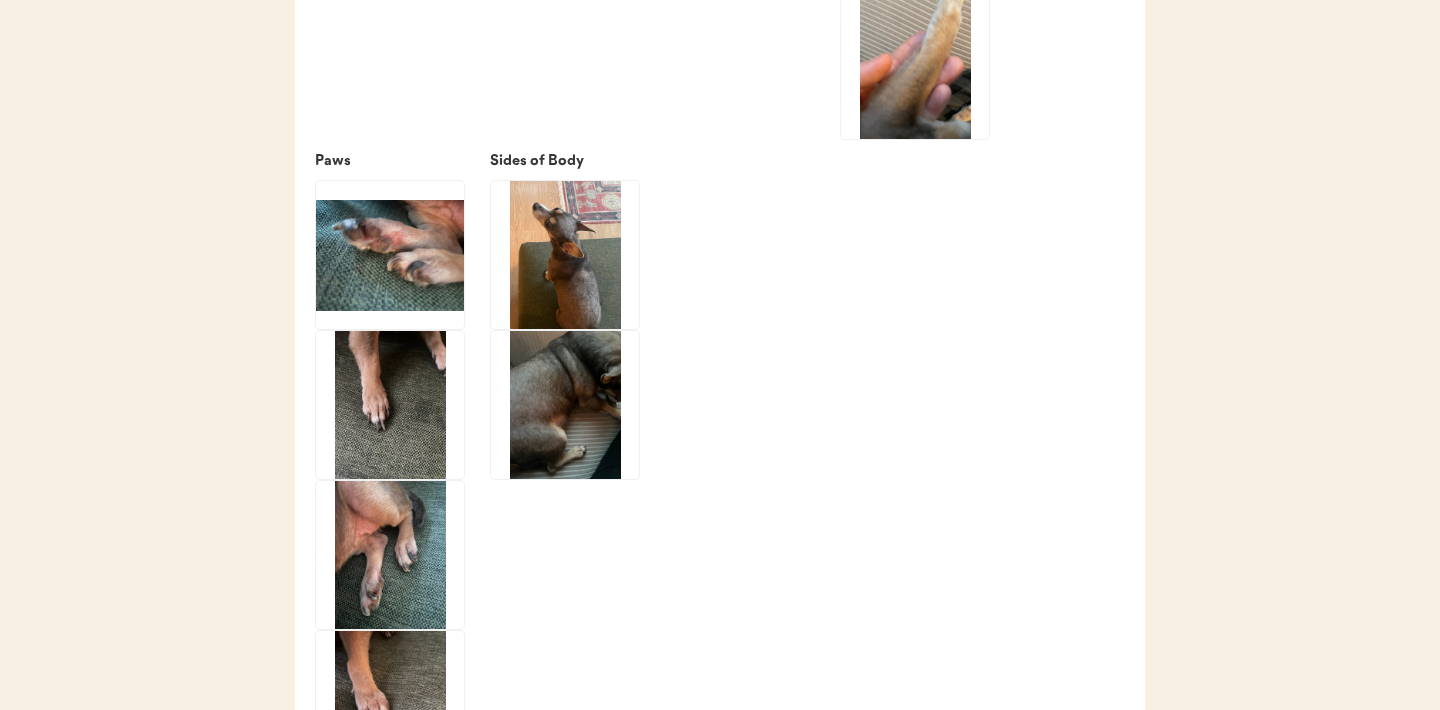 scroll, scrollTop: 3271, scrollLeft: 0, axis: vertical 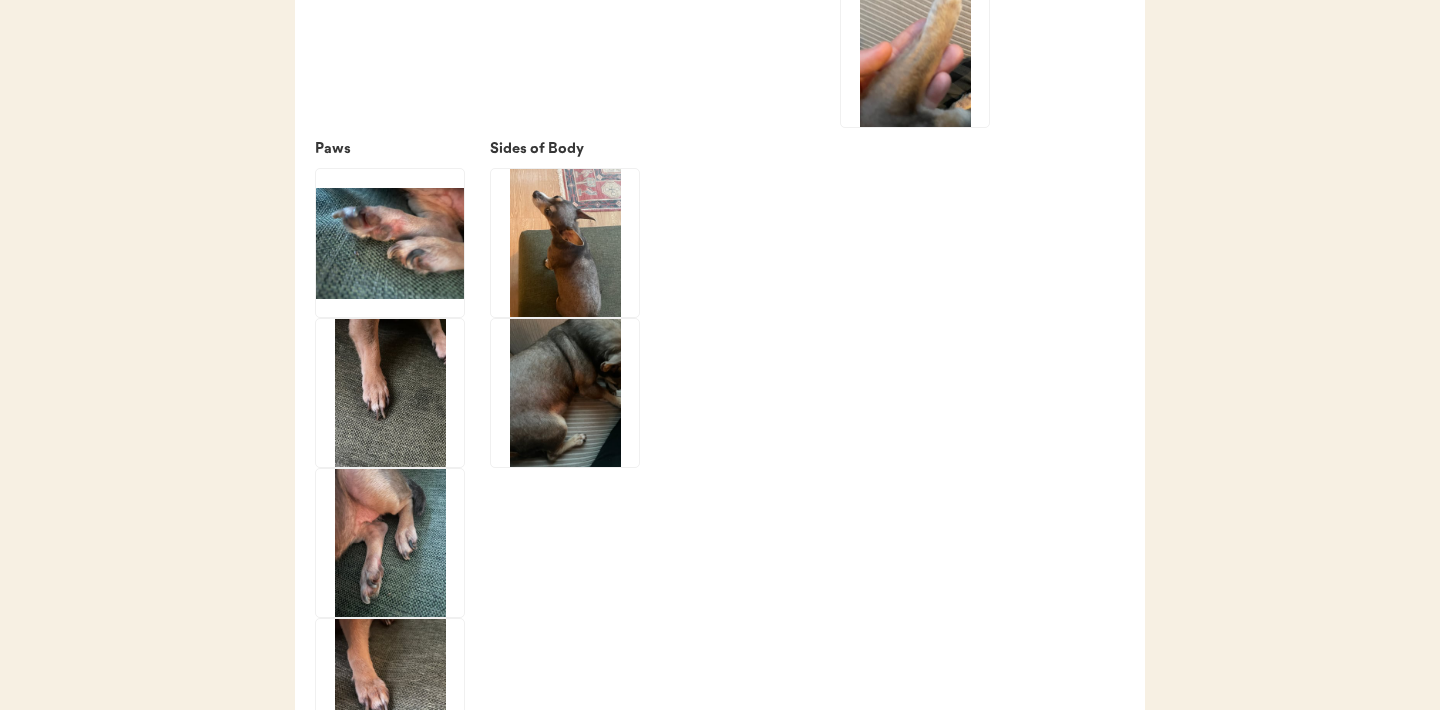click 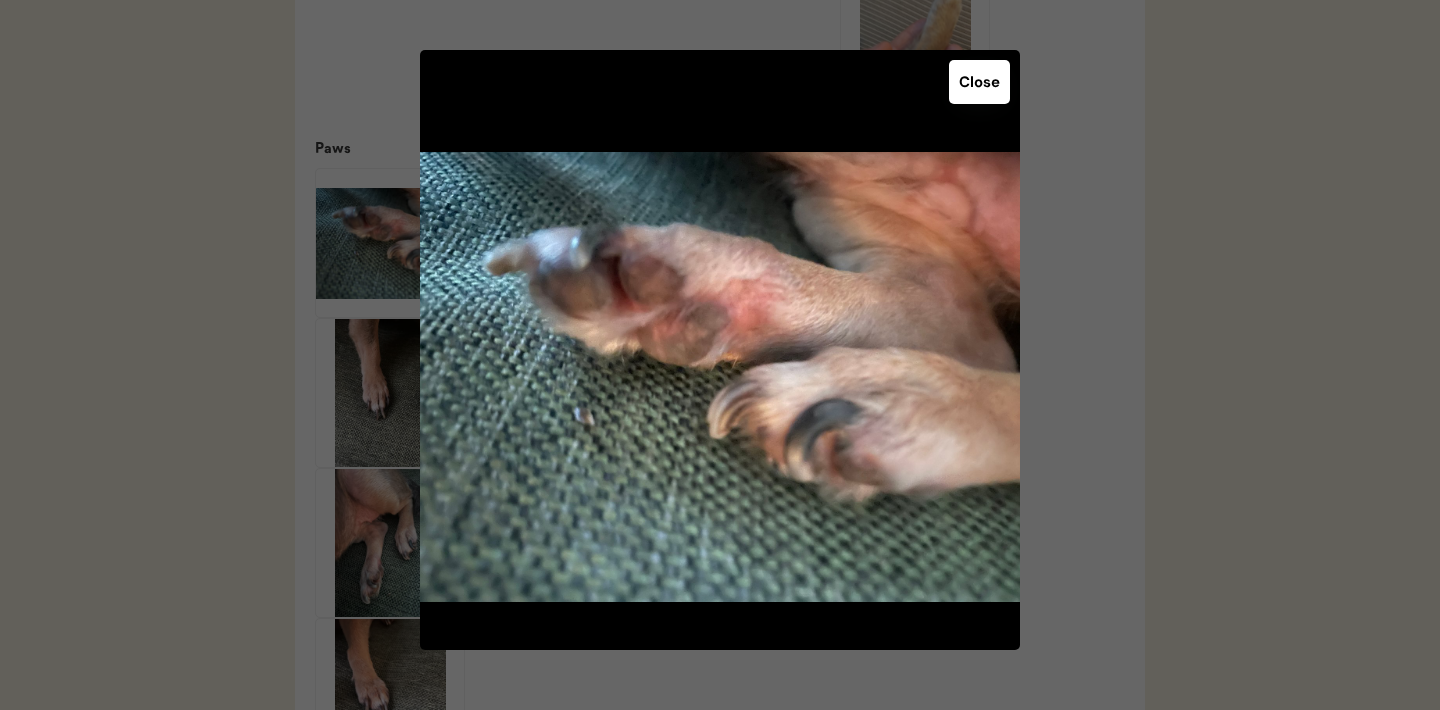 click on "Close" at bounding box center [979, 82] 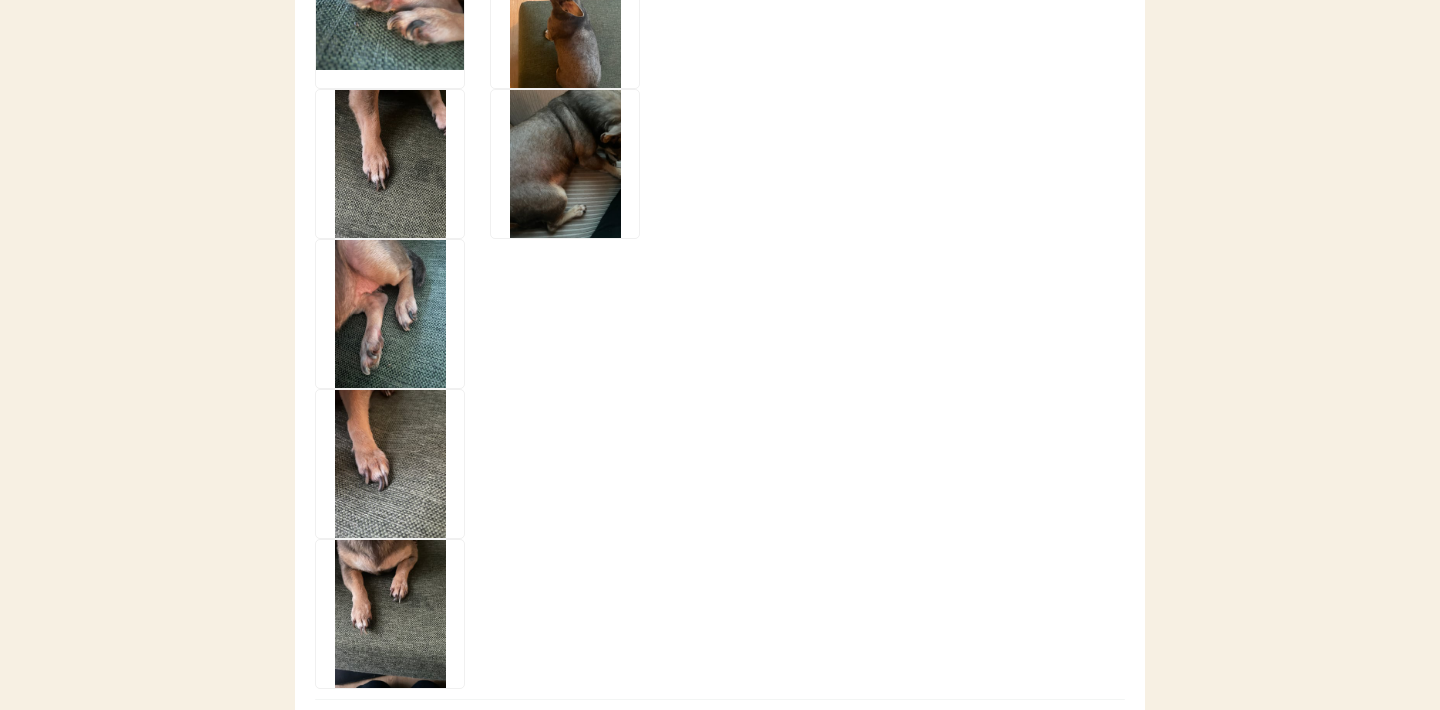 scroll, scrollTop: 3714, scrollLeft: 0, axis: vertical 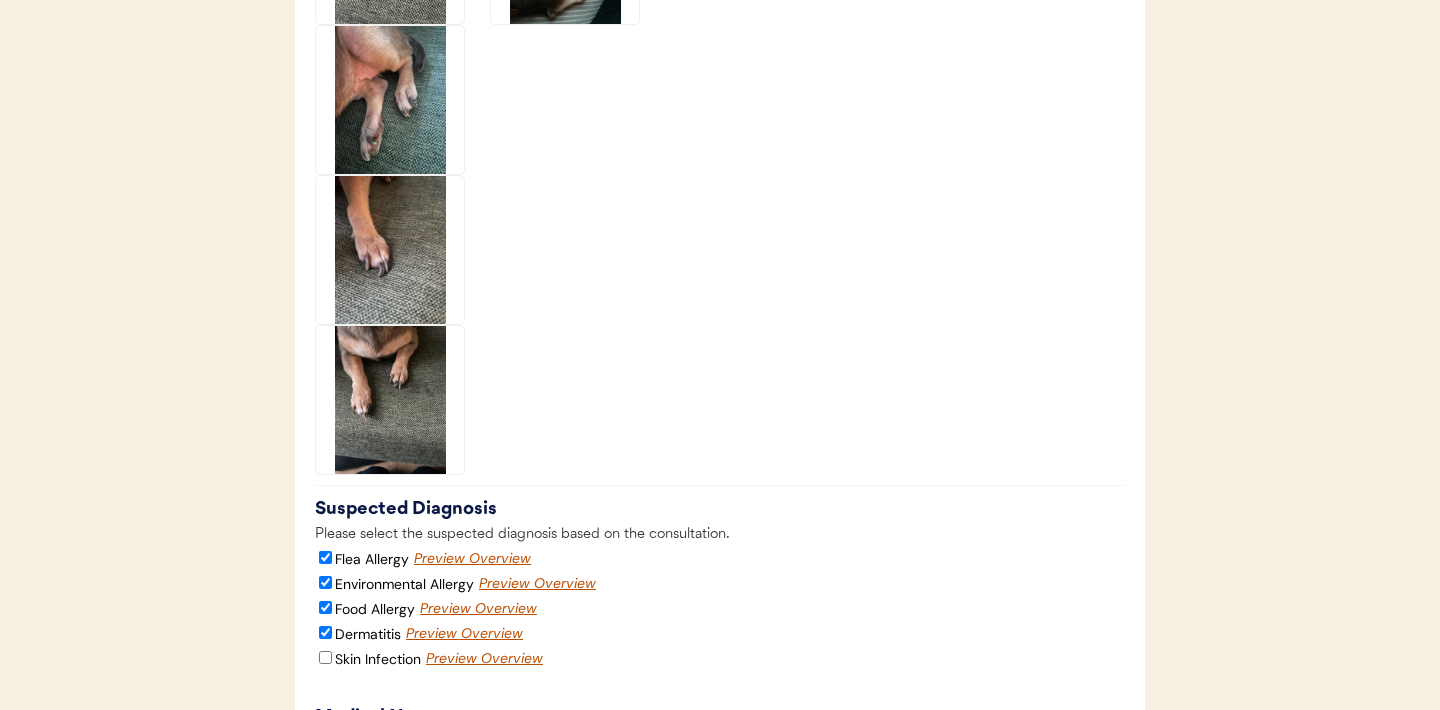 click 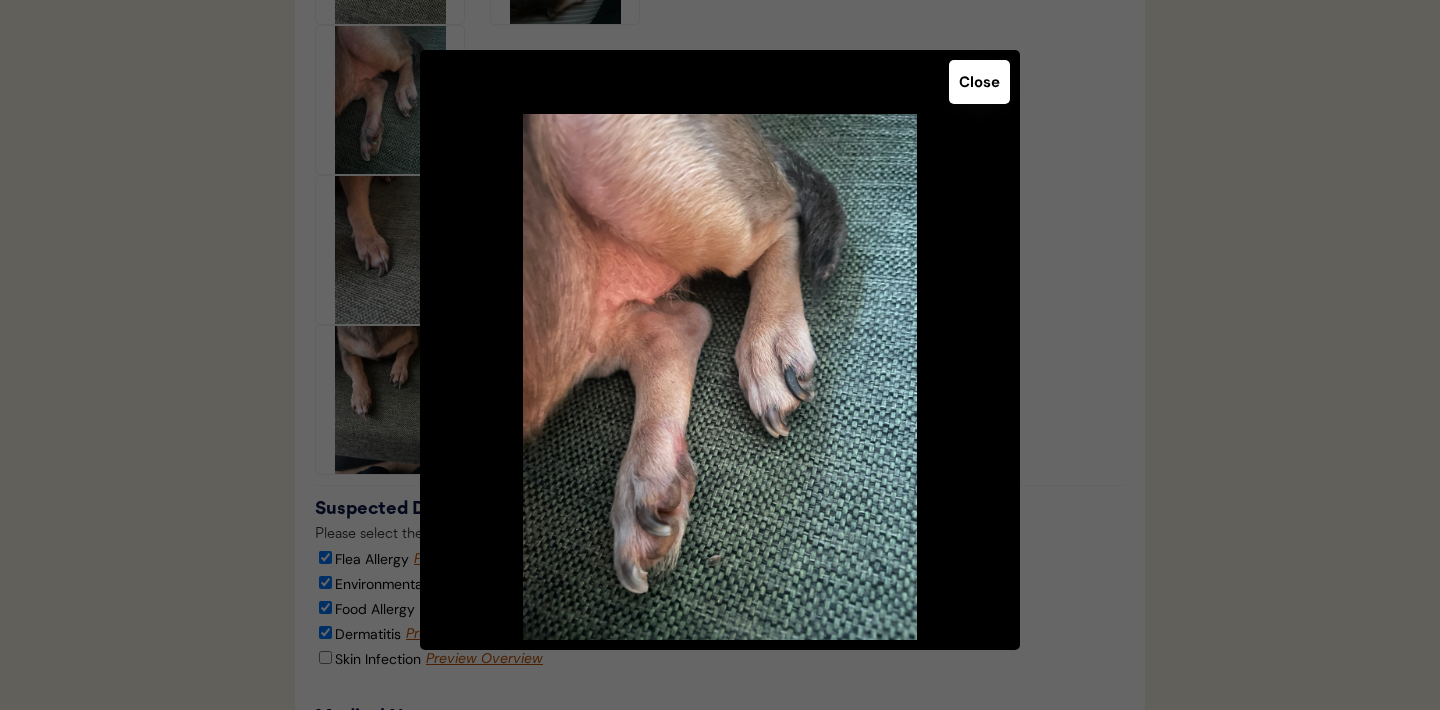 click on "Close" at bounding box center [979, 82] 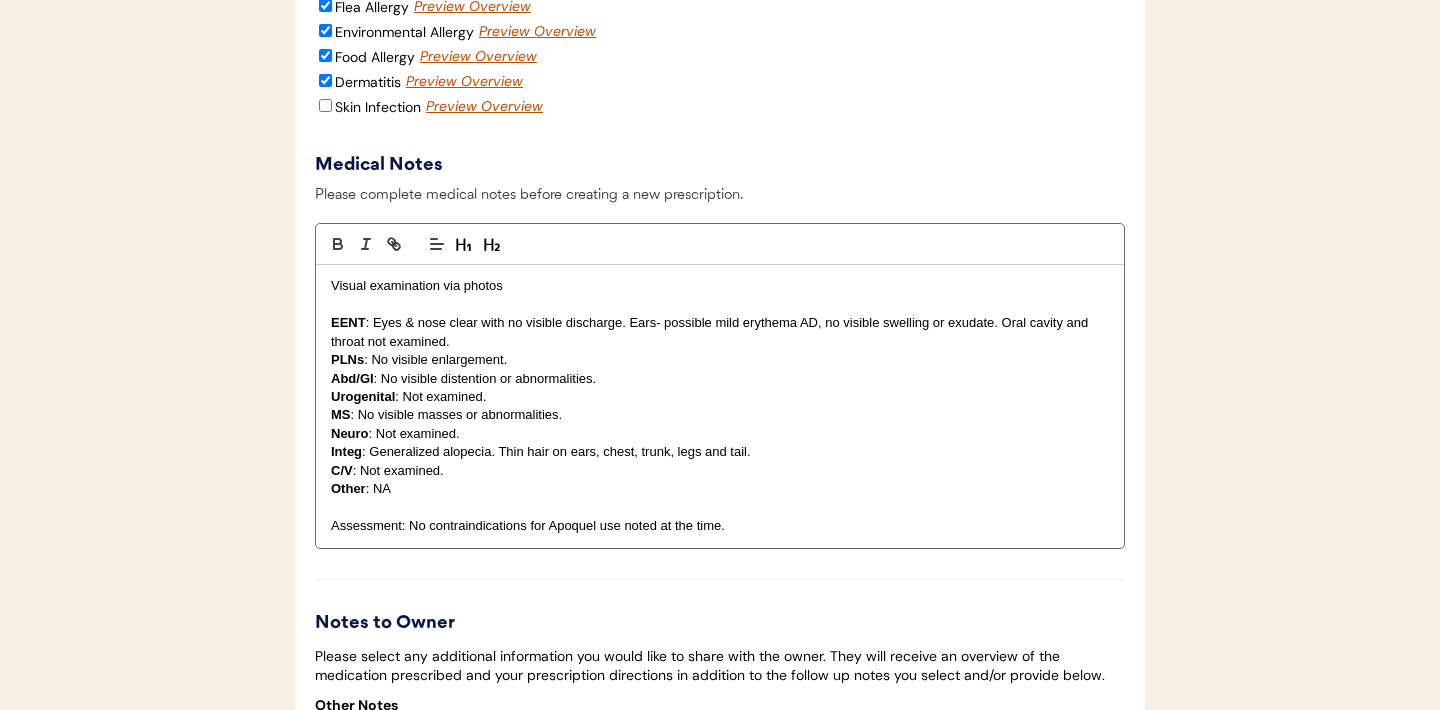 scroll, scrollTop: 4269, scrollLeft: 0, axis: vertical 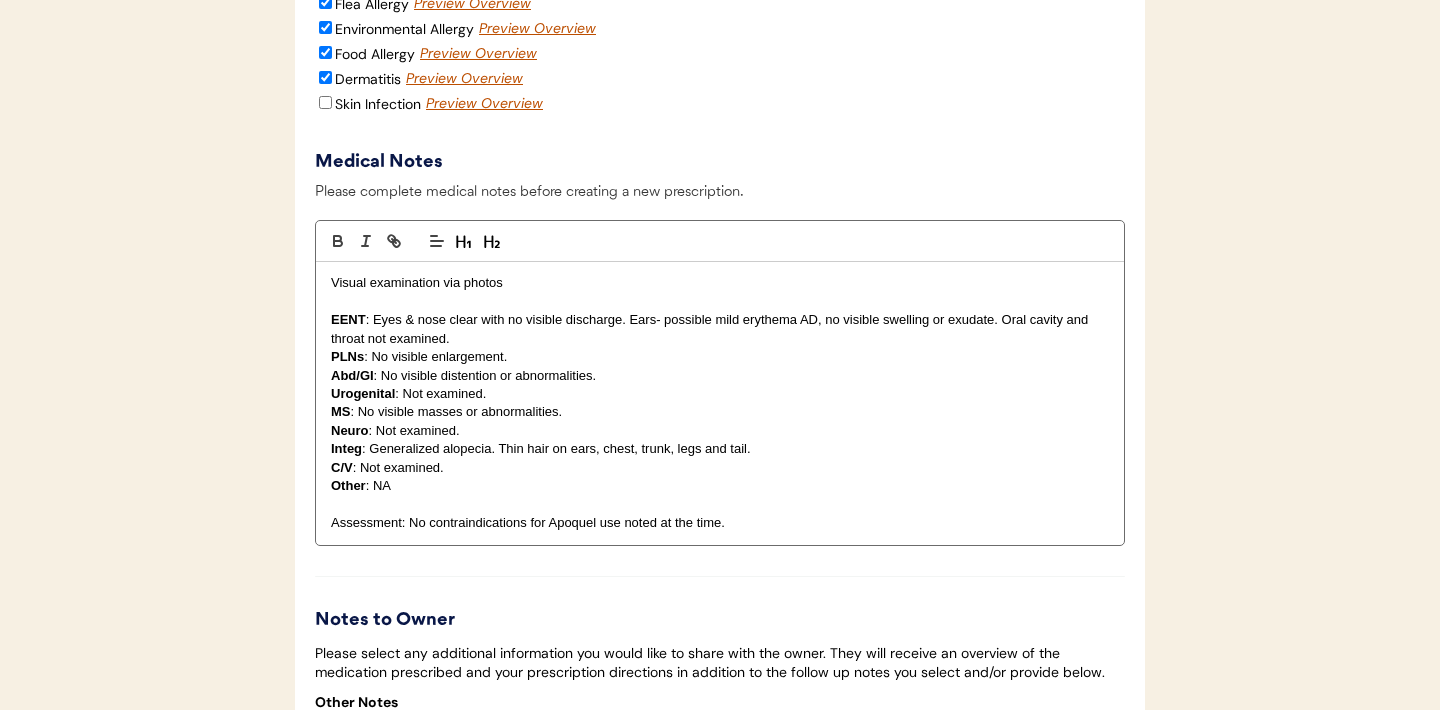 click on "Integ : Generalized alopecia. Thin hair on ears, chest, trunk, legs and tail." at bounding box center (720, 449) 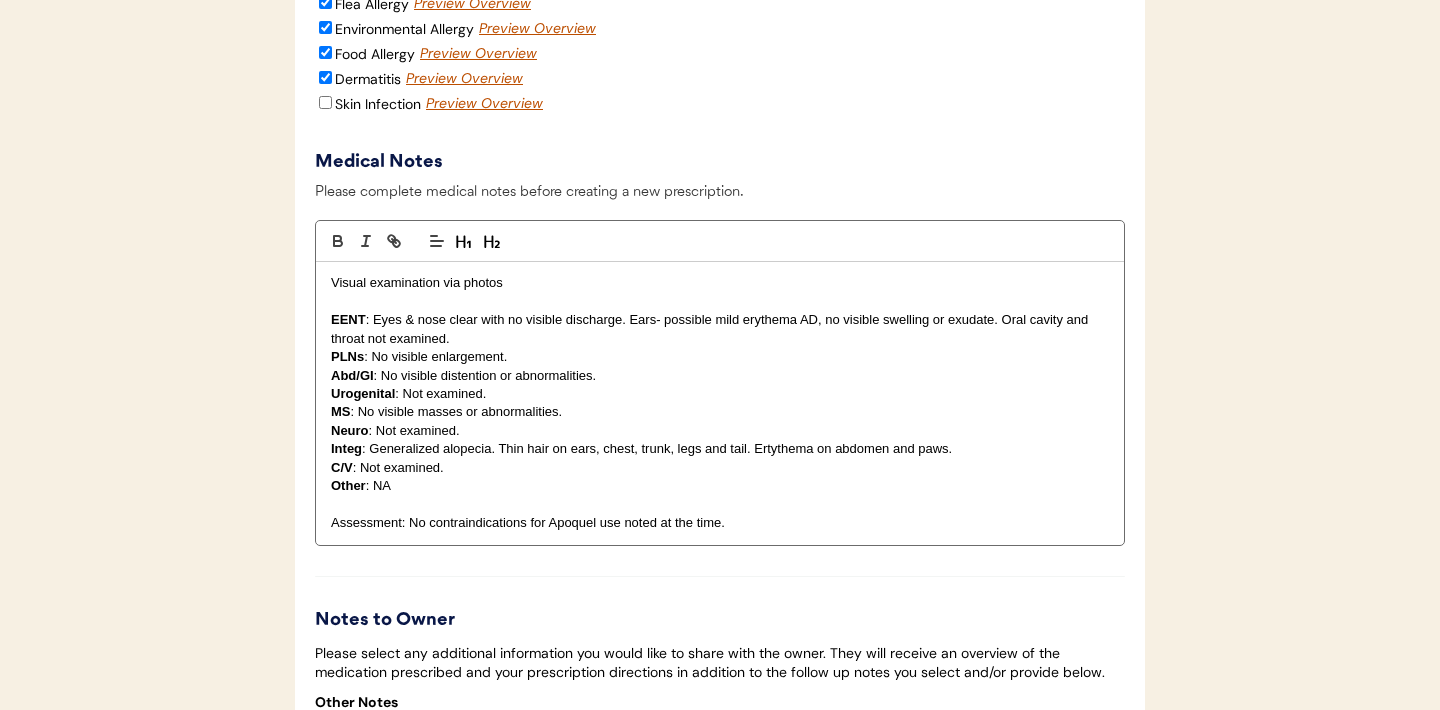 click on "Integ : Generalized alopecia. Thin hair on ears, chest, trunk, legs and tail. Ertythema on abdomen and paws." at bounding box center (720, 449) 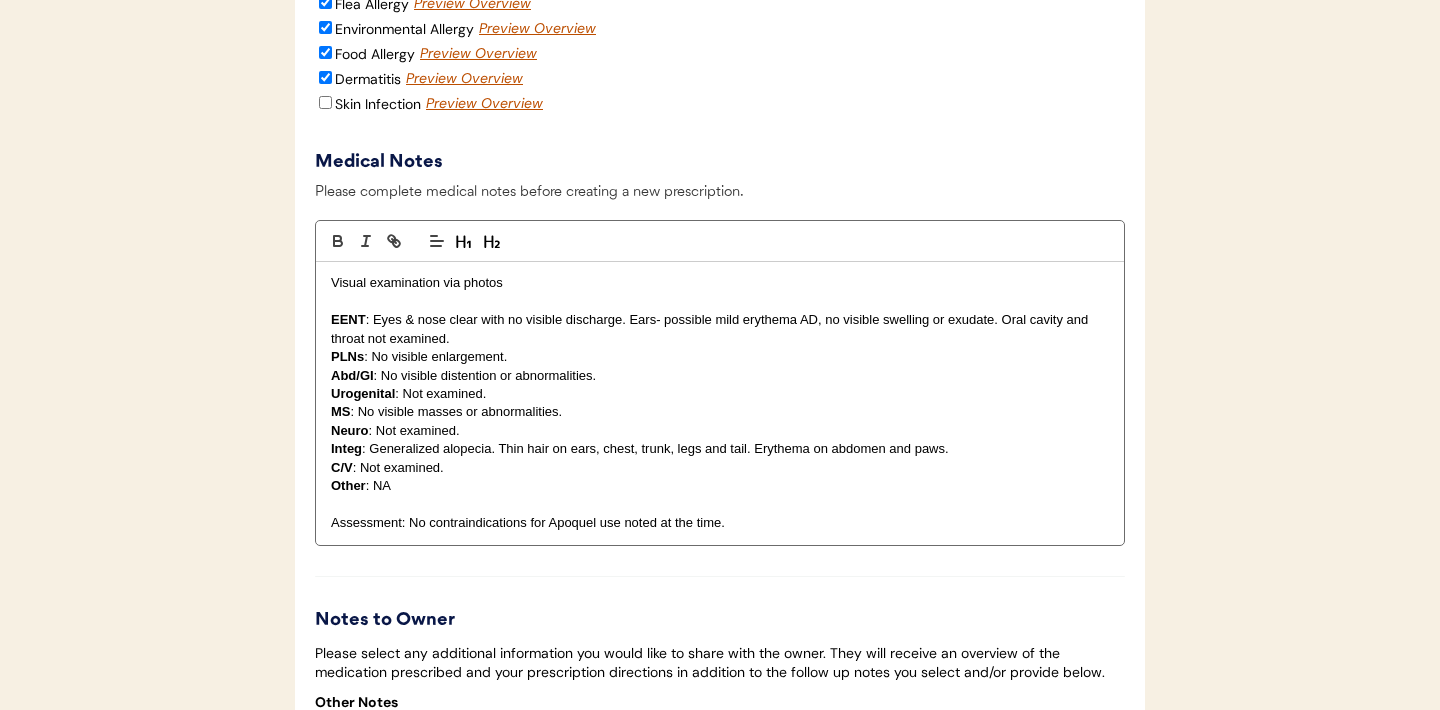 click on "Integ : Generalized alopecia. Thin hair on ears, chest, trunk, legs and tail. Erythema on abdomen and paws." at bounding box center [720, 449] 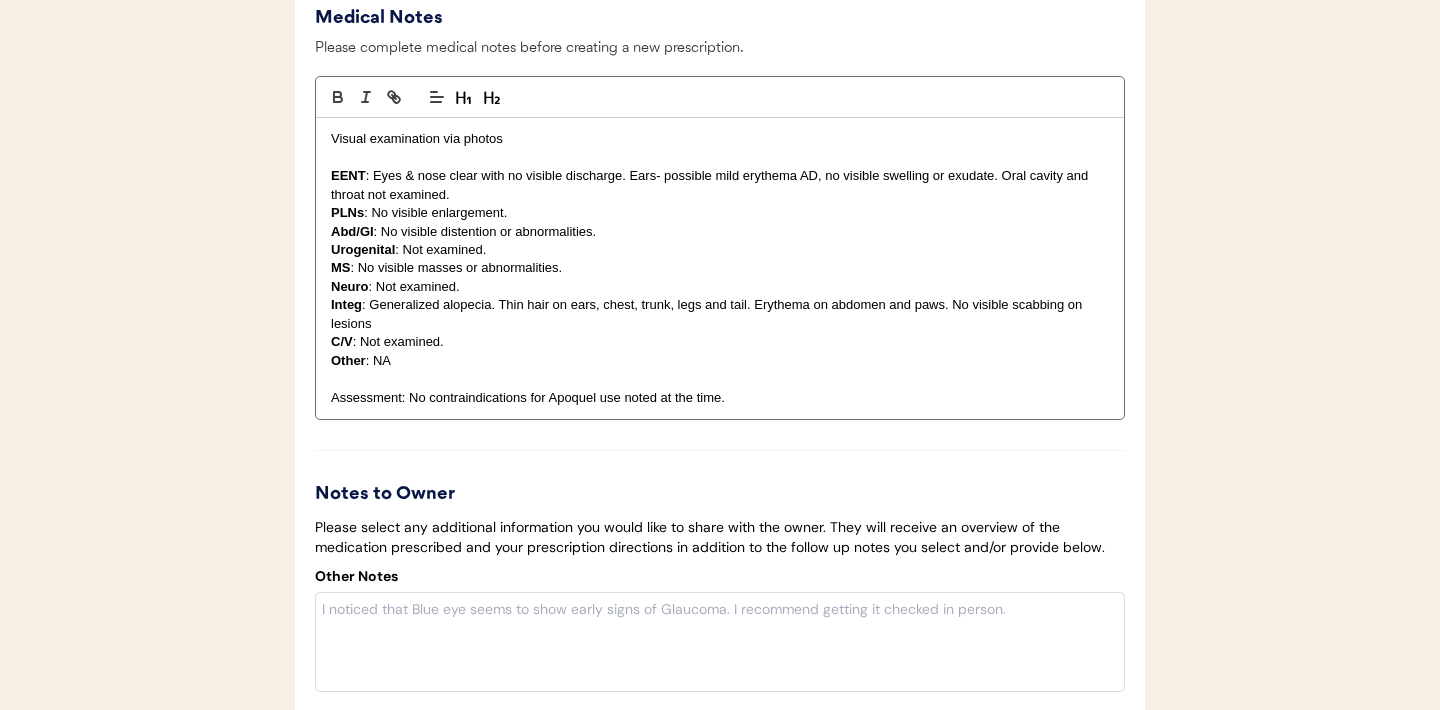 scroll, scrollTop: 4415, scrollLeft: 0, axis: vertical 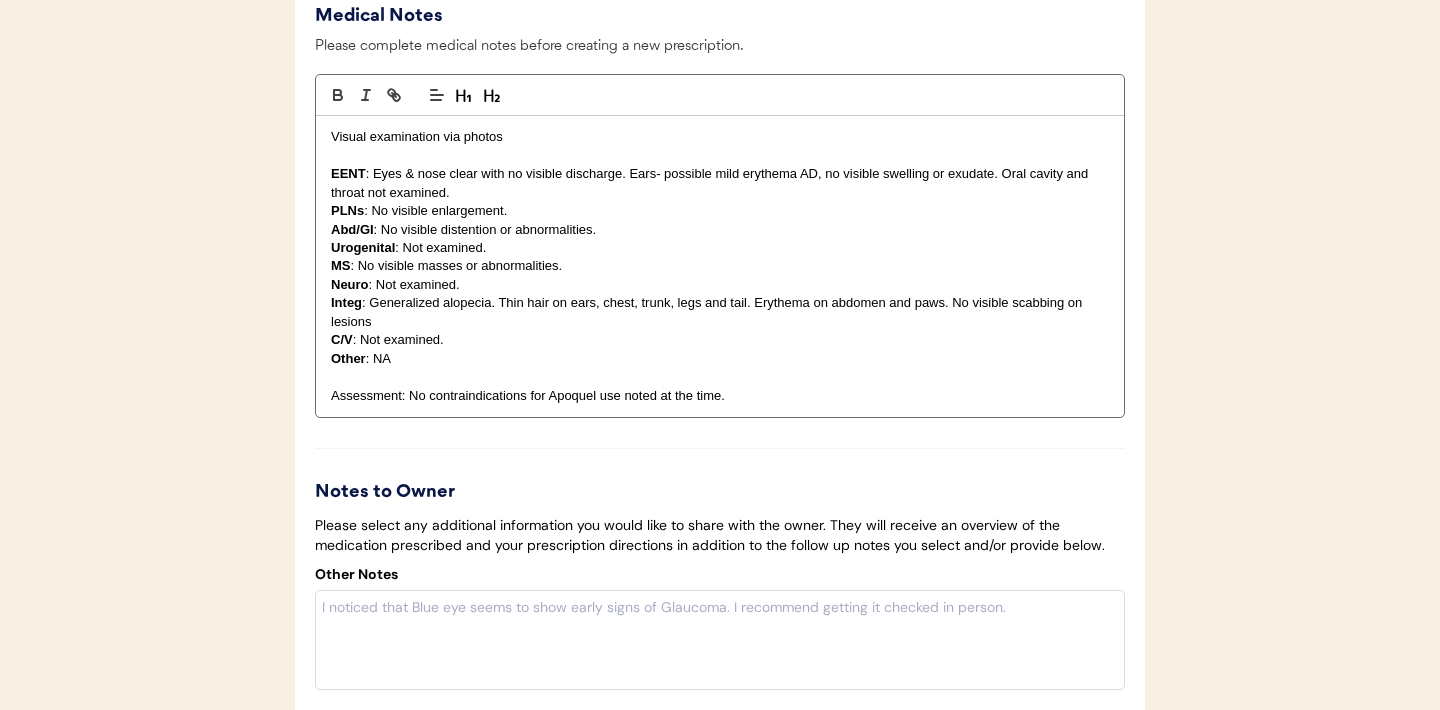 click on "Assessment: No contraindications for Apoquel use noted at the time." at bounding box center (720, 396) 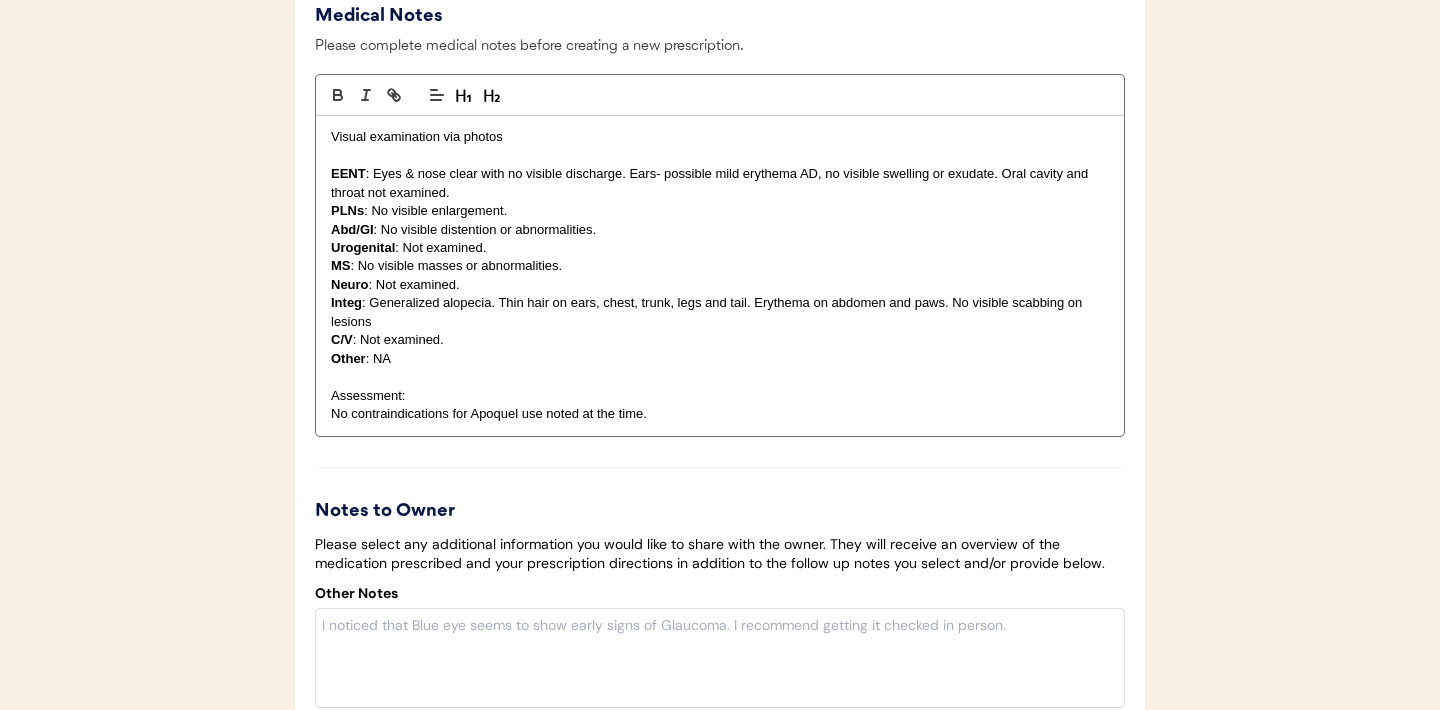 click on "Assessment:" at bounding box center [720, 396] 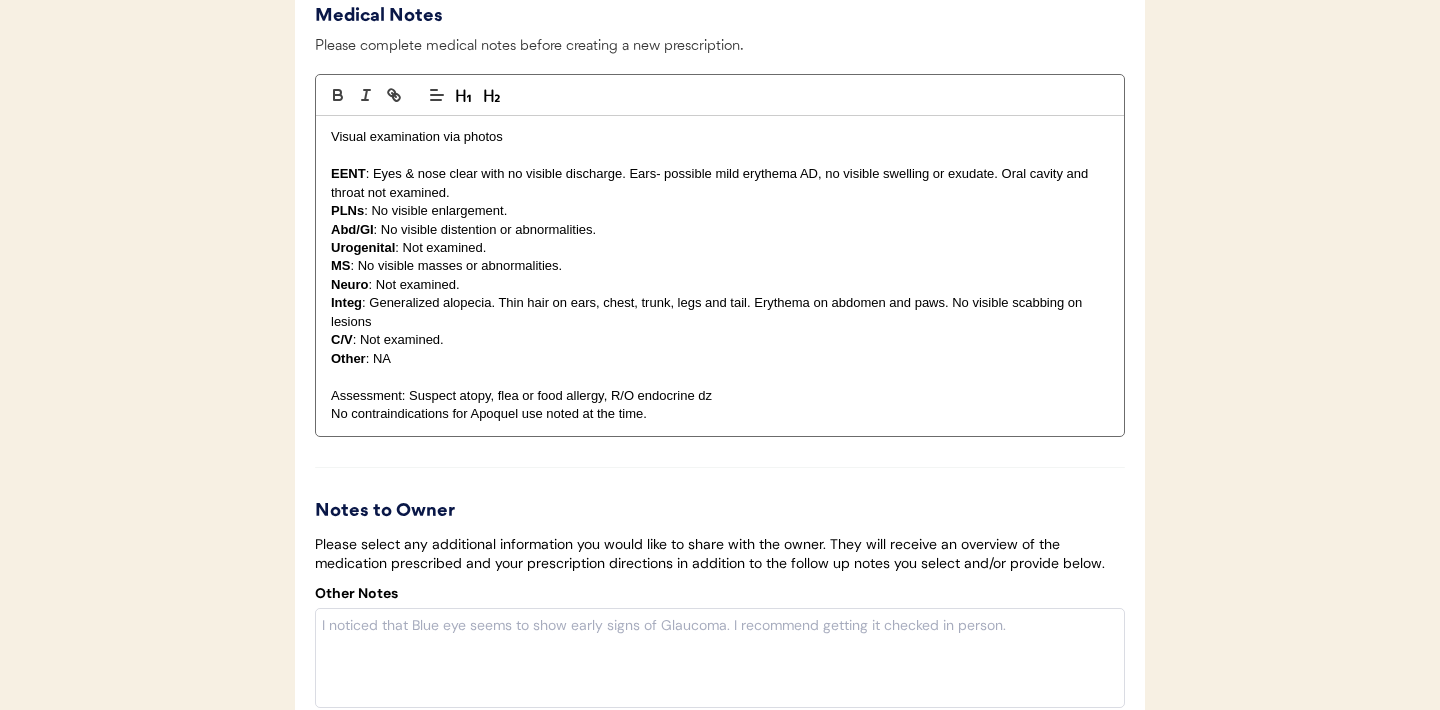 click on "Visual examination via photos EENT : Eyes & nose clear with no visible discharge. Ears- possible mild erythema AD, no visible swelling or exudate. Oral cavity and throat not examined. PLNs : No visible enlargement. Abd/GI : No visible distention or abnormalities. Urogenital : Not examined. MS : No visible masses or abnormalities. Neuro : Not examined. Integ : Generalized alopecia. Thin hair on ears, chest, trunk, legs and tail. Erythema on abdomen and paws. No visible scabbing on lesions C/V : Not examined. Other : NA Assessment: Suspect atopy, flea or food allergy, R/O endocrine dz No contraindications for Apoquel use noted at the time." at bounding box center (720, 275) 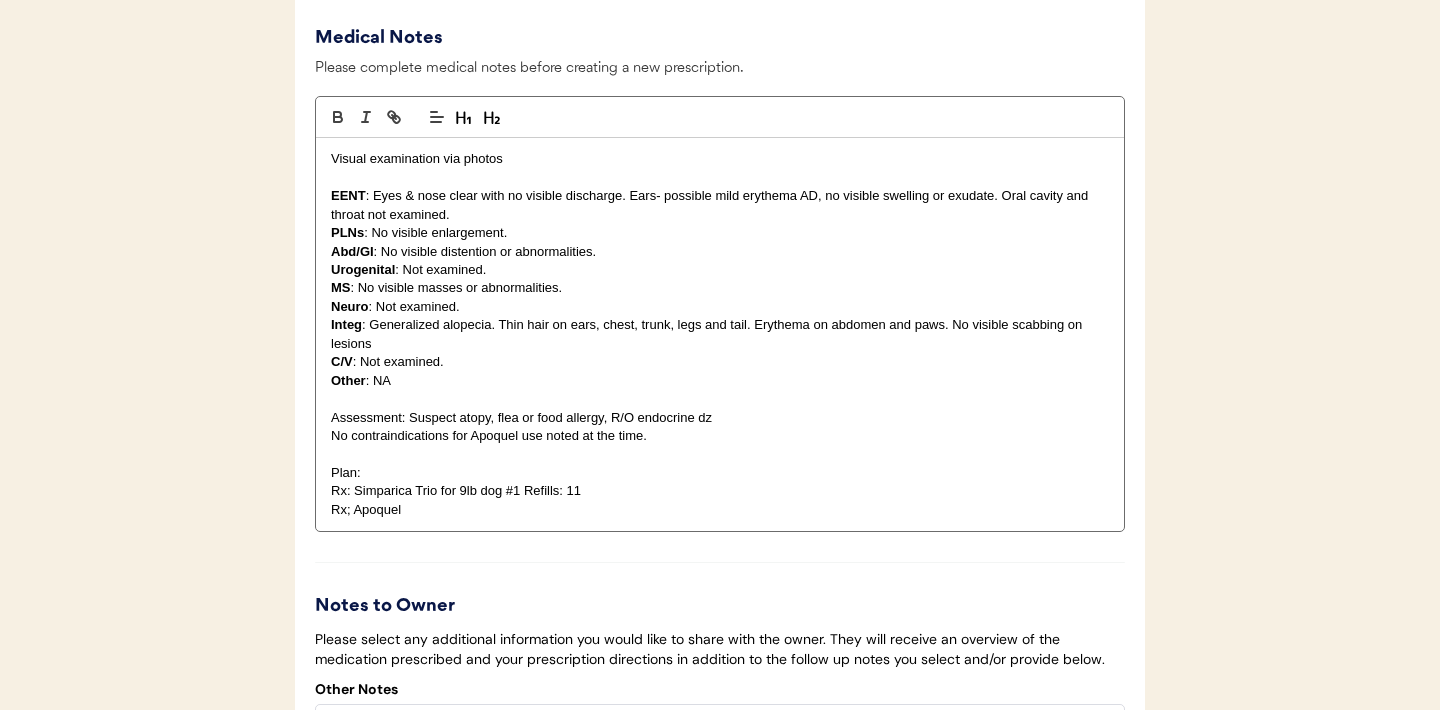 scroll, scrollTop: 4408, scrollLeft: 0, axis: vertical 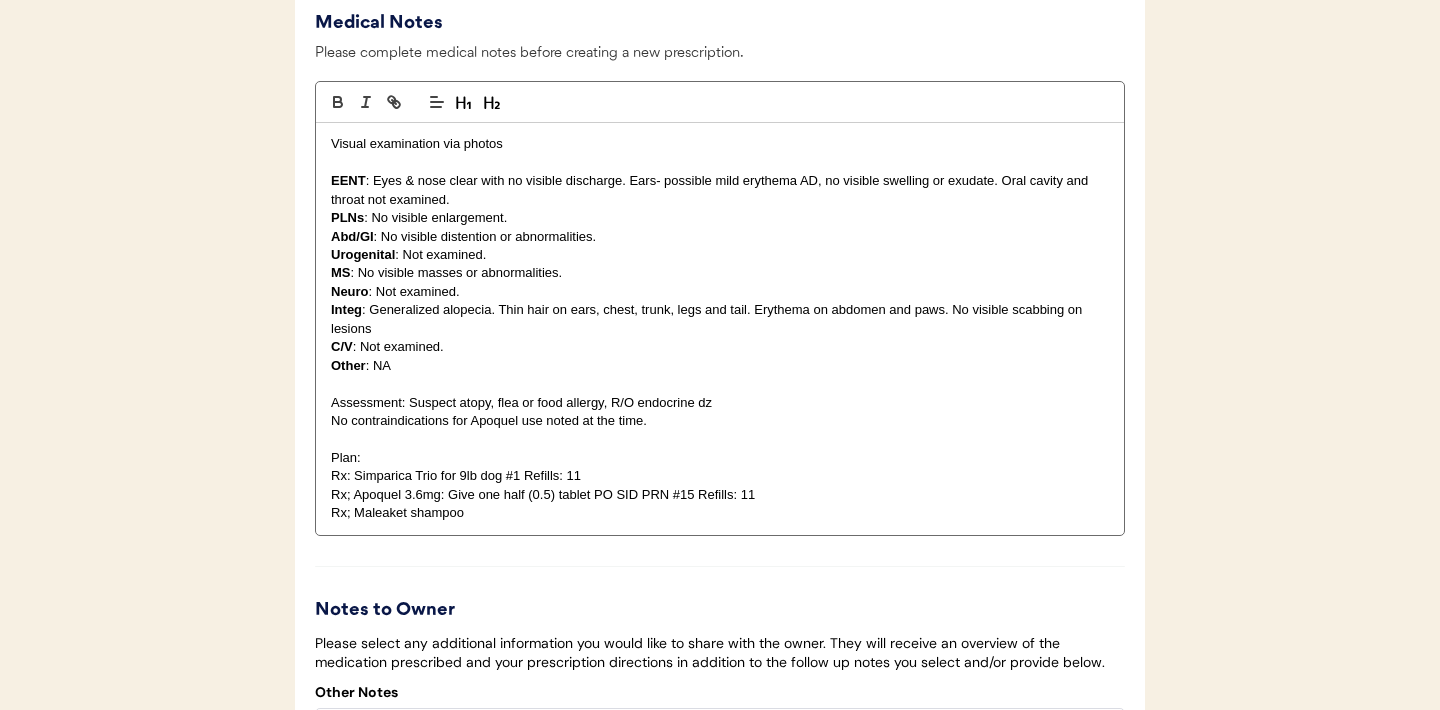 click on "Rx; Maleaket shampoo" at bounding box center [720, 513] 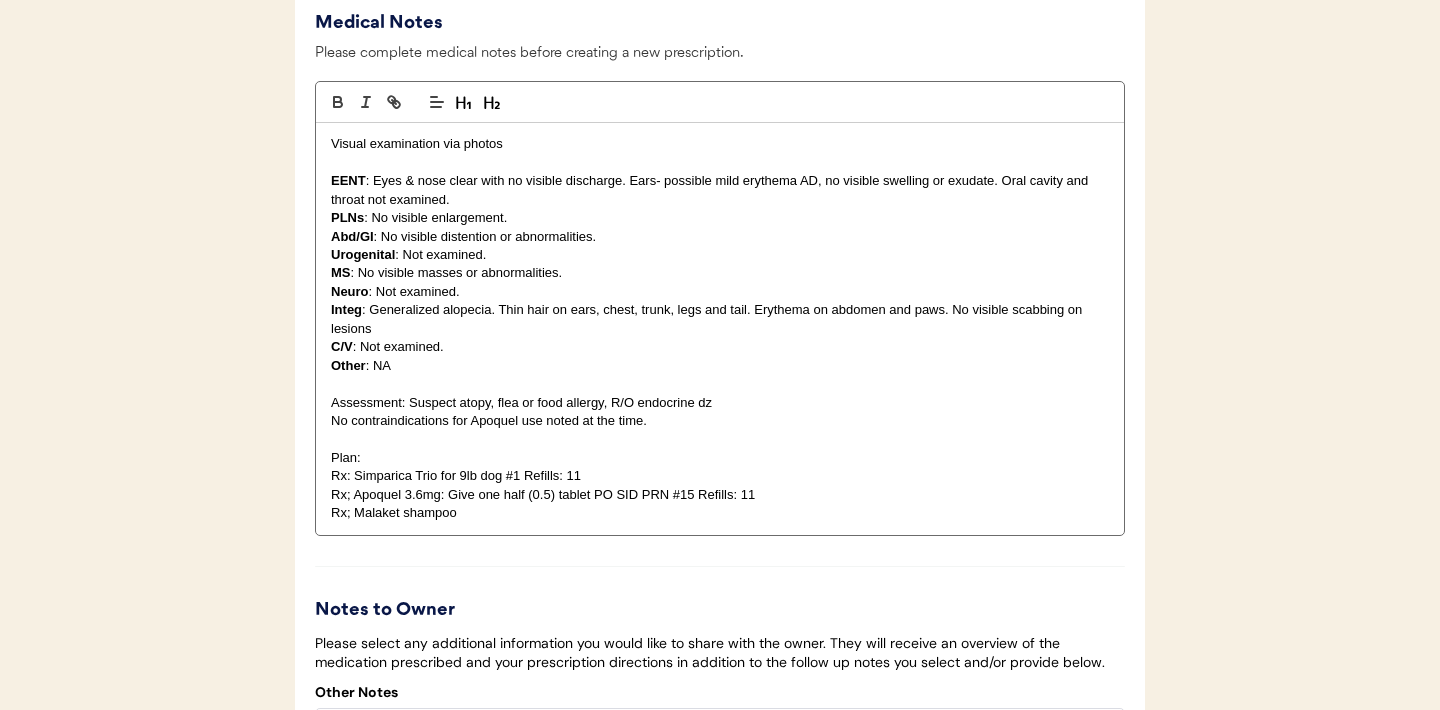 click on "Rx; Malaket shampoo" at bounding box center [720, 513] 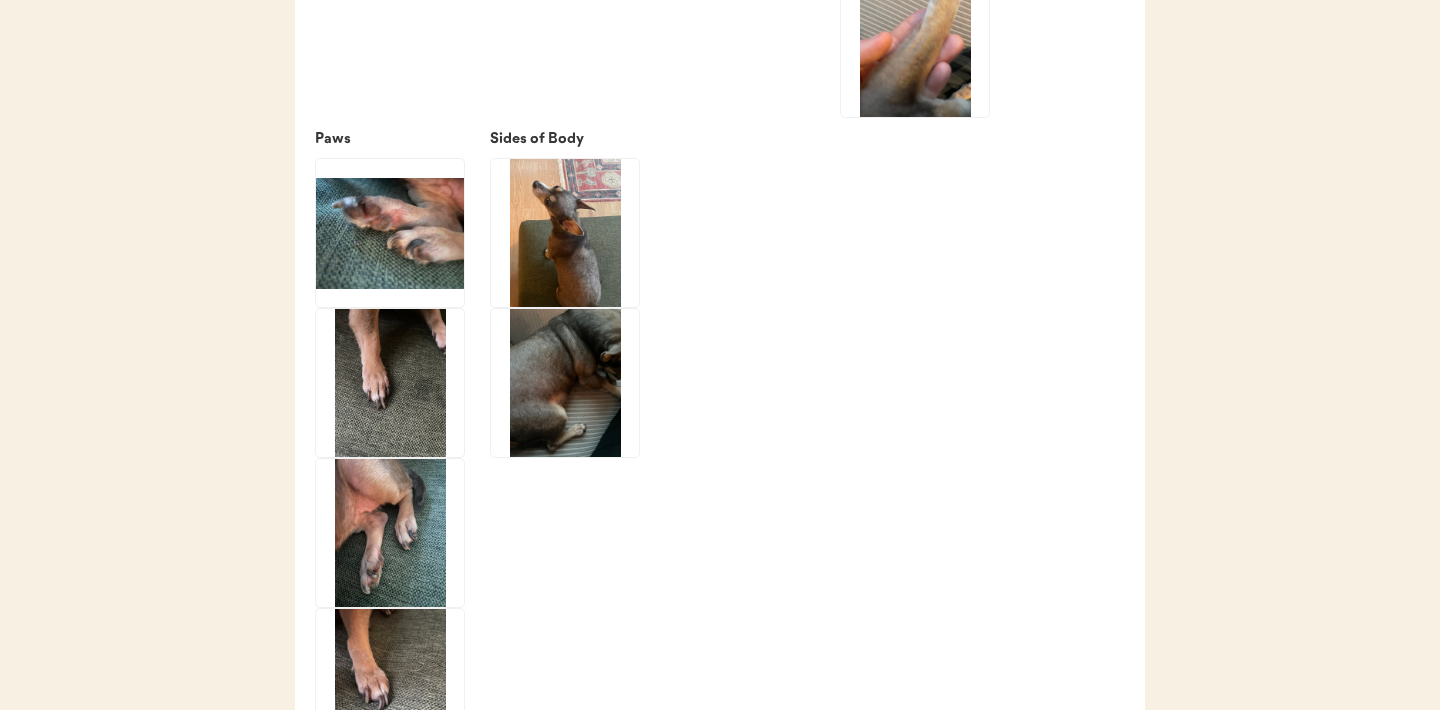 scroll, scrollTop: 3230, scrollLeft: 0, axis: vertical 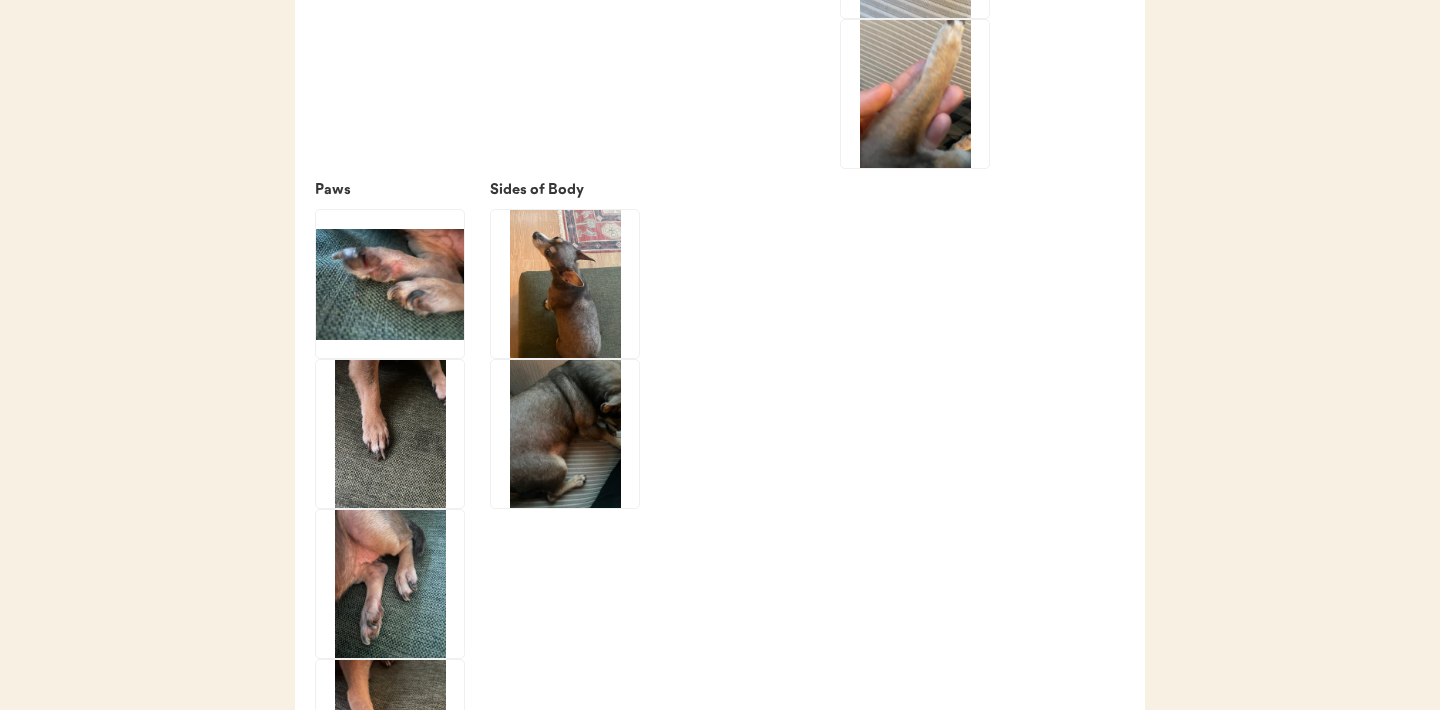 click 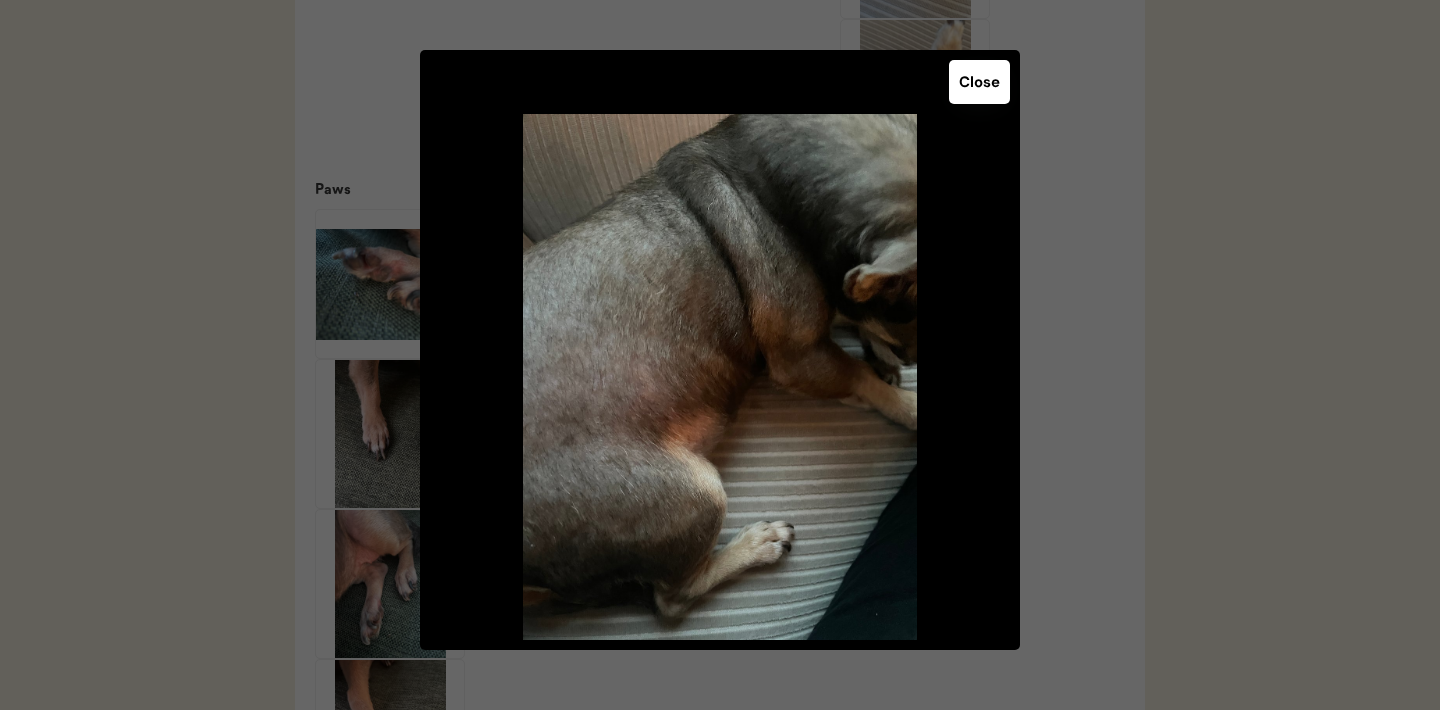 click on "Close" at bounding box center (979, 82) 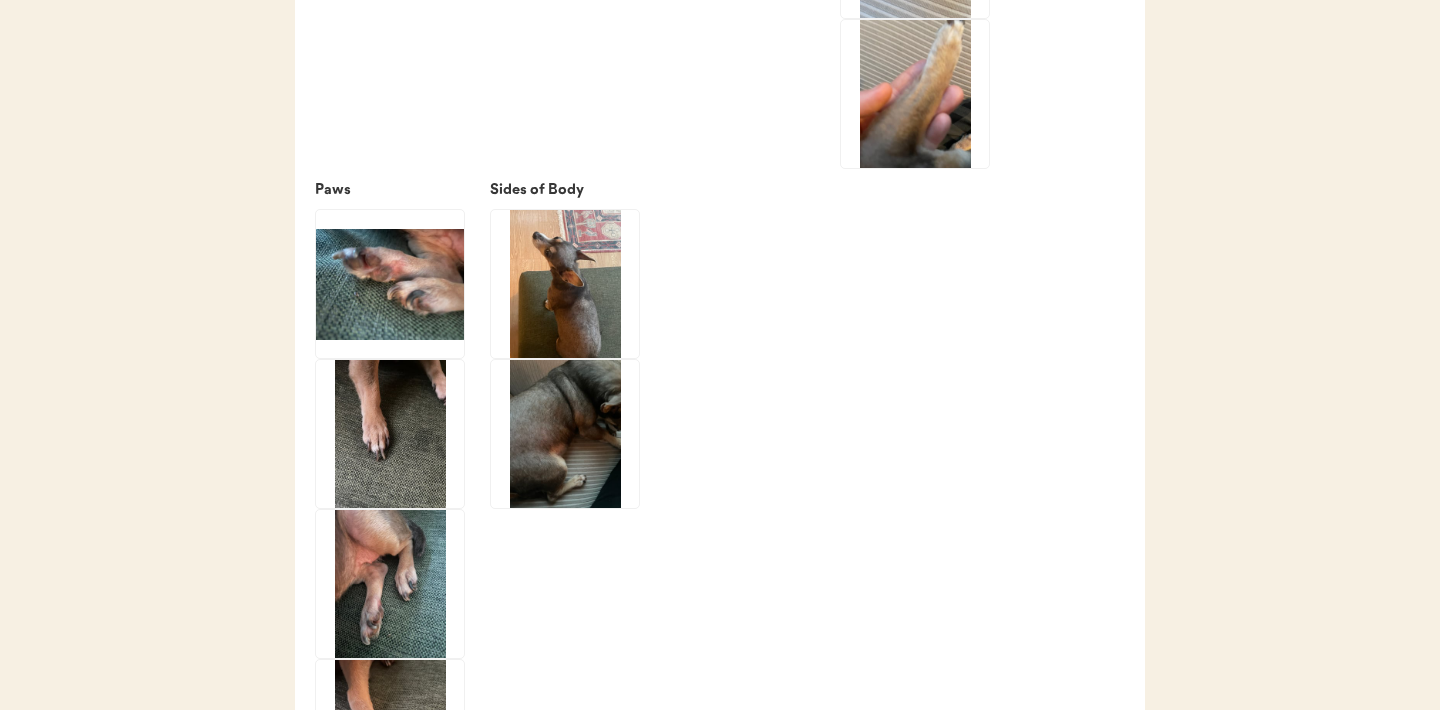 scroll, scrollTop: 3295, scrollLeft: 0, axis: vertical 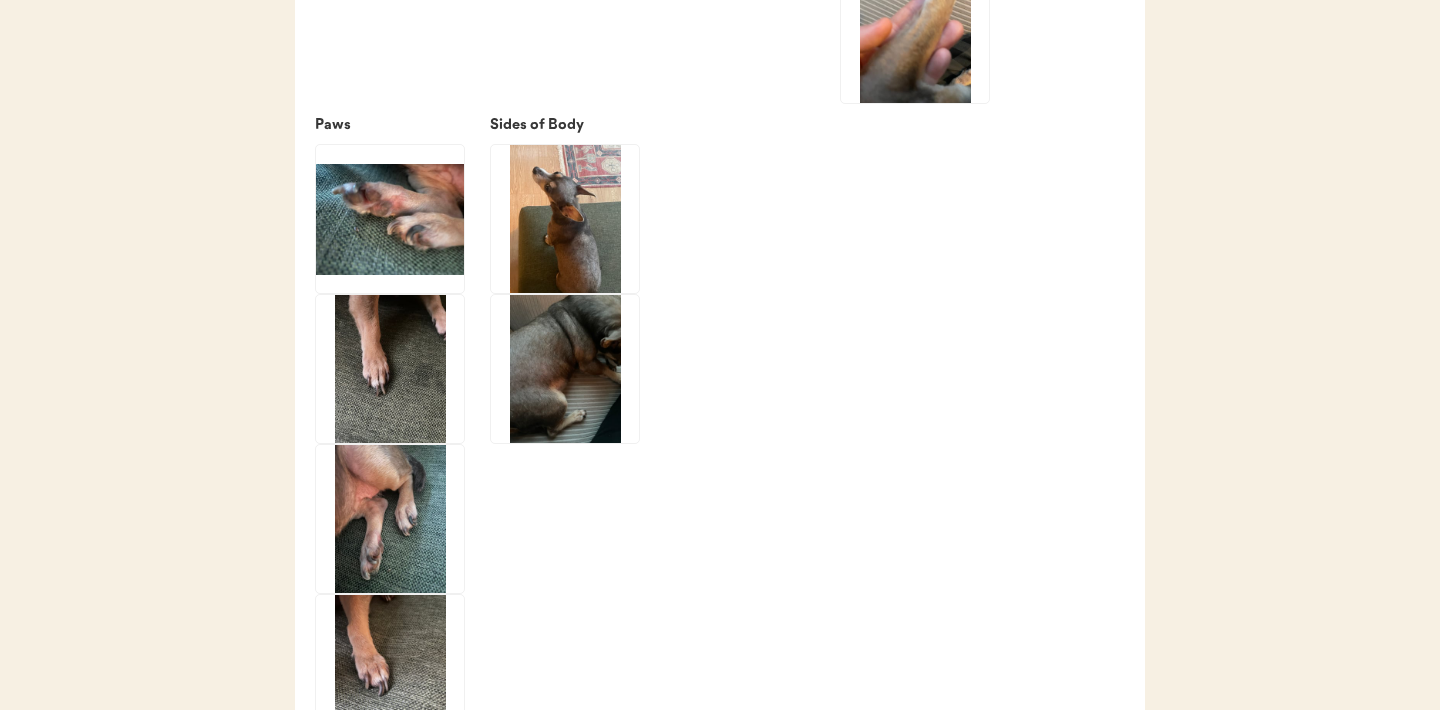 click 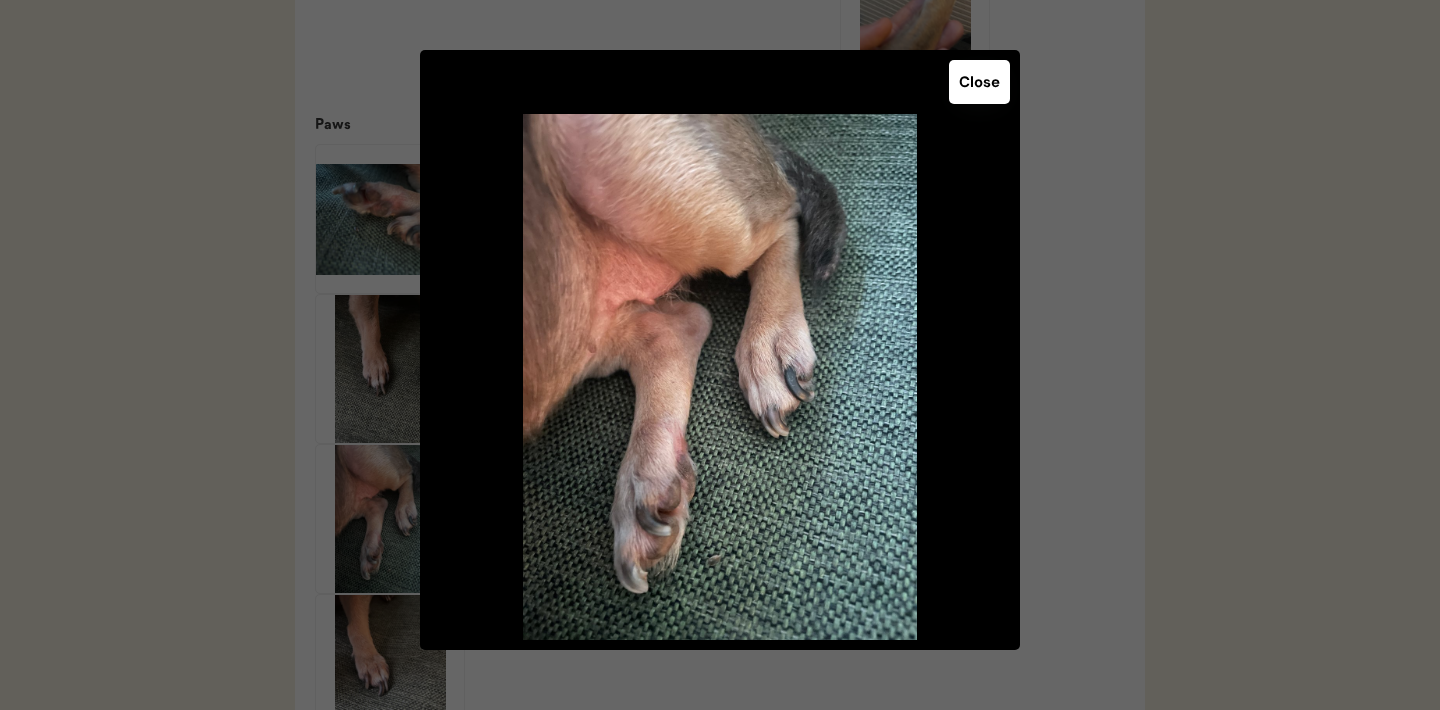 click on "Close" at bounding box center [979, 82] 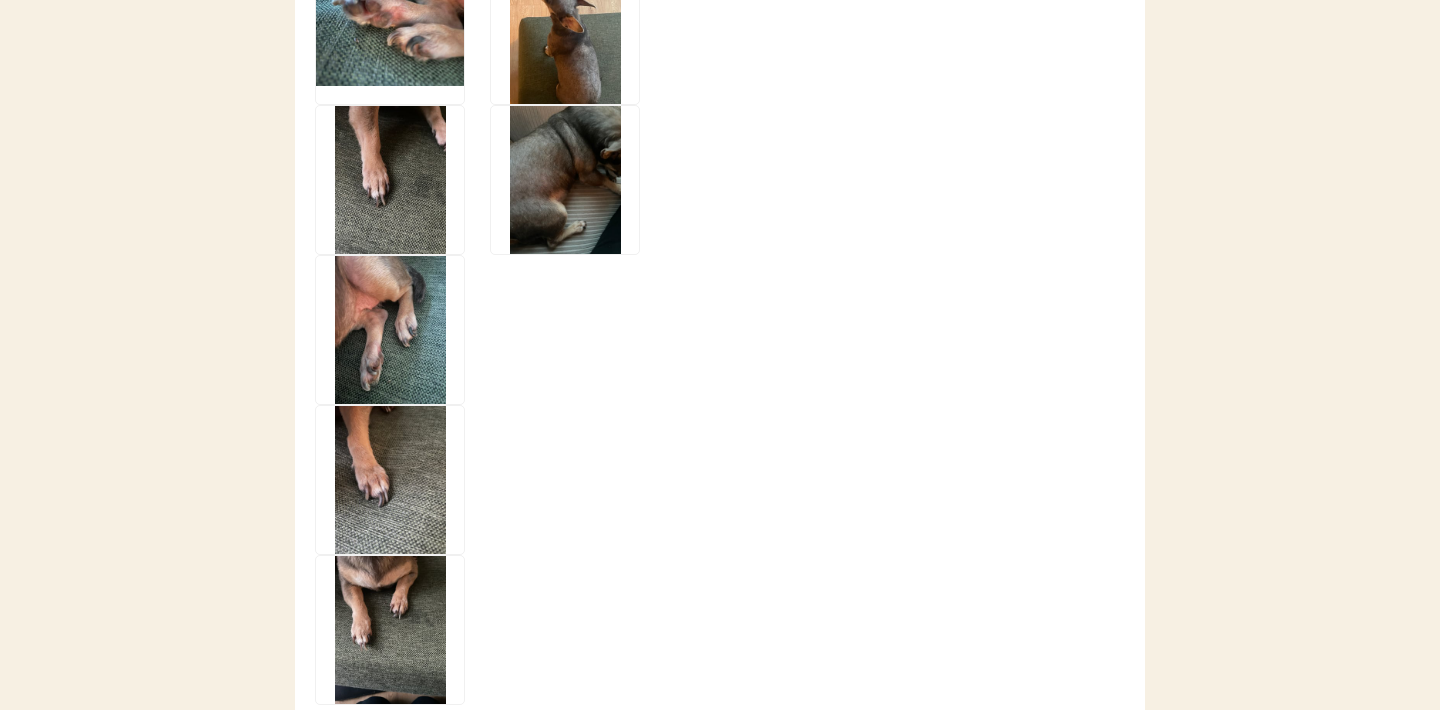 scroll, scrollTop: 3489, scrollLeft: 0, axis: vertical 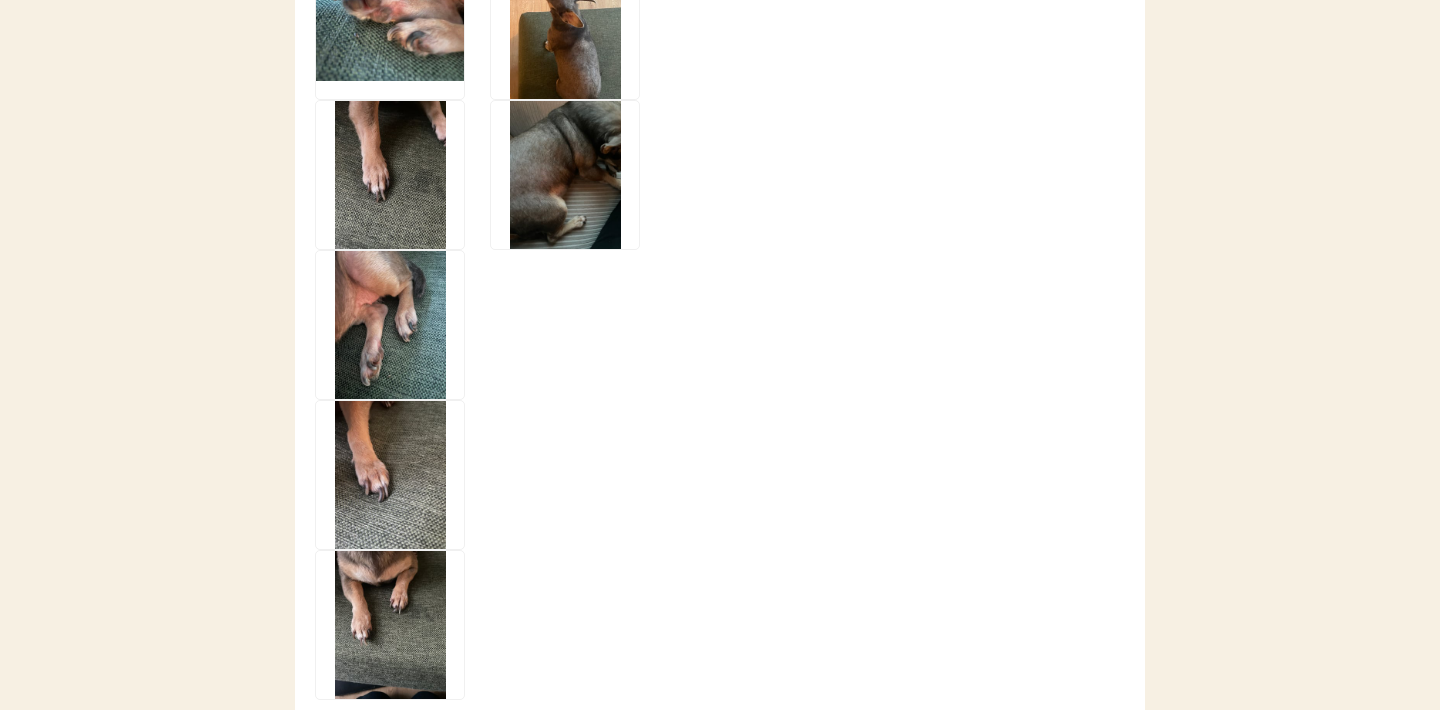 click 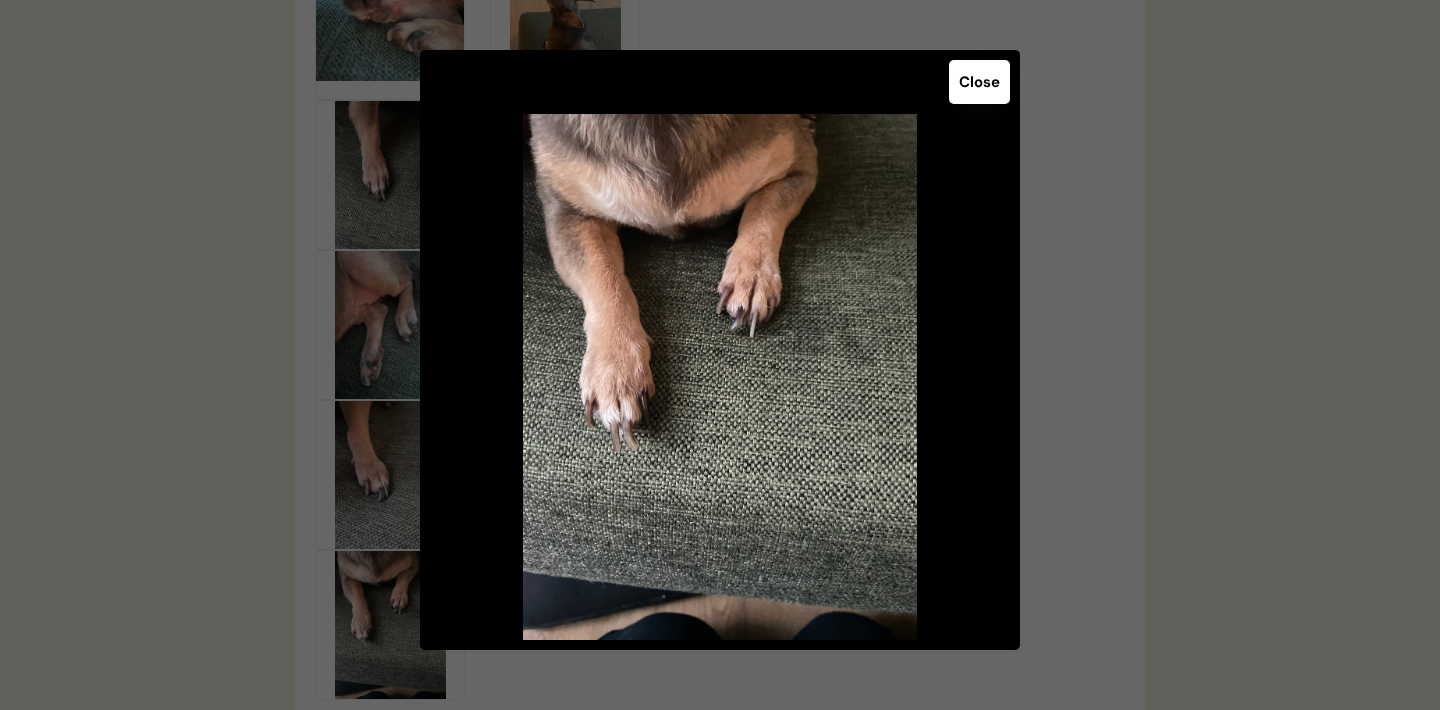 click on "Close" at bounding box center [979, 82] 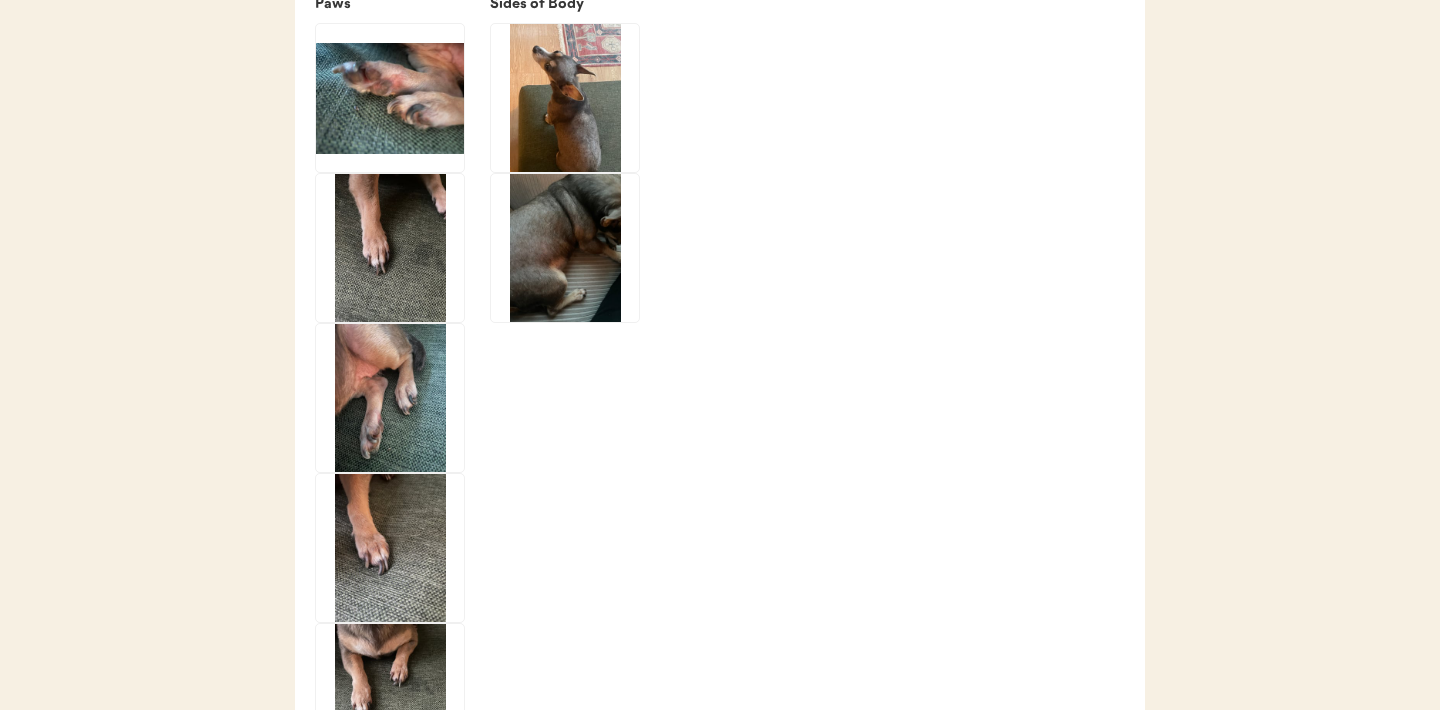 scroll, scrollTop: 3382, scrollLeft: 0, axis: vertical 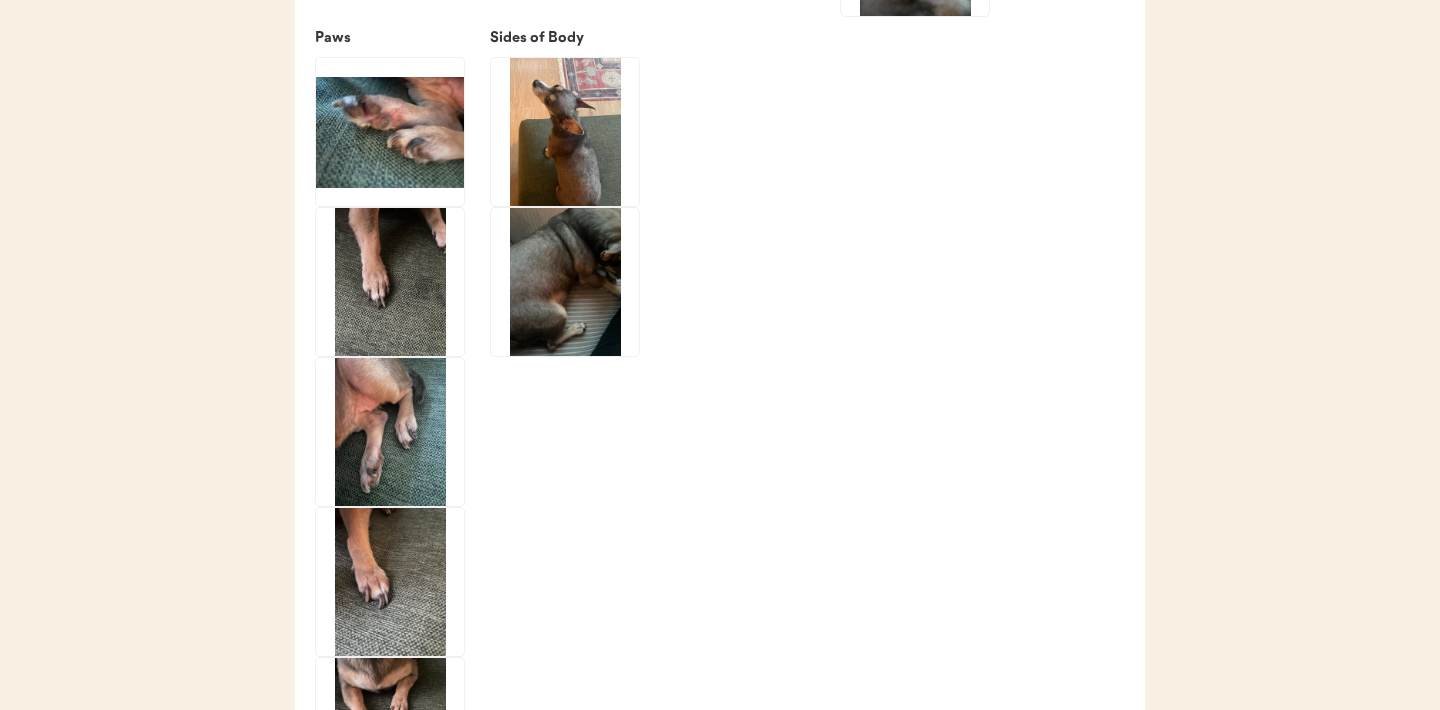 click 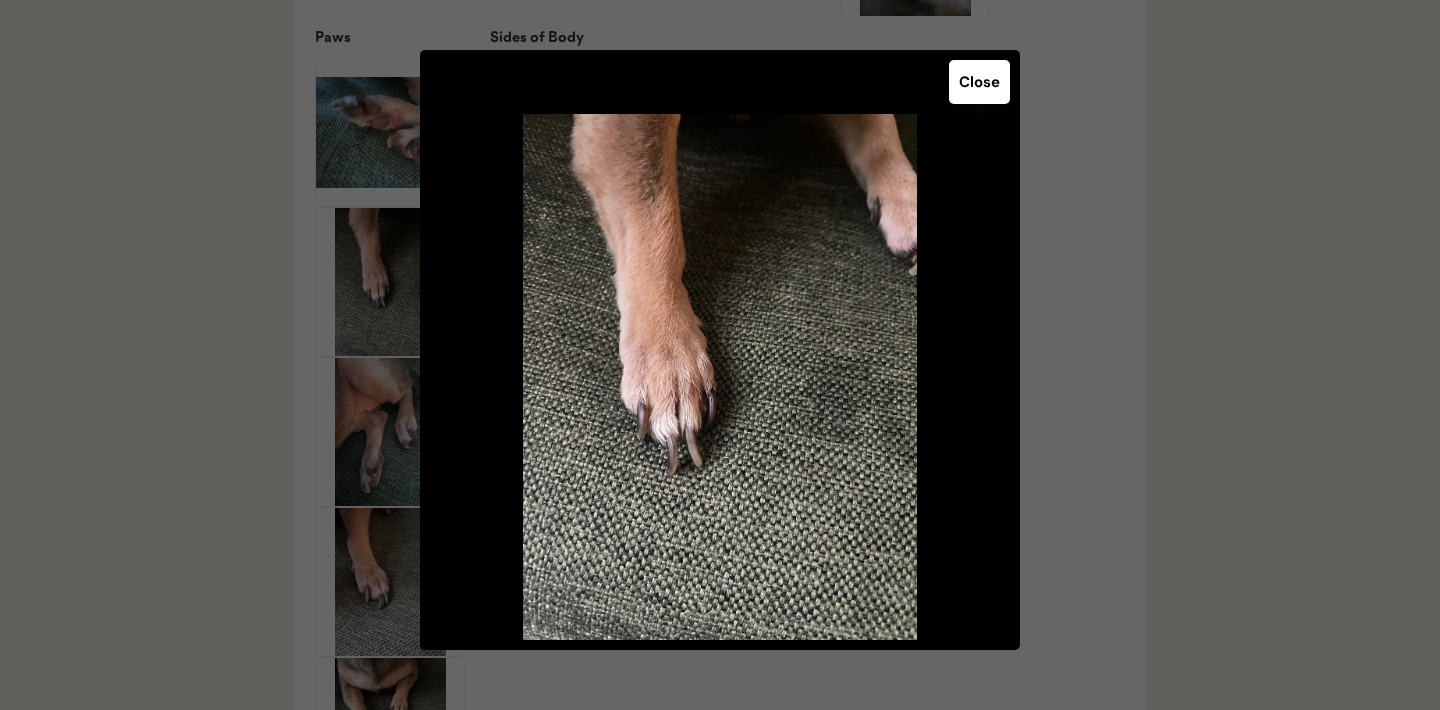 click on "Close" at bounding box center (720, 350) 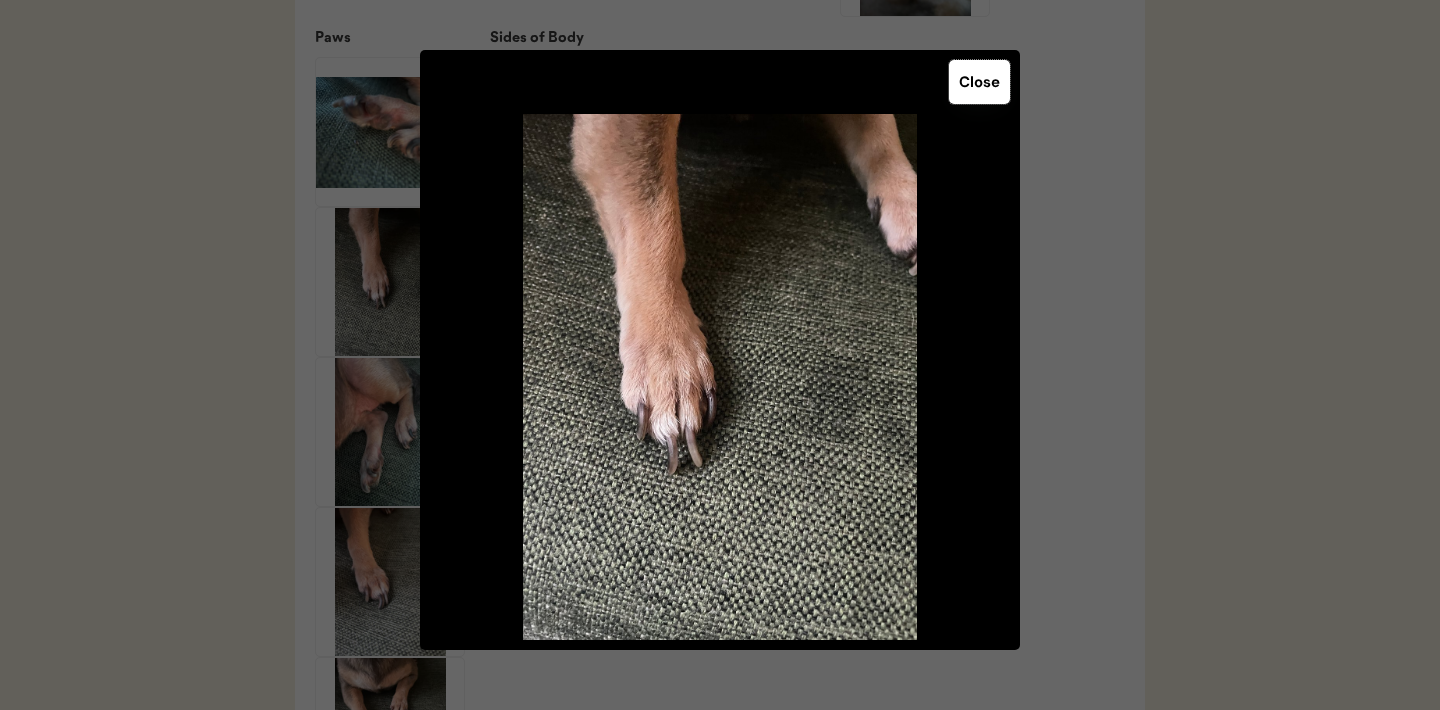 click on "Close" at bounding box center (979, 82) 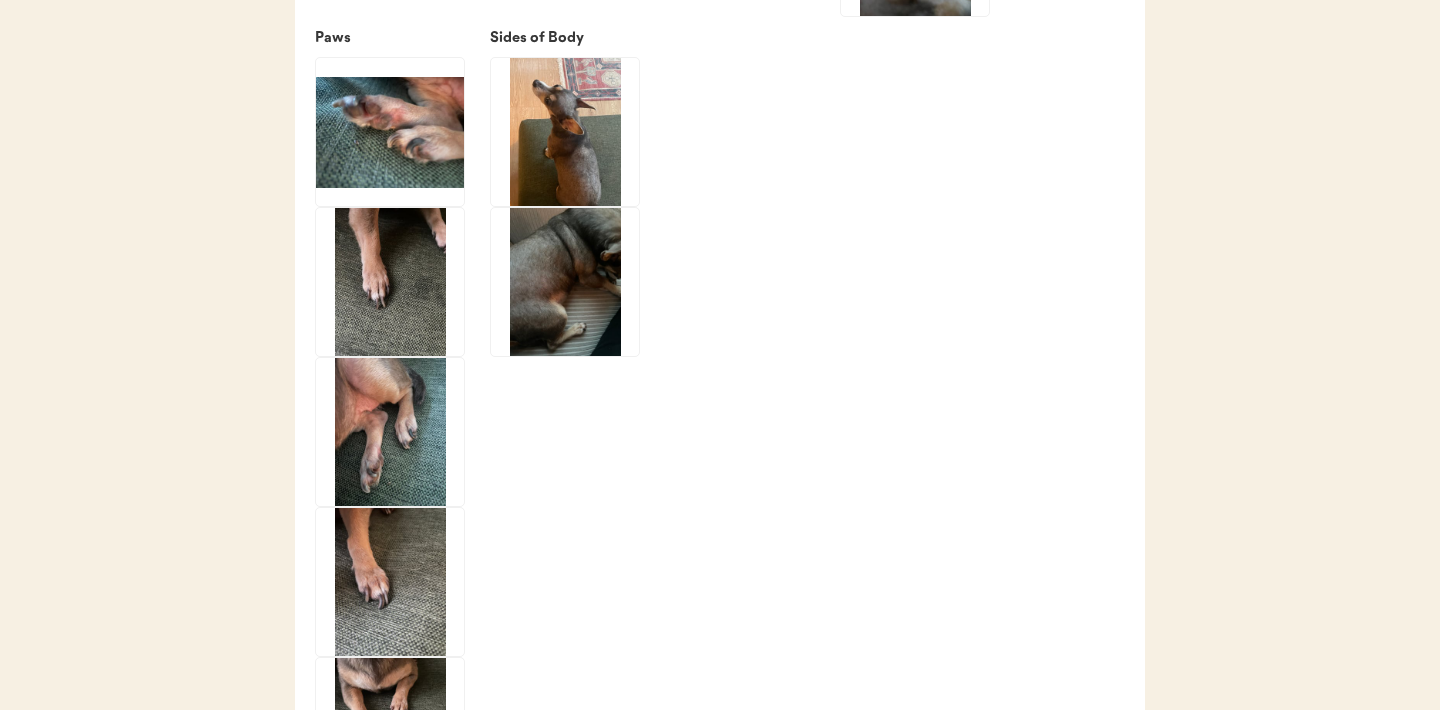 click 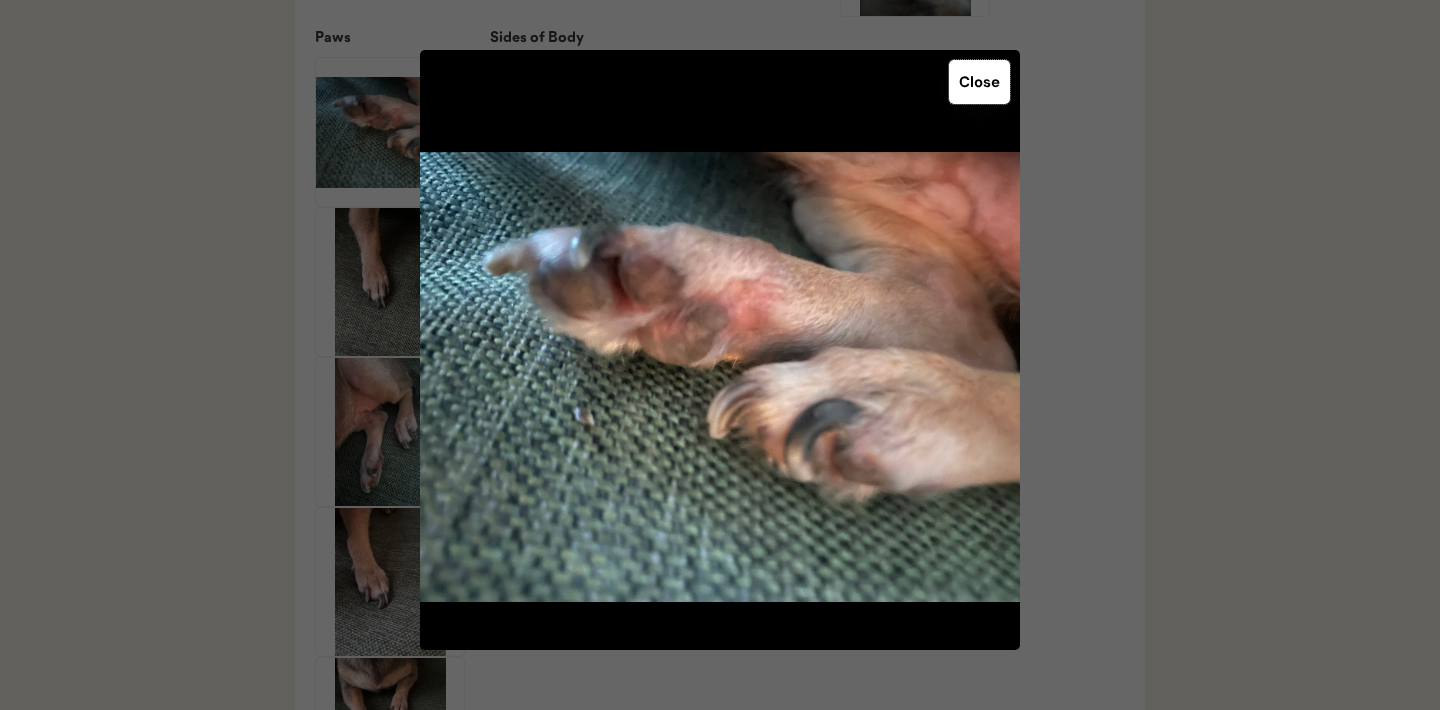 click on "Close" at bounding box center [979, 82] 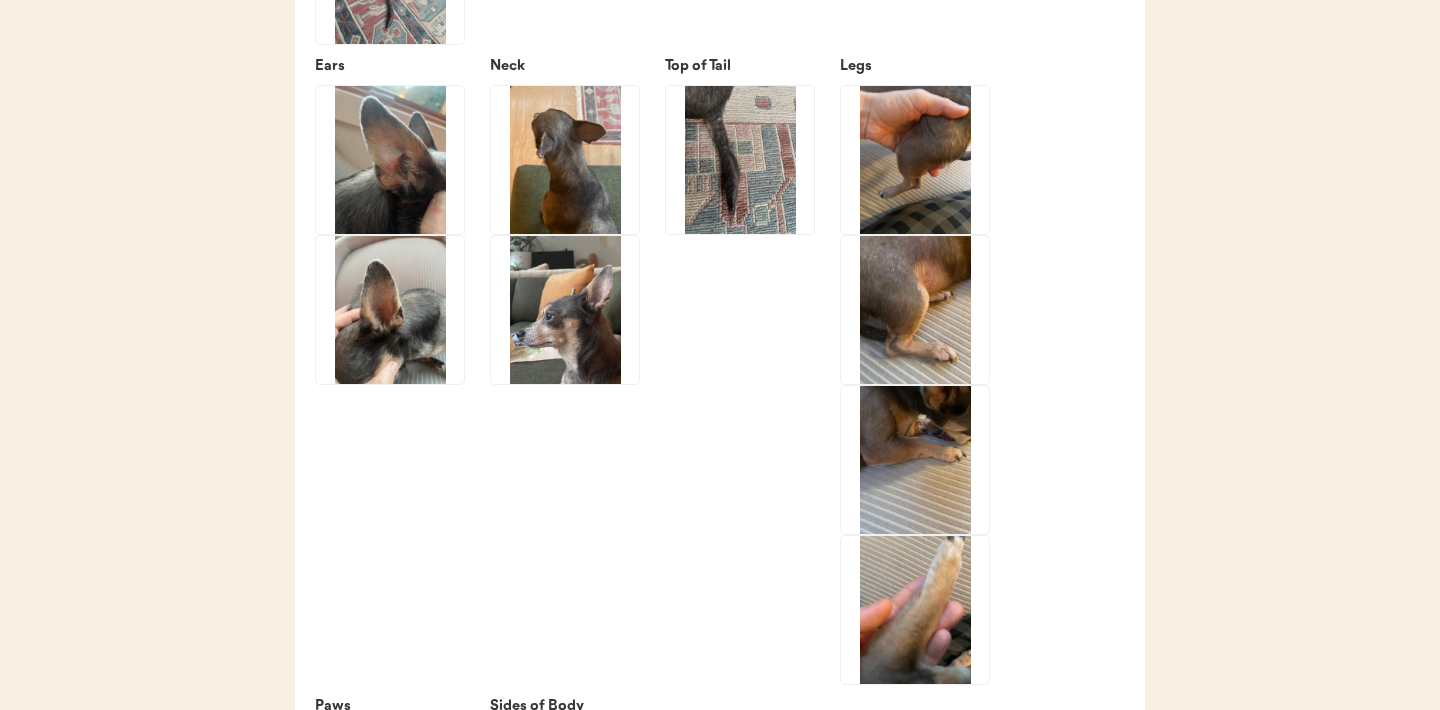 scroll, scrollTop: 2713, scrollLeft: 0, axis: vertical 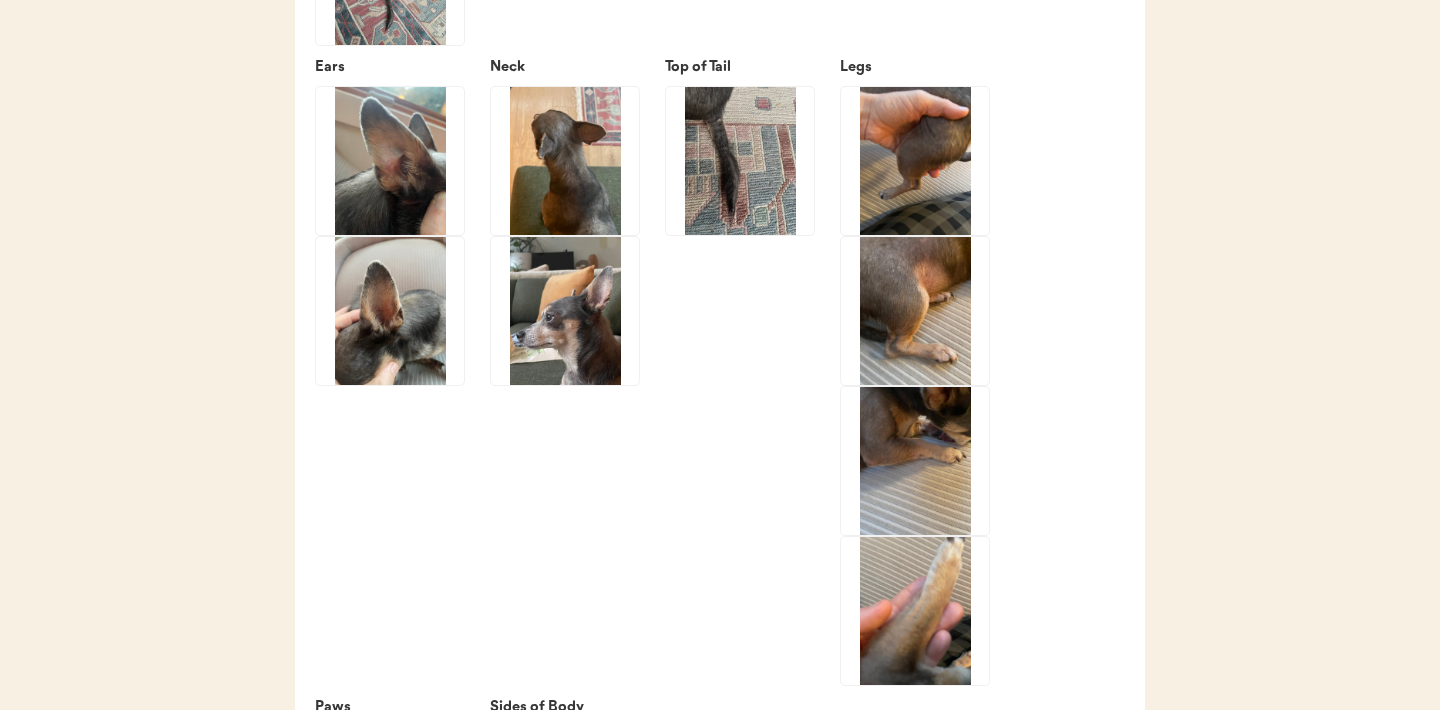 click 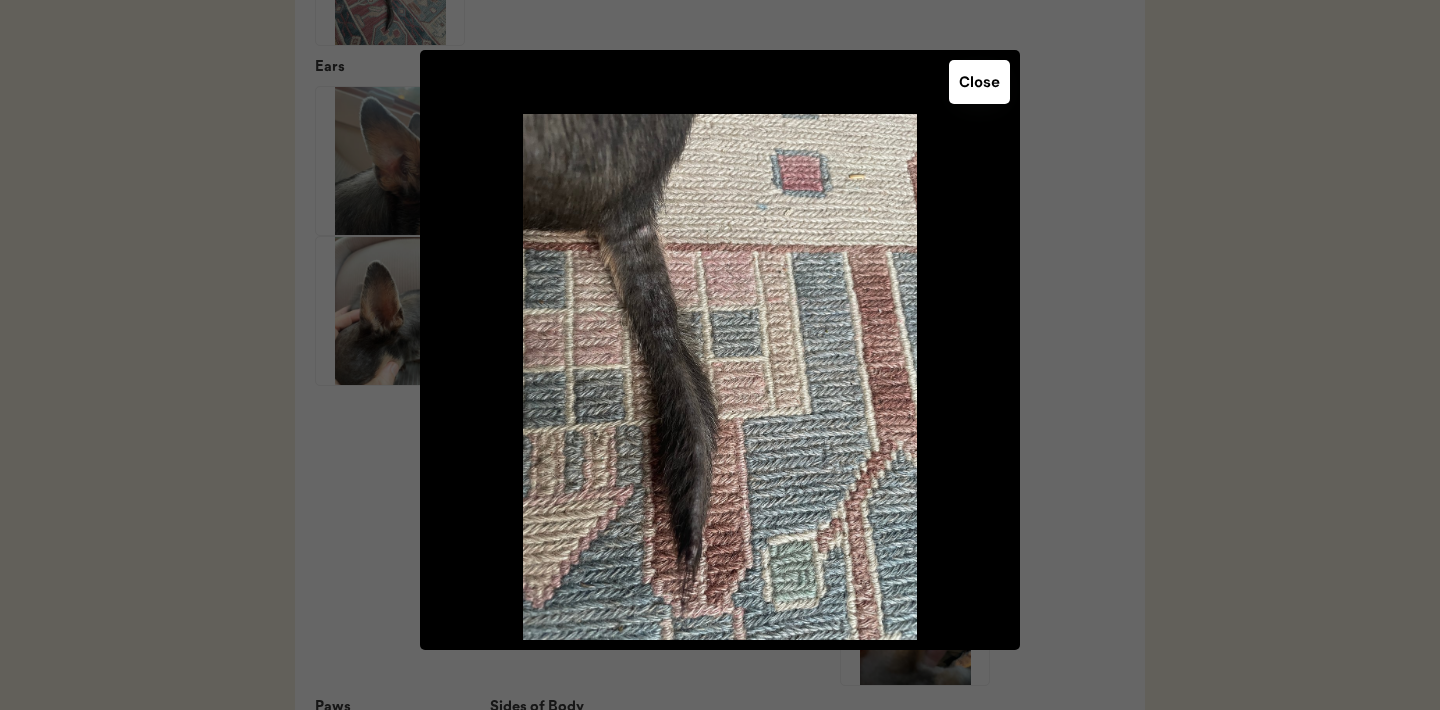 click on "Close" at bounding box center (979, 82) 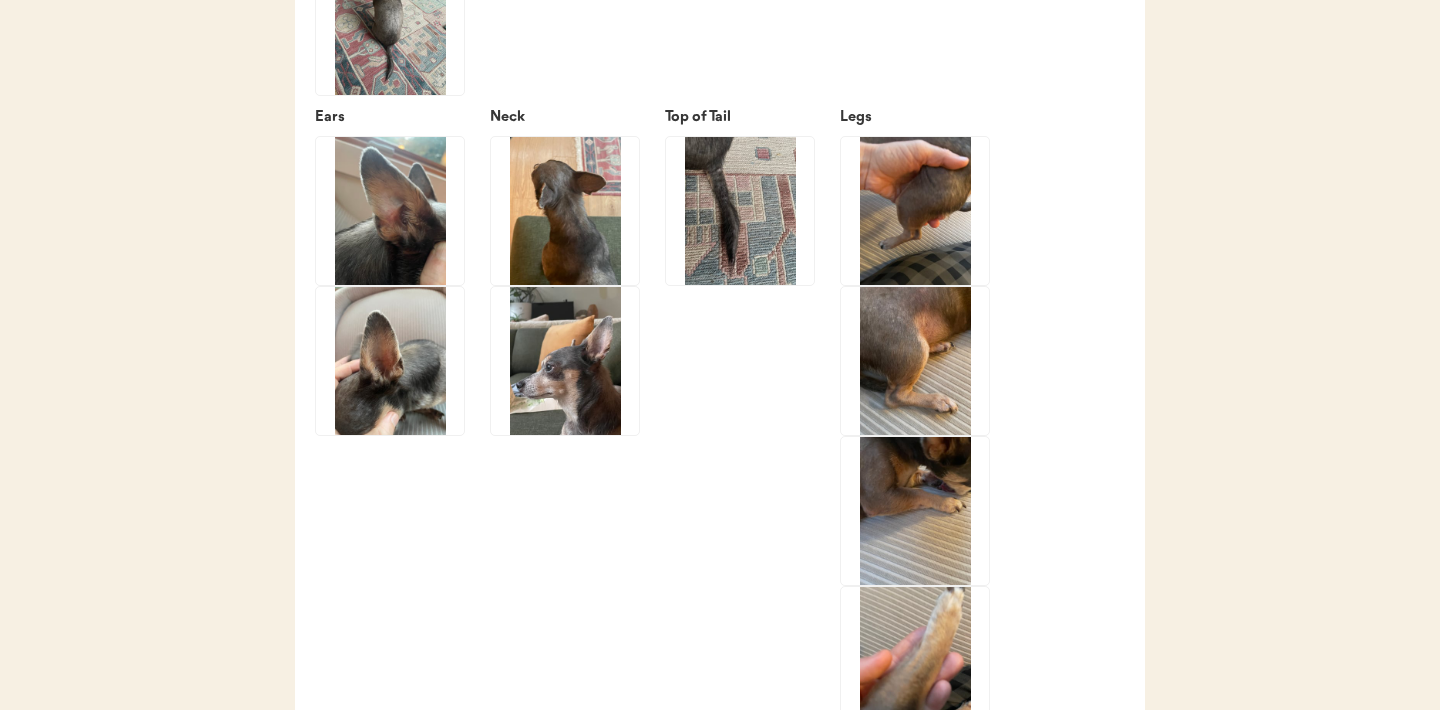 scroll, scrollTop: 2647, scrollLeft: 0, axis: vertical 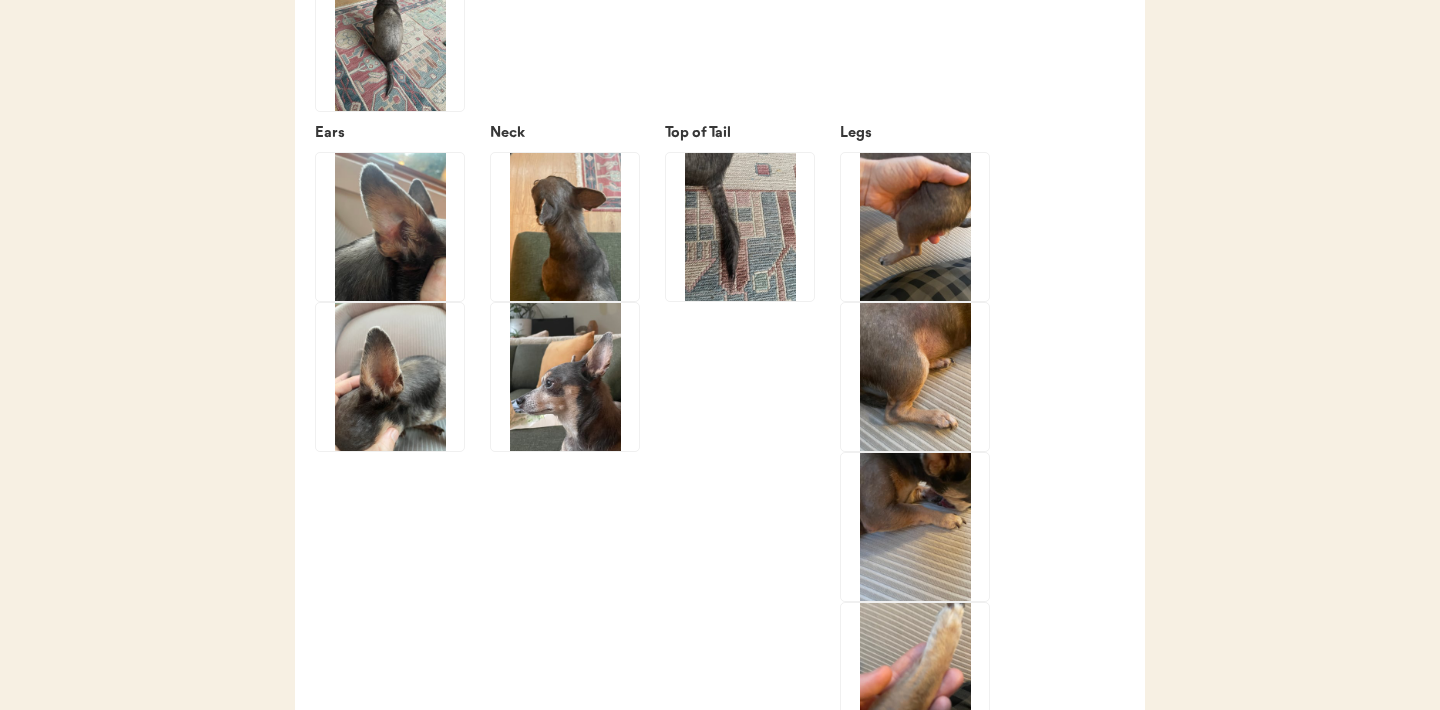 click 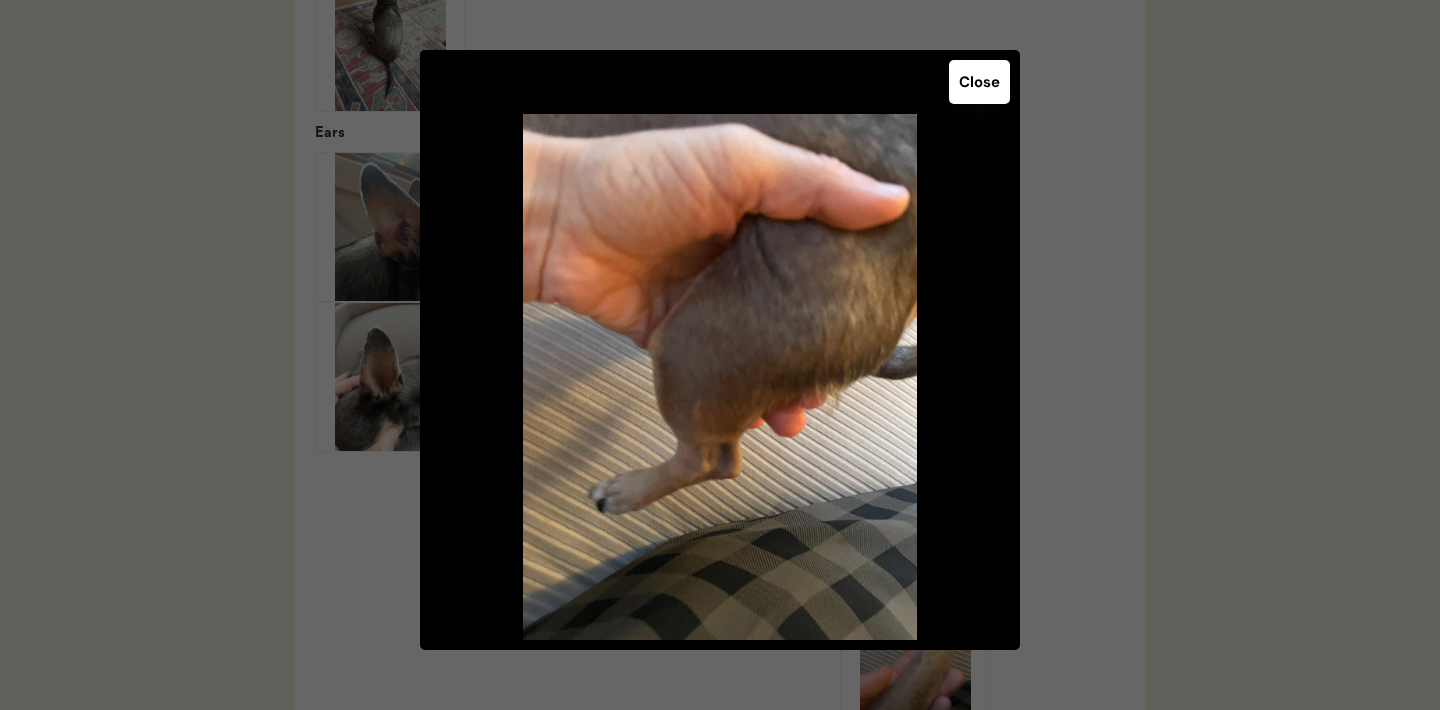 click on "Close" at bounding box center (979, 82) 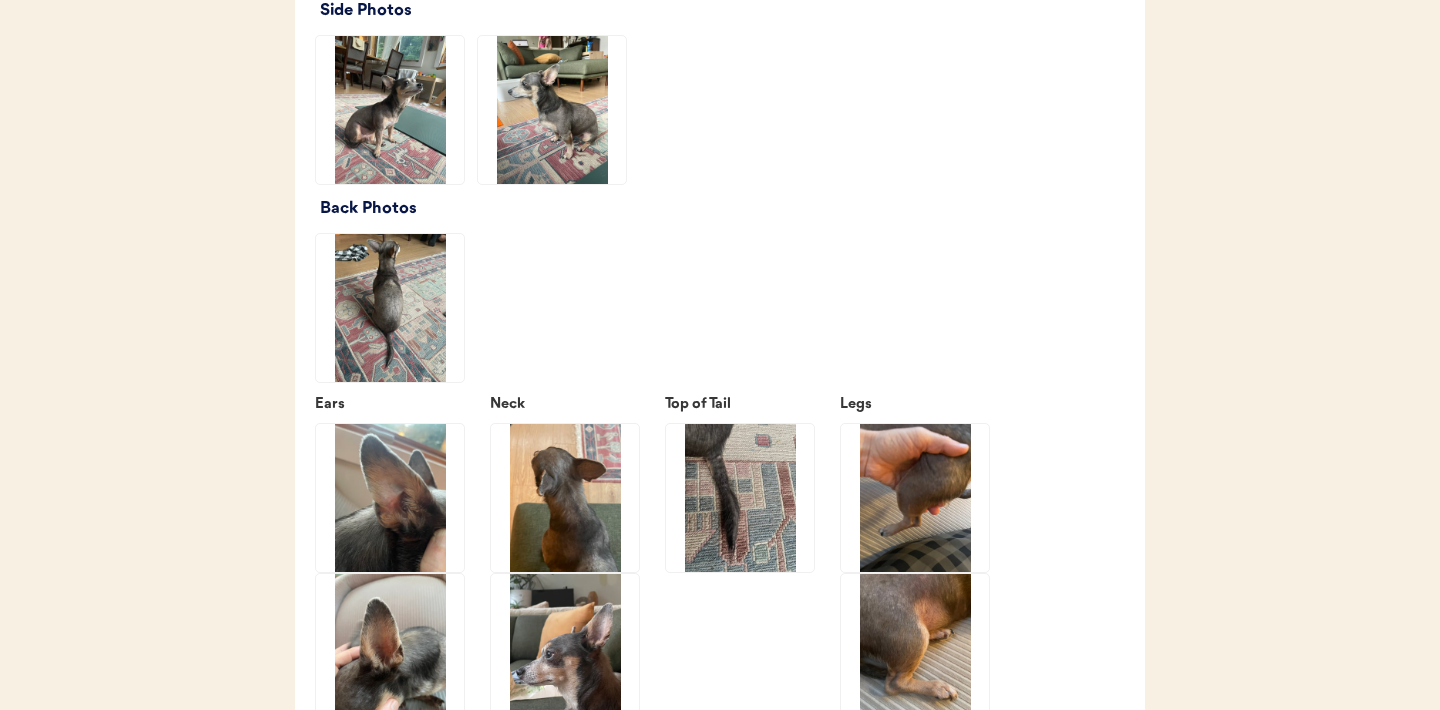 scroll, scrollTop: 2370, scrollLeft: 0, axis: vertical 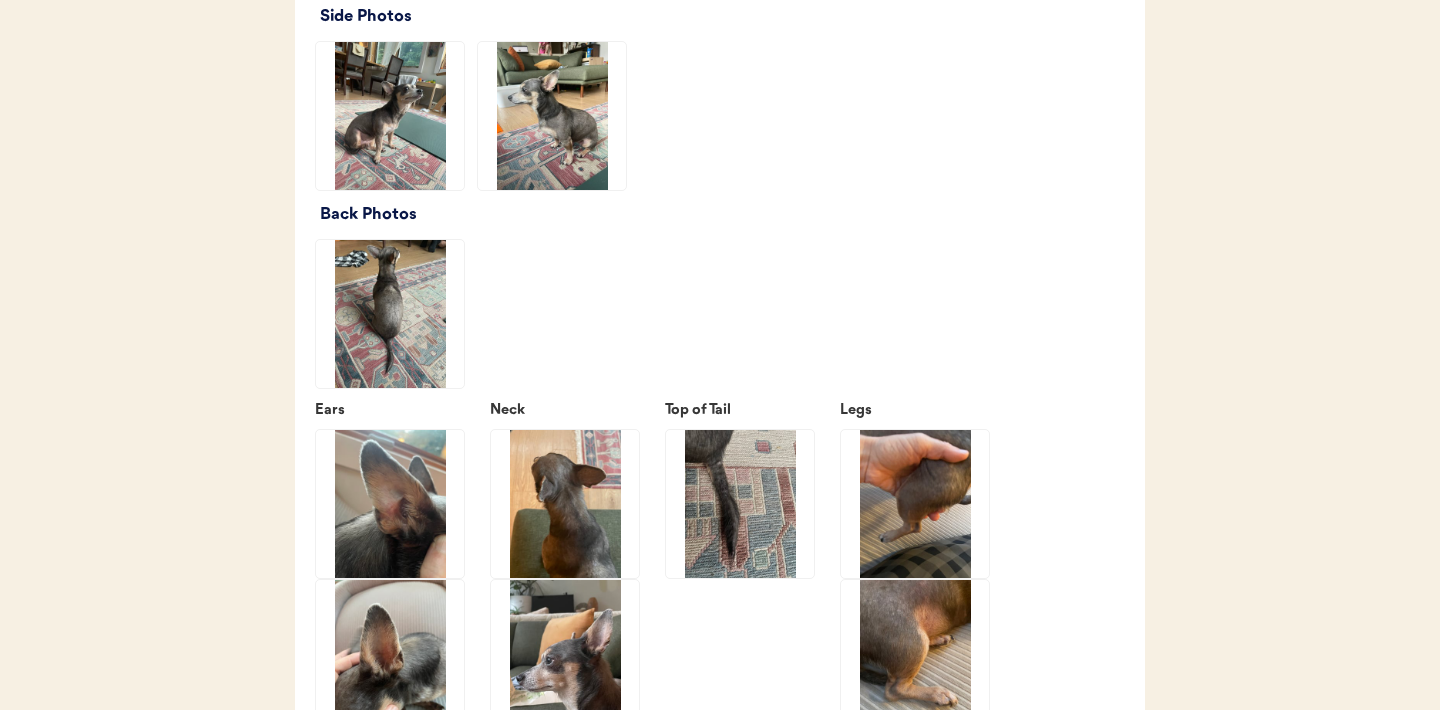 click 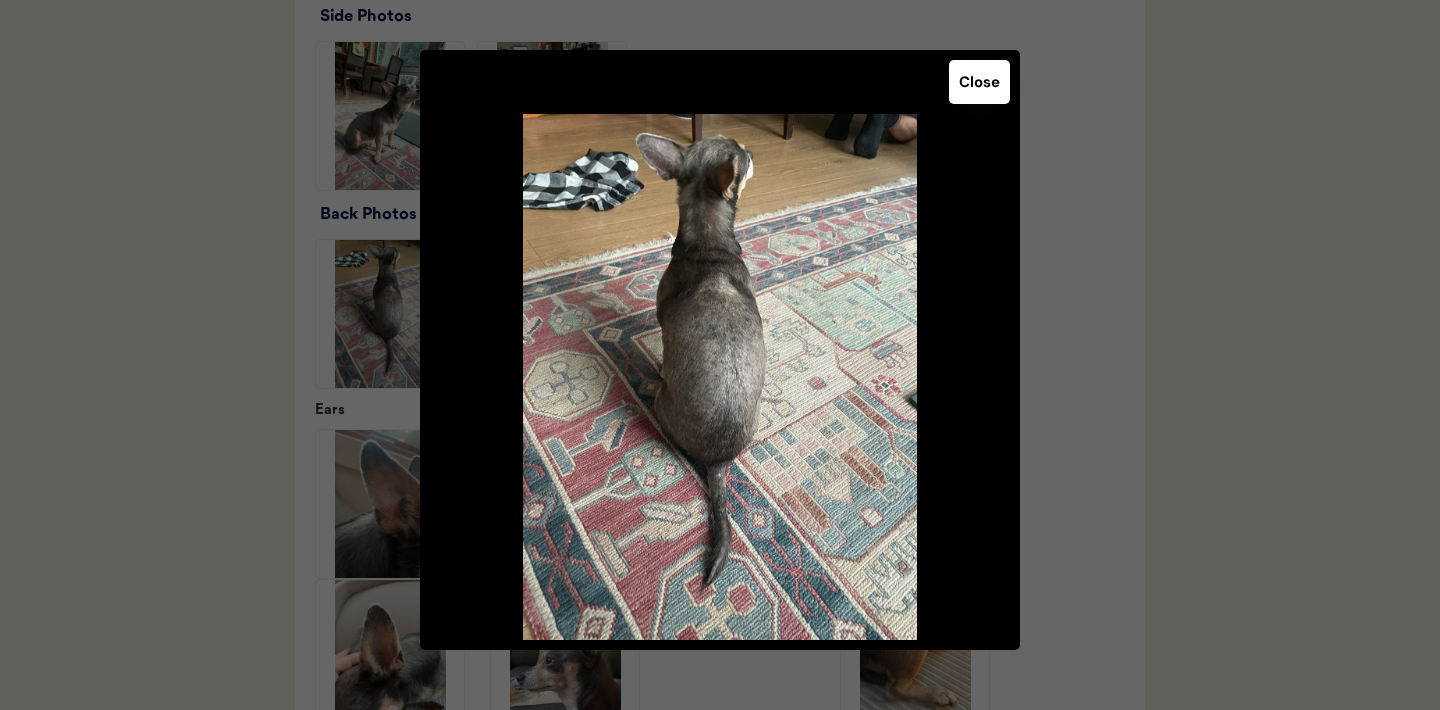 click on "Close" at bounding box center (979, 82) 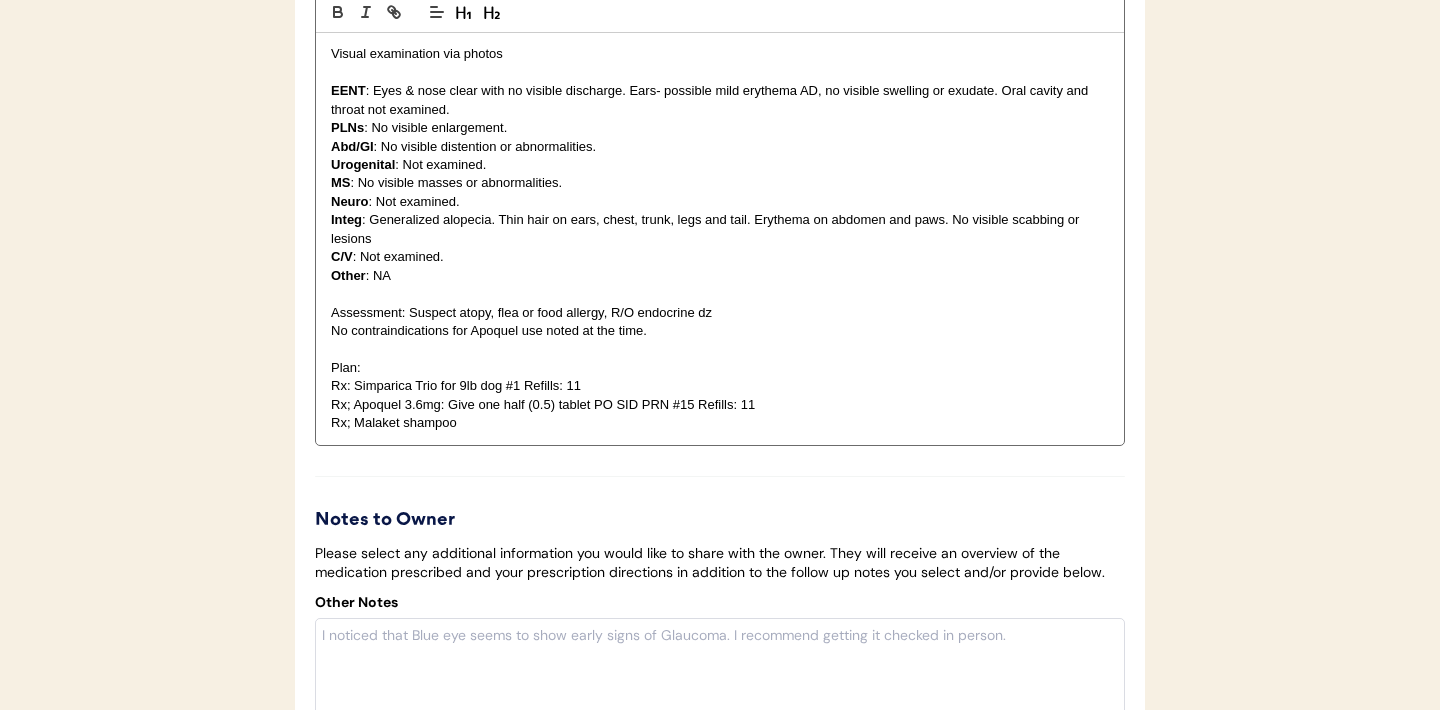 scroll, scrollTop: 4476, scrollLeft: 0, axis: vertical 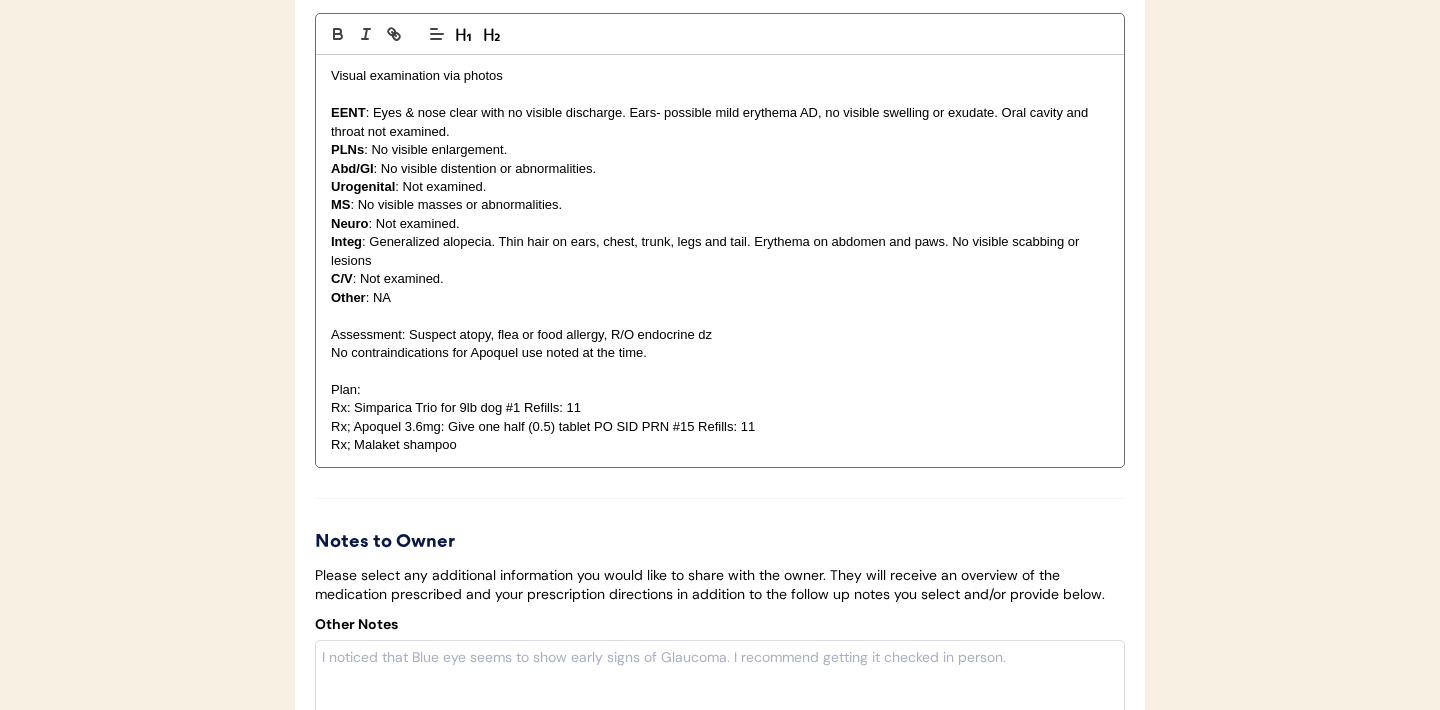 click on "Assessment: Suspect atopy, flea or food allergy, R/O endocrine dz" at bounding box center [720, 335] 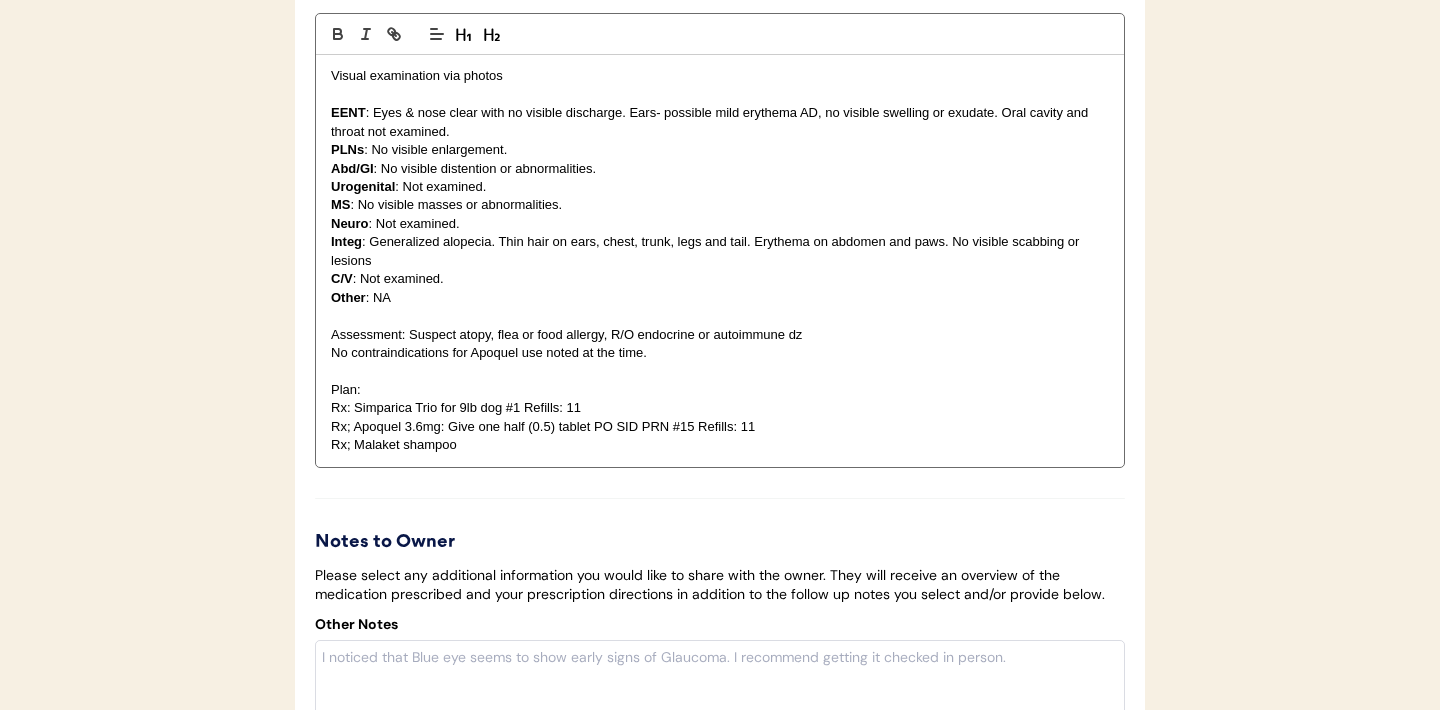 click on "No contraindications for Apoquel use noted at the time." at bounding box center [720, 353] 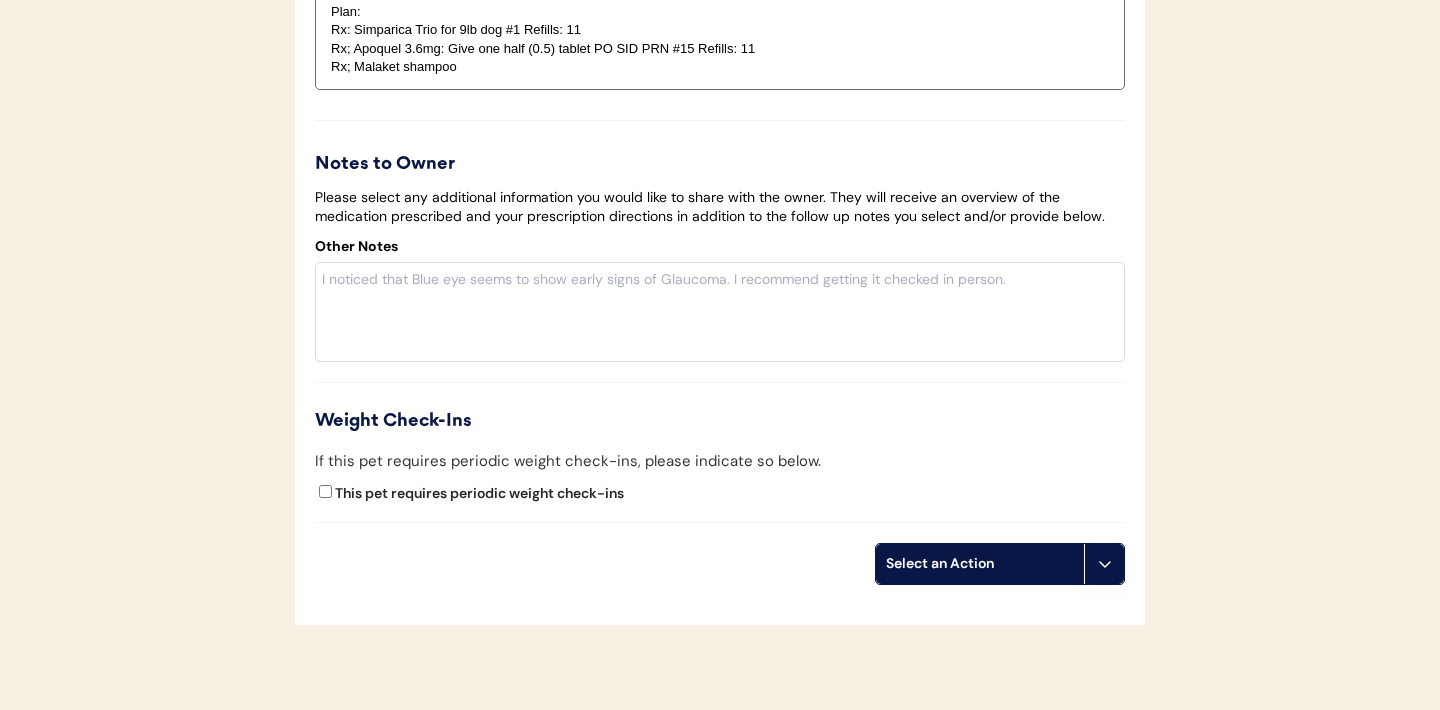 scroll, scrollTop: 4993, scrollLeft: 0, axis: vertical 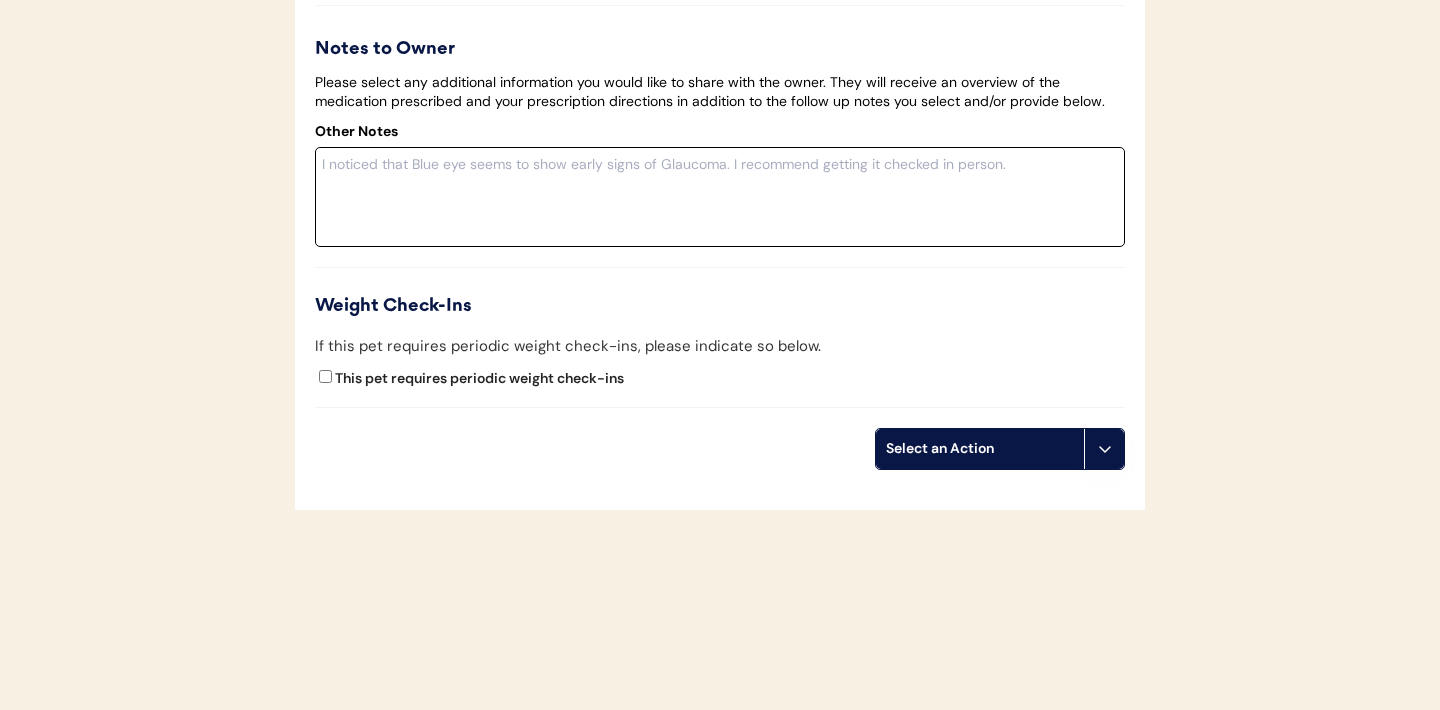 click at bounding box center [720, 197] 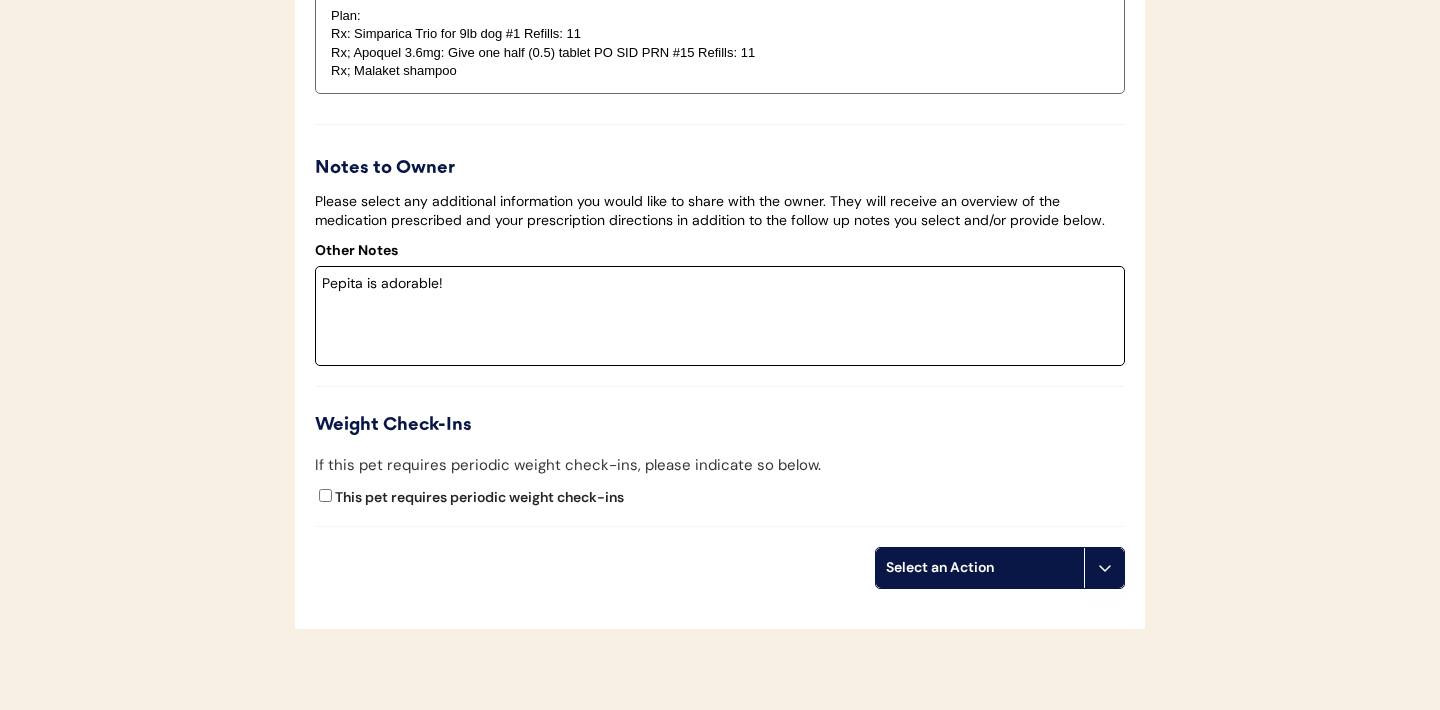 scroll, scrollTop: 4992, scrollLeft: 0, axis: vertical 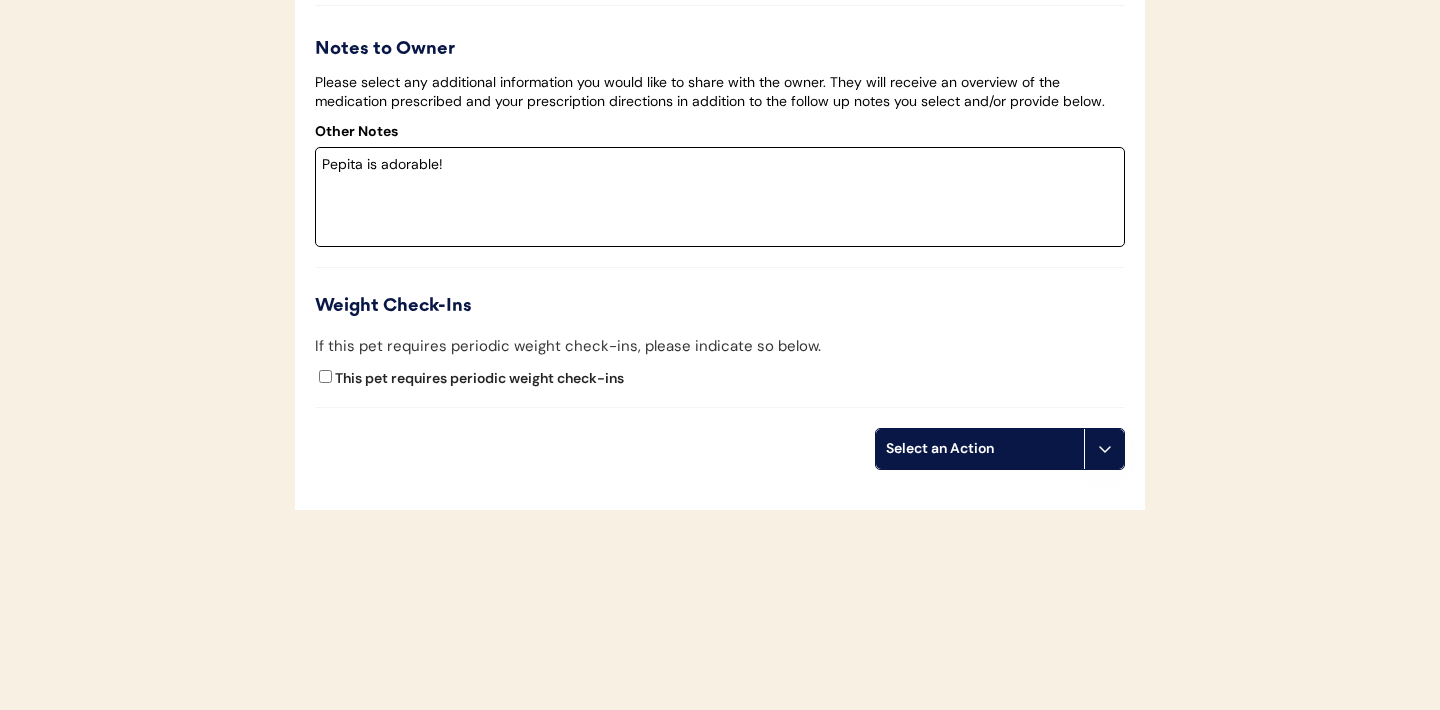 click on "Pepita is adorable!" at bounding box center (720, 197) 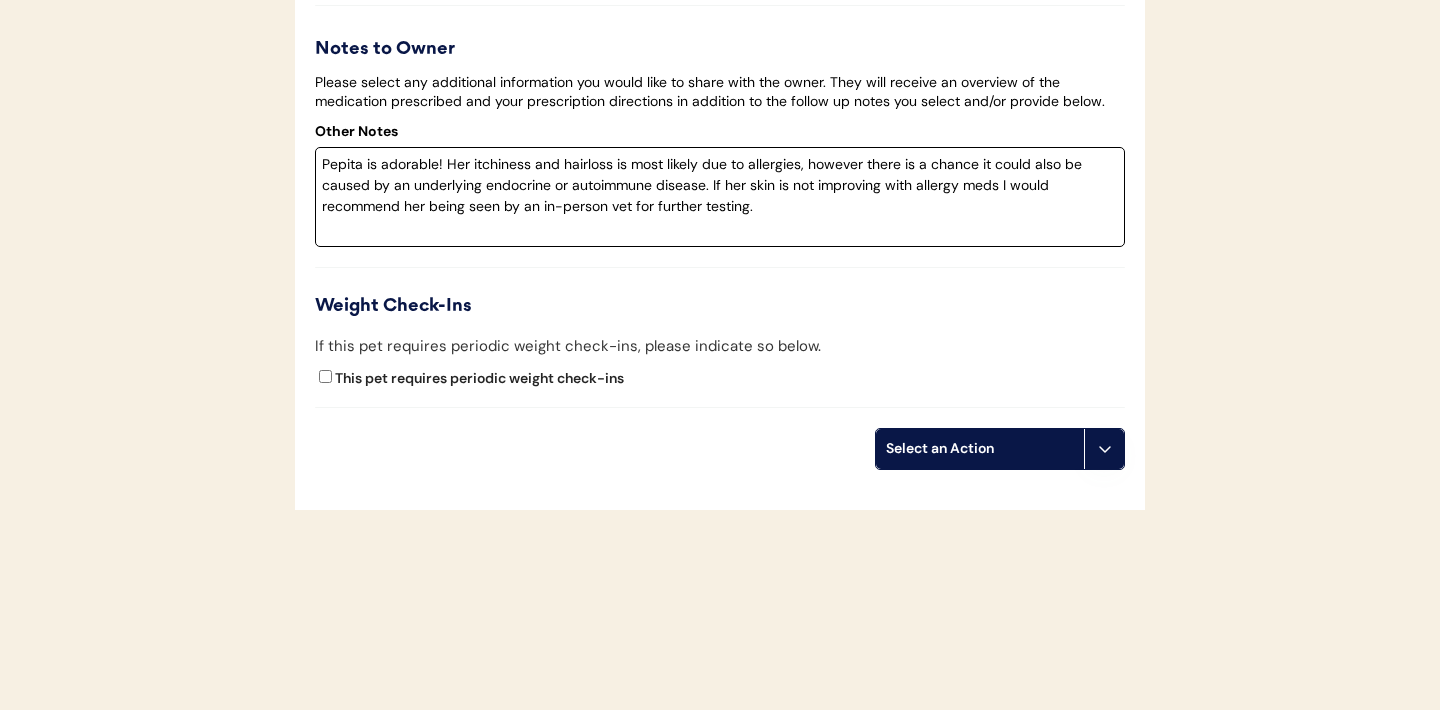 click on "Pepita is adorable! Her itchiness and hairloss is most likely due to allergies, however there is a chance it could also be caused by an underlying endocrine or autoimmune disease. If her skin is not improving with allergy meds I would recommend her being seen by an in-person vet for further testing." at bounding box center [720, 197] 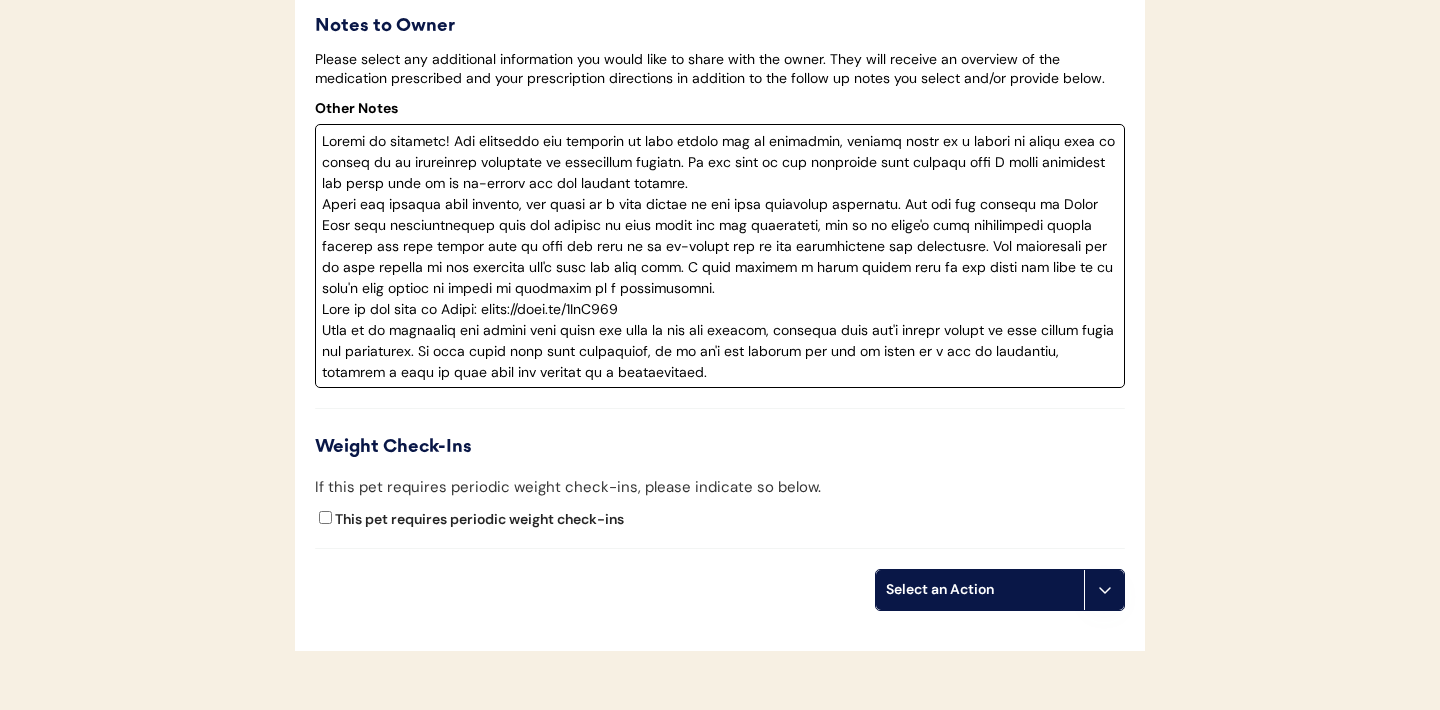 drag, startPoint x: 321, startPoint y: 227, endPoint x: 951, endPoint y: 224, distance: 630.00714 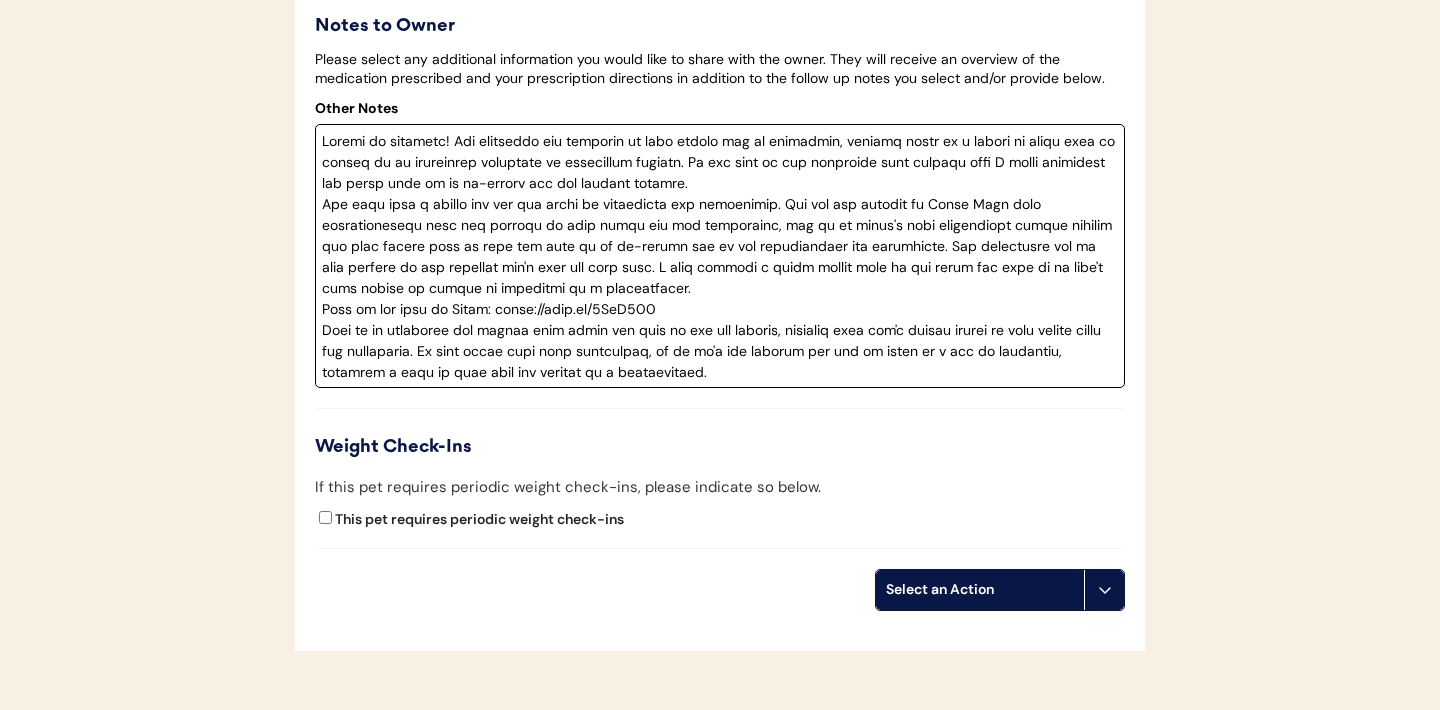 click at bounding box center (720, 256) 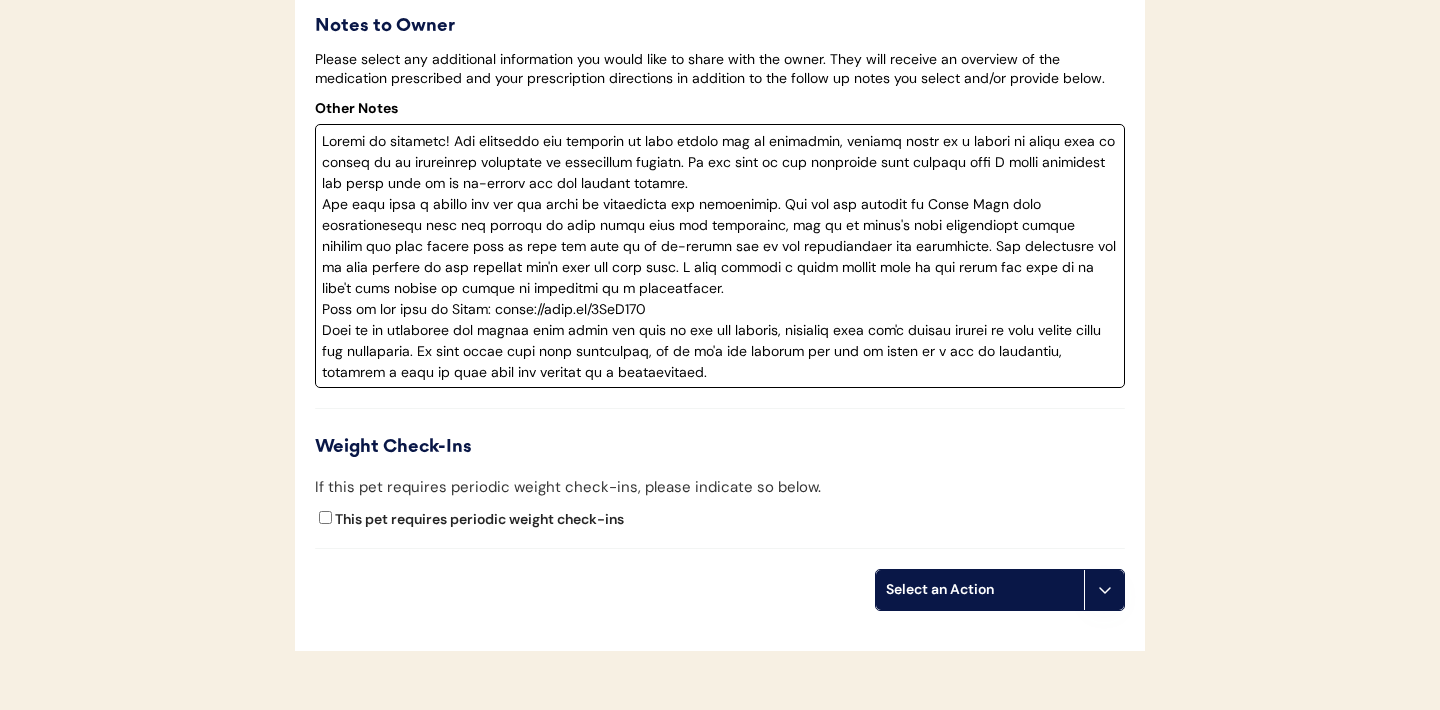click at bounding box center [720, 256] 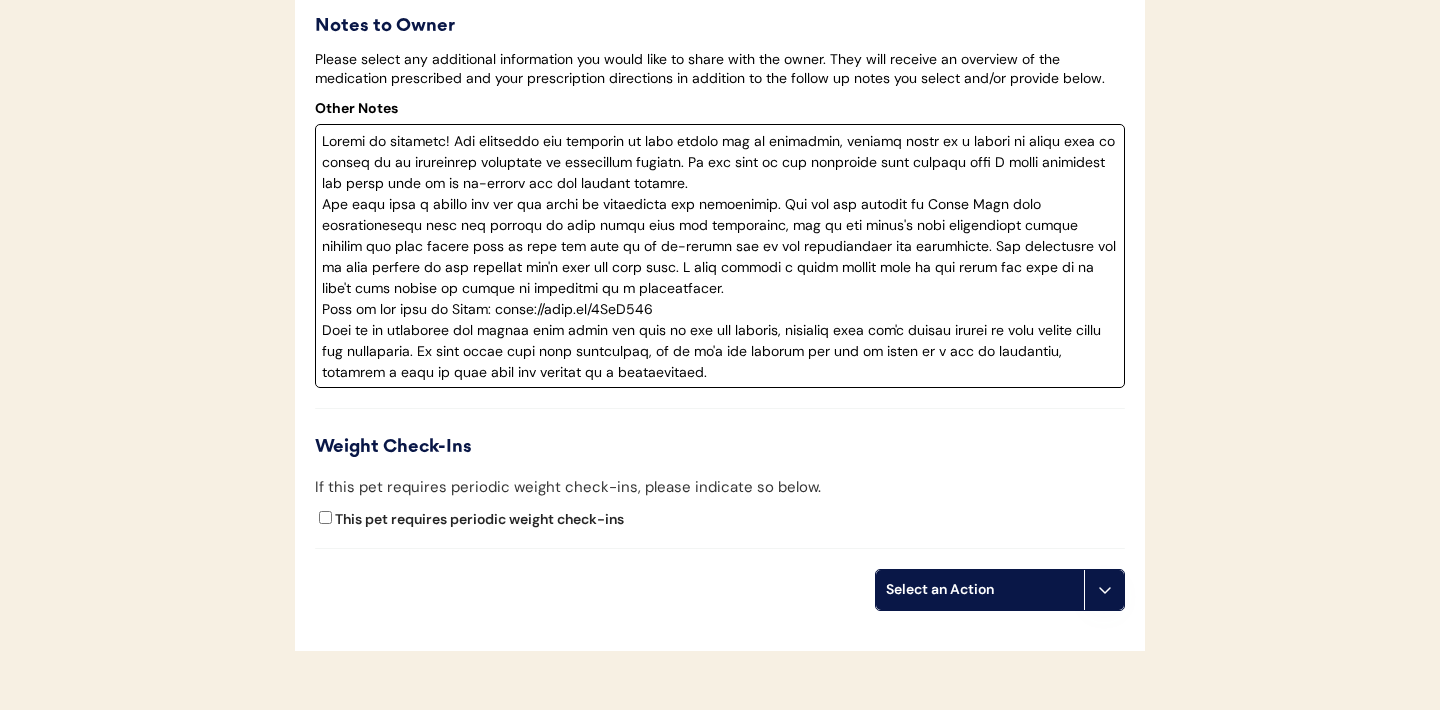 click at bounding box center (720, 256) 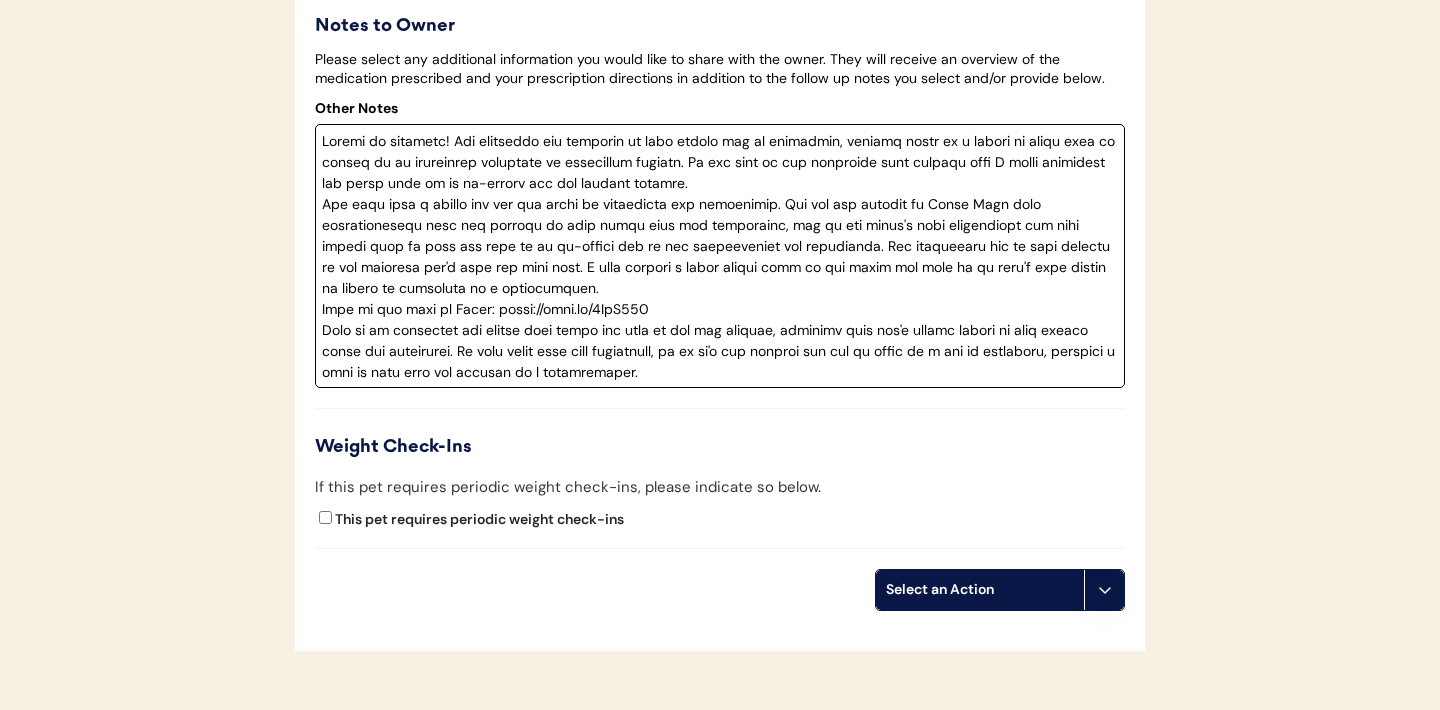 click at bounding box center [720, 256] 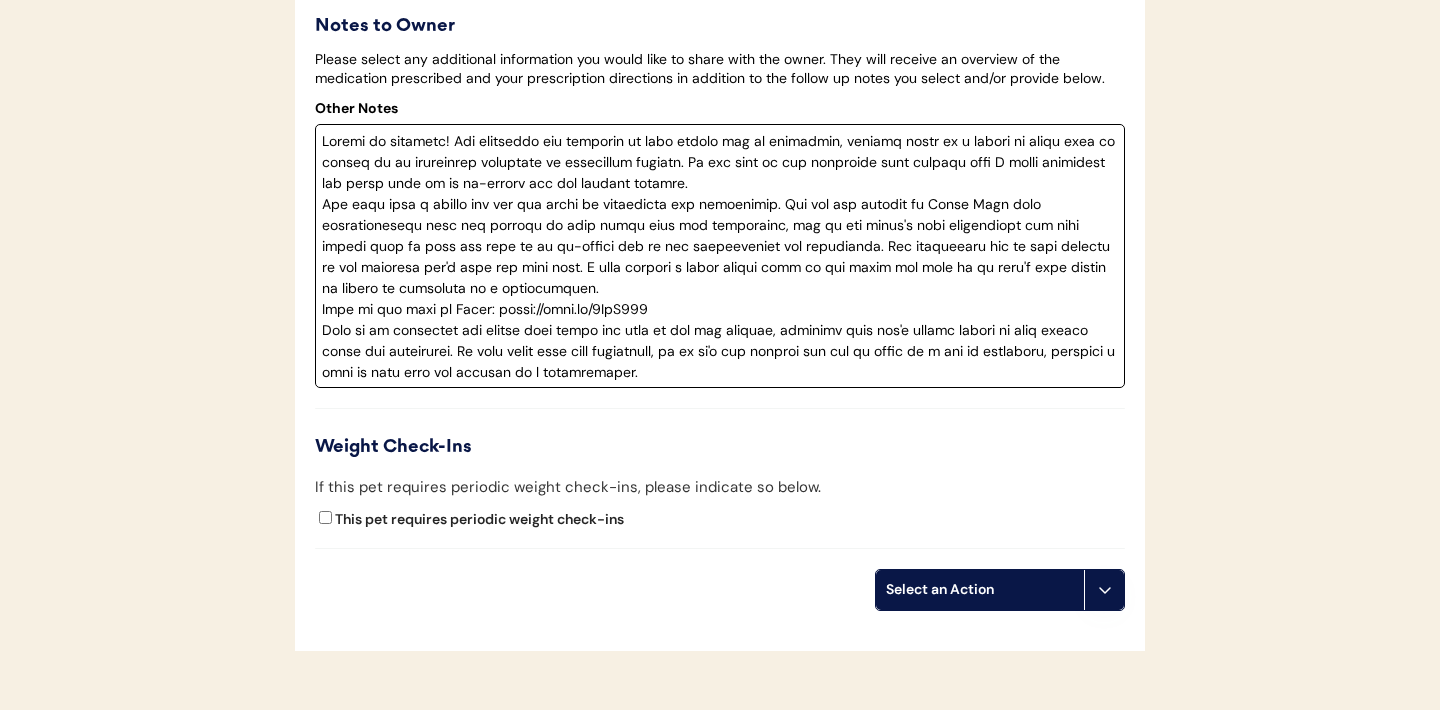 drag, startPoint x: 794, startPoint y: 273, endPoint x: 810, endPoint y: 308, distance: 38.483765 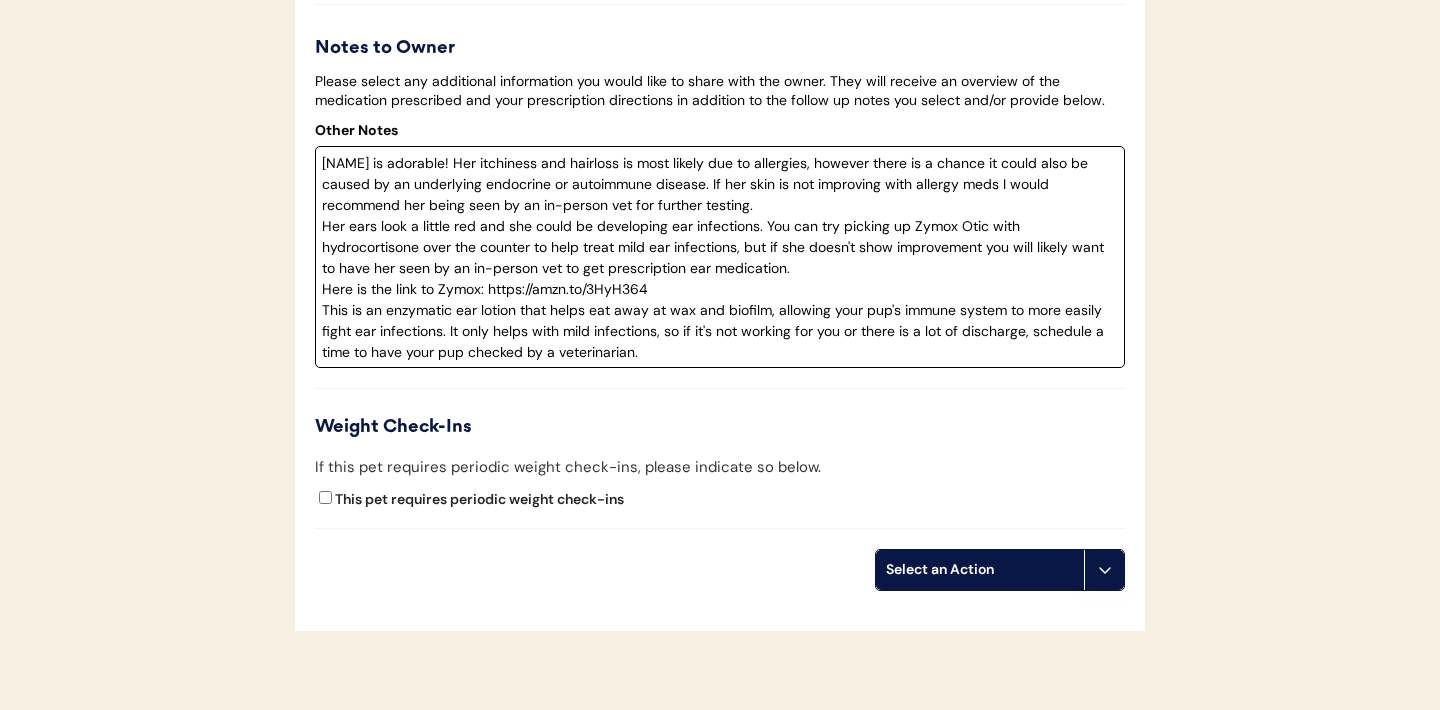 scroll, scrollTop: 4969, scrollLeft: 0, axis: vertical 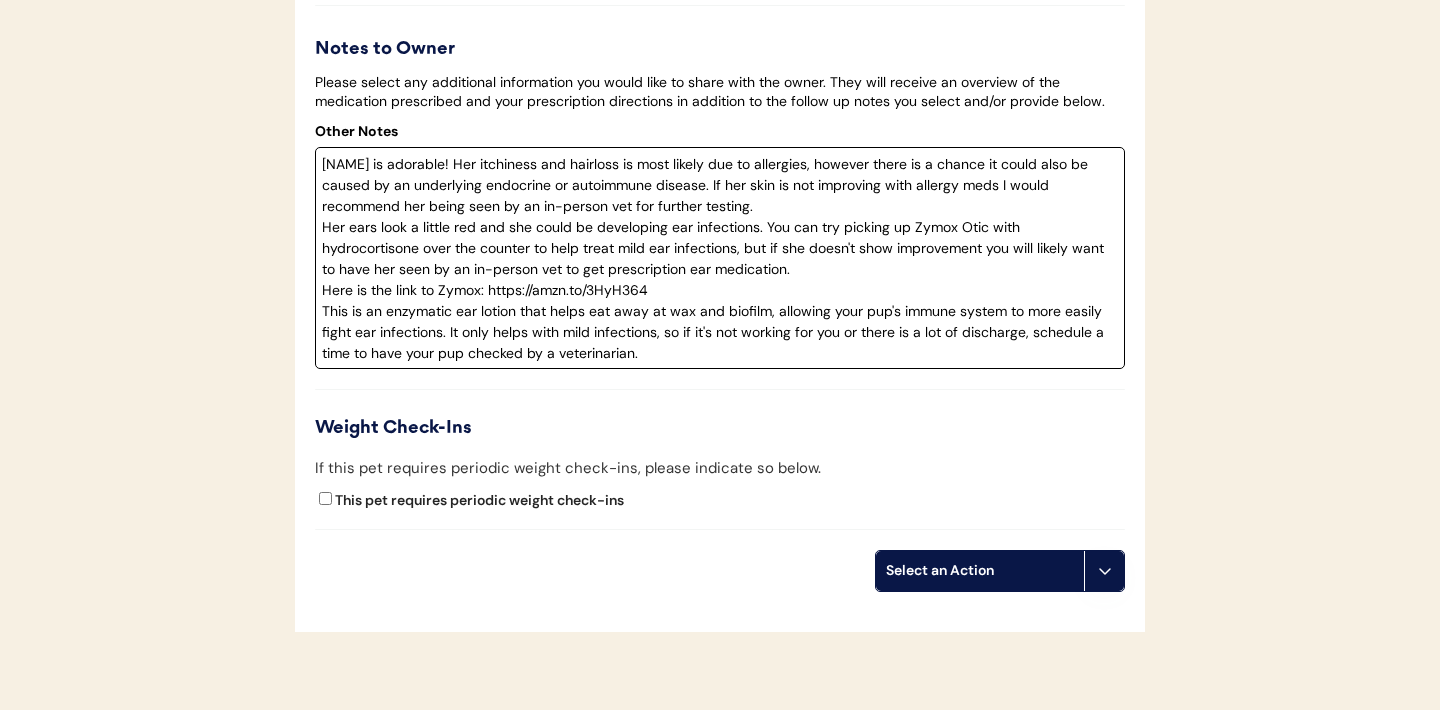 click on "Pepita is adorable! Her itchiness and hairloss is most likely due to allergies, however there is a chance it could also be caused by an underlying endocrine or autoimmune disease. If her skin is not improving with allergy meds I would recommend her being seen by an in-person vet for further testing.
Her ears look a little red and she could be developing ear infections. You can try picking up Zymox Otic with hydrocortisone over the counter to help treat mild ear infections, but if she doesn't show improvement you will likely want to have her seen by an in-person vet to get prescription ear medication.
Here is the link to Zymox: https://amzn.to/3HyH364
This is an enzymatic ear lotion that helps eat away at wax and biofilm, allowing your pup's immune system to more easily fight ear infections. It only helps with mild infections, so if it's not working for you or there is a lot of discharge, schedule a time to have your pup checked by a veterinarian." at bounding box center [720, 258] 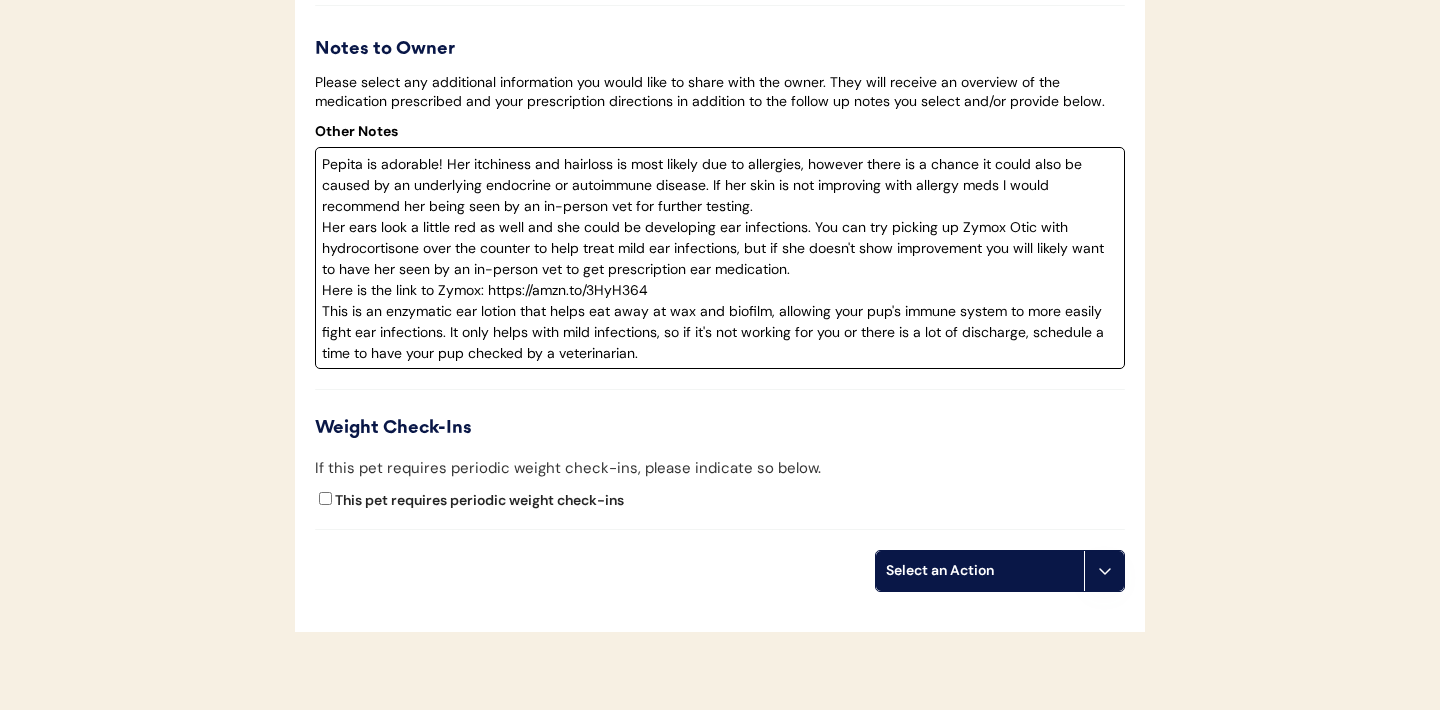 click on "Pepita is adorable! Her itchiness and hairloss is most likely due to allergies, however there is a chance it could also be caused by an underlying endocrine or autoimmune disease. If her skin is not improving with allergy meds I would recommend her being seen by an in-person vet for further testing.
Her ears look a little red as well and she could be developing ear infections. You can try picking up Zymox Otic with hydrocortisone over the counter to help treat mild ear infections, but if she doesn't show improvement you will likely want to have her seen by an in-person vet to get prescription ear medication.
Here is the link to Zymox: https://amzn.to/3HyH364
This is an enzymatic ear lotion that helps eat away at wax and biofilm, allowing your pup's immune system to more easily fight ear infections. It only helps with mild infections, so if it's not working for you or there is a lot of discharge, schedule a time to have your pup checked by a veterinarian." at bounding box center (720, 258) 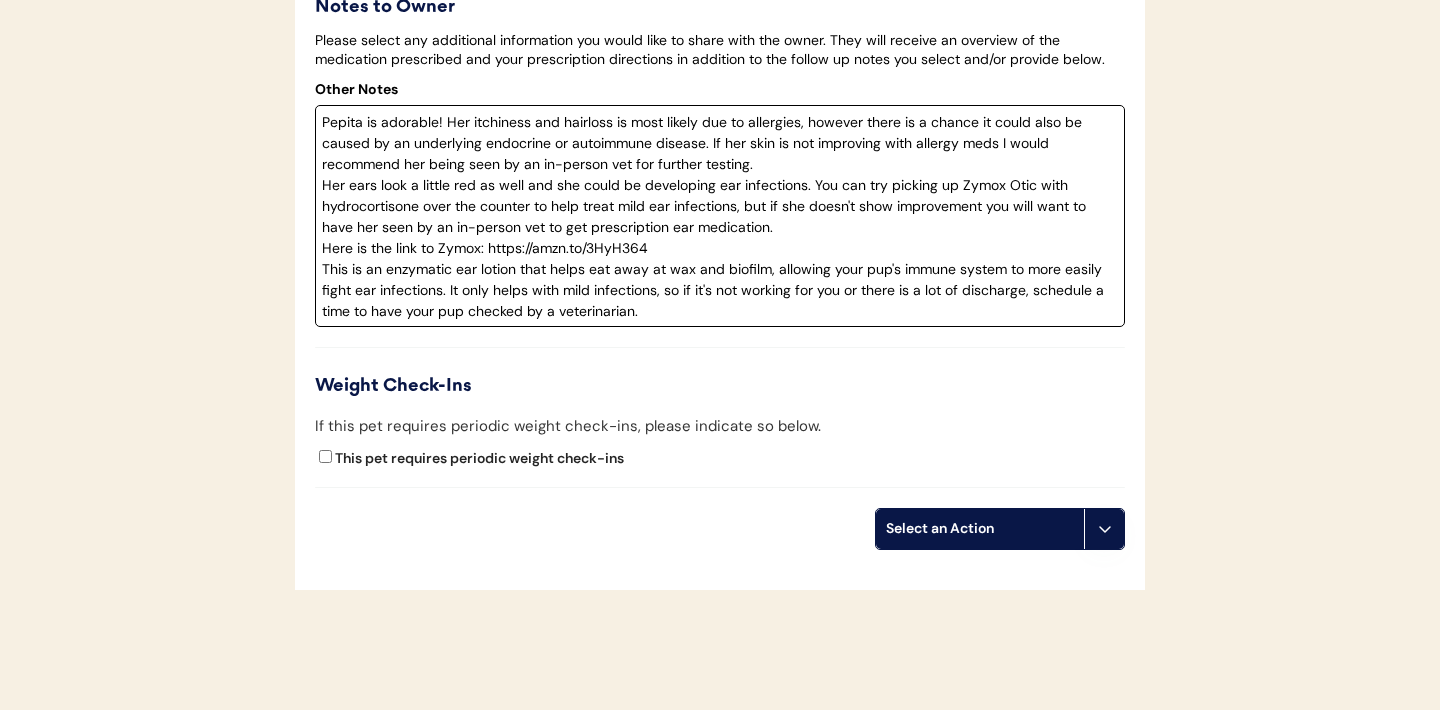 scroll, scrollTop: 5115, scrollLeft: 0, axis: vertical 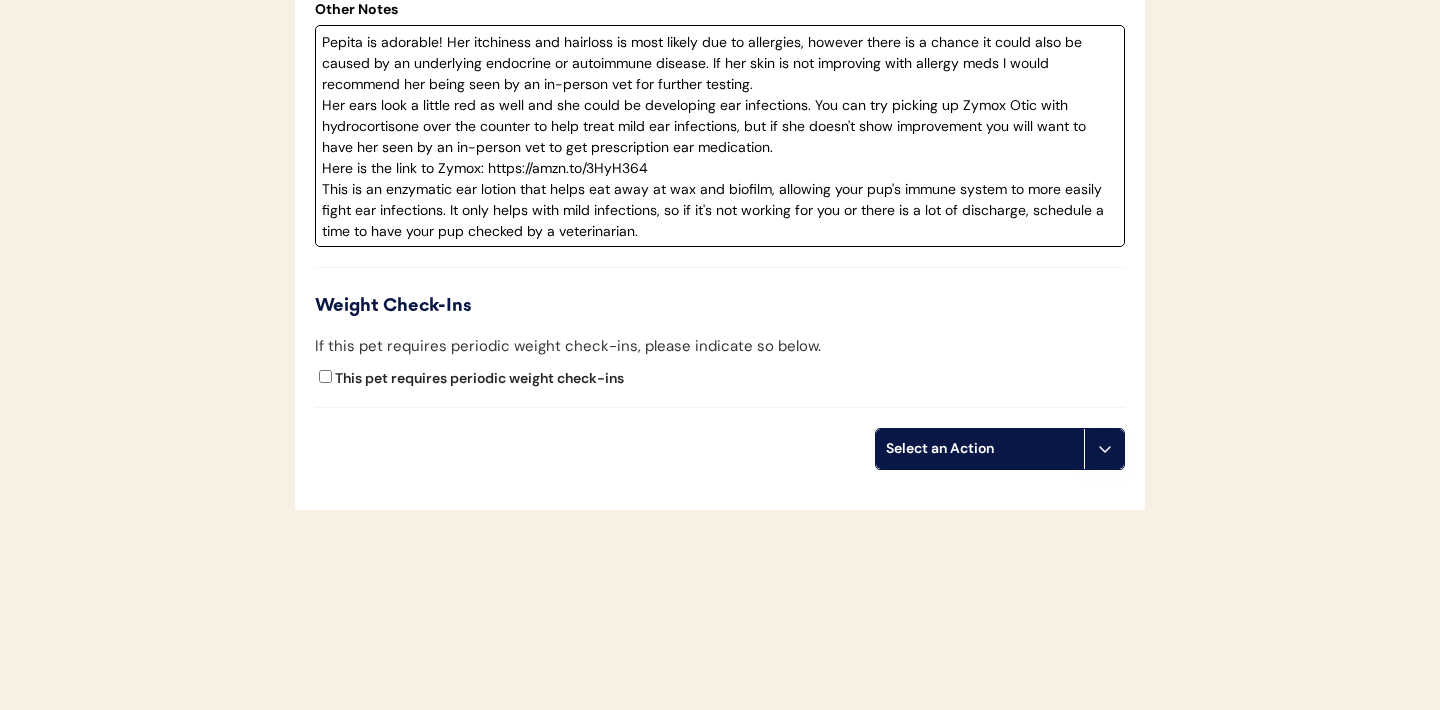 type on "Pepita is adorable! Her itchiness and hairloss is most likely due to allergies, however there is a chance it could also be caused by an underlying endocrine or autoimmune disease. If her skin is not improving with allergy meds I would recommend her being seen by an in-person vet for further testing.
Her ears look a little red as well and she could be developing ear infections. You can try picking up Zymox Otic with hydrocortisone over the counter to help treat mild ear infections, but if she doesn't show improvement you will want to have her seen by an in-person vet to get prescription ear medication.
Here is the link to Zymox: https://amzn.to/3HyH364
This is an enzymatic ear lotion that helps eat away at wax and biofilm, allowing your pup's immune system to more easily fight ear infections. It only helps with mild infections, so if it's not working for you or there is a lot of discharge, schedule a time to have your pup checked by a veterinarian." 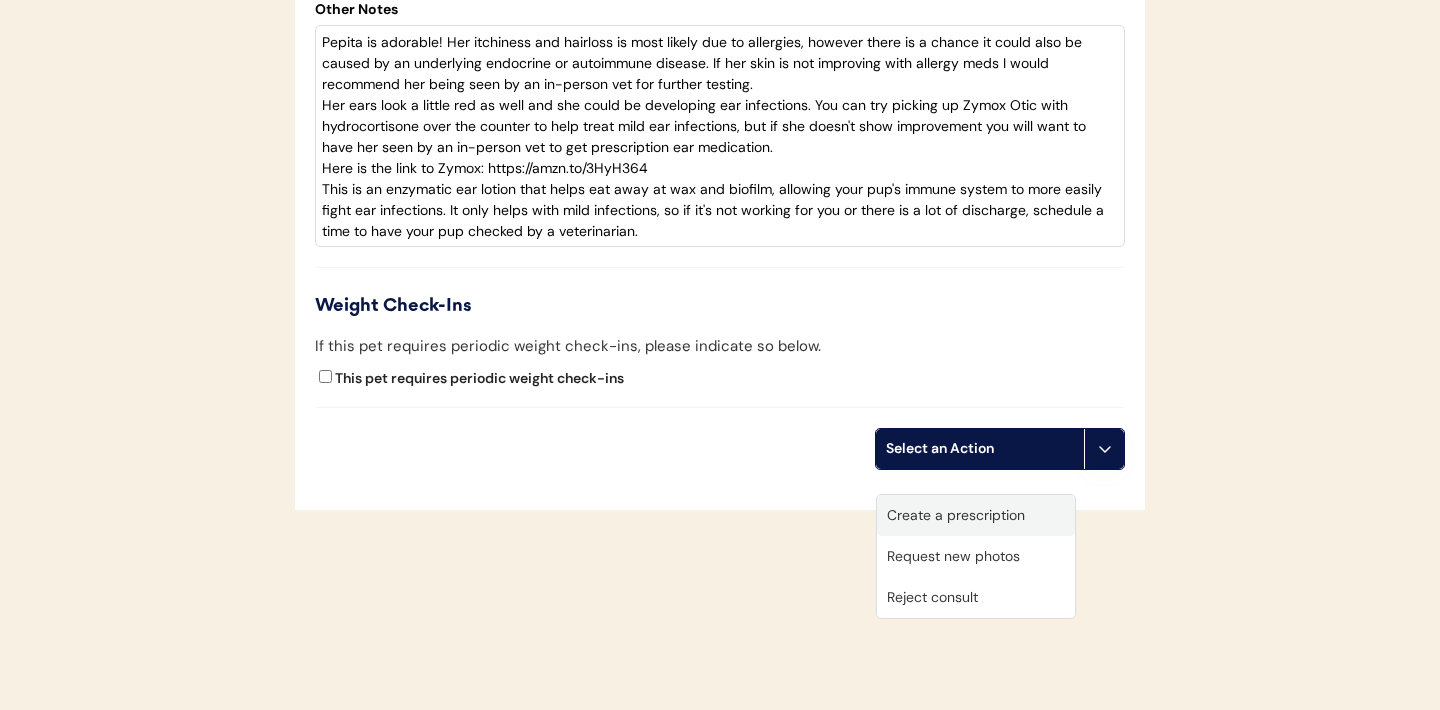 click on "Create a prescription" at bounding box center (976, 515) 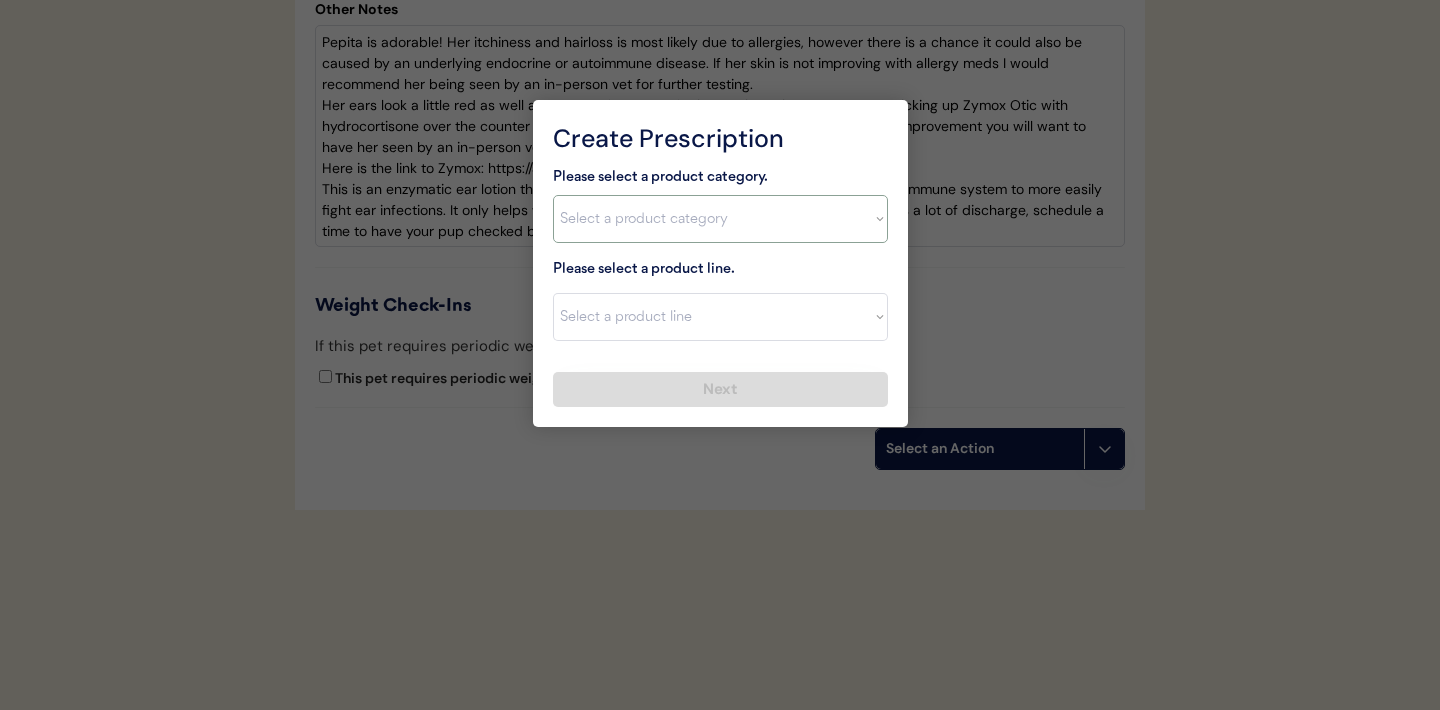 click on "Select a product category Allergies Antibiotics Anxiety Combo Parasite Prevention Flea & Tick Heartworm" at bounding box center (720, 219) 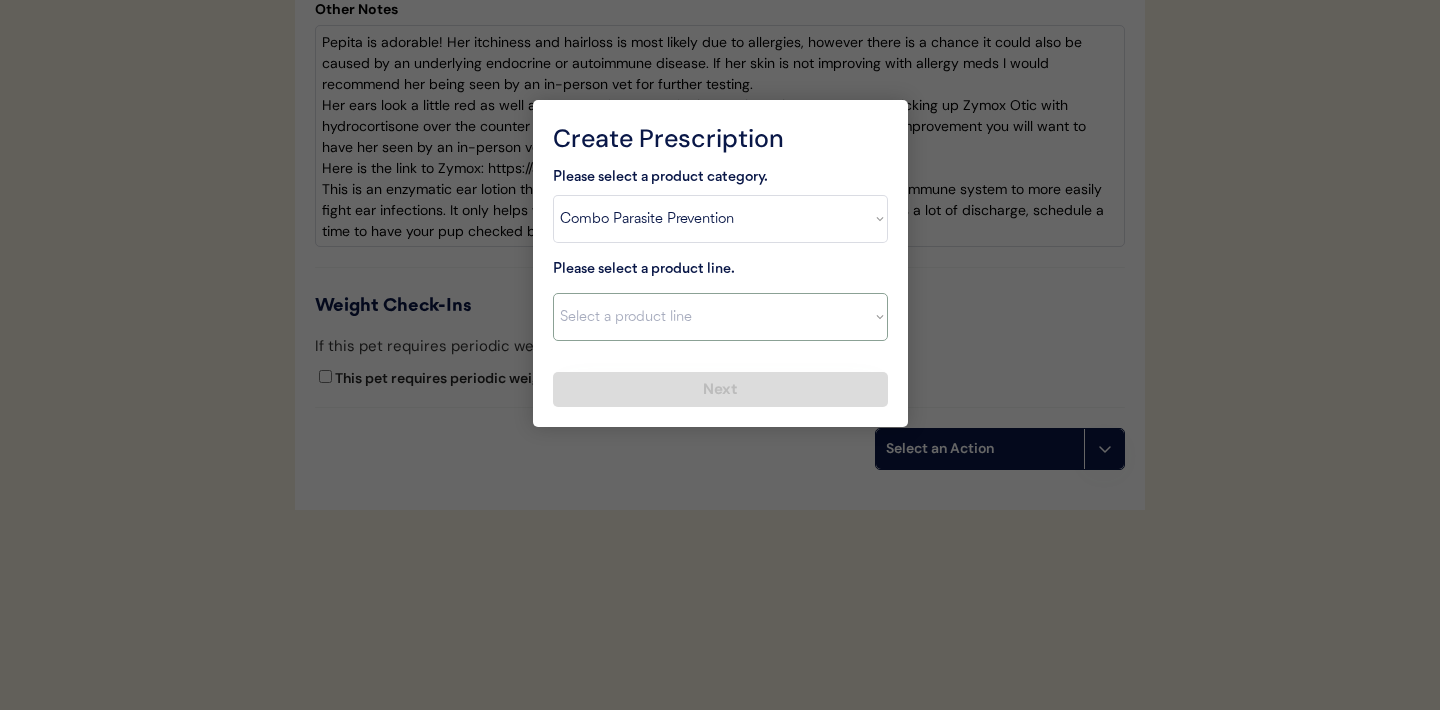 click on "Select a product line" at bounding box center (720, 317) 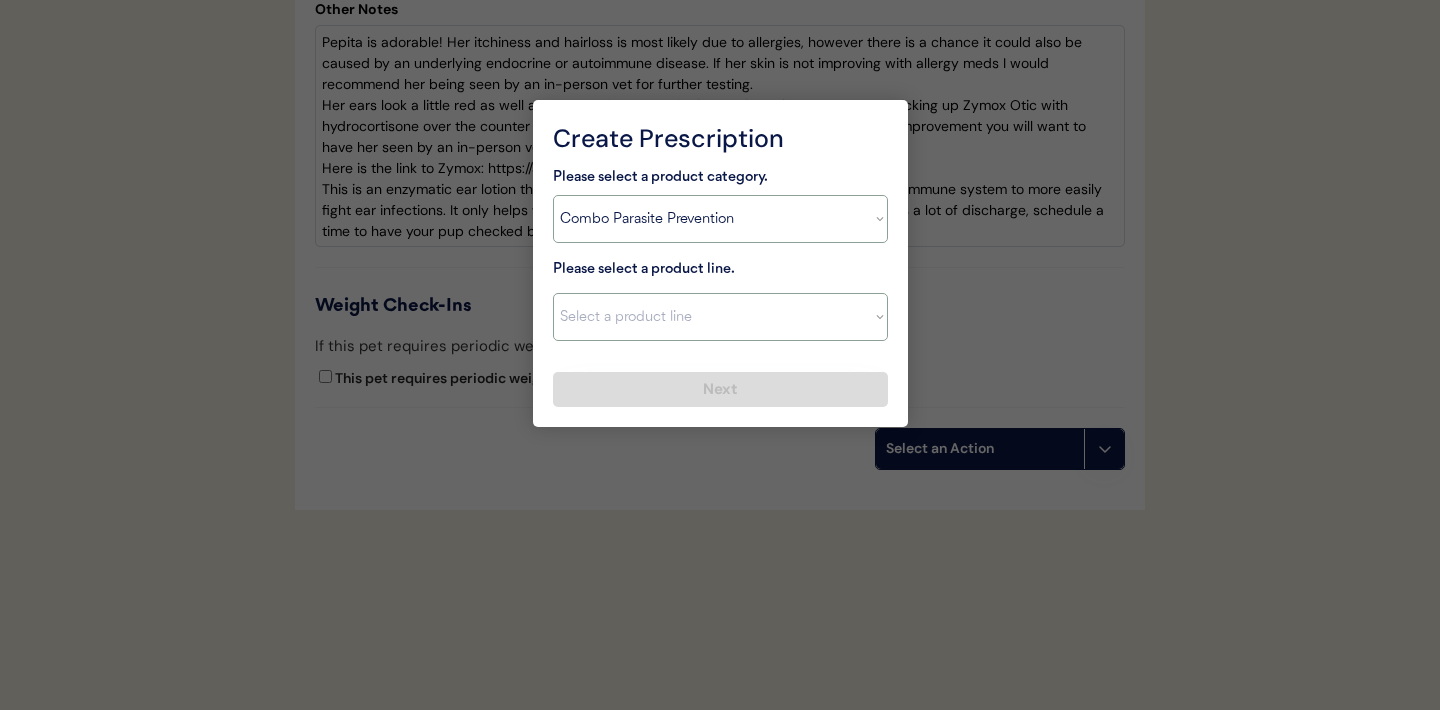 click on "Select a product category Allergies Antibiotics Anxiety Combo Parasite Prevention Flea & Tick Heartworm" at bounding box center (720, 219) 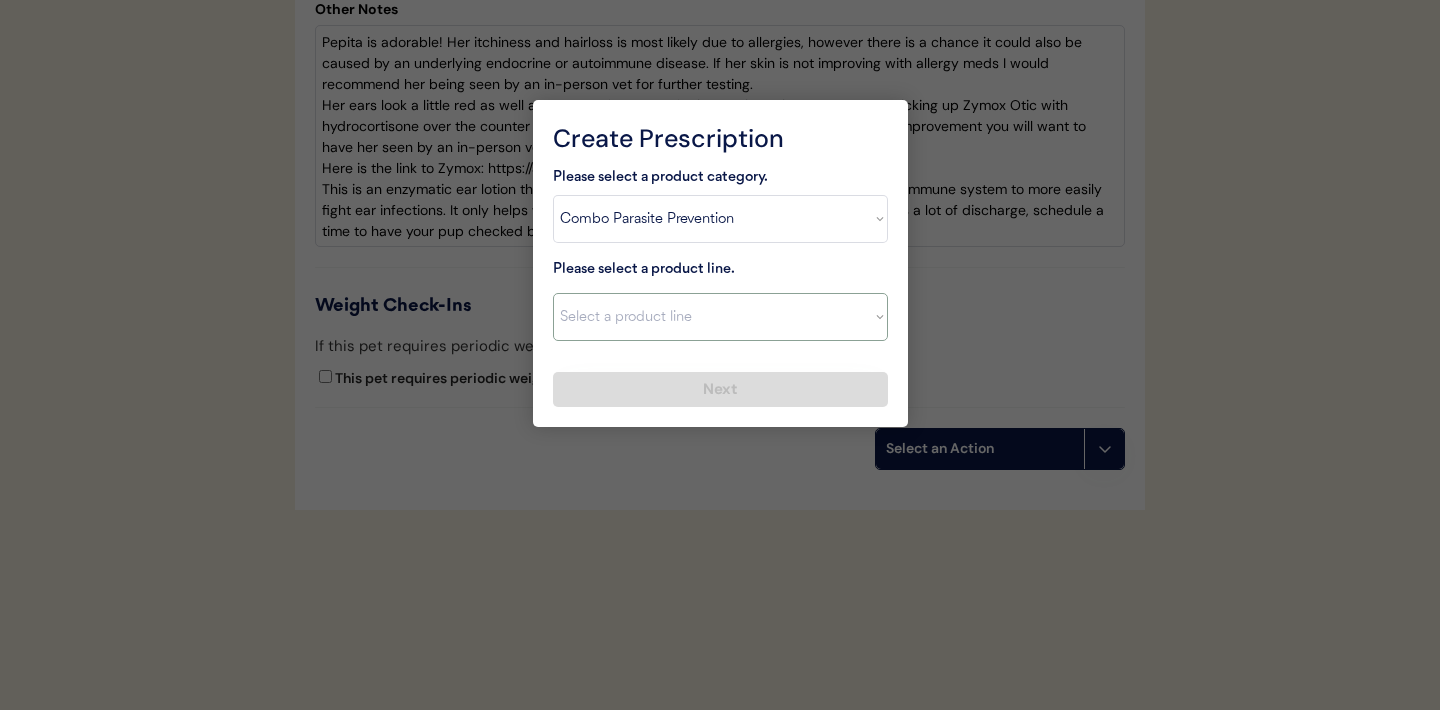 select on ""Simparica Trio"" 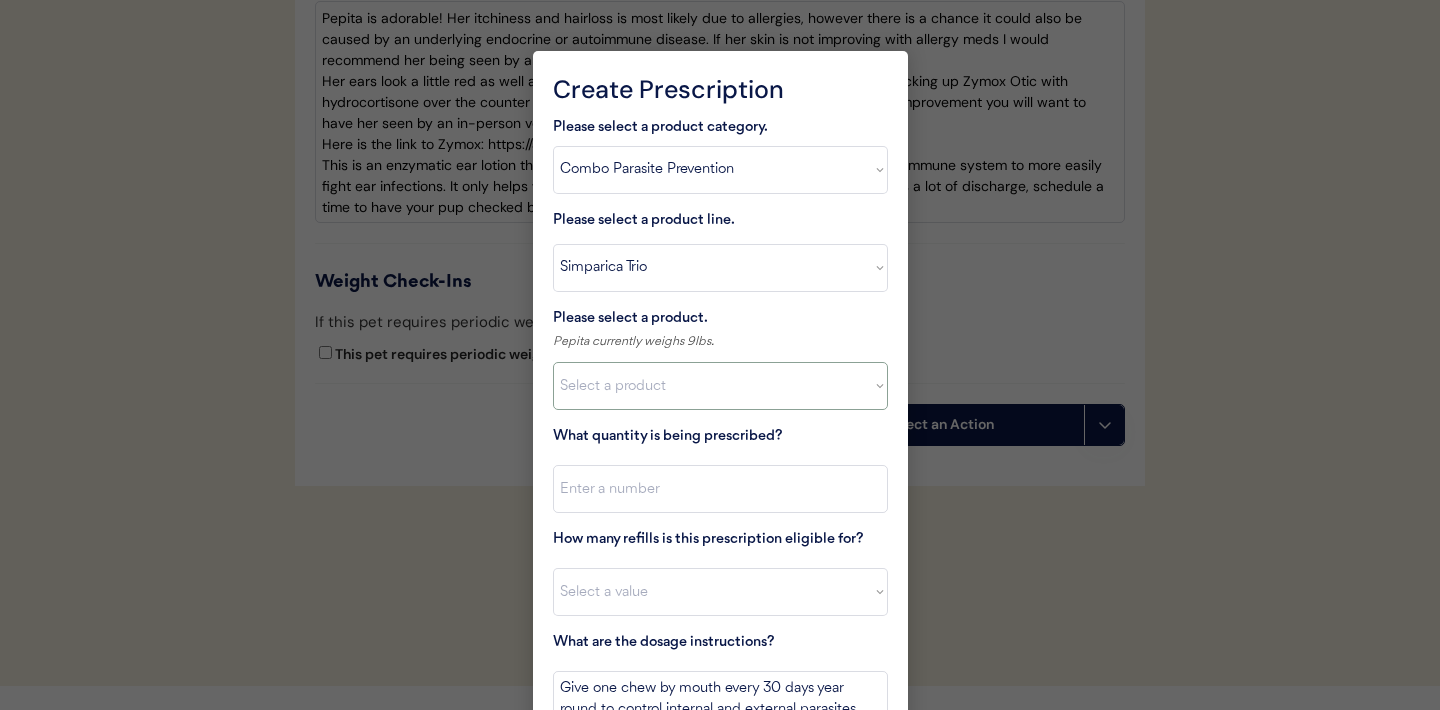 click on "Select a product Simparica Trio, 2.8 - 5.5lbs Simparica Trio, 5.6 - 11lbs Simparica Trio, 11.1 - 22lbs Simparica Trio, 22.1 - 44lbs Simparica Trio, 44.1 - 88lbs Simparica Trio, 88.1 - 132lbs" at bounding box center (720, 386) 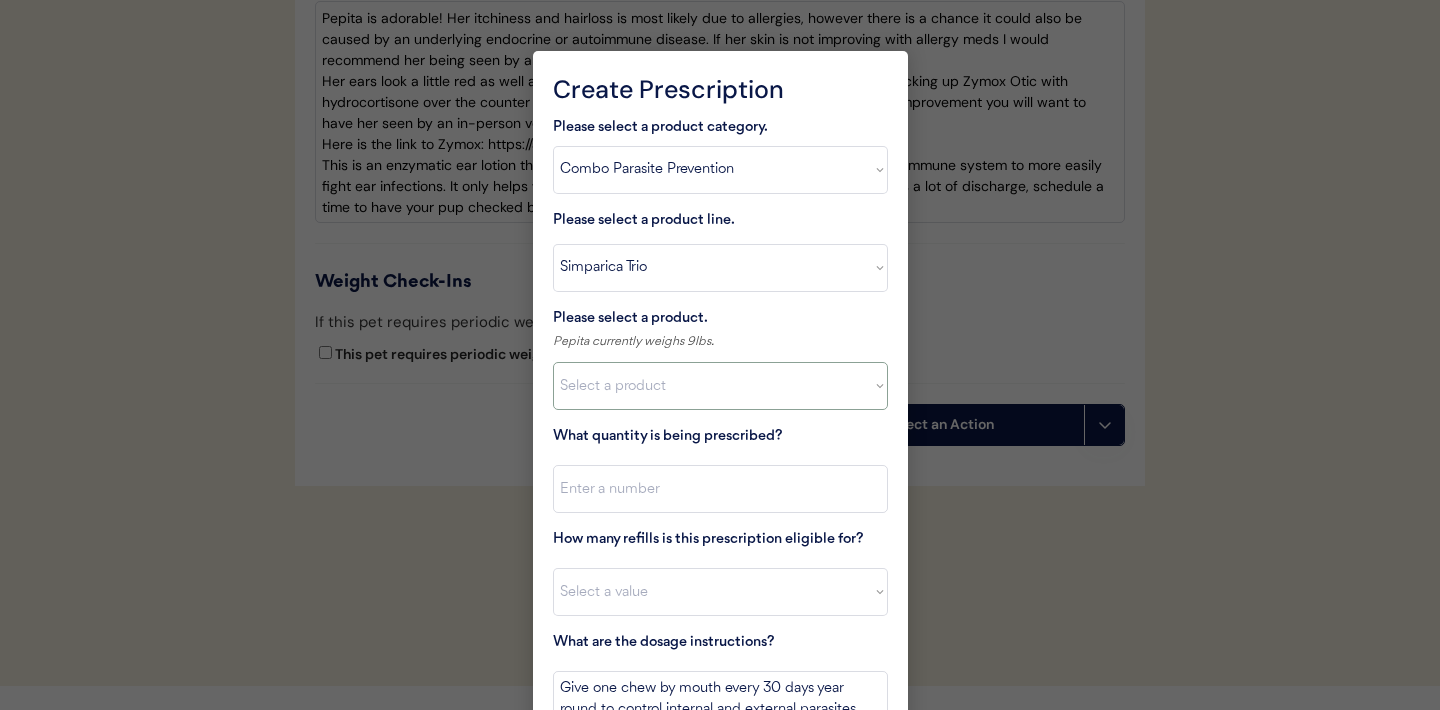 select on ""1348695171700984260__LOOKUP__1704773707523x787157127307732900"" 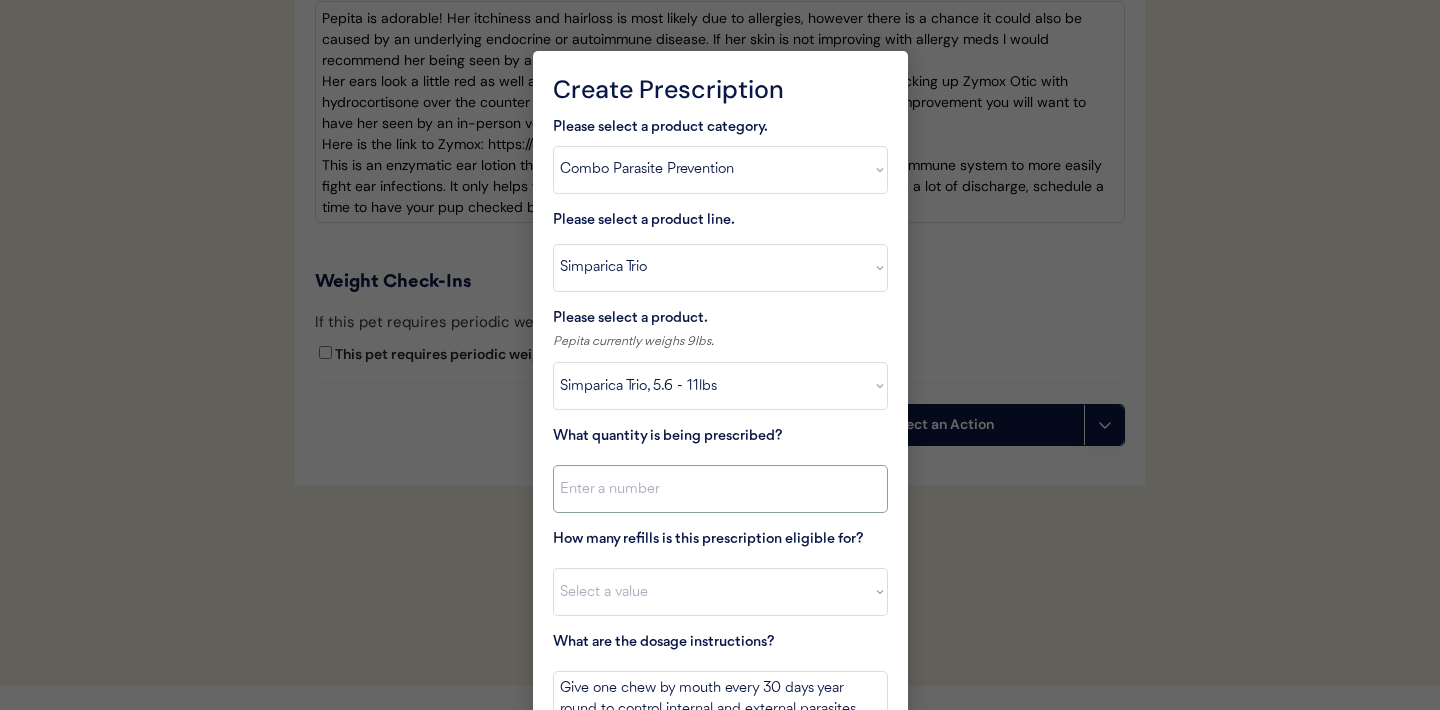 click at bounding box center (720, 489) 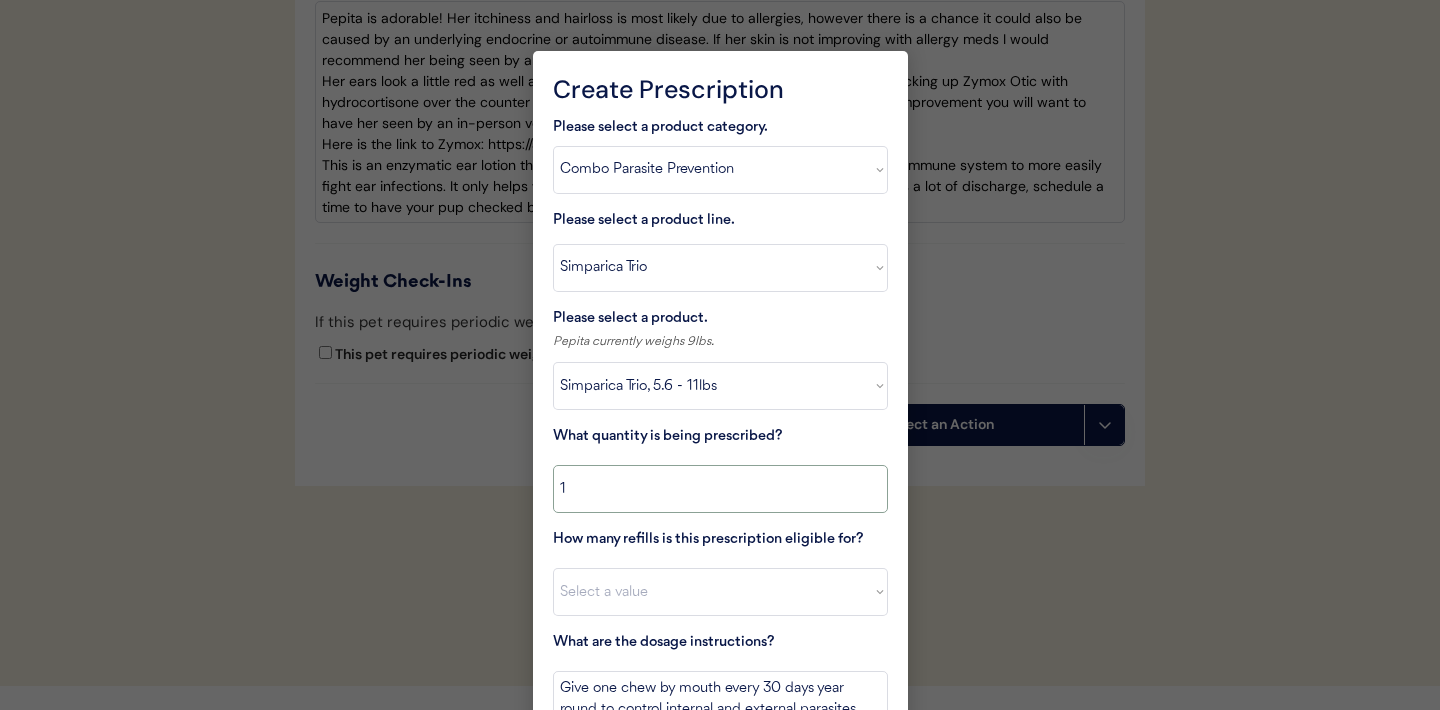 scroll, scrollTop: 5191, scrollLeft: 0, axis: vertical 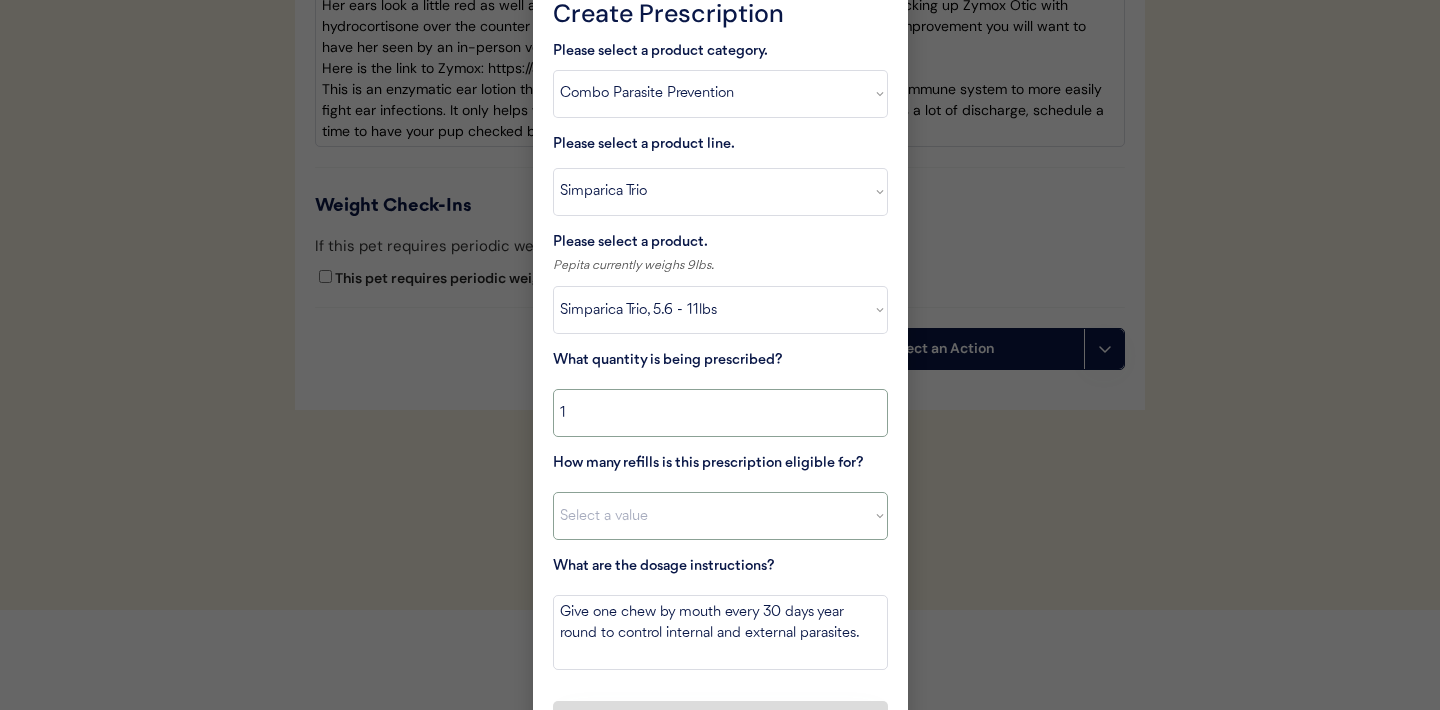 type on "1" 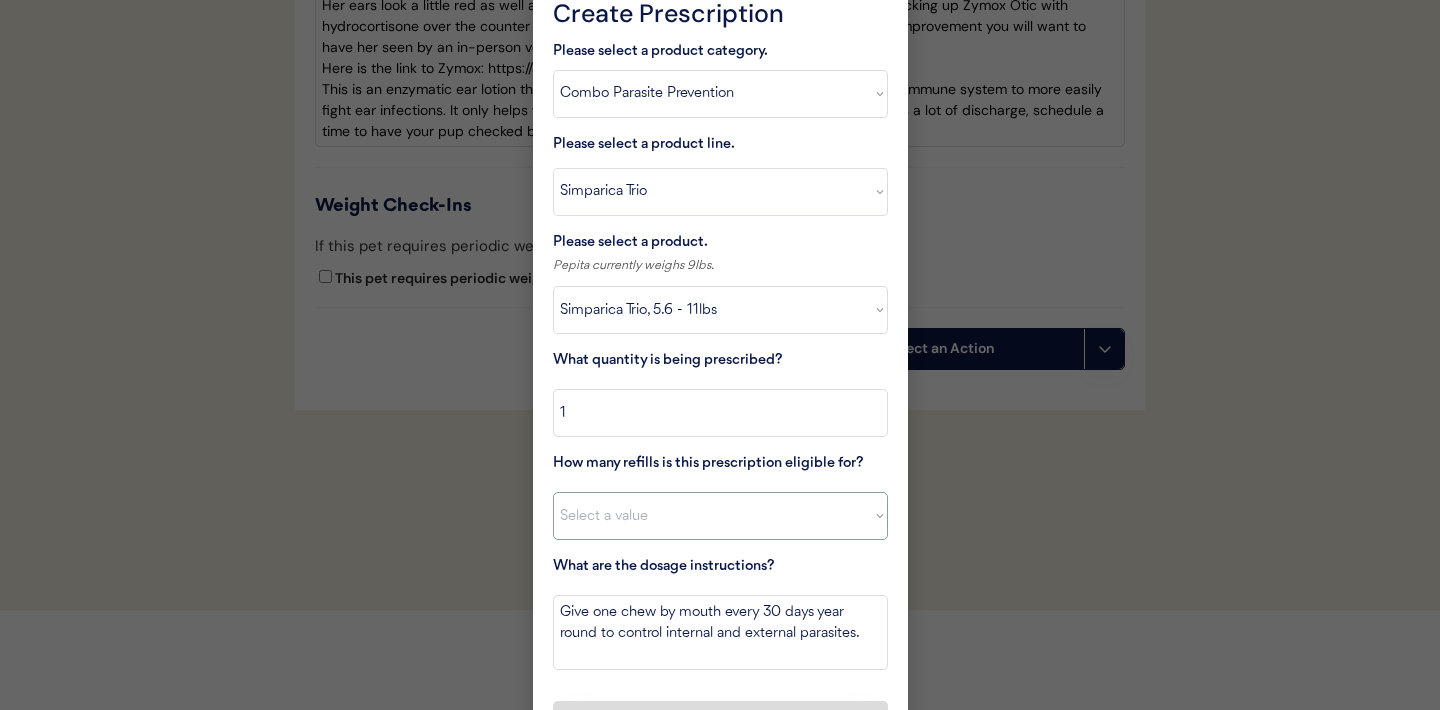 select on "11" 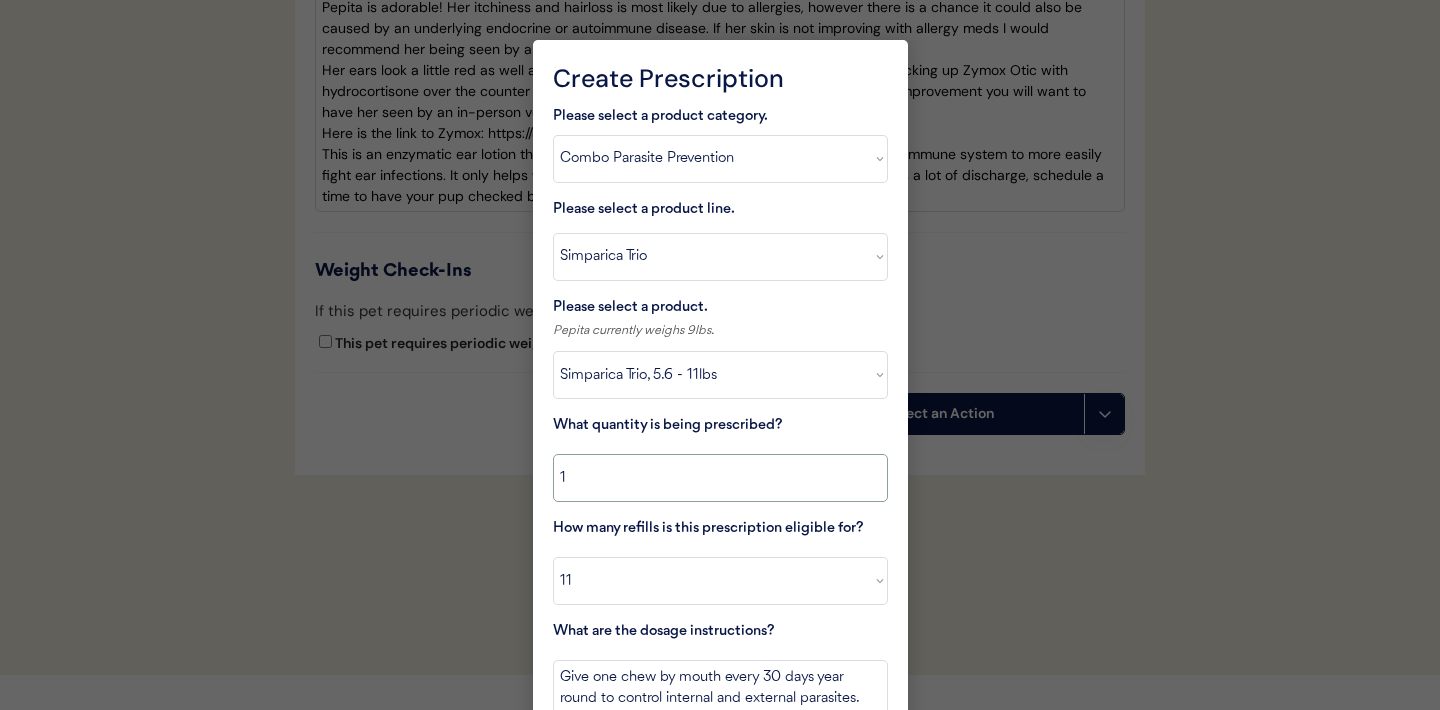 scroll, scrollTop: 5122, scrollLeft: 0, axis: vertical 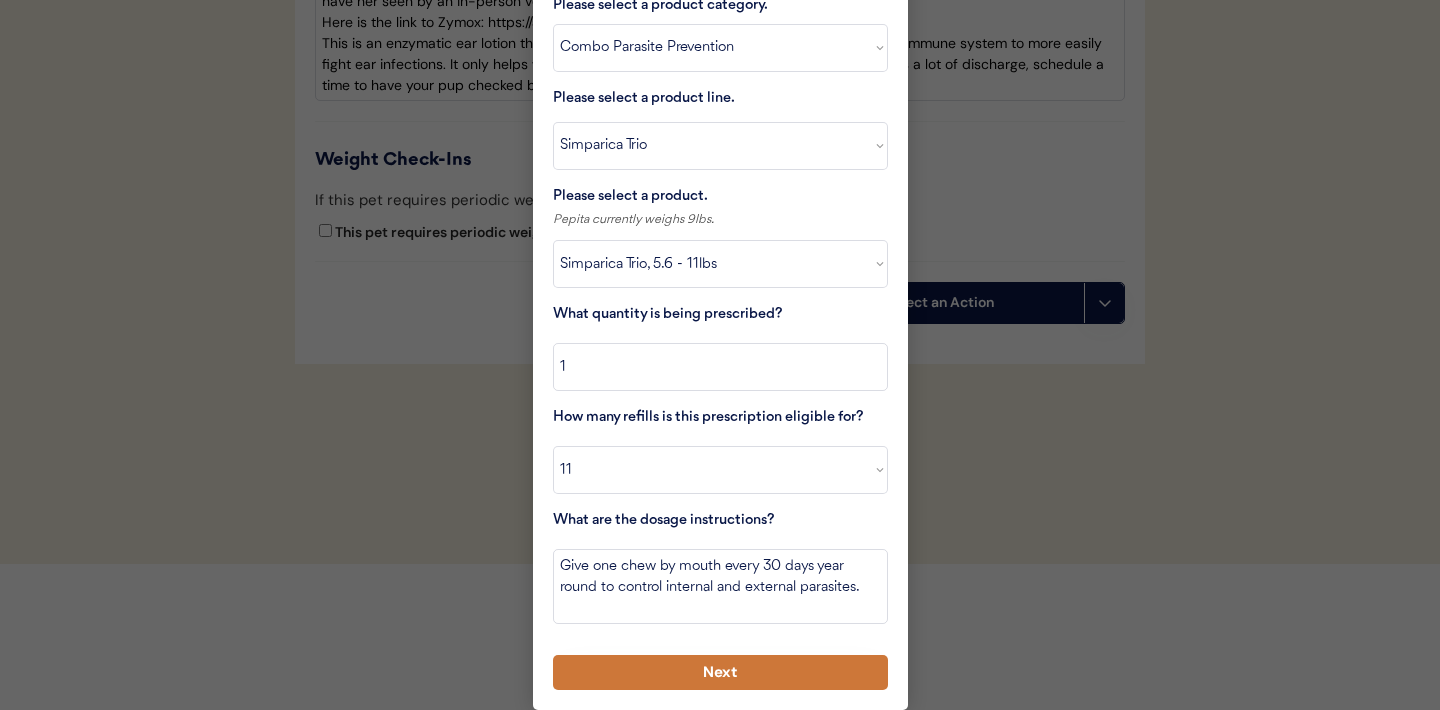 click on "Next" at bounding box center [720, 672] 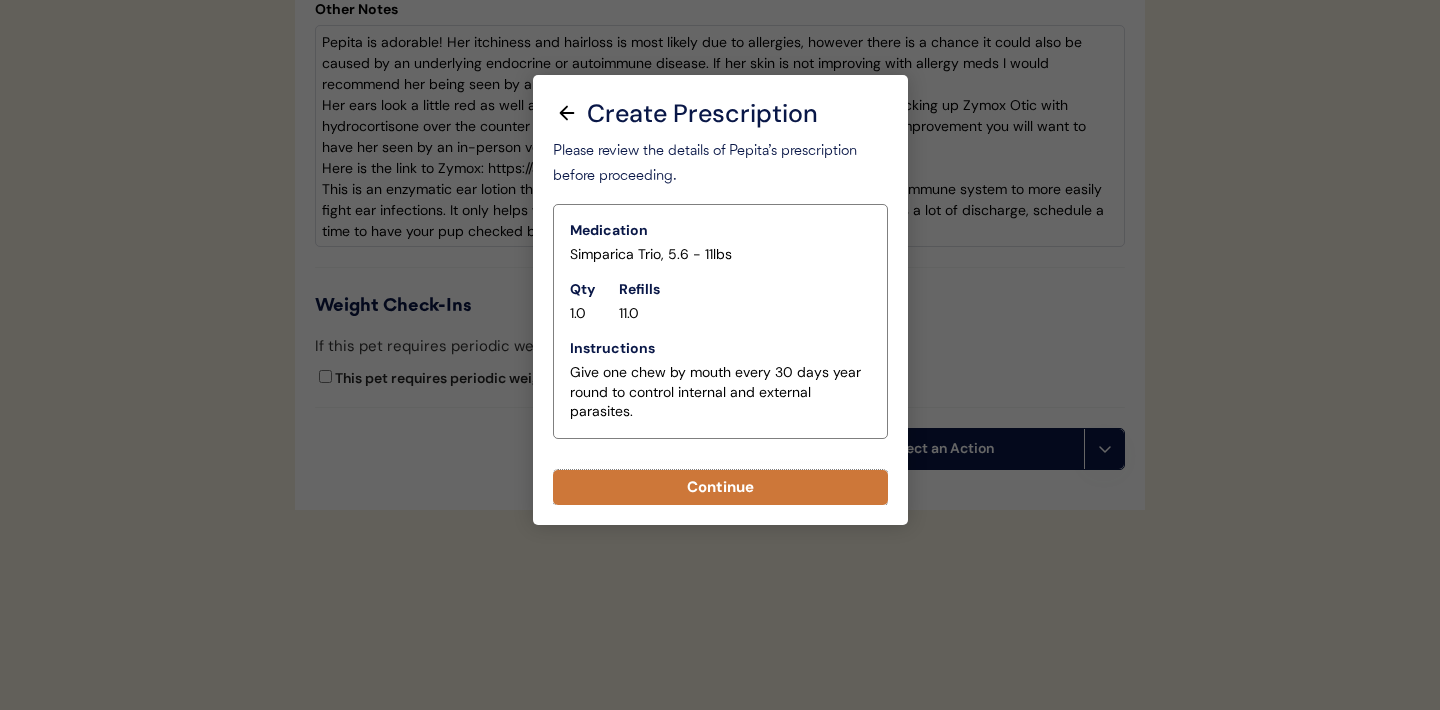 click on "Continue" at bounding box center [720, 487] 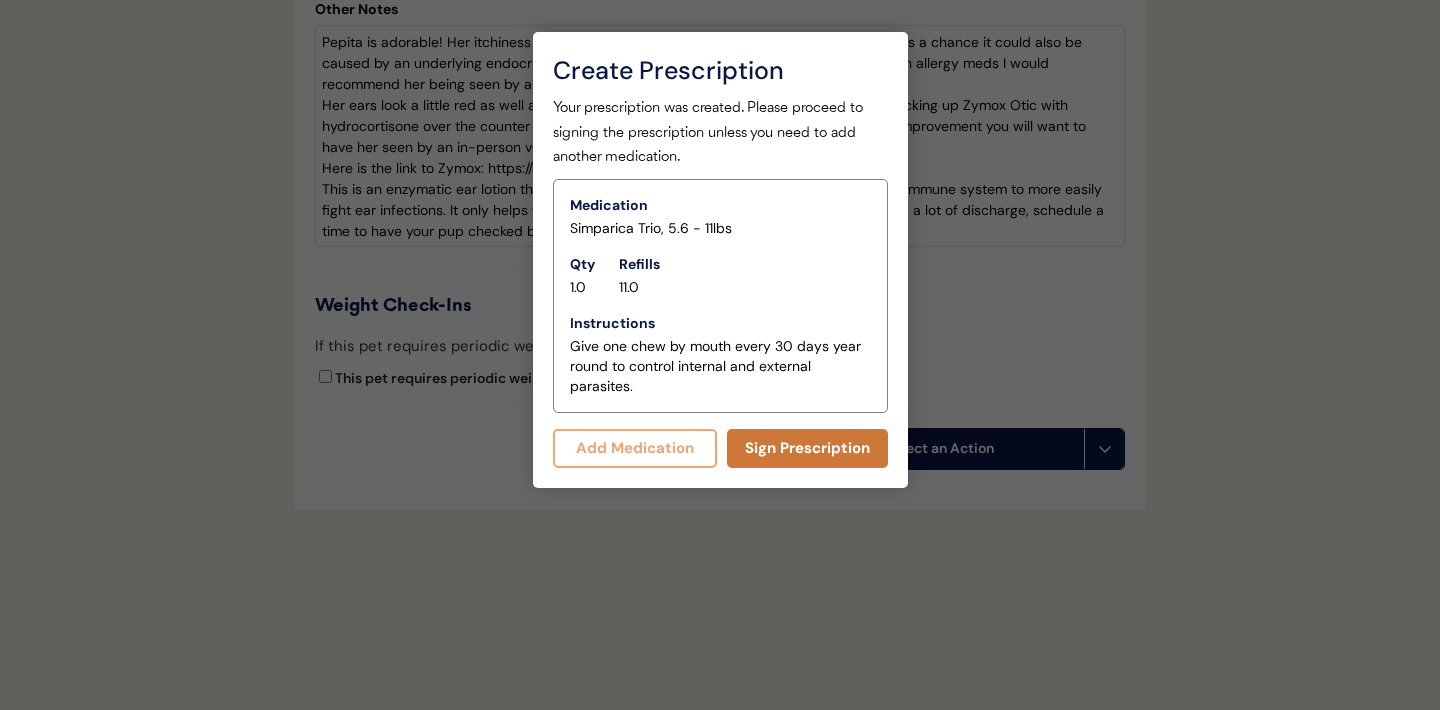 click on "Sign Prescription" at bounding box center (807, 448) 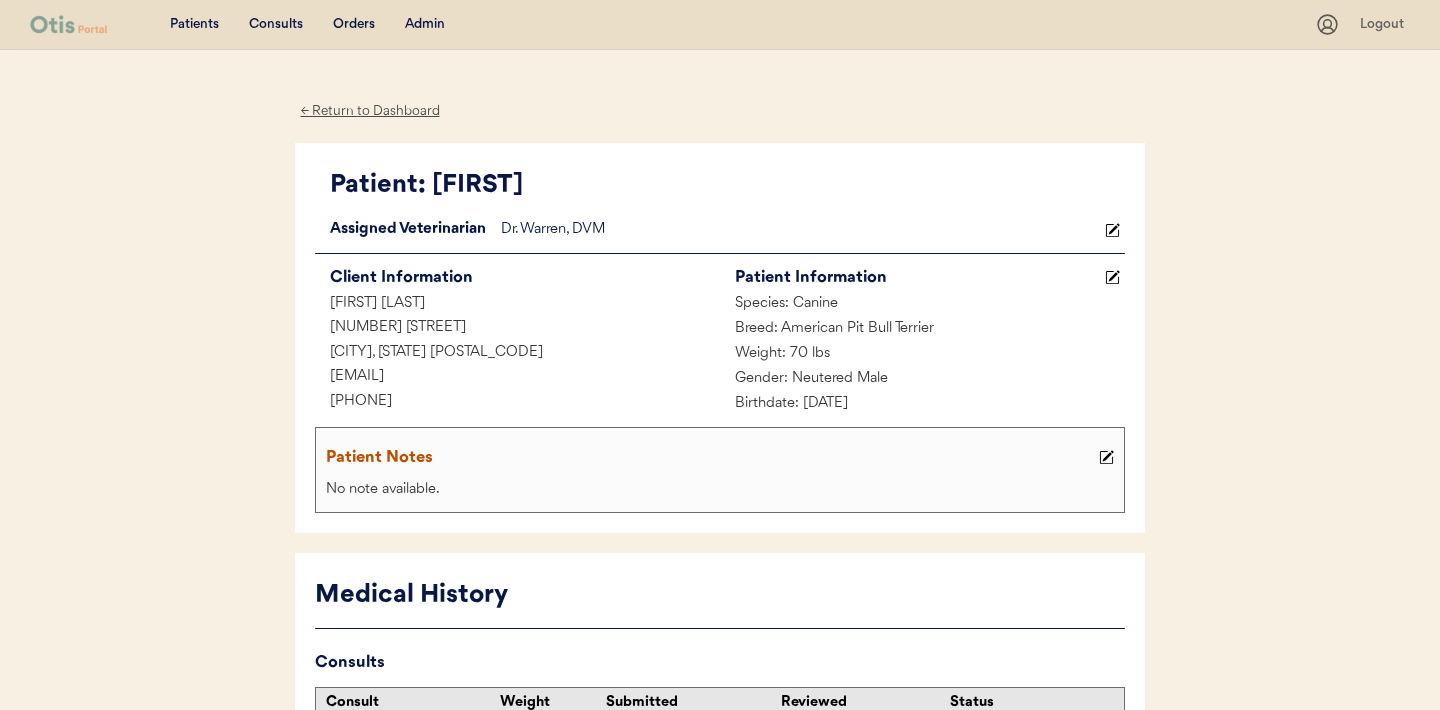 scroll, scrollTop: 155, scrollLeft: 0, axis: vertical 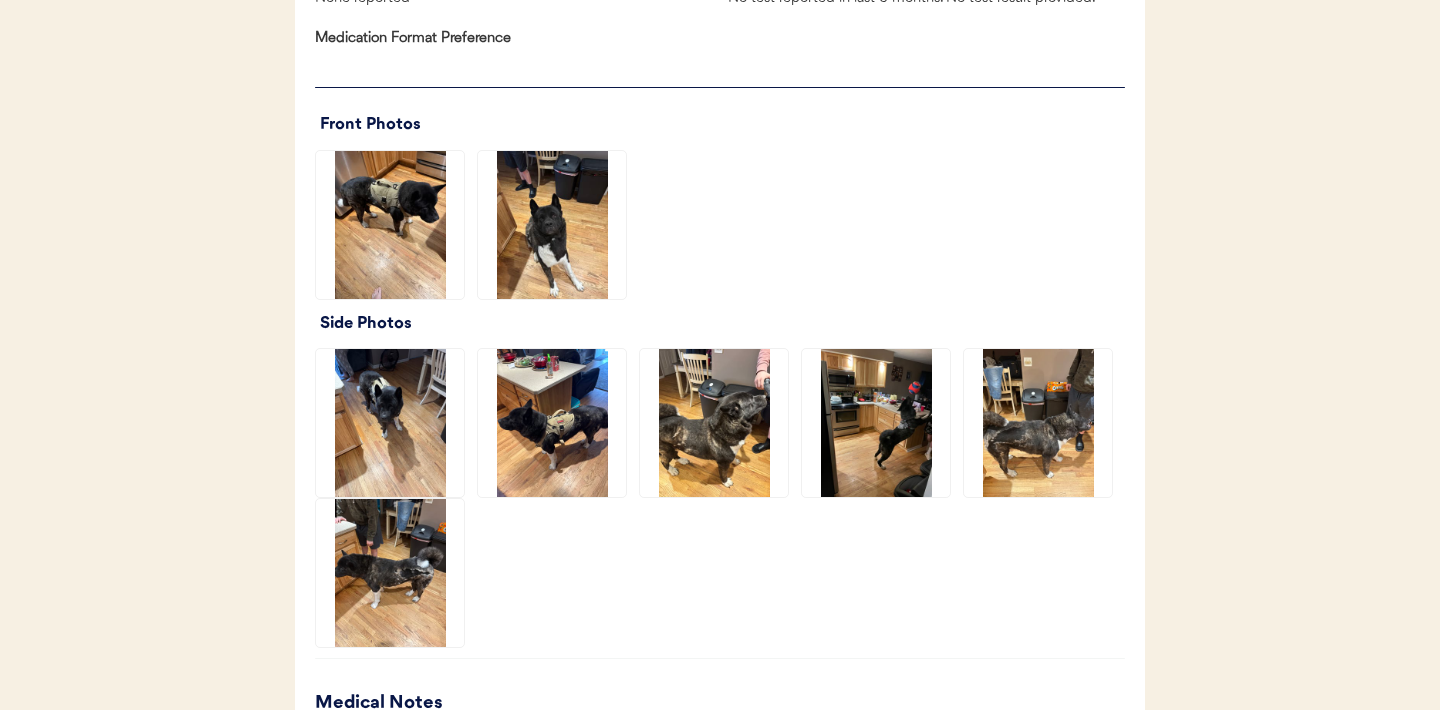 click 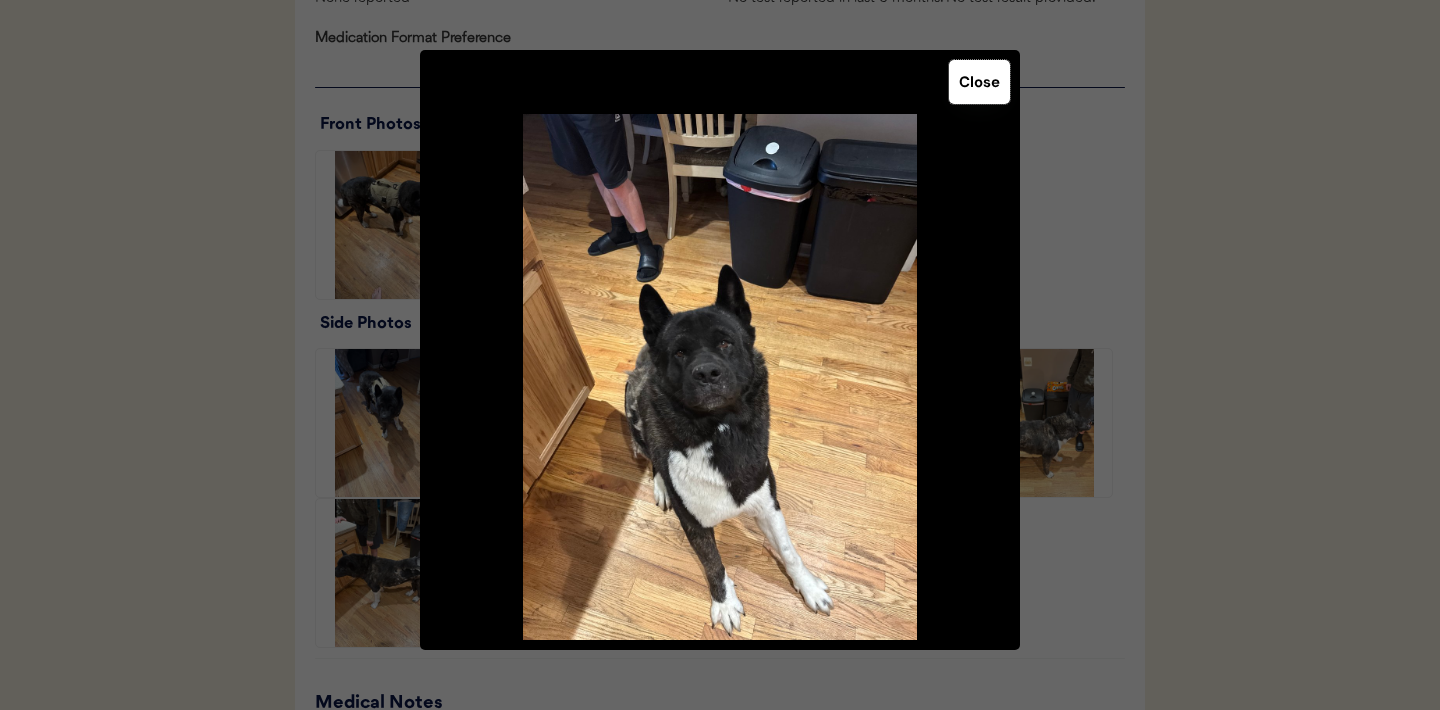 click on "Close" at bounding box center [979, 82] 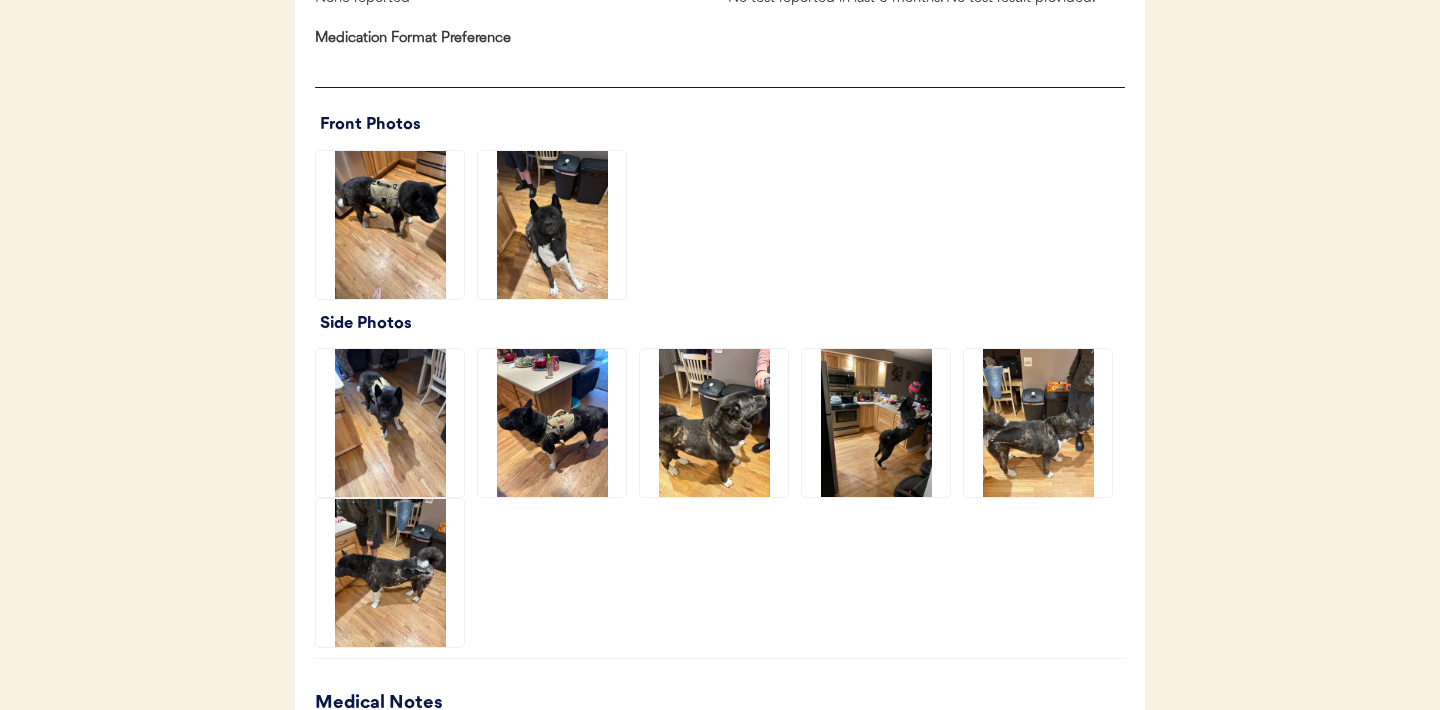 click 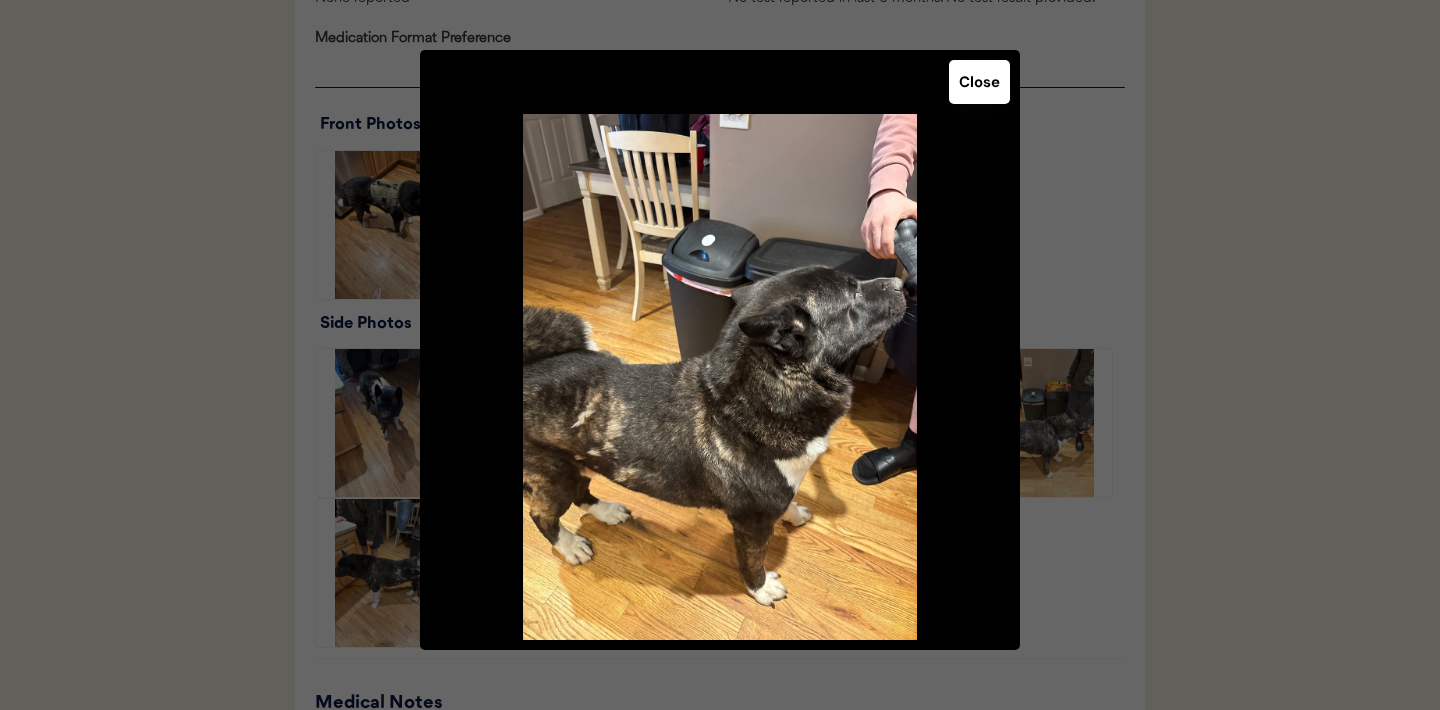 click on "Close" at bounding box center (979, 82) 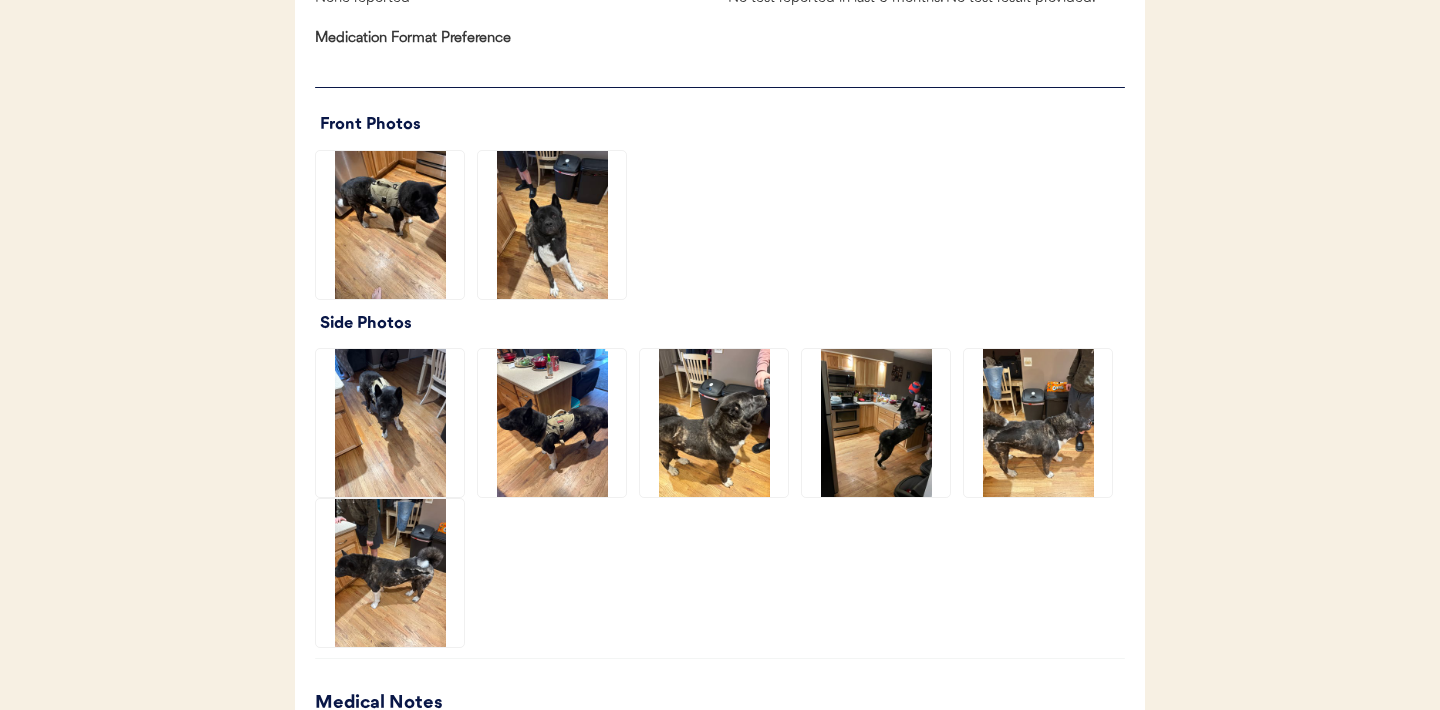 click 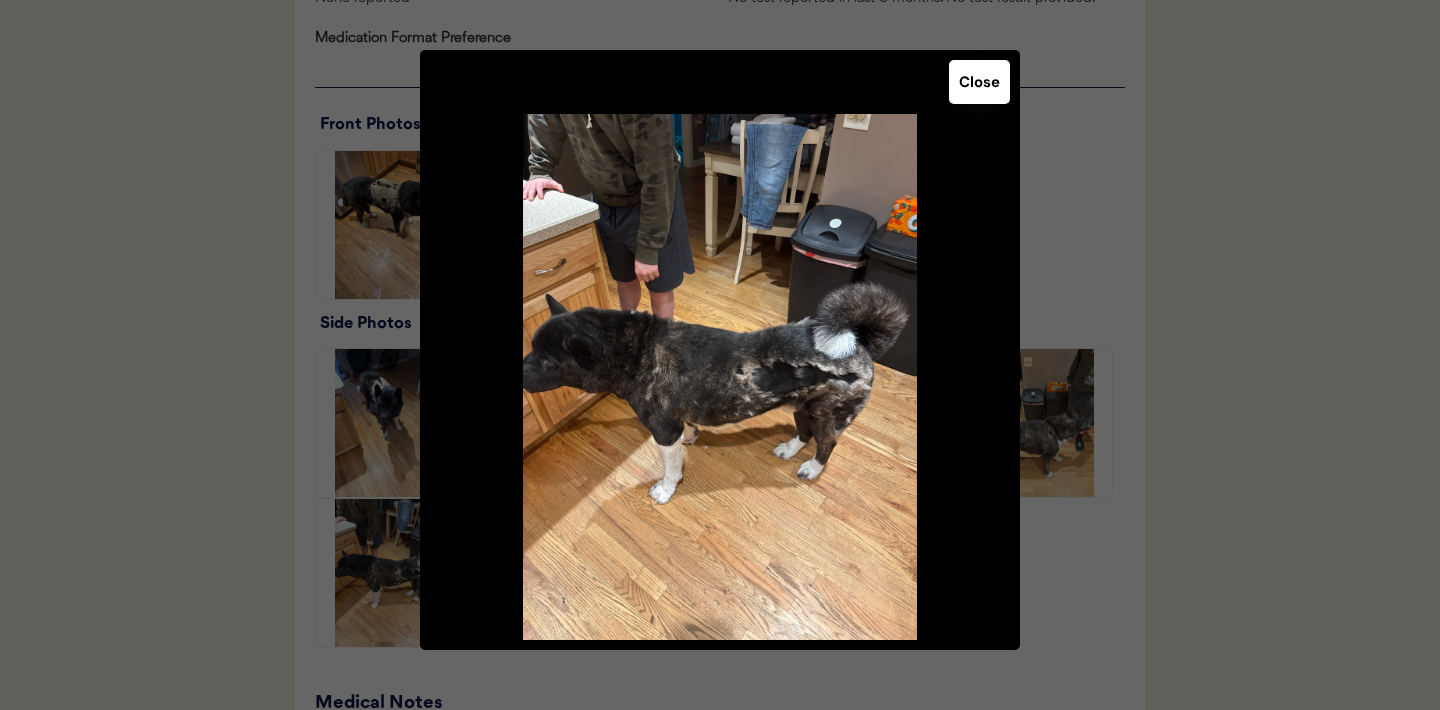 click on "Close" at bounding box center [979, 82] 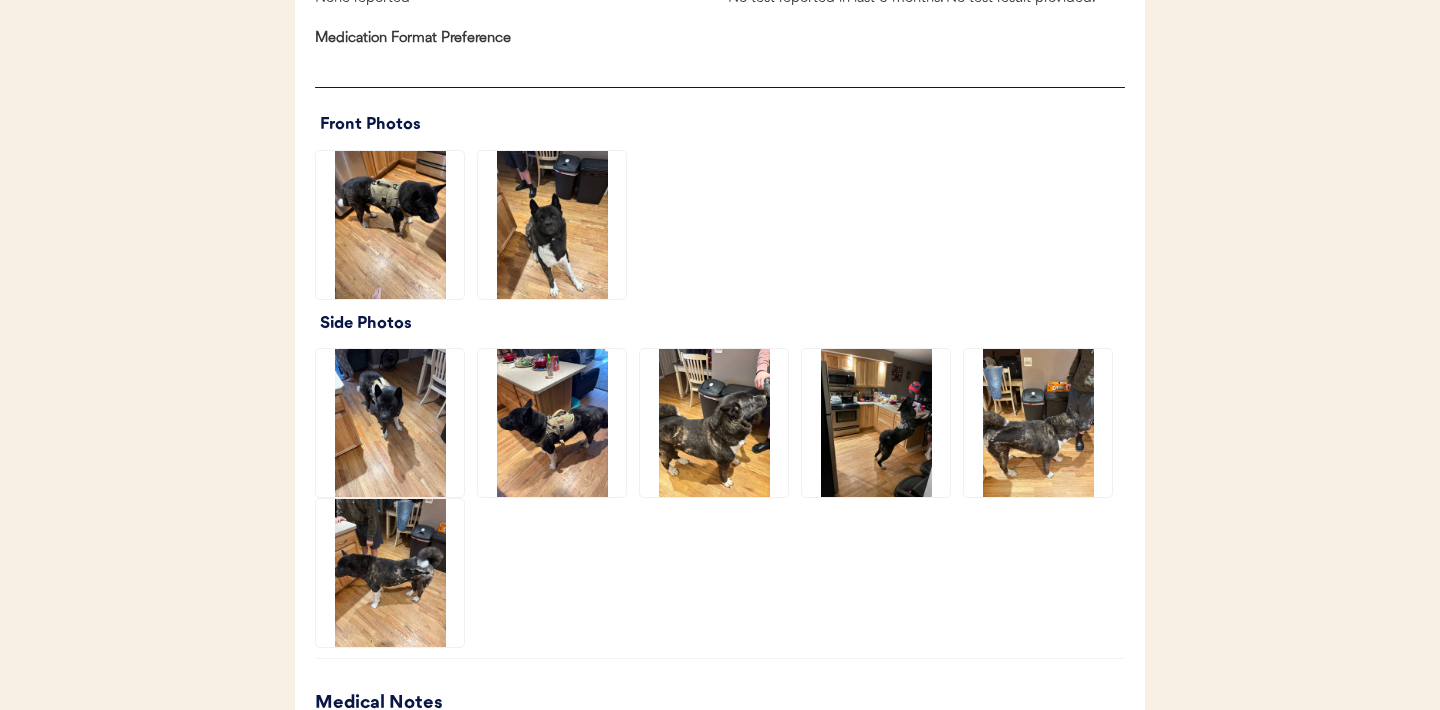 click 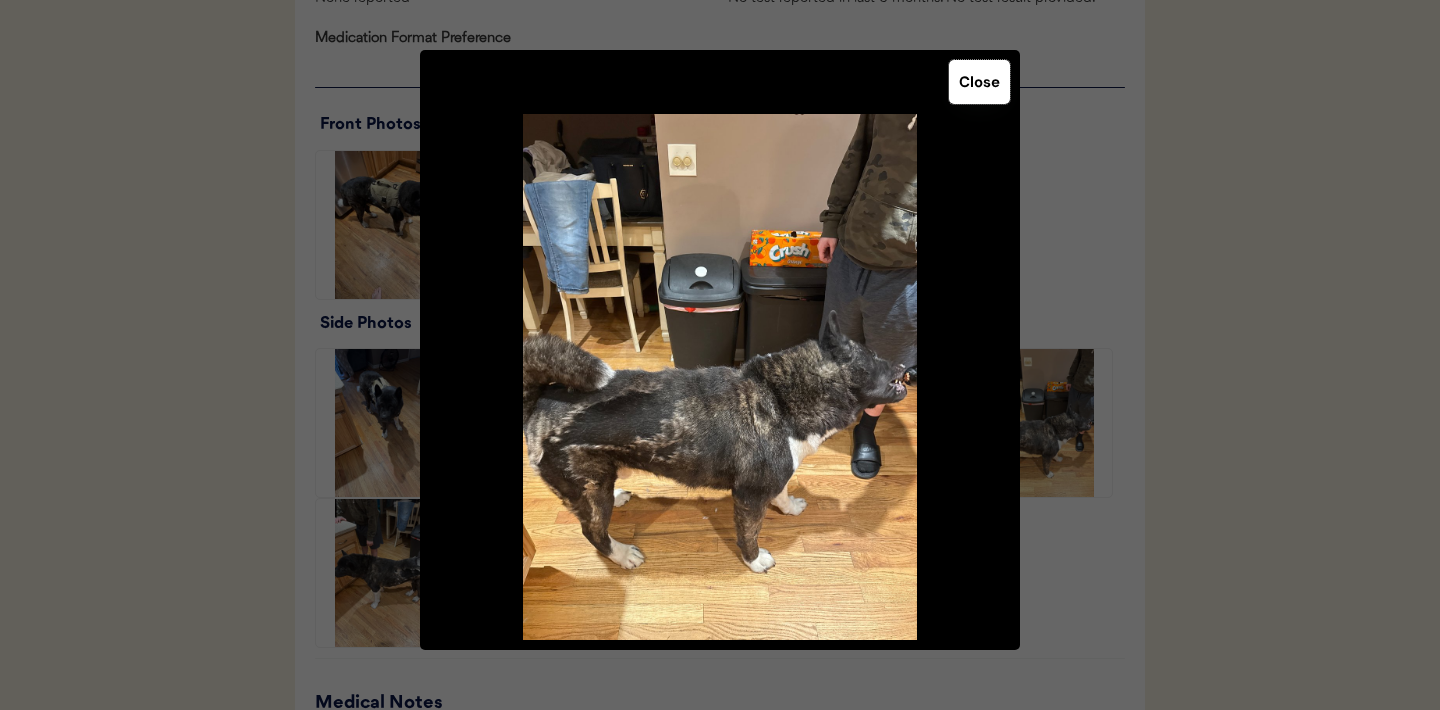click on "Close" at bounding box center (979, 82) 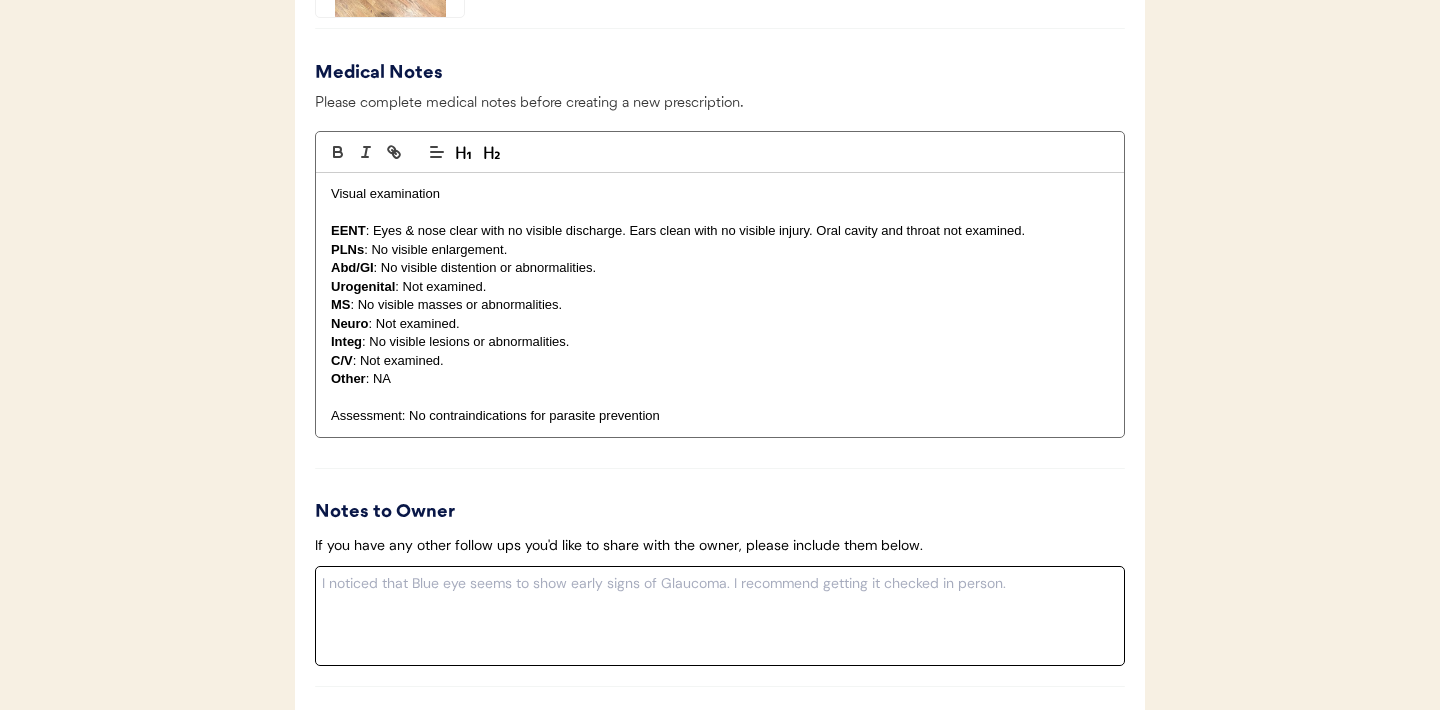 scroll, scrollTop: 2015, scrollLeft: 0, axis: vertical 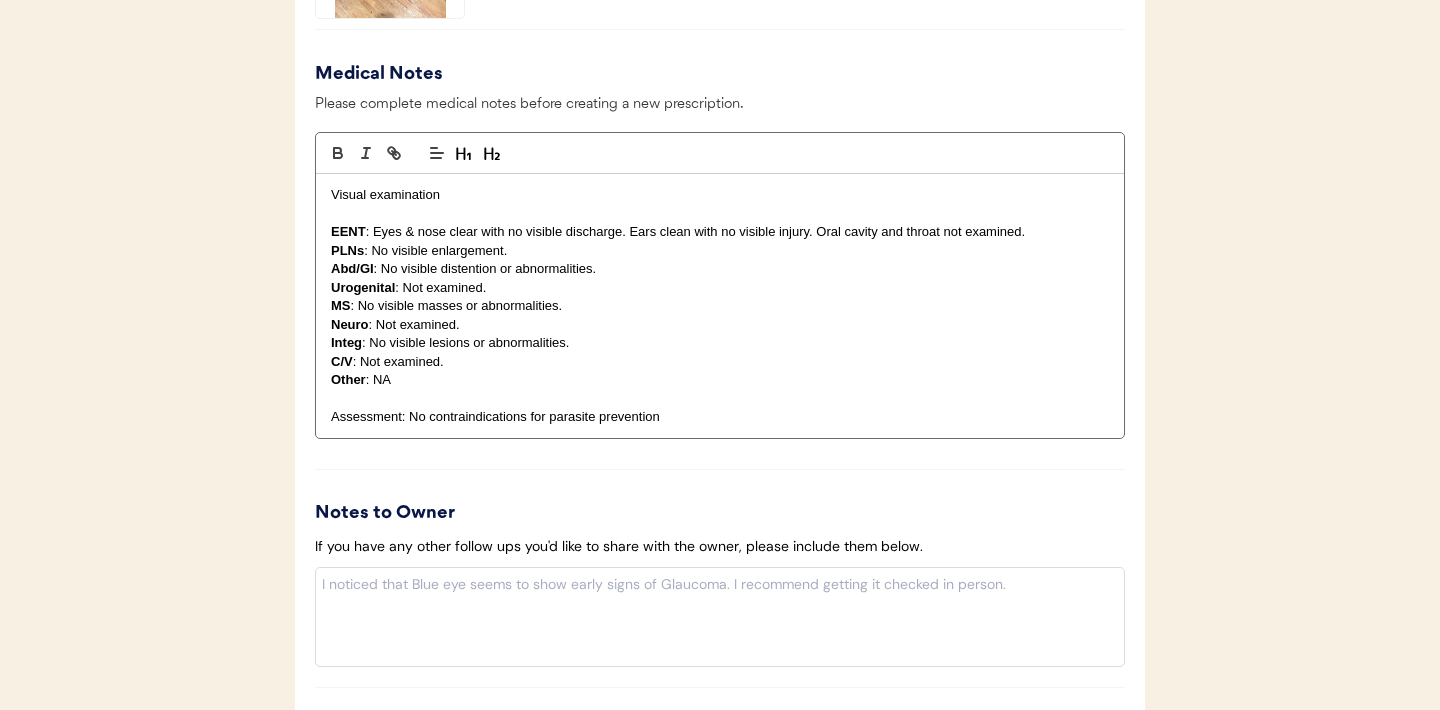 click on "C/V : Not examined." at bounding box center (720, 362) 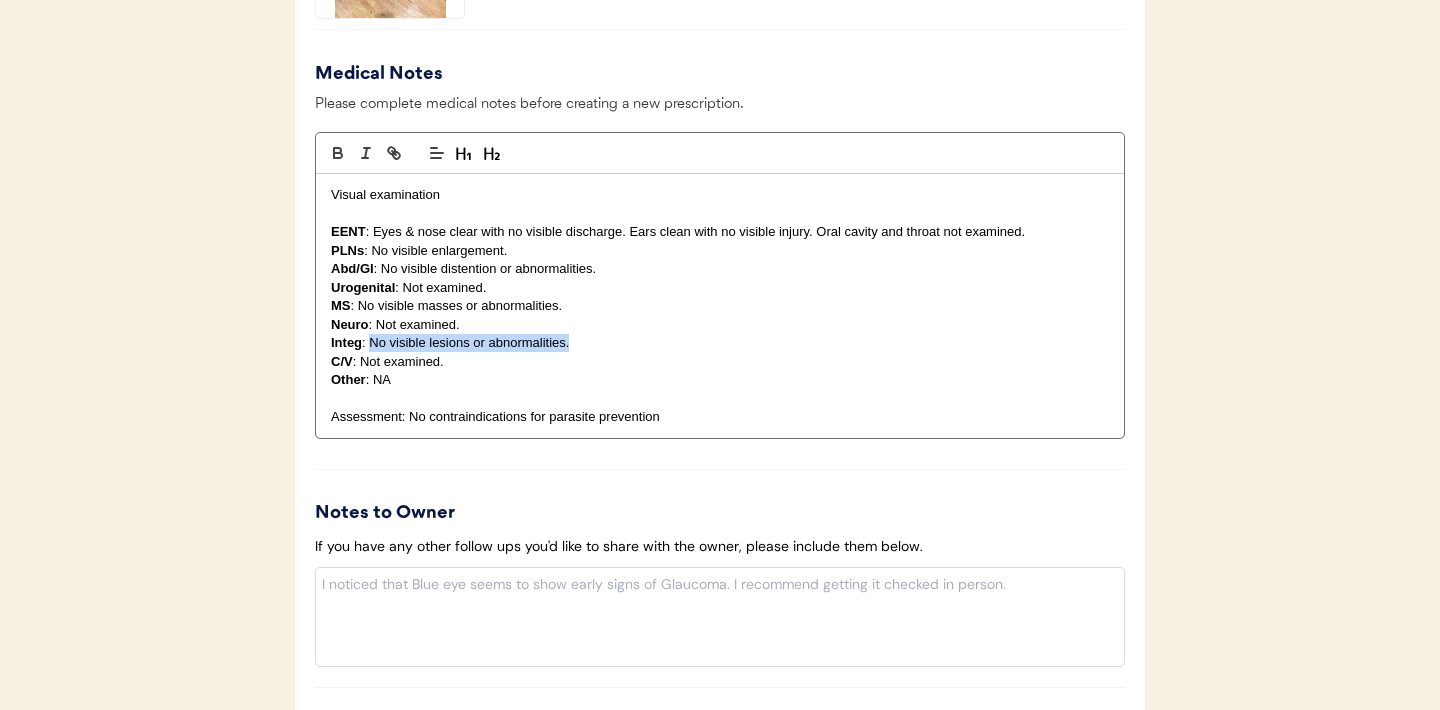 drag, startPoint x: 586, startPoint y: 341, endPoint x: 370, endPoint y: 349, distance: 216.1481 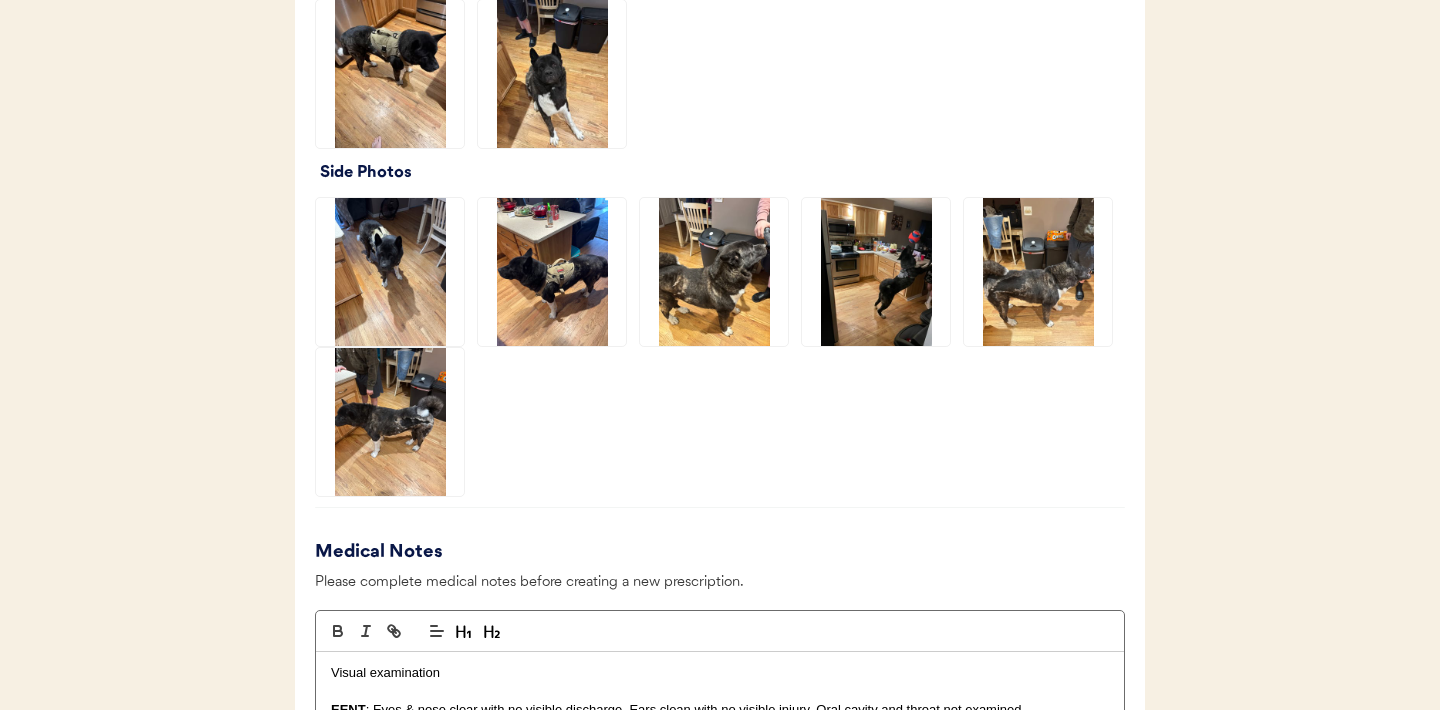 scroll, scrollTop: 1445, scrollLeft: 0, axis: vertical 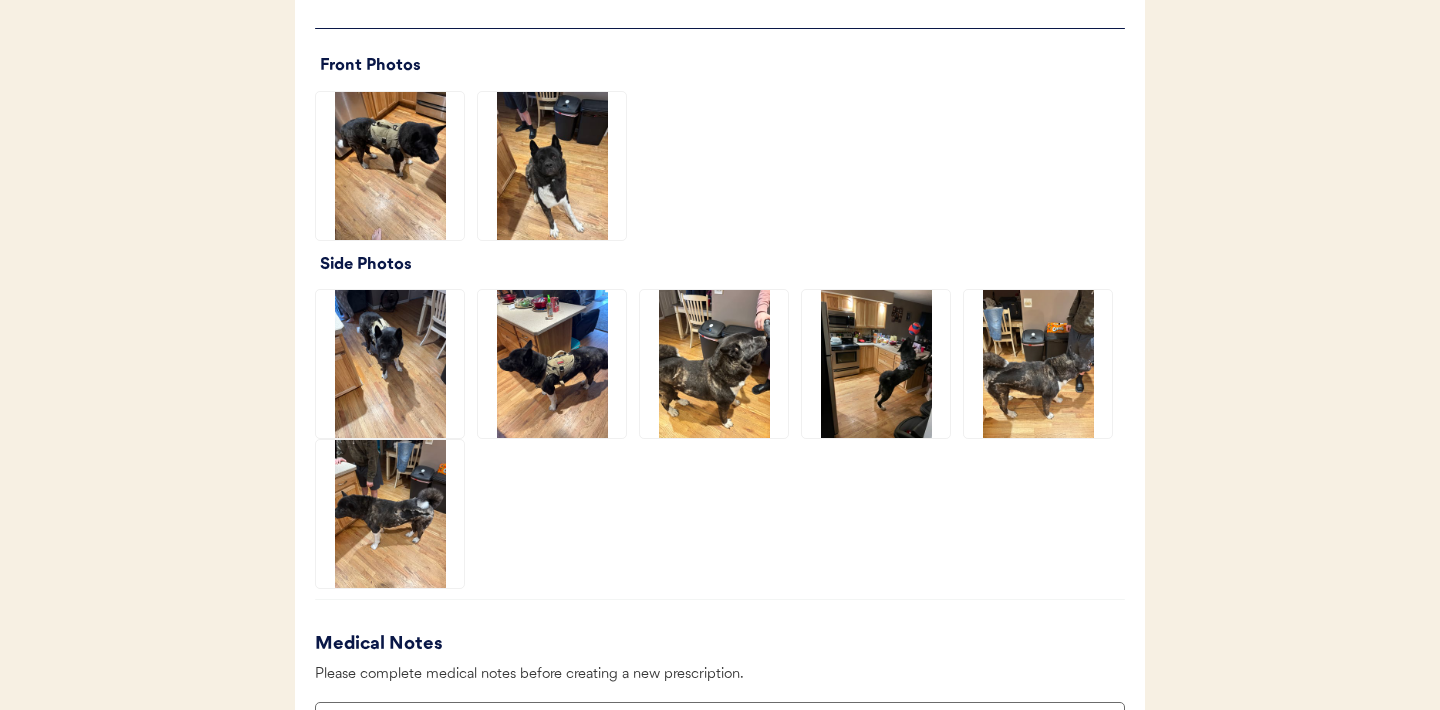click 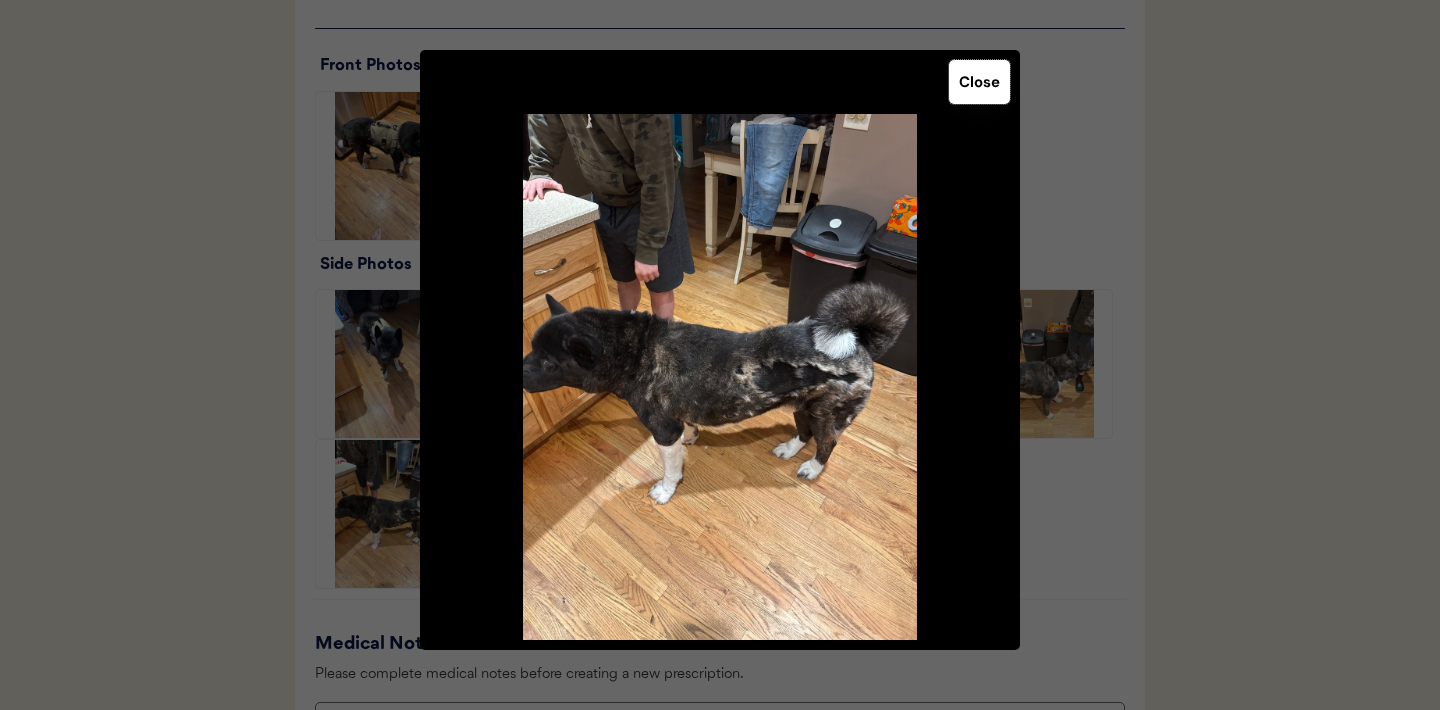 click on "Close" at bounding box center [979, 82] 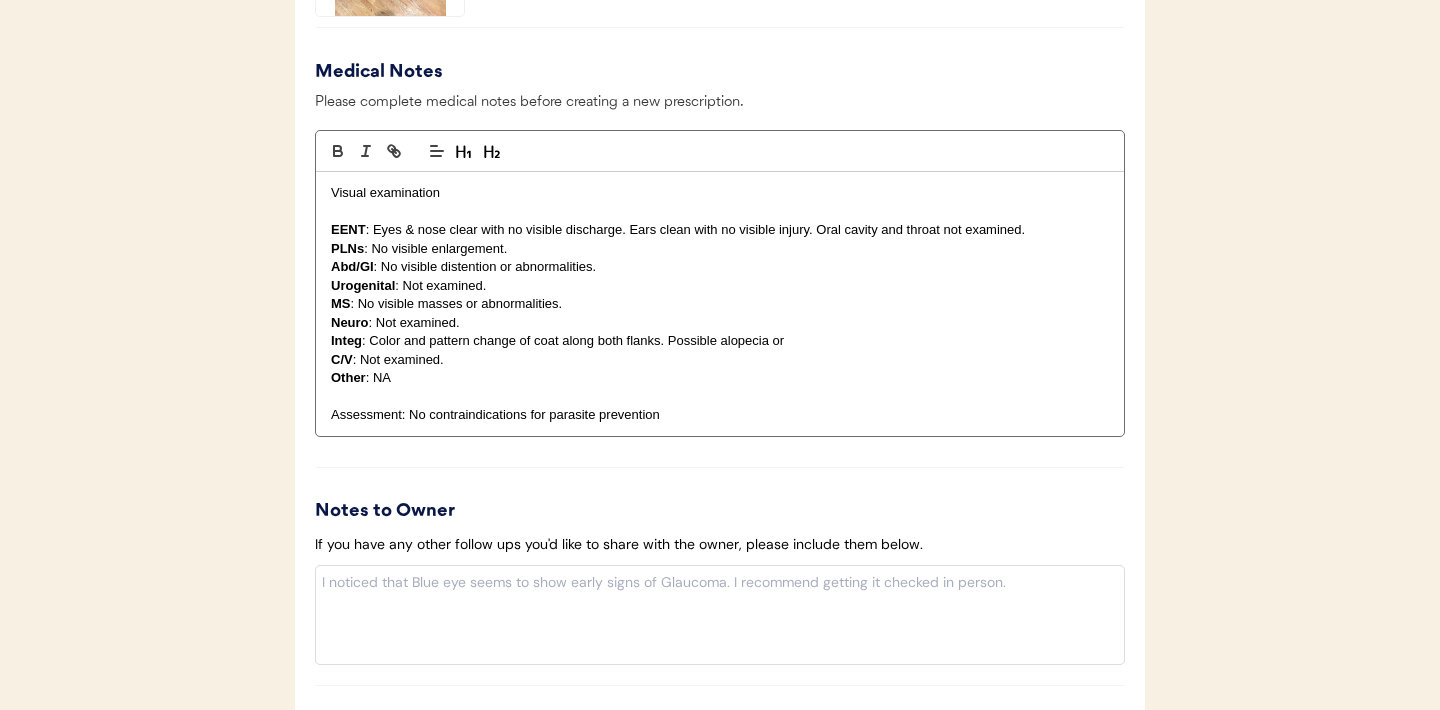 scroll, scrollTop: 2022, scrollLeft: 0, axis: vertical 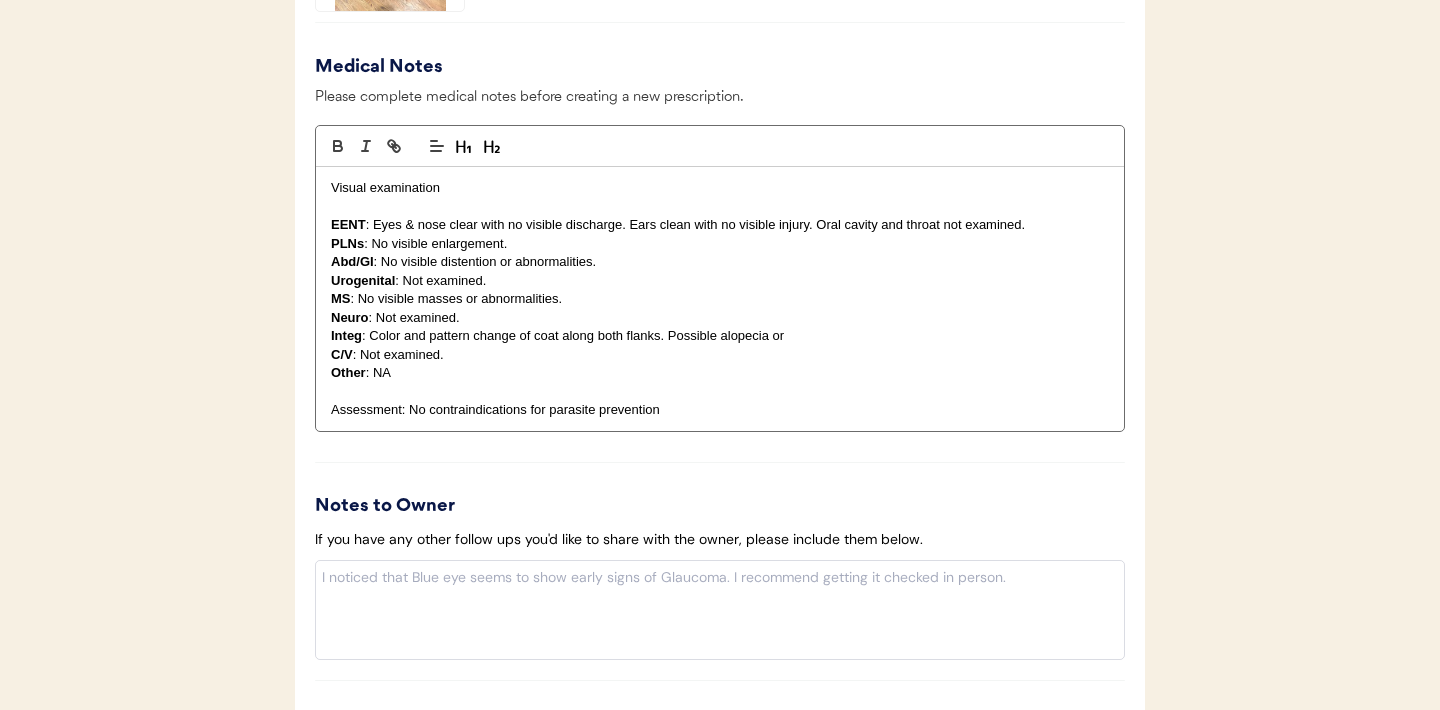 click on "Integ : Color and pattern change of coat along both flanks. Possible alopecia or" at bounding box center [720, 336] 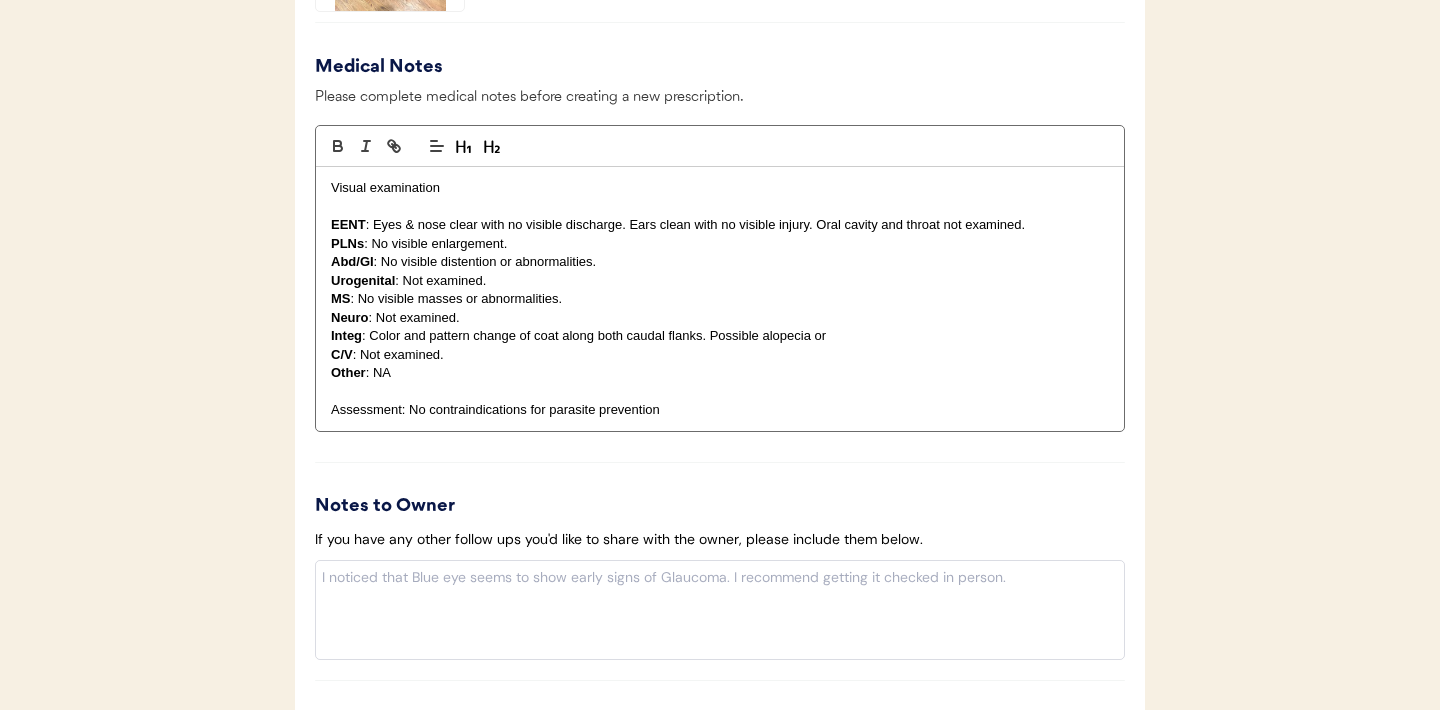 click on "Integ : Color and pattern change of coat along both caudal flanks. Possible alopecia or" at bounding box center (720, 336) 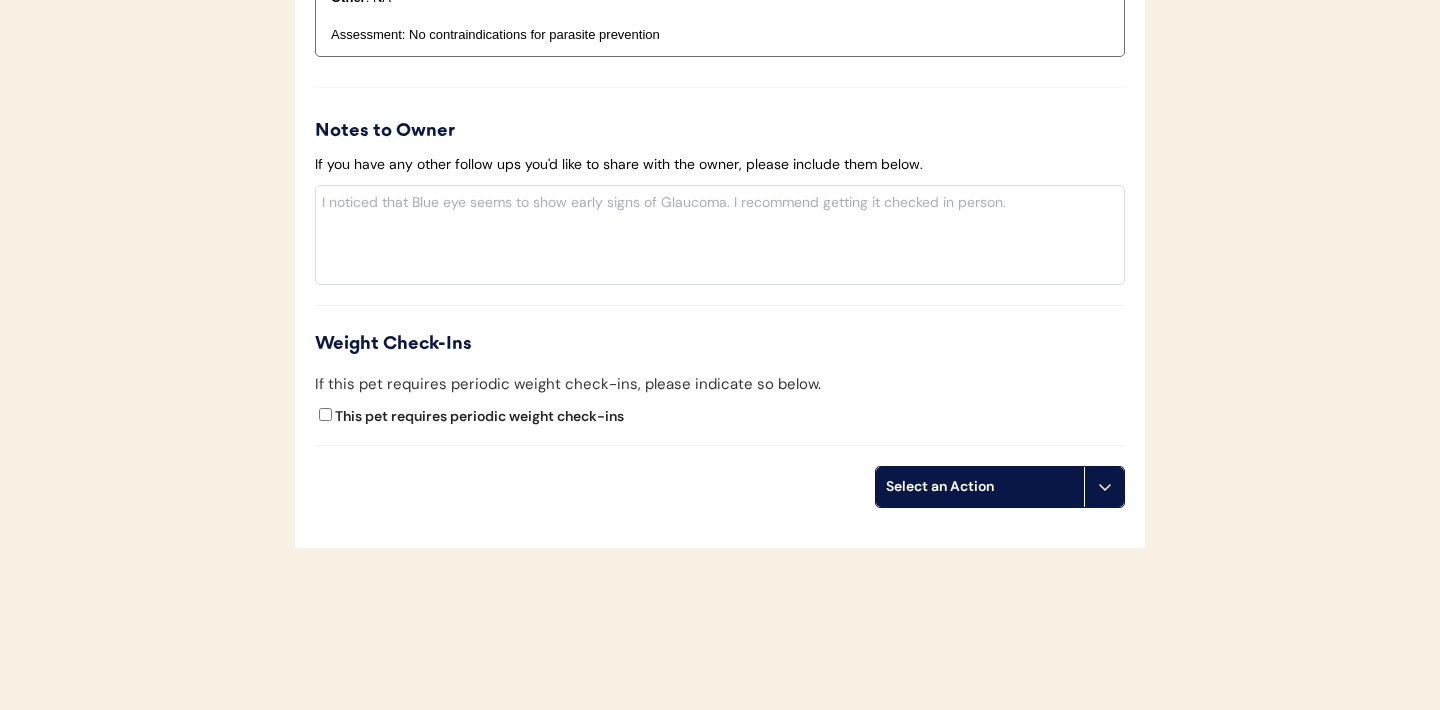 scroll, scrollTop: 2435, scrollLeft: 0, axis: vertical 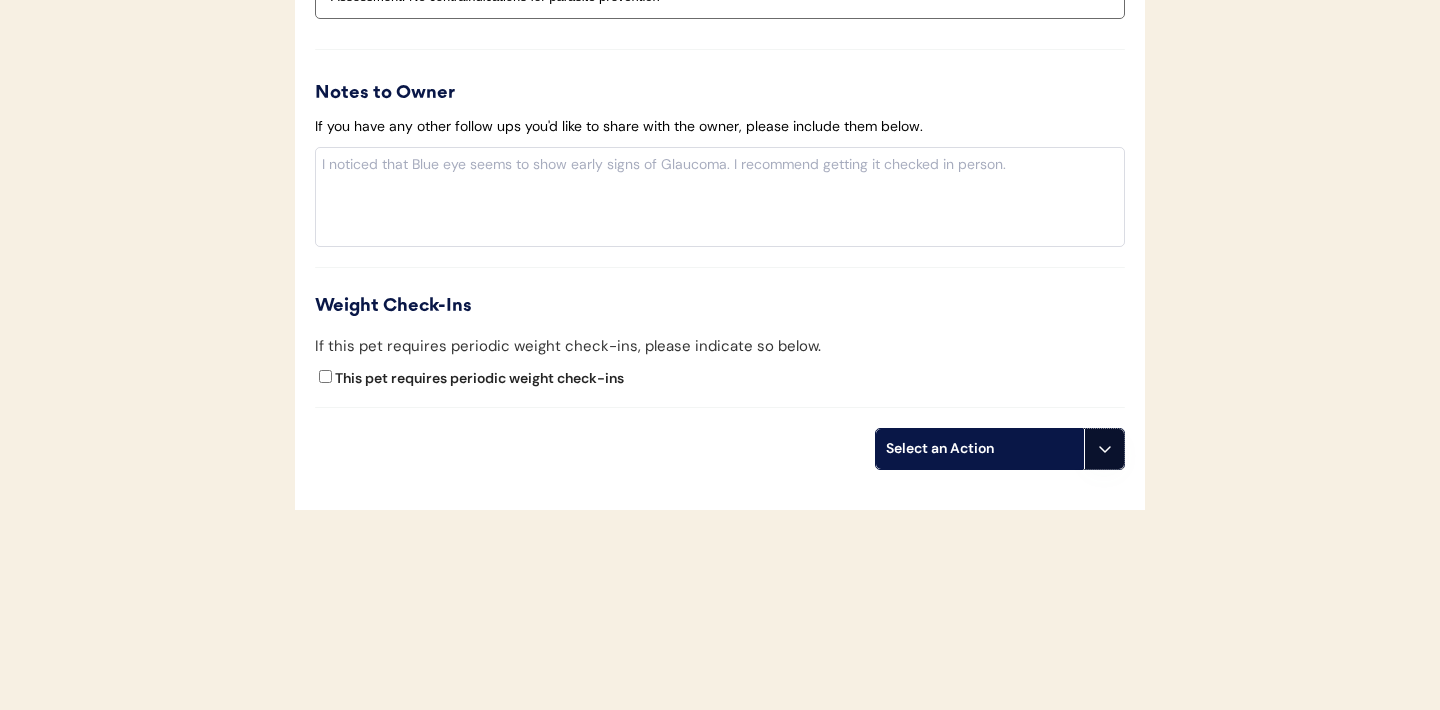 click at bounding box center [1104, 449] 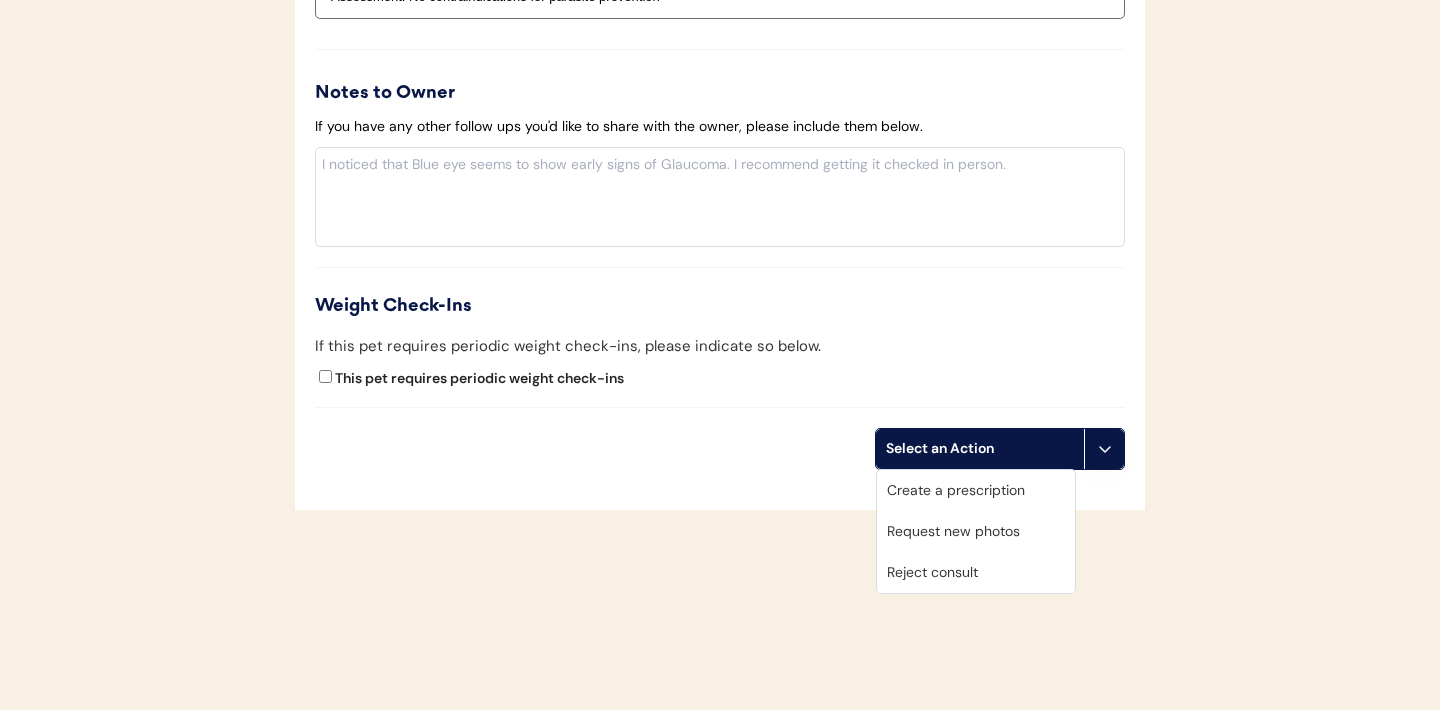 click at bounding box center [720, 215] 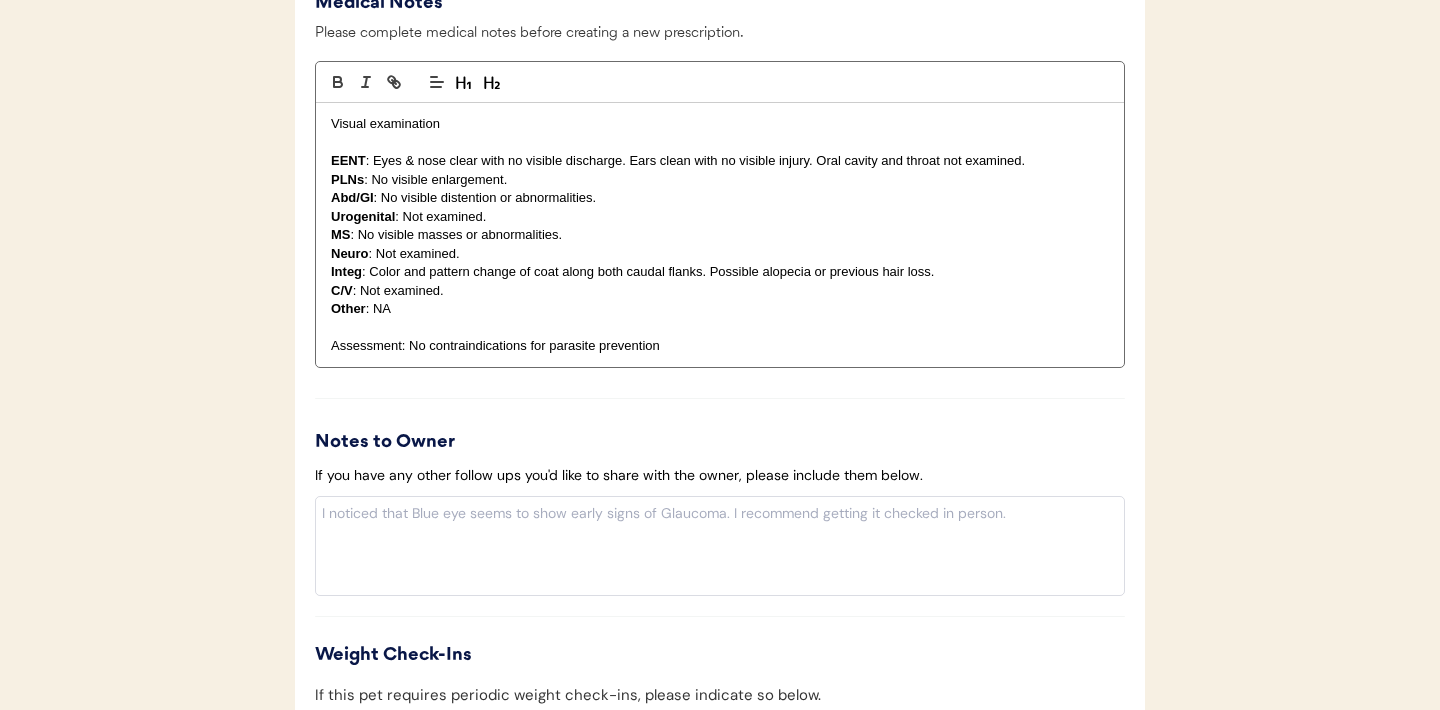 scroll, scrollTop: 2435, scrollLeft: 0, axis: vertical 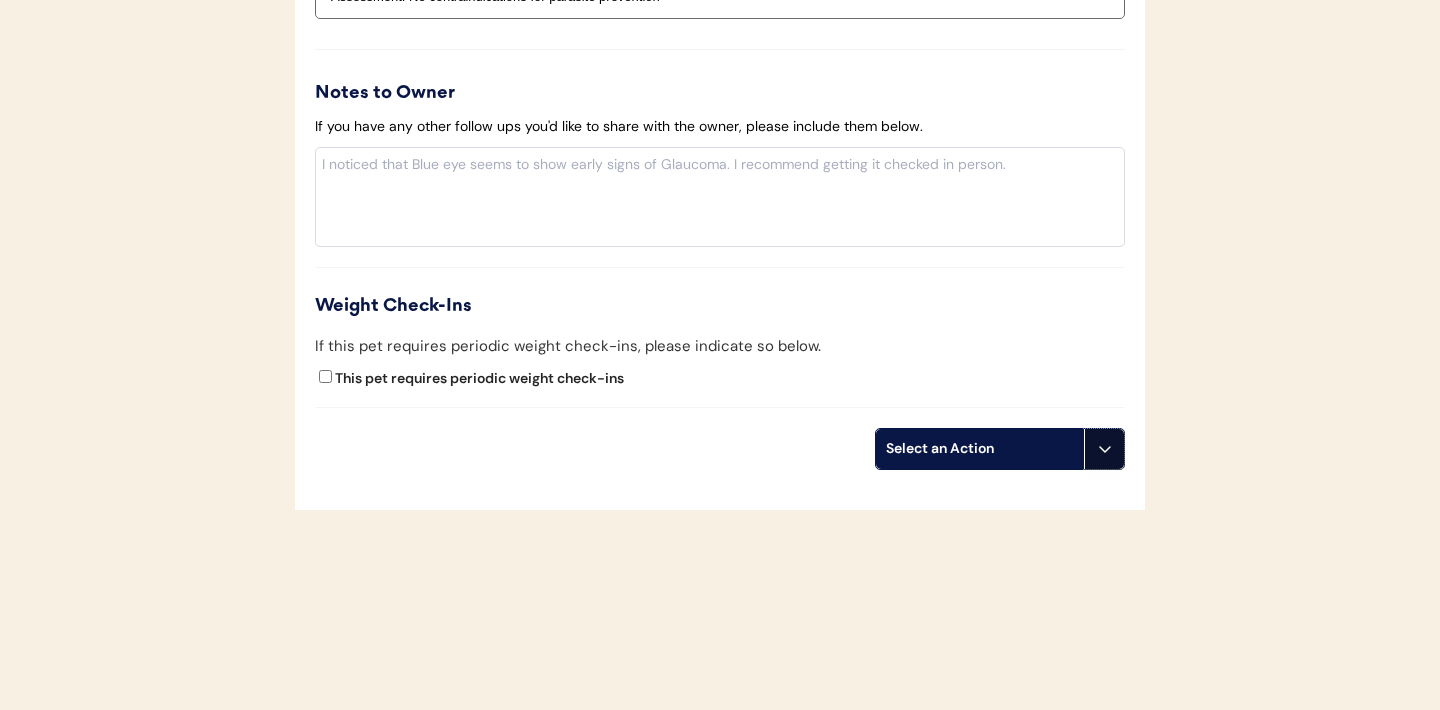 click 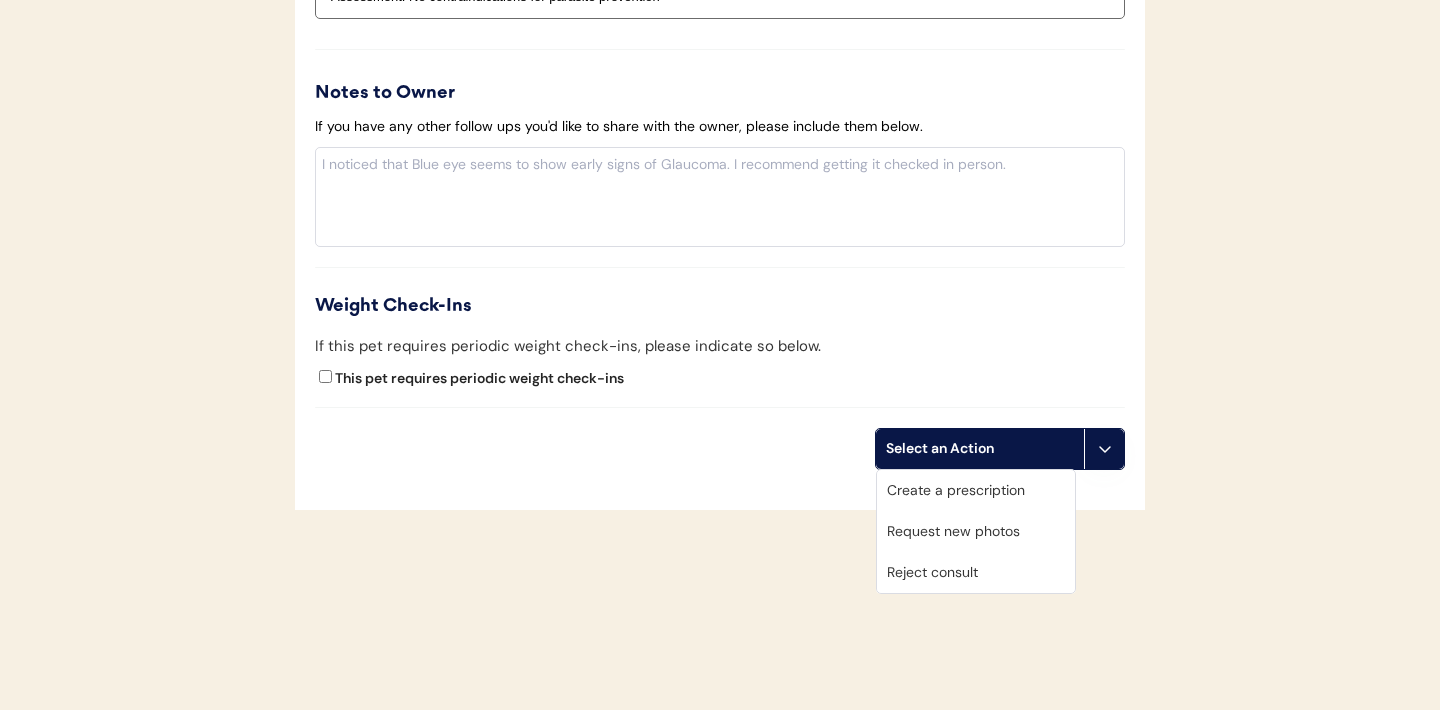 click on "Create a prescription" at bounding box center [976, 490] 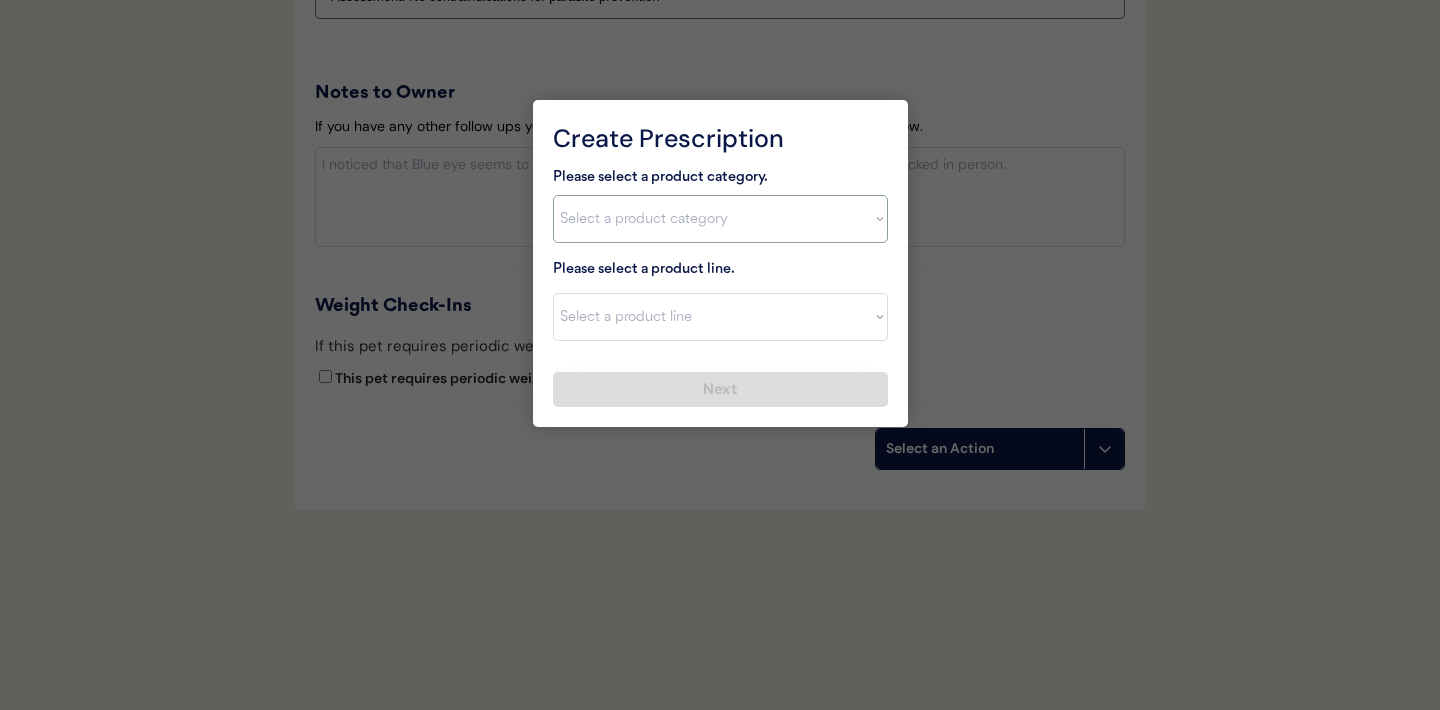 click on "Select a product category Allergies Antibiotics Anxiety Combo Parasite Prevention Flea & Tick Heartworm" at bounding box center (720, 219) 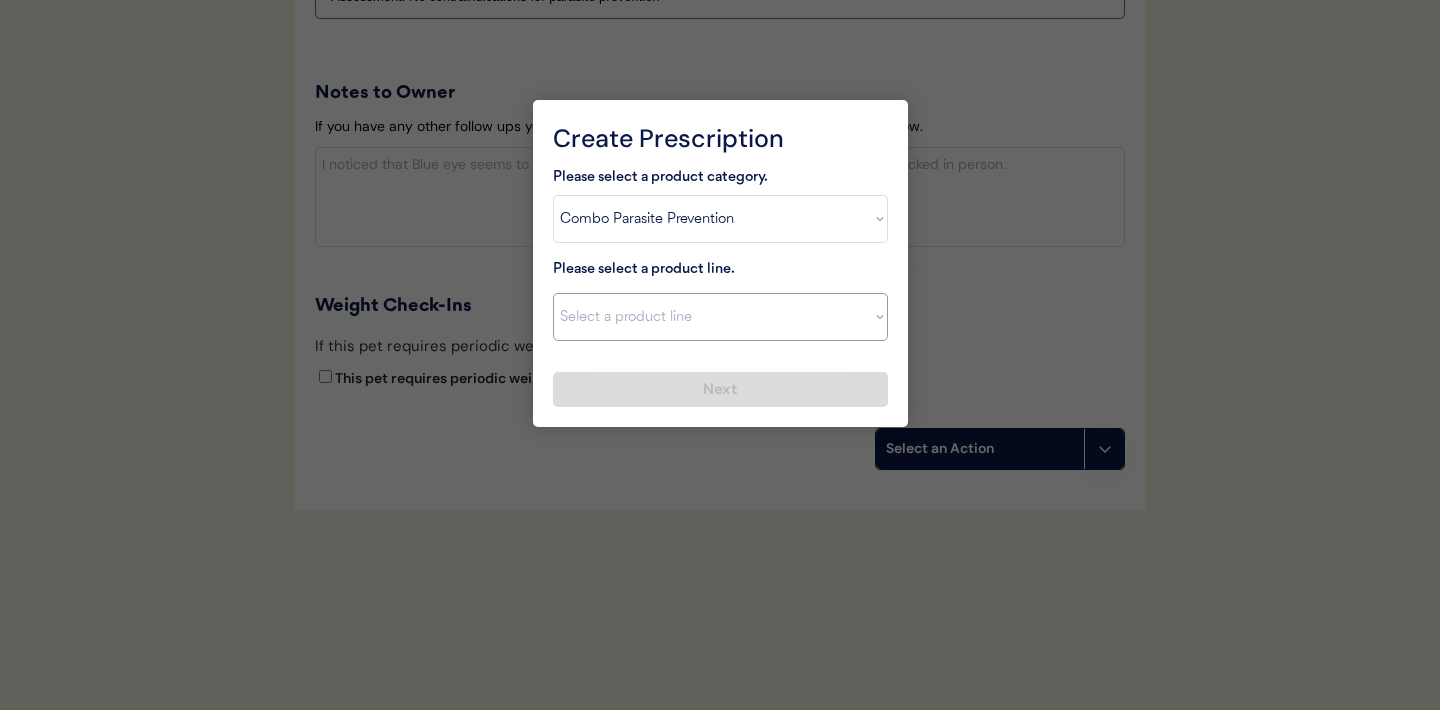 click on "Select a product line" at bounding box center [720, 317] 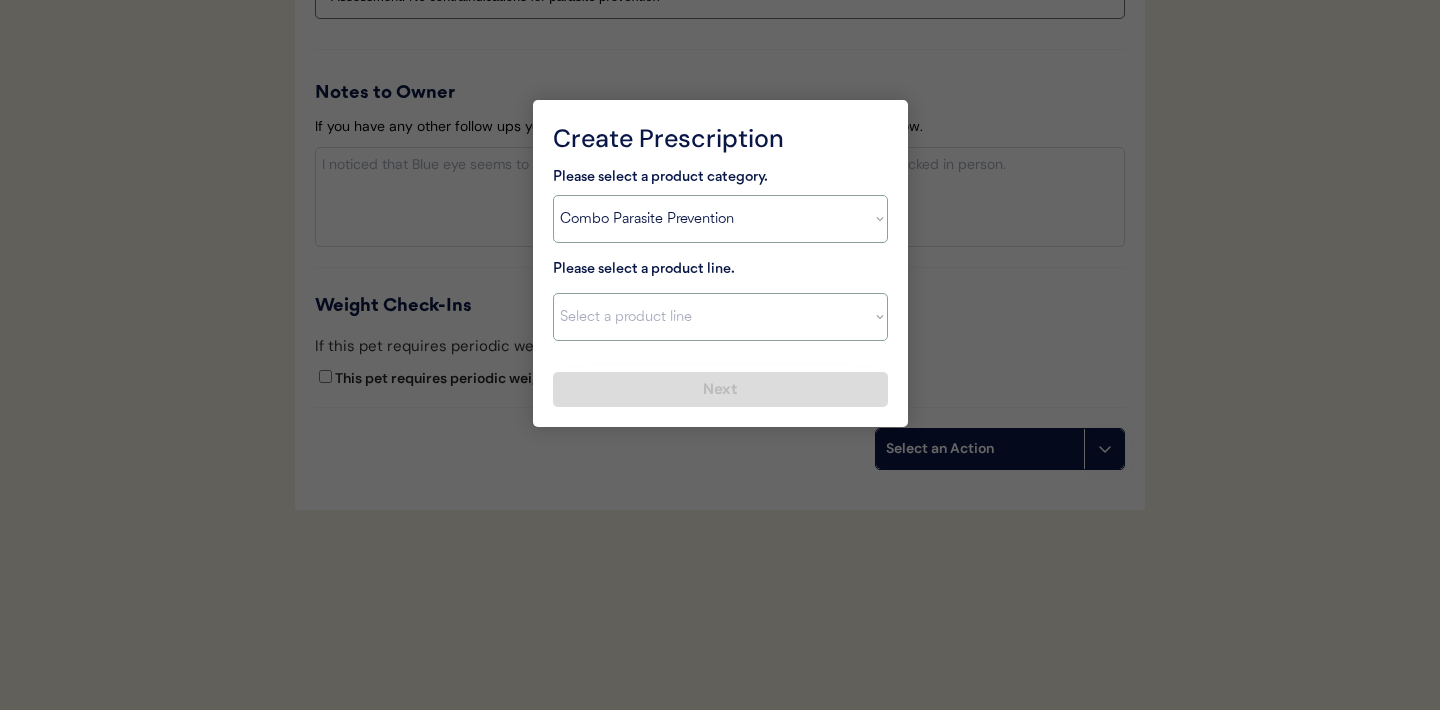 click on "Select a product category Allergies Antibiotics Anxiety Combo Parasite Prevention Flea & Tick Heartworm" at bounding box center (720, 219) 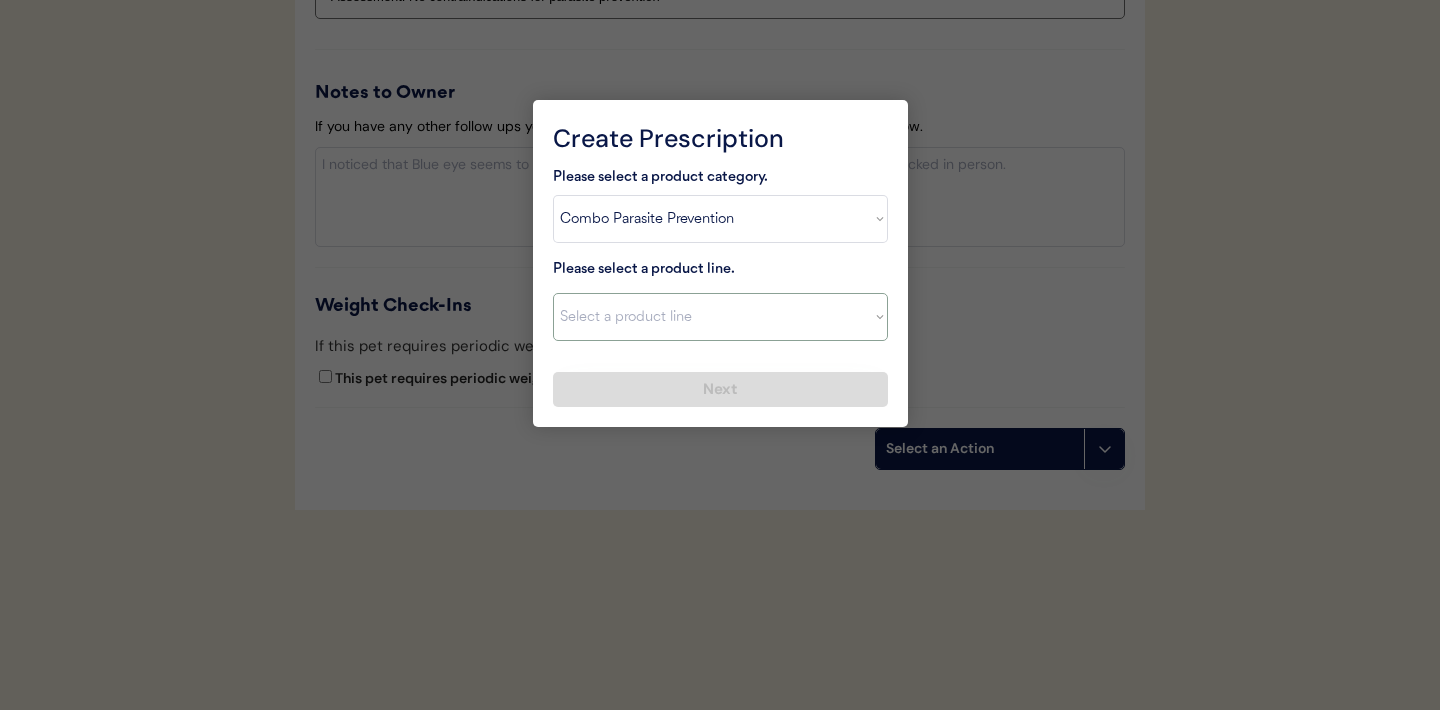 select on ""Simparica Trio"" 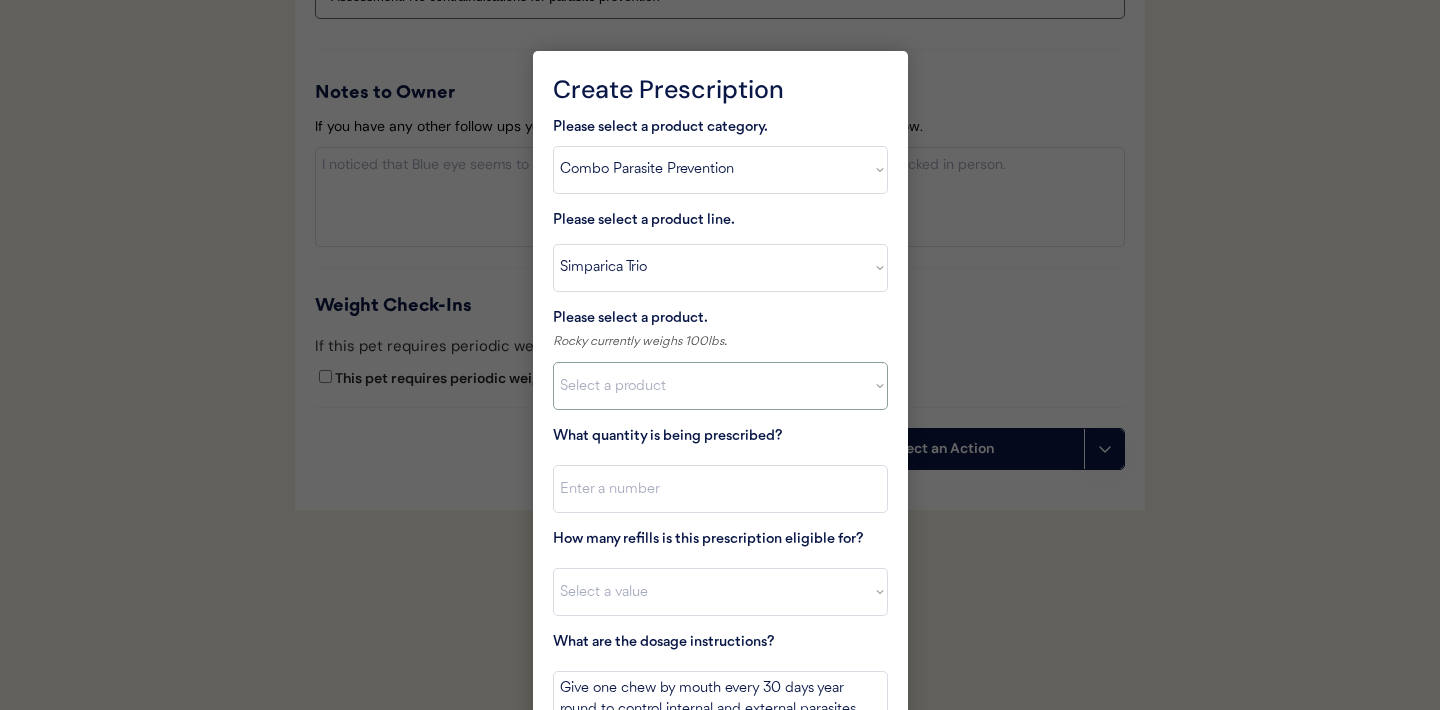 click on "Select a product Simparica Trio, 2.8 - 5.5lbs Simparica Trio, 5.6 - 11lbs Simparica Trio, 11.1 - 22lbs Simparica Trio, 22.1 - 44lbs Simparica Trio, 44.1 - 88lbs Simparica Trio, 88.1 - 132lbs" at bounding box center [720, 386] 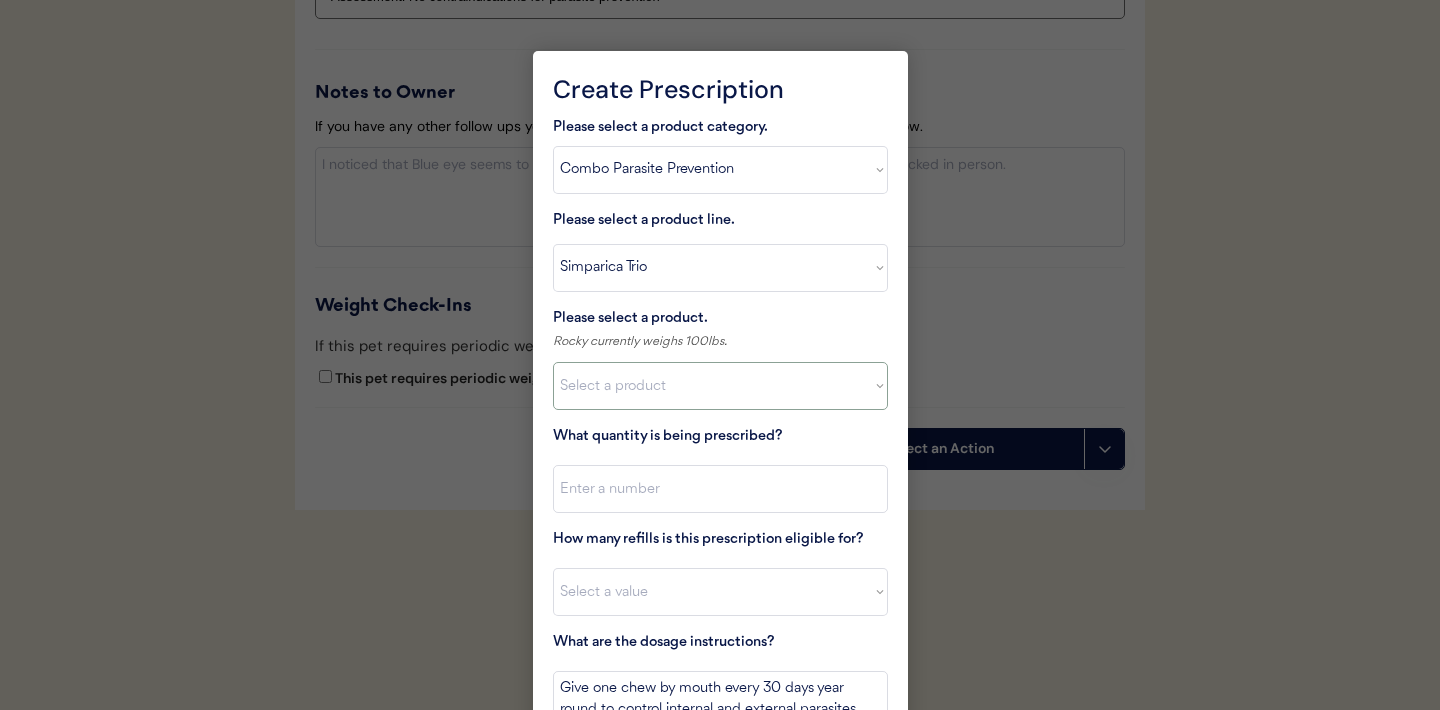 select on ""1348695171700984260__LOOKUP__1704773707524x872135944120049300"" 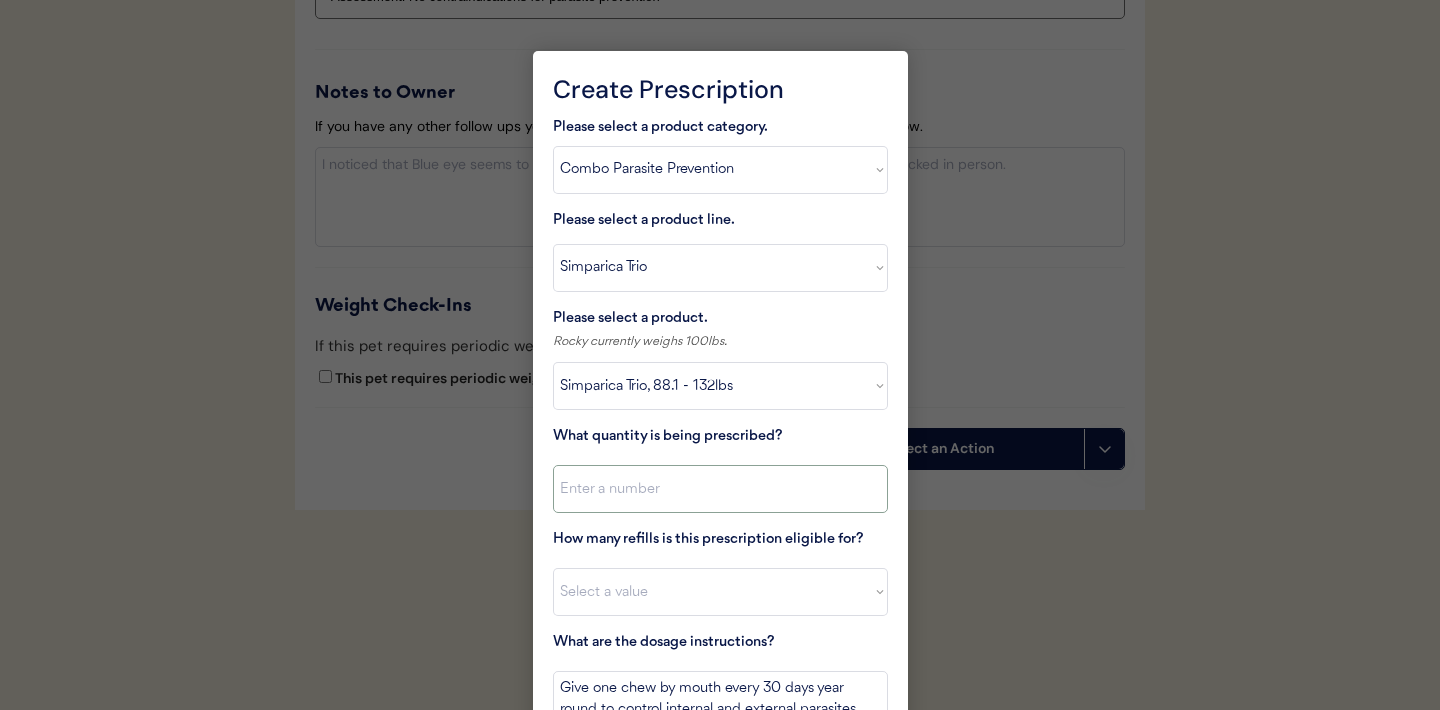 click at bounding box center [720, 489] 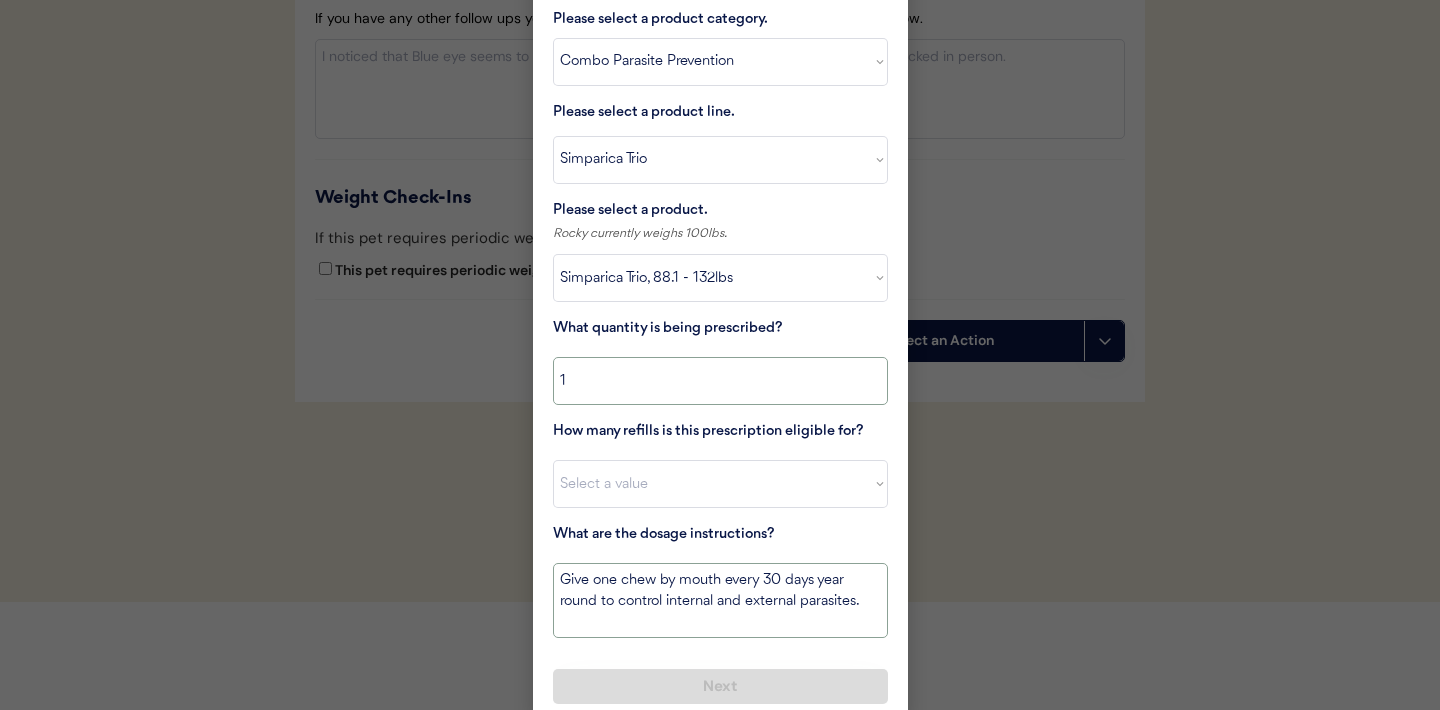 scroll, scrollTop: 2557, scrollLeft: 0, axis: vertical 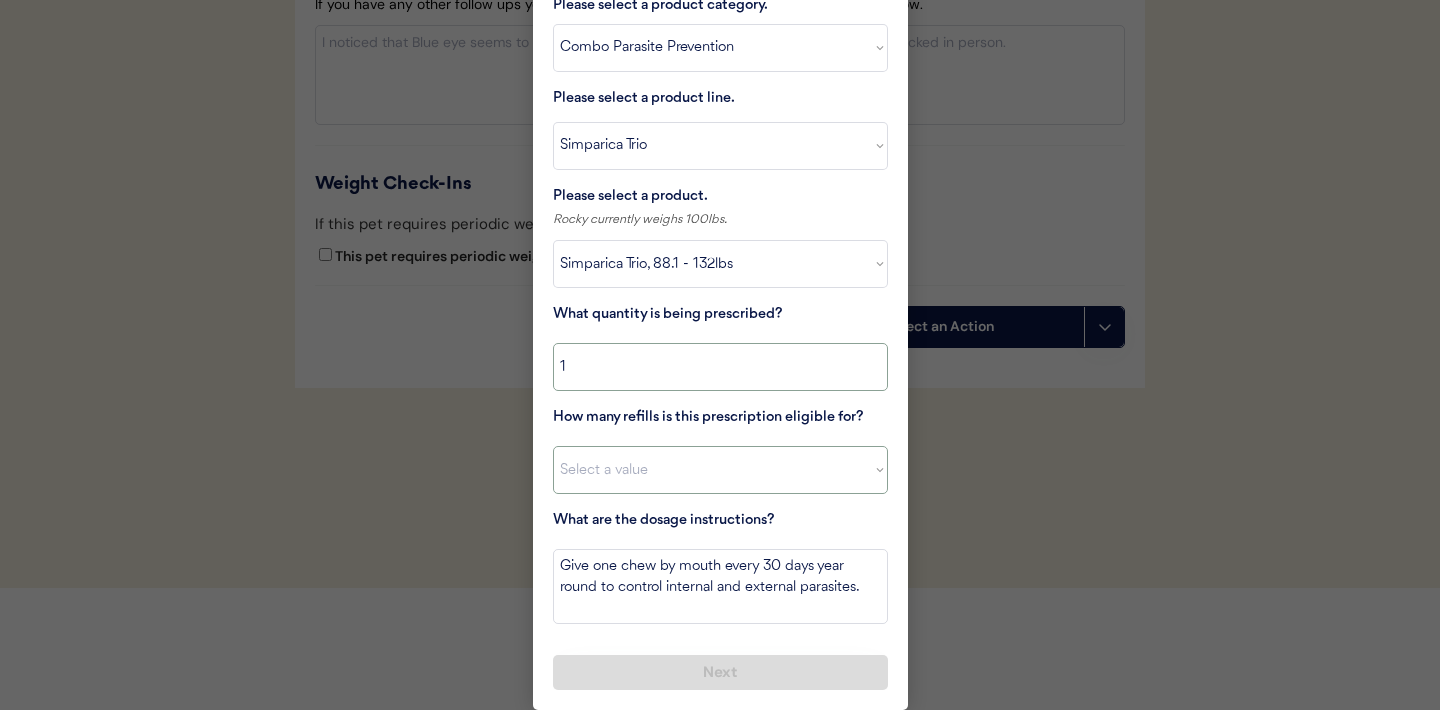 type on "1" 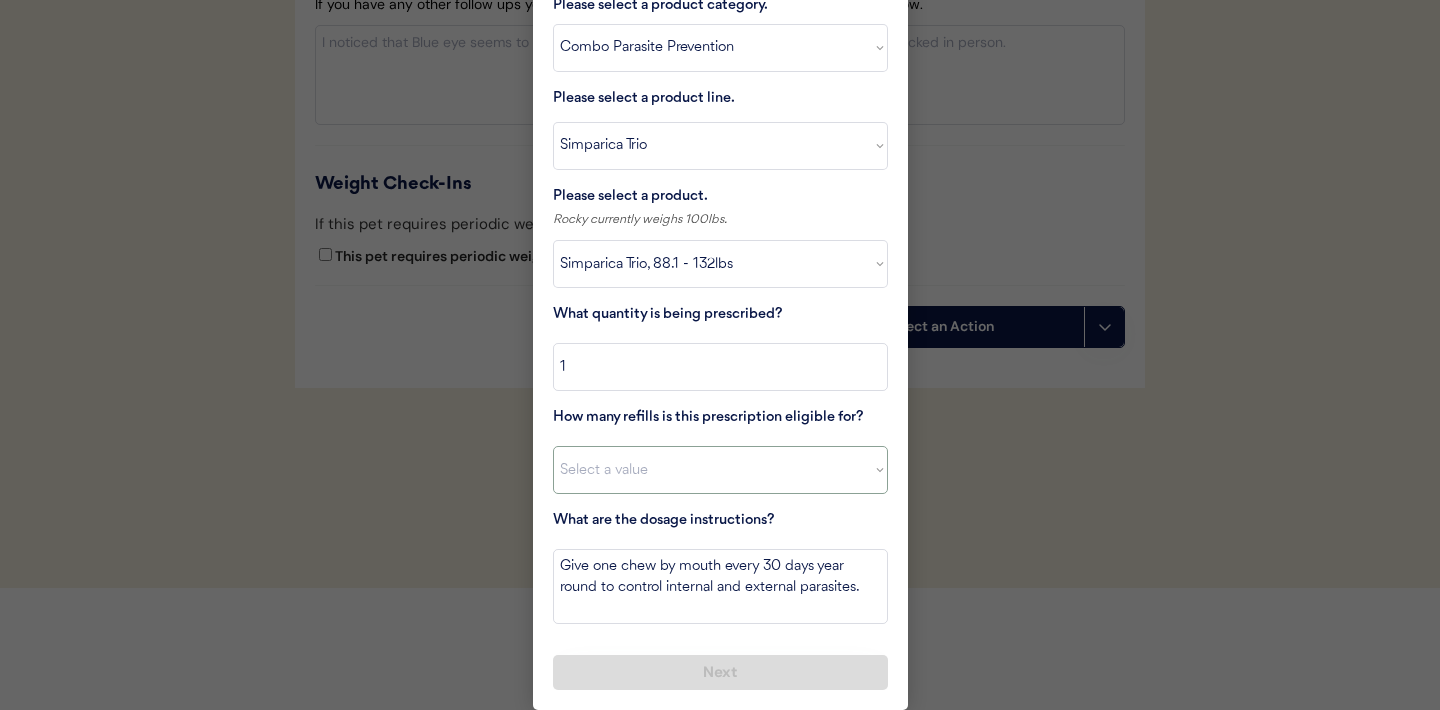 select on "11" 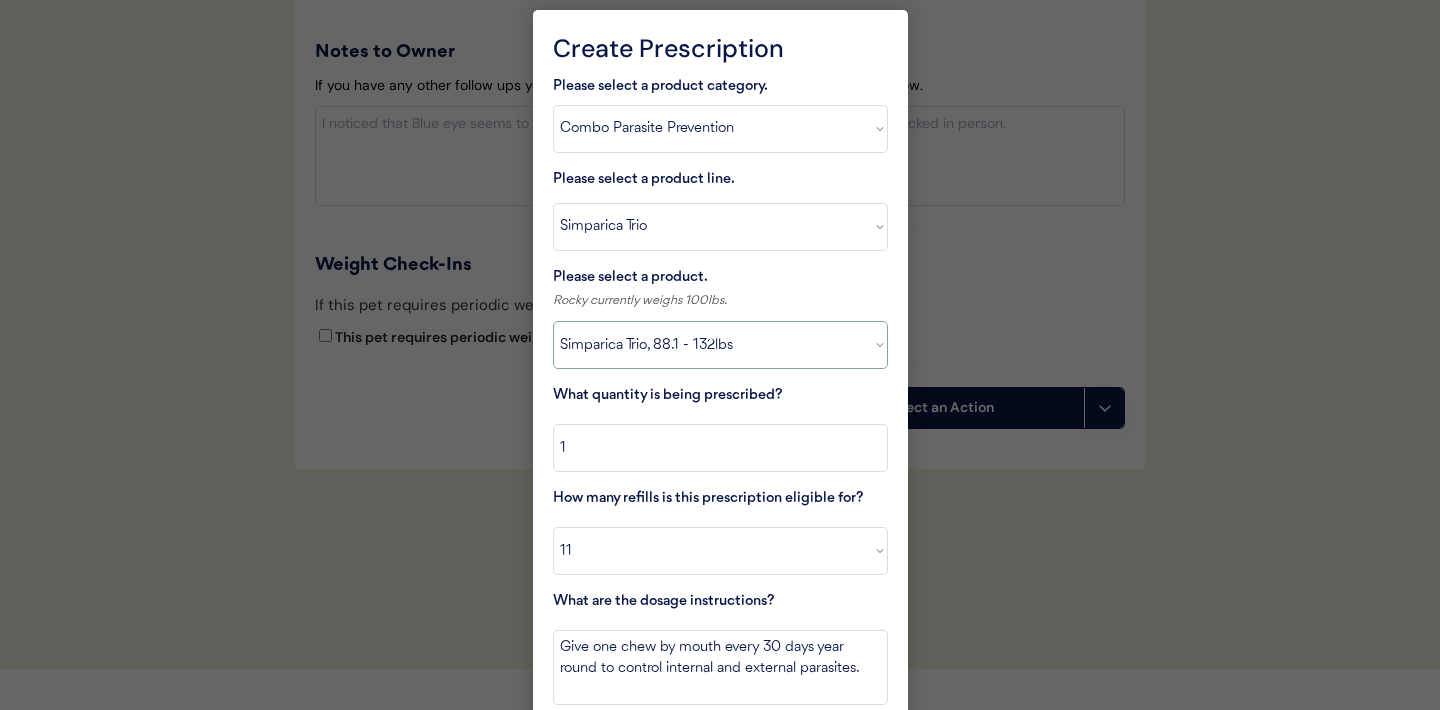 scroll, scrollTop: 2557, scrollLeft: 0, axis: vertical 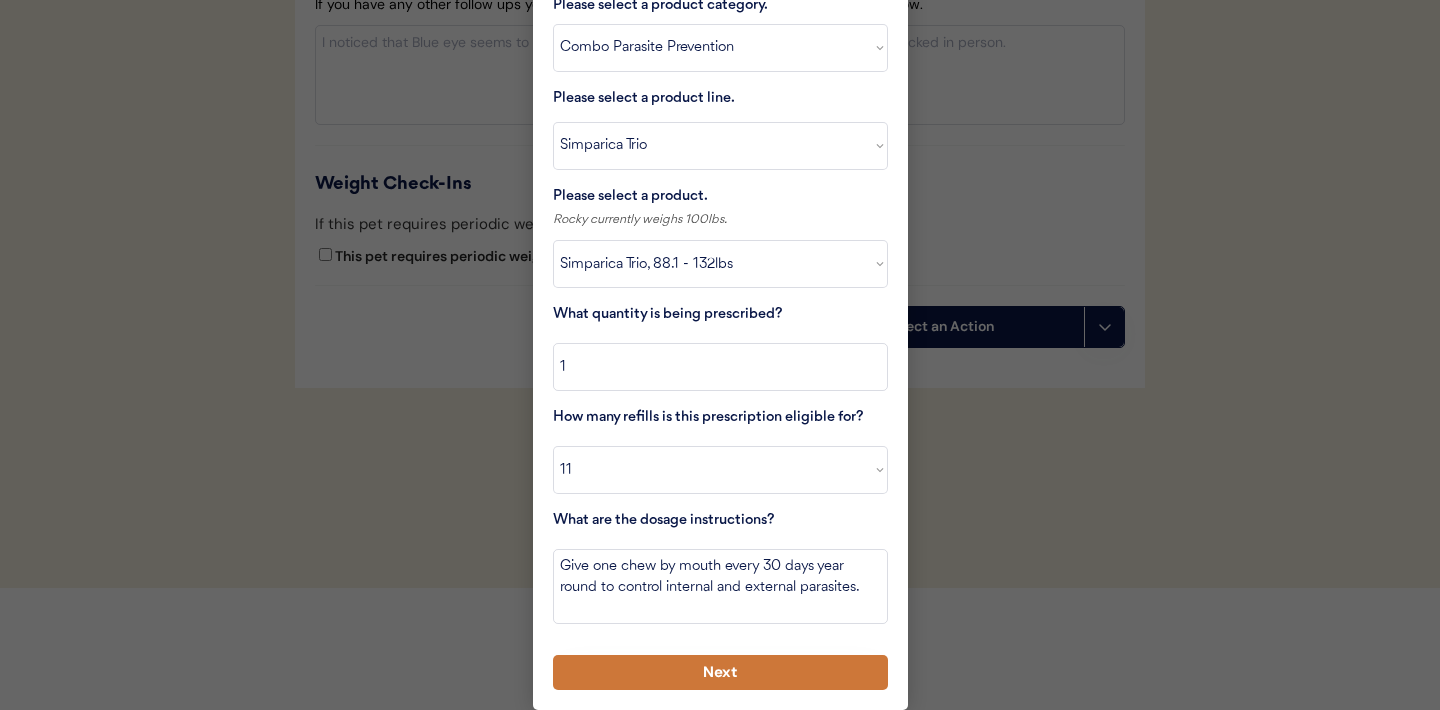 click on "Next" at bounding box center [720, 672] 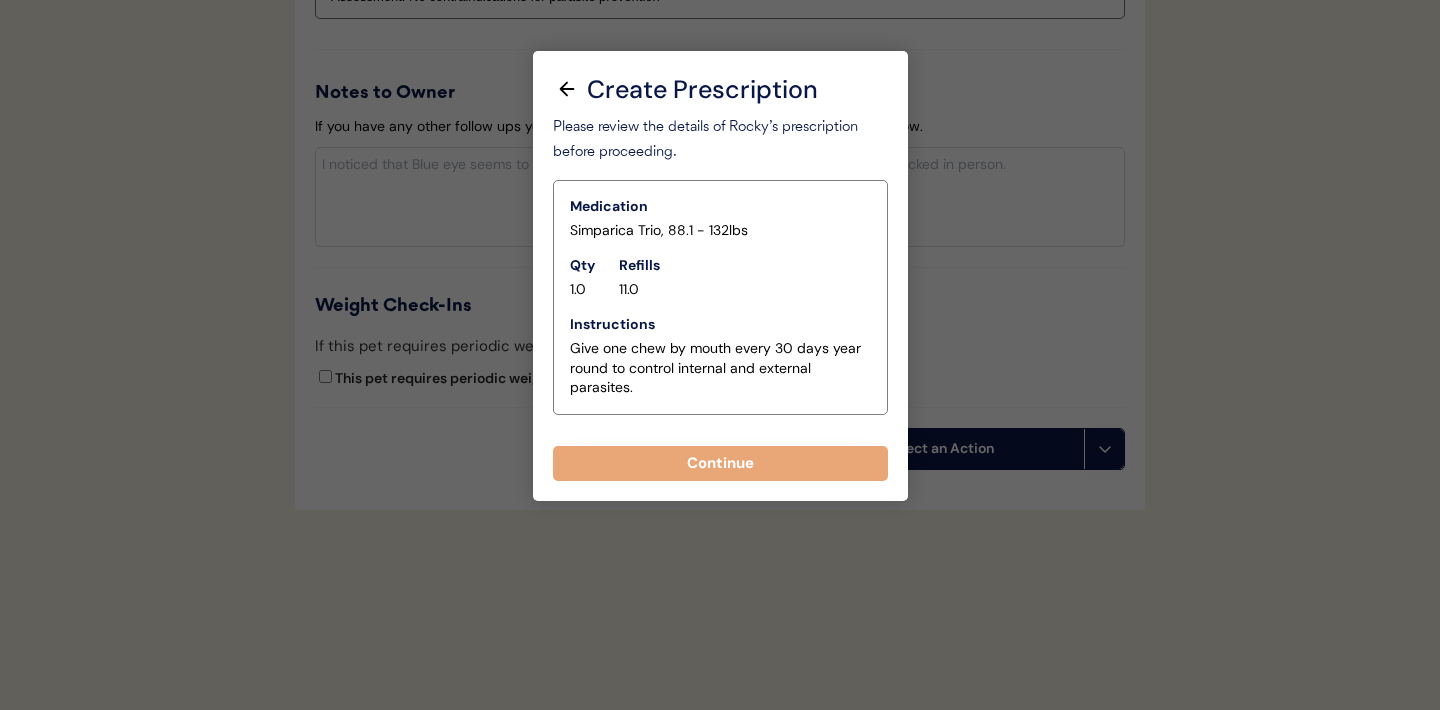 scroll, scrollTop: 2435, scrollLeft: 0, axis: vertical 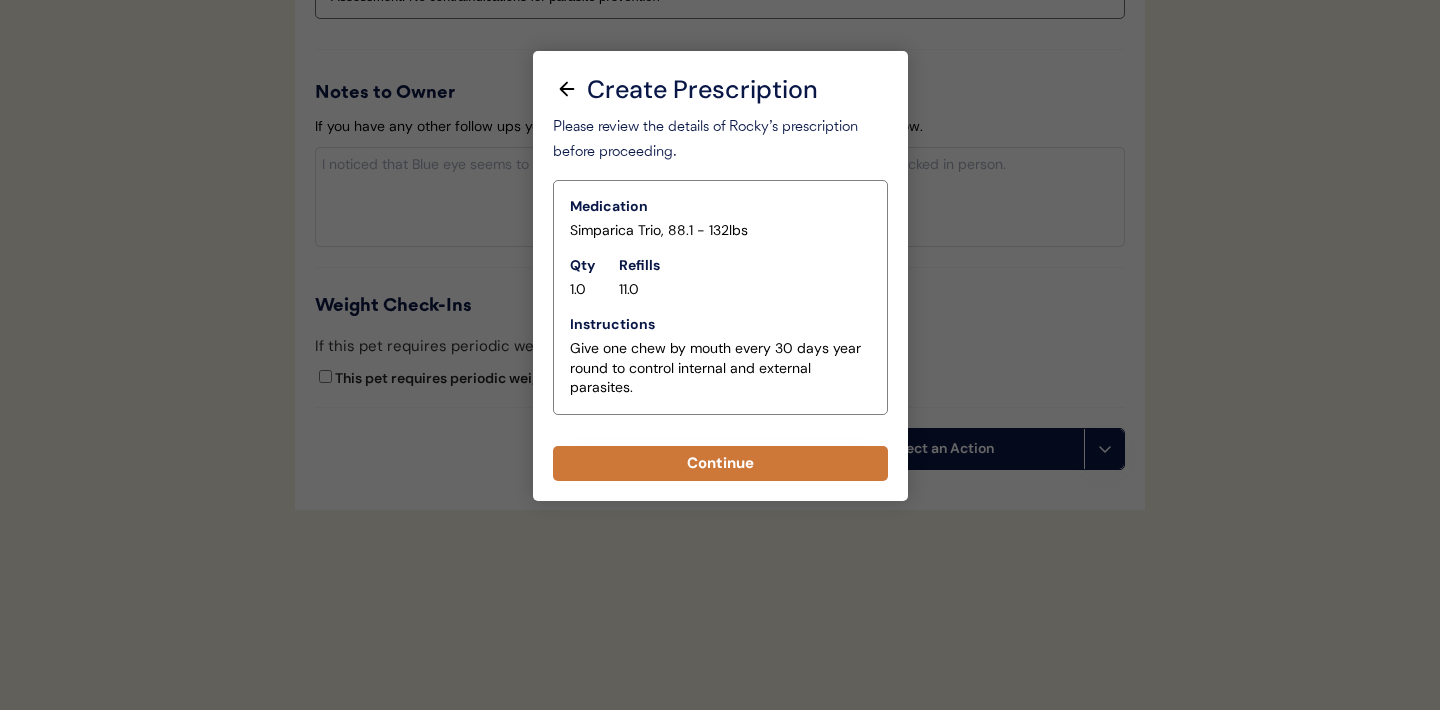 click on "Continue" at bounding box center (720, 463) 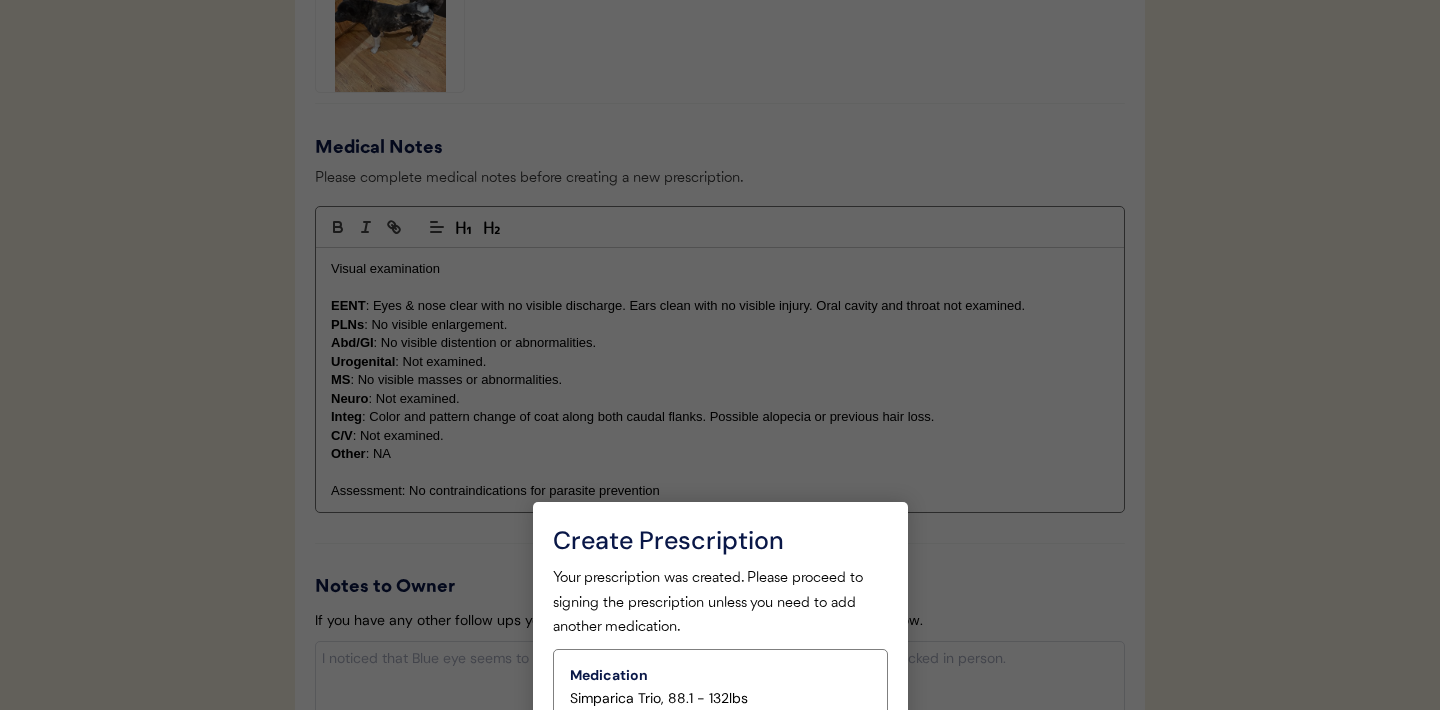 scroll, scrollTop: 2478, scrollLeft: 0, axis: vertical 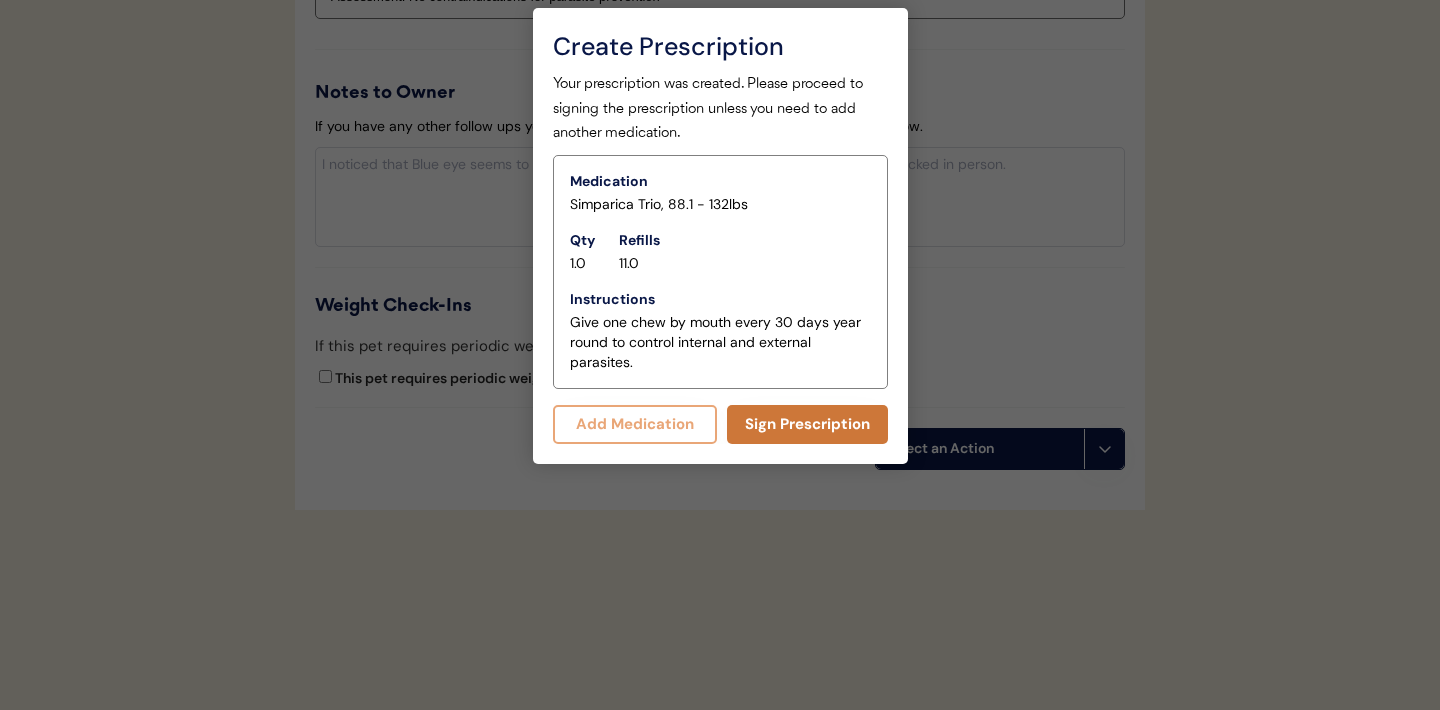 click on "Sign Prescription" at bounding box center (807, 424) 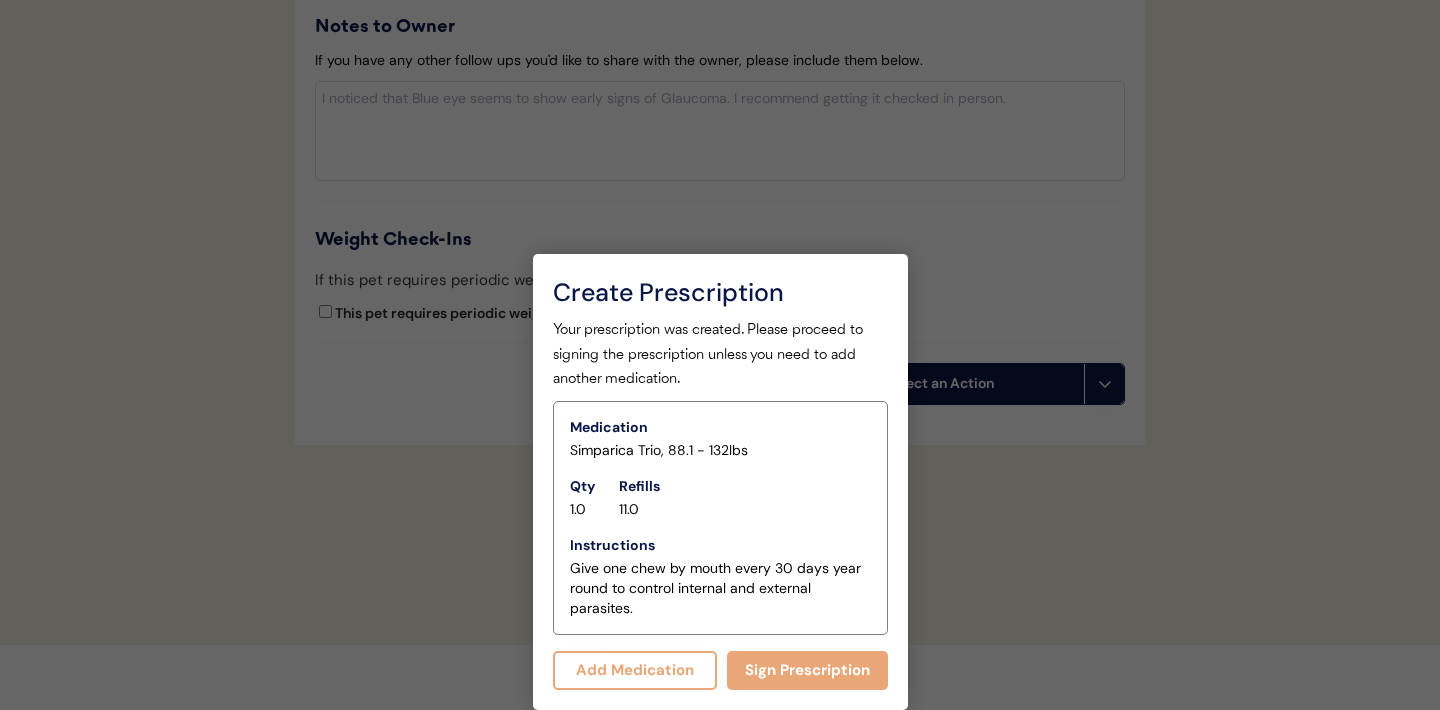 scroll, scrollTop: 2460, scrollLeft: 0, axis: vertical 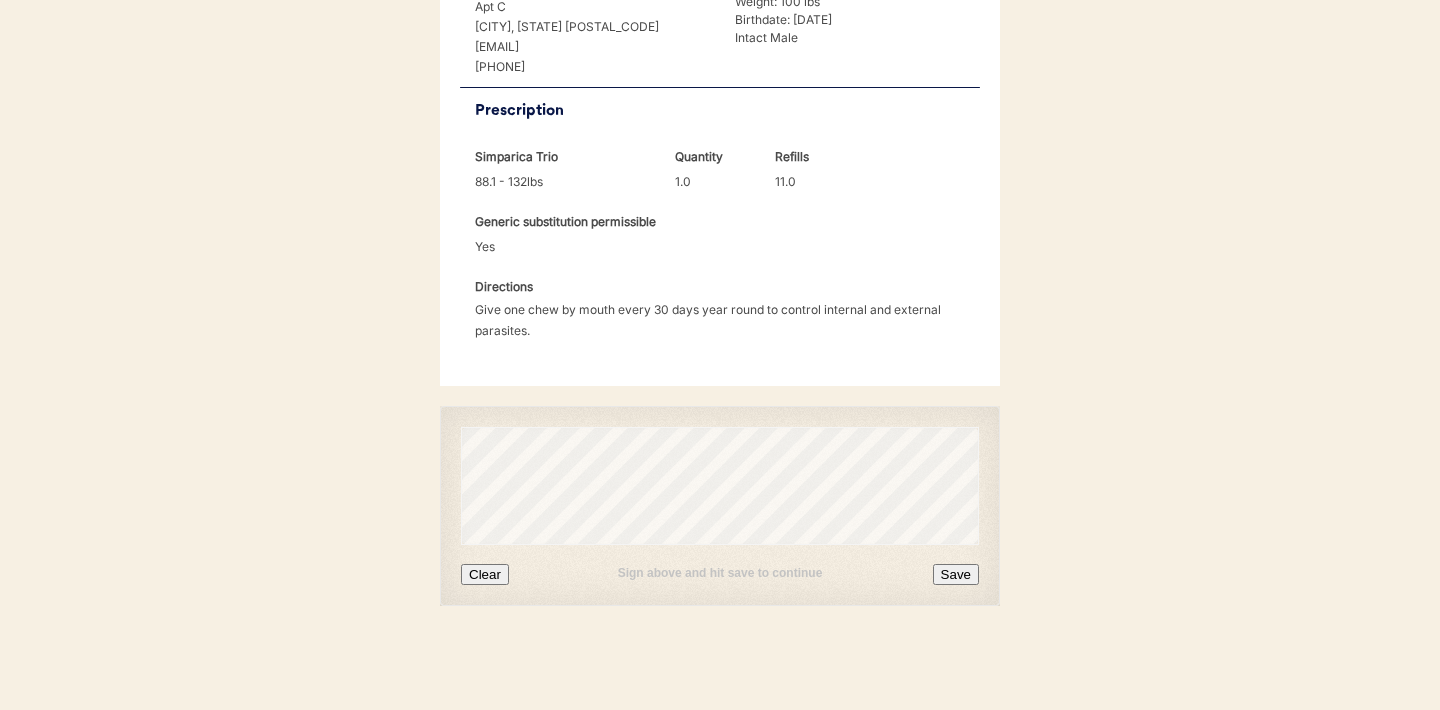 click on "Clear" at bounding box center (485, 574) 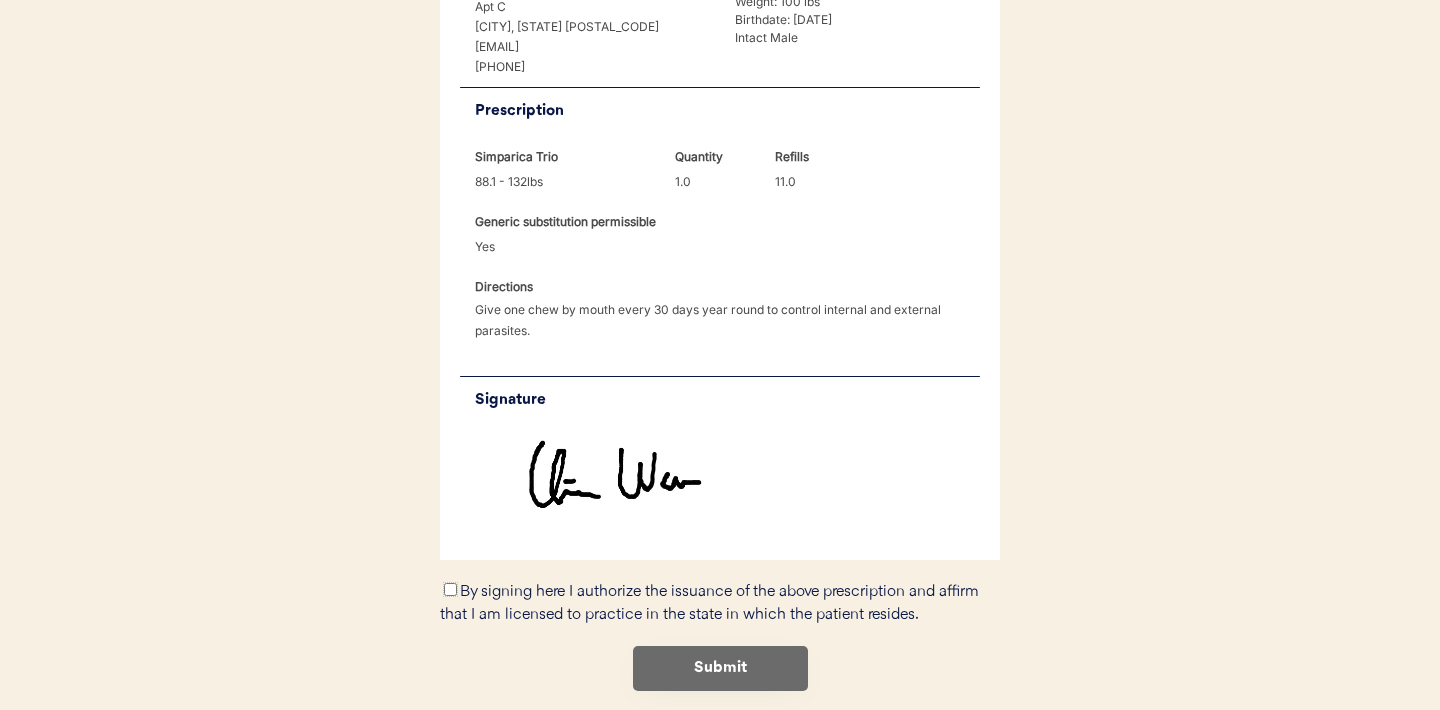 click on "By signing here I authorize the issuance of the above prescription and affirm that I am licensed to practice in the state in which the patient resides." at bounding box center [450, 589] 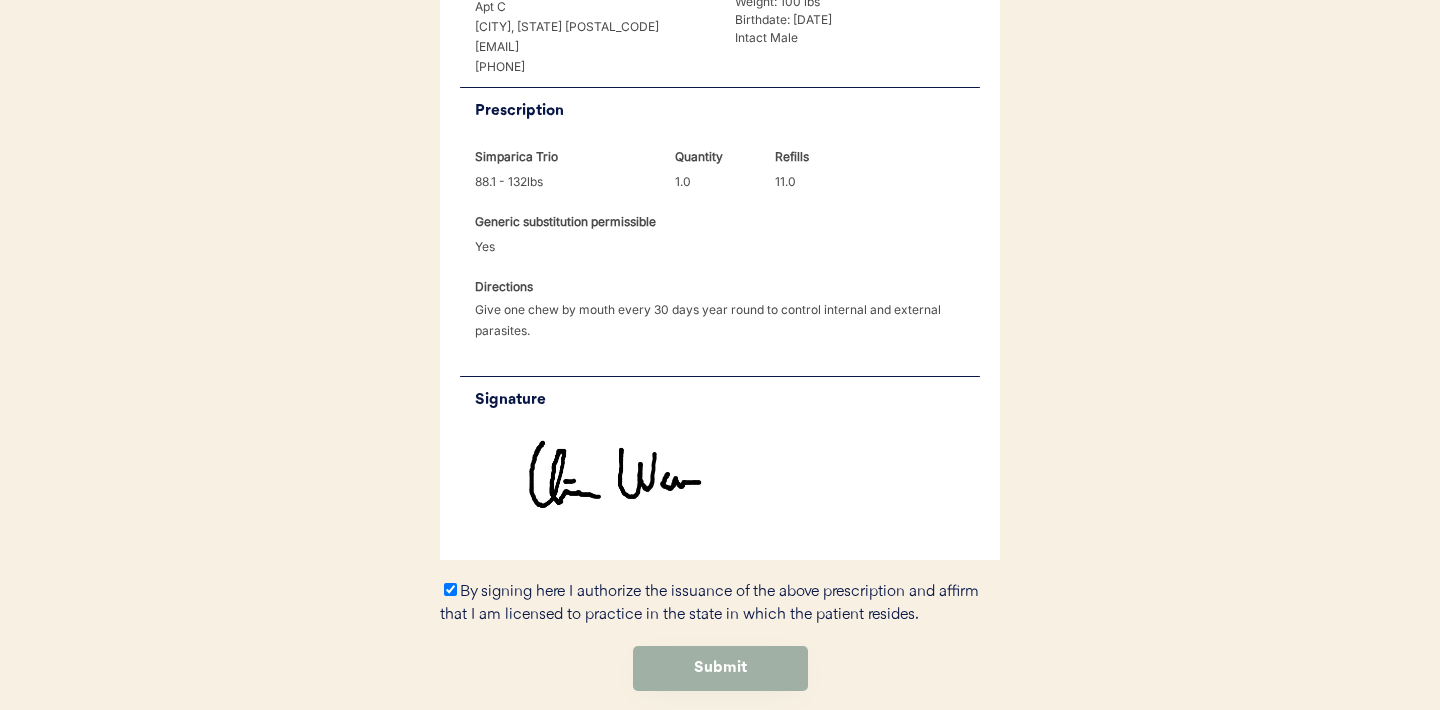 click on "Submit" at bounding box center [720, 668] 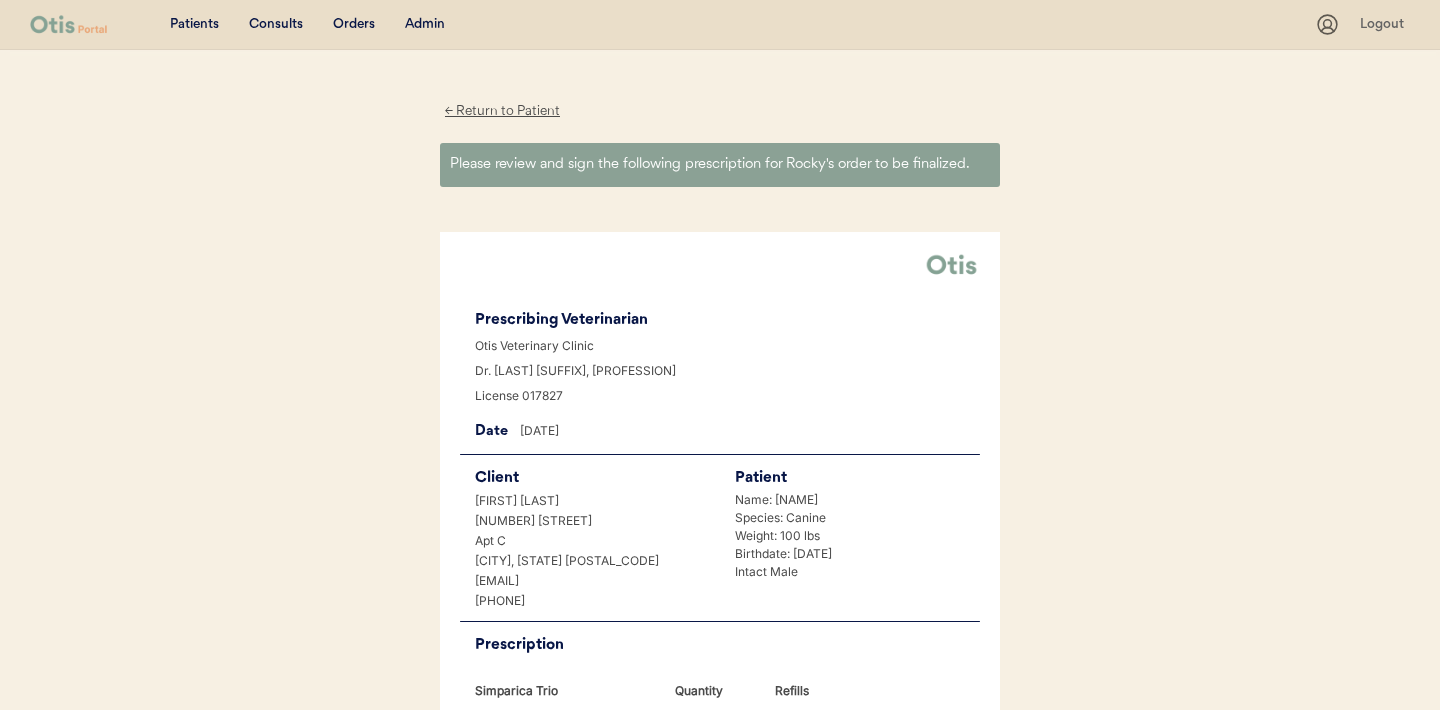 scroll, scrollTop: 0, scrollLeft: 0, axis: both 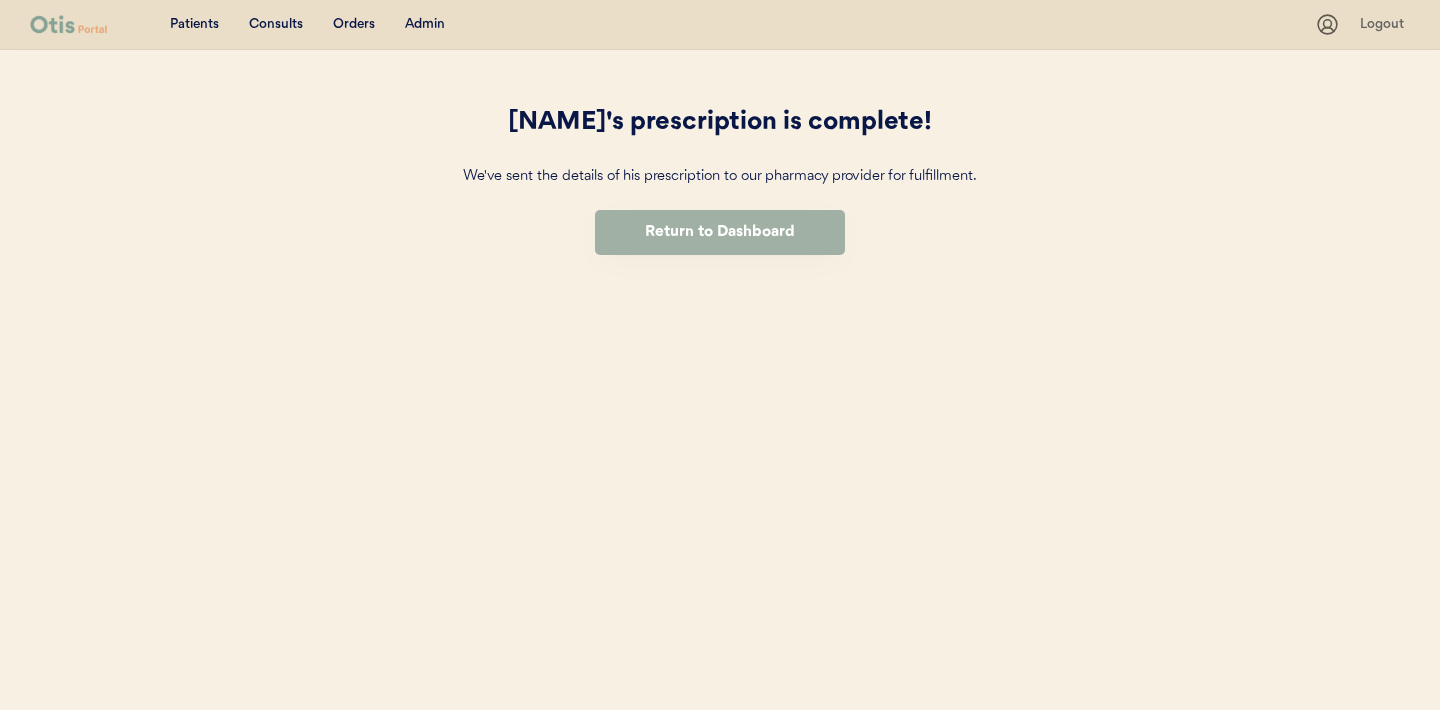 click on "Return to Dashboard" at bounding box center (720, 232) 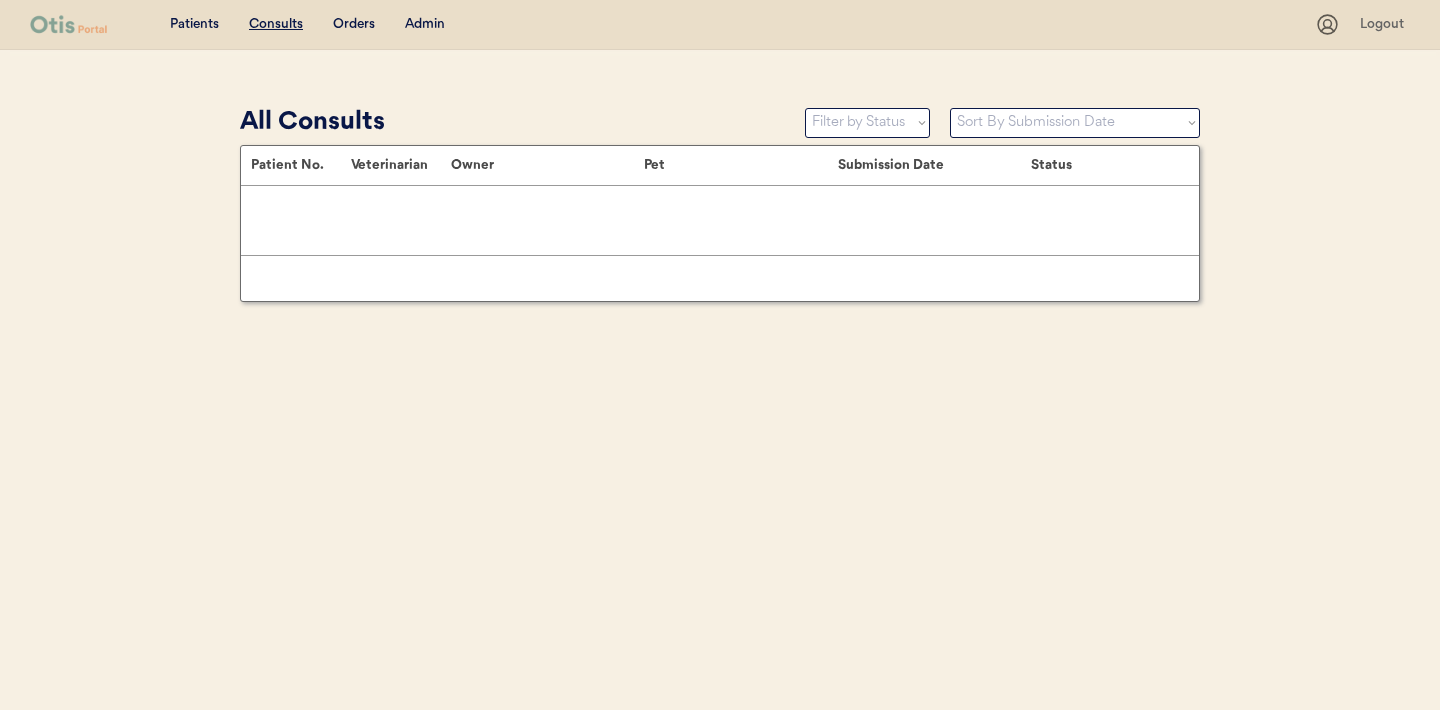 scroll, scrollTop: 0, scrollLeft: 0, axis: both 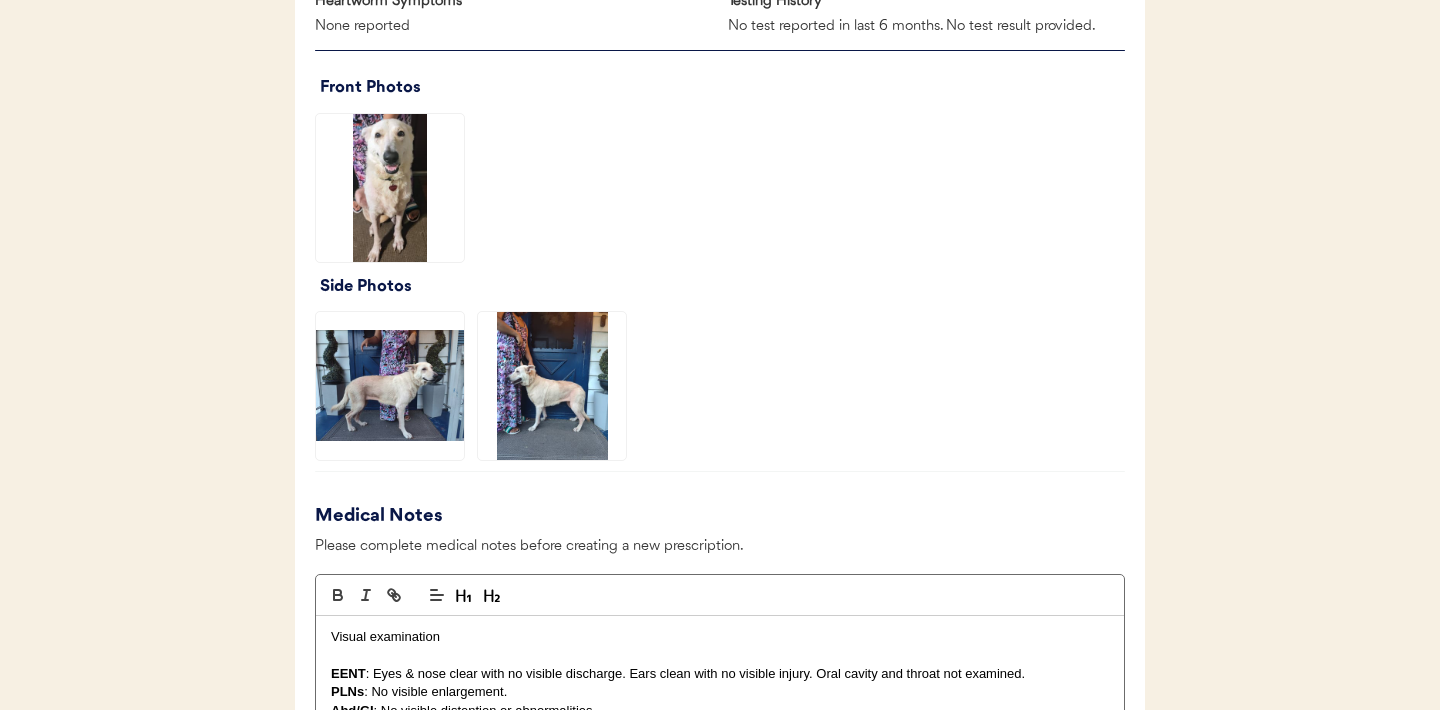 click 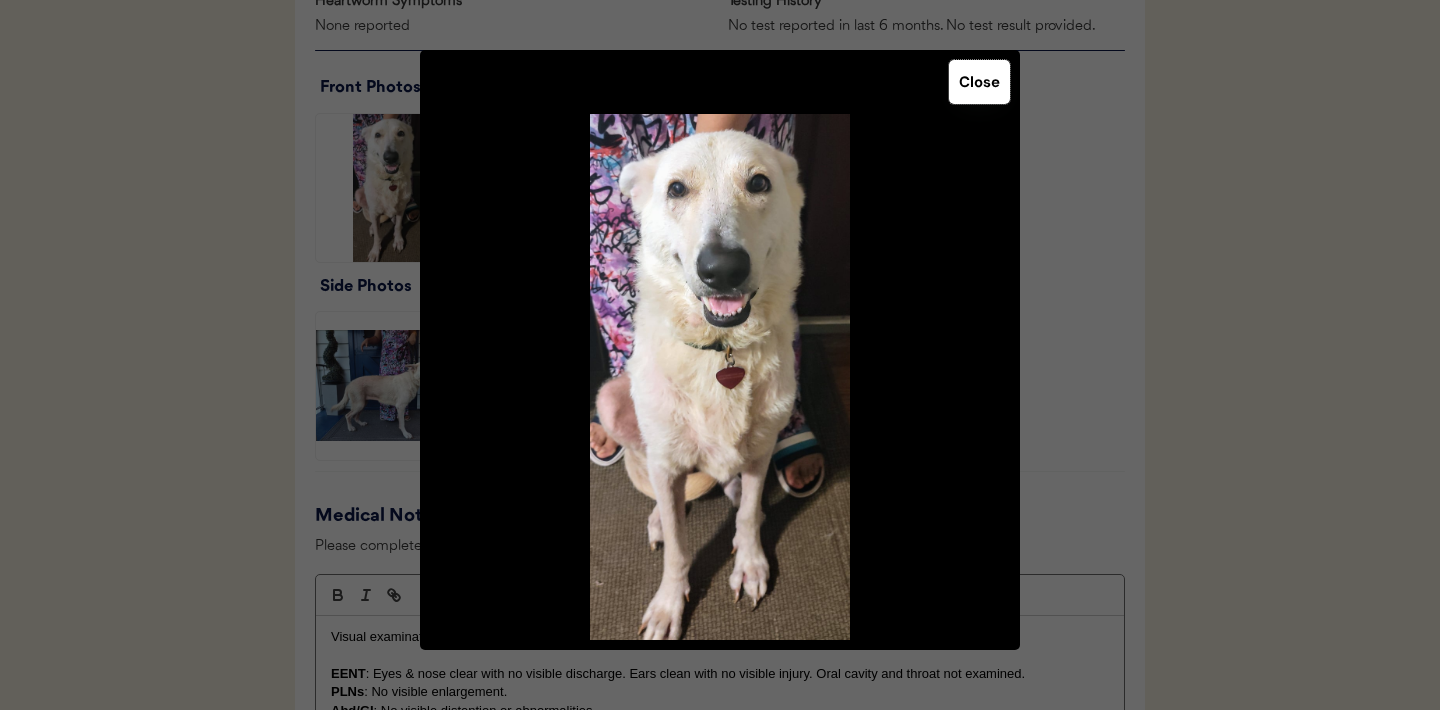 click on "Close" at bounding box center (979, 82) 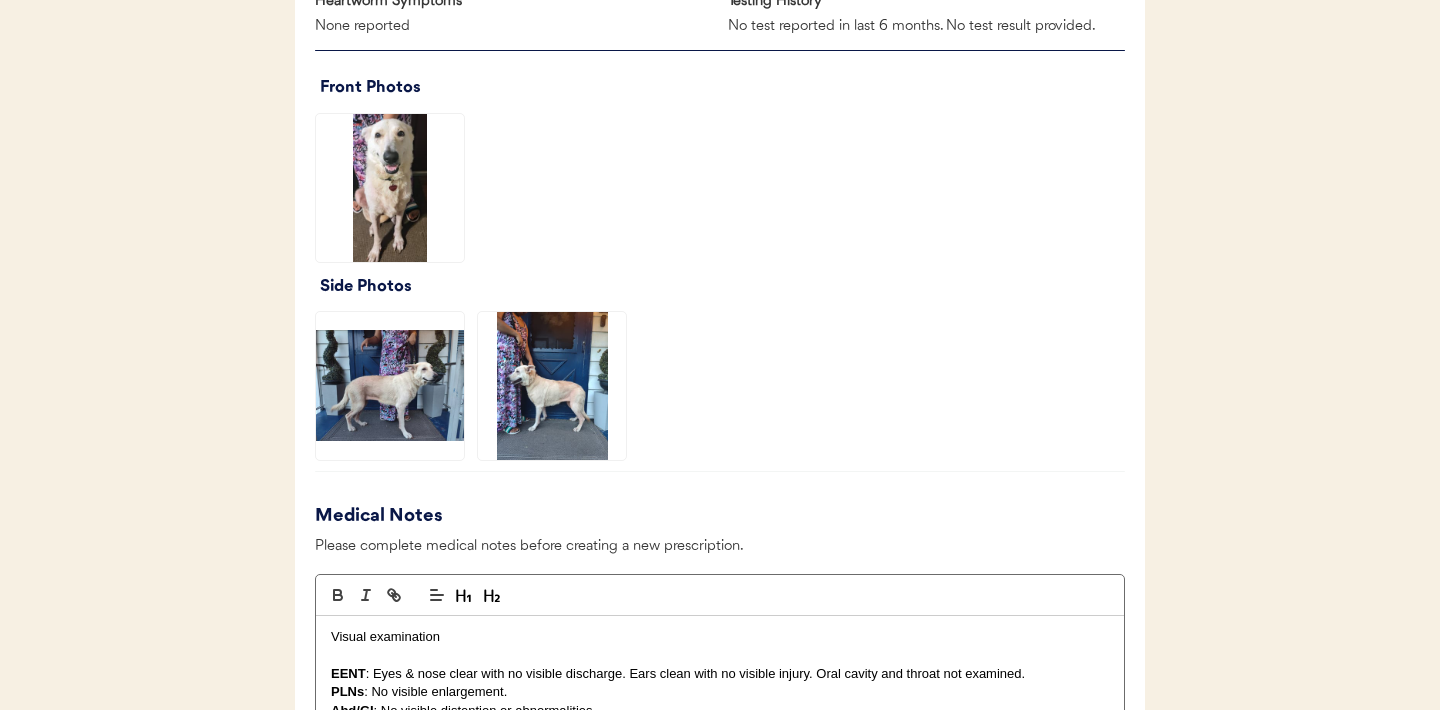 click 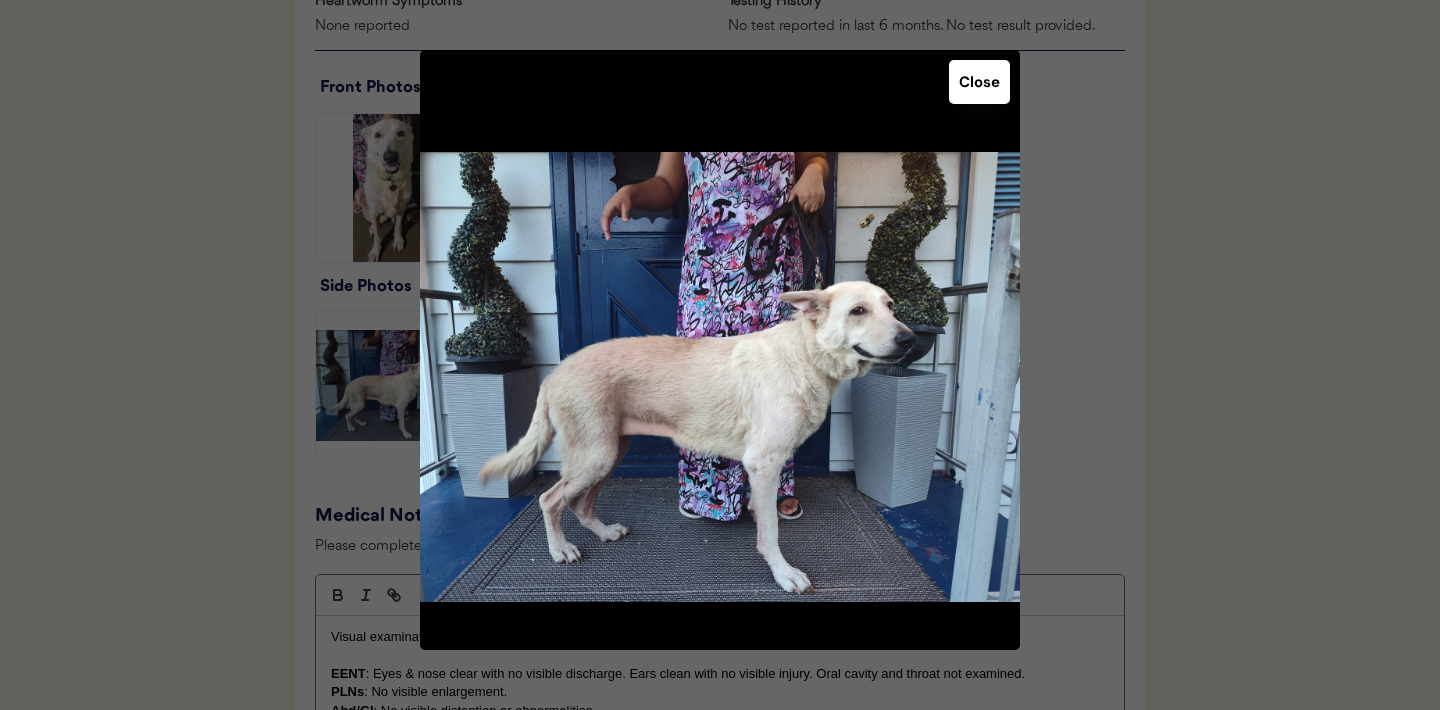 click on "Close" at bounding box center (979, 82) 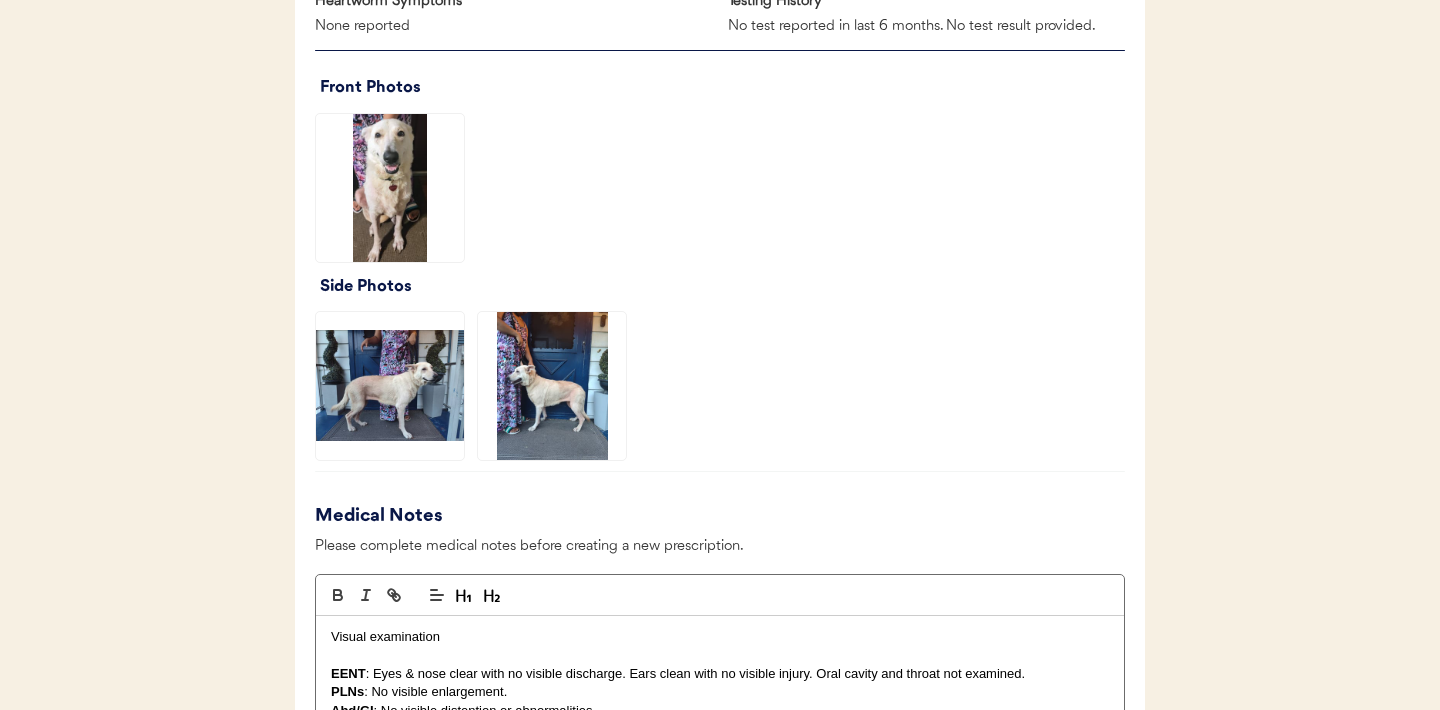 click 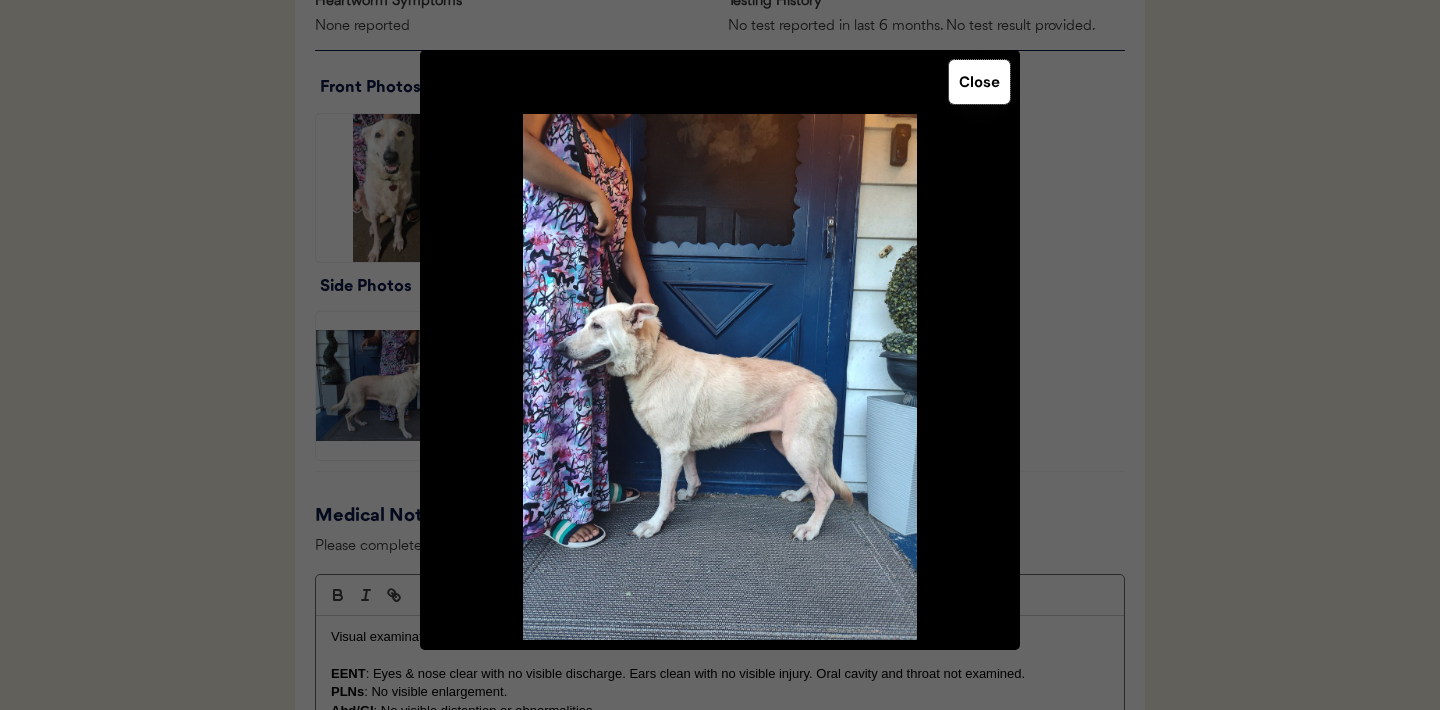click on "Close" at bounding box center (979, 82) 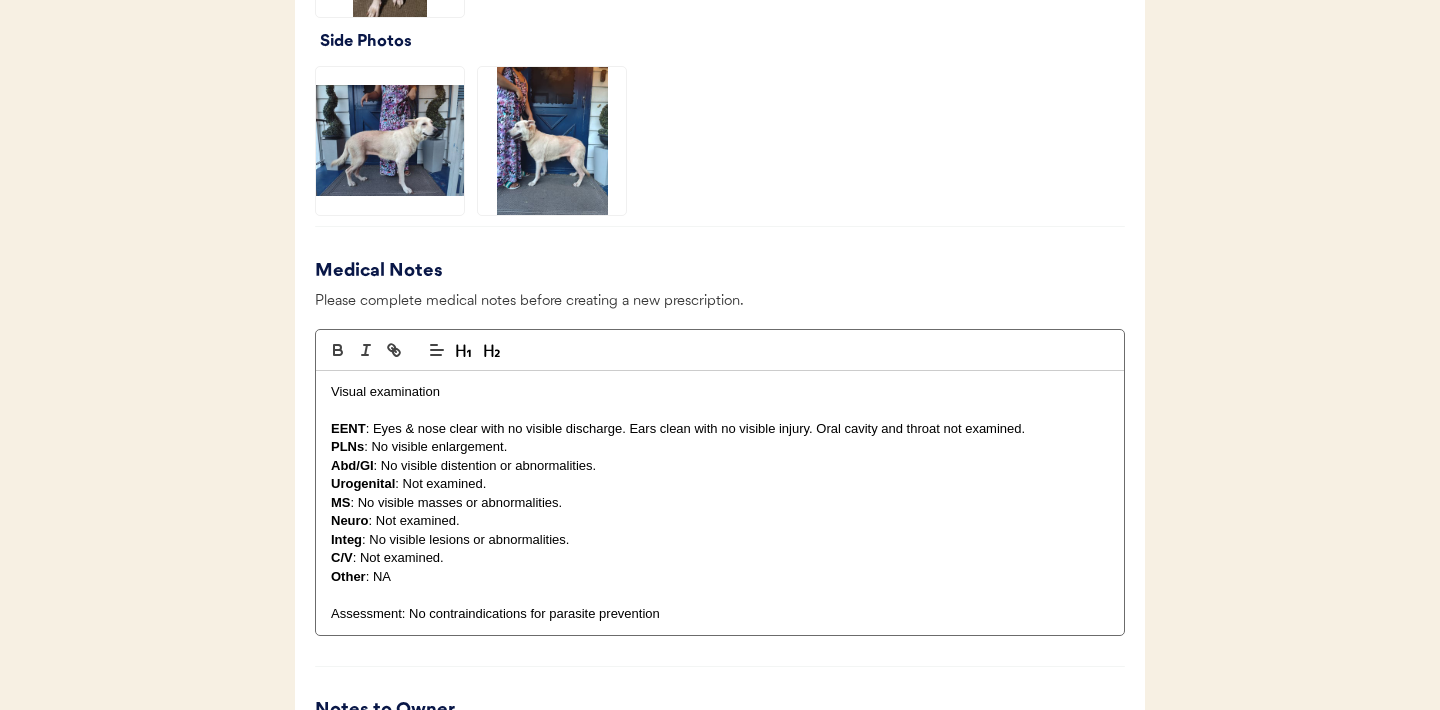 scroll, scrollTop: 1760, scrollLeft: 0, axis: vertical 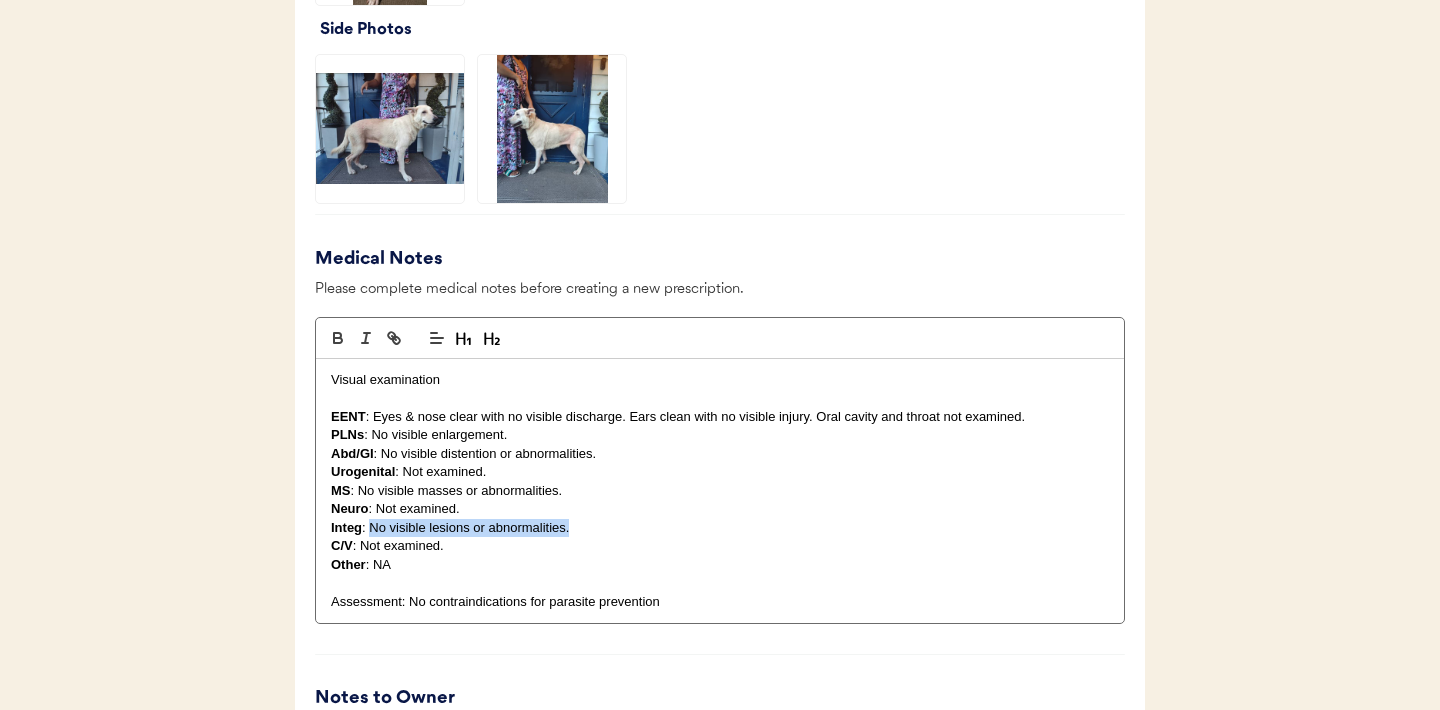 drag, startPoint x: 579, startPoint y: 530, endPoint x: 372, endPoint y: 529, distance: 207.00241 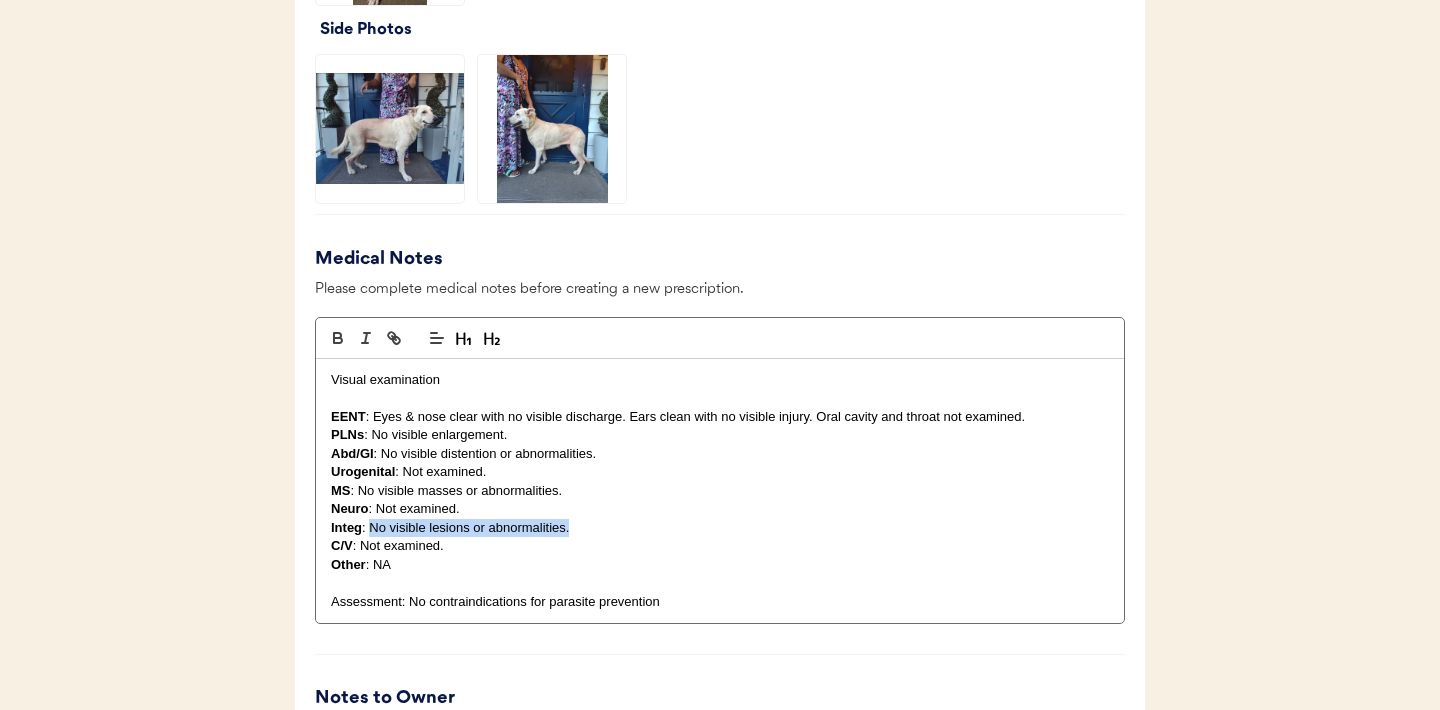 type 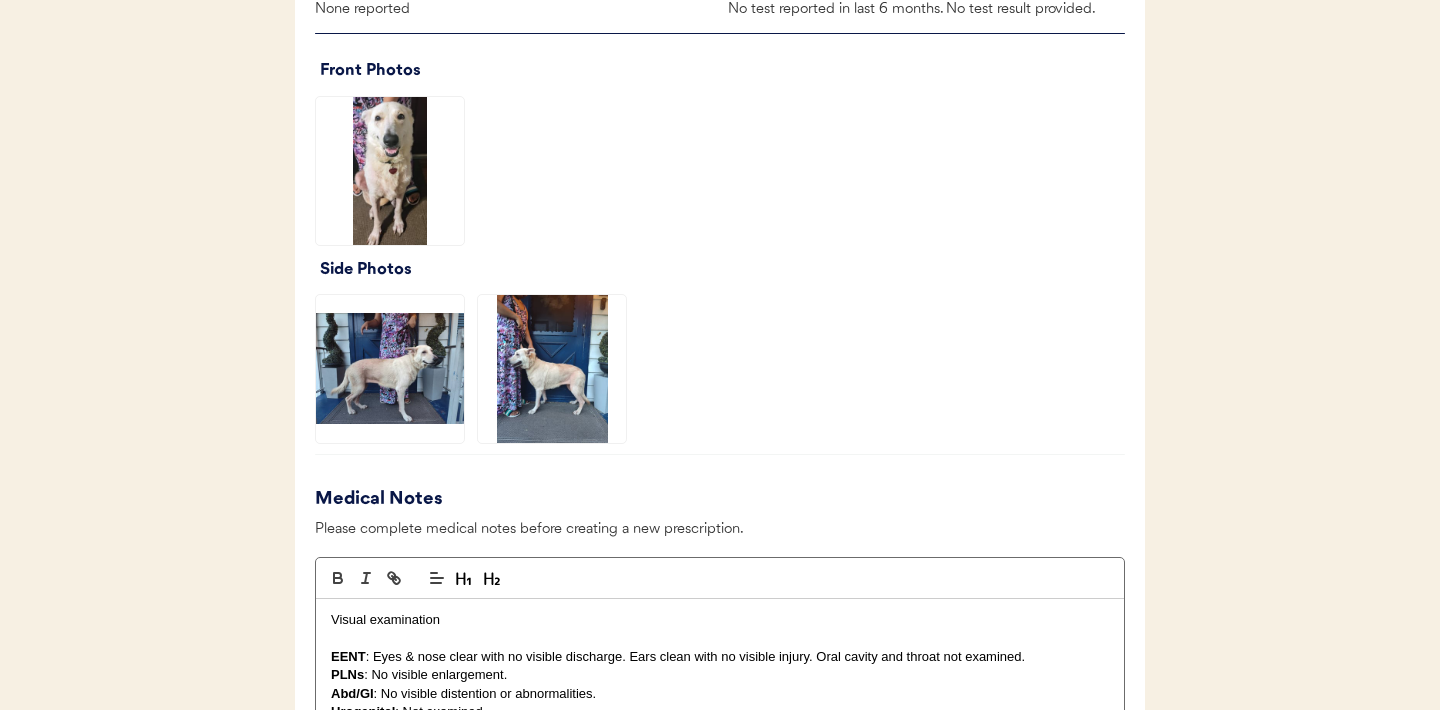 scroll, scrollTop: 1428, scrollLeft: 0, axis: vertical 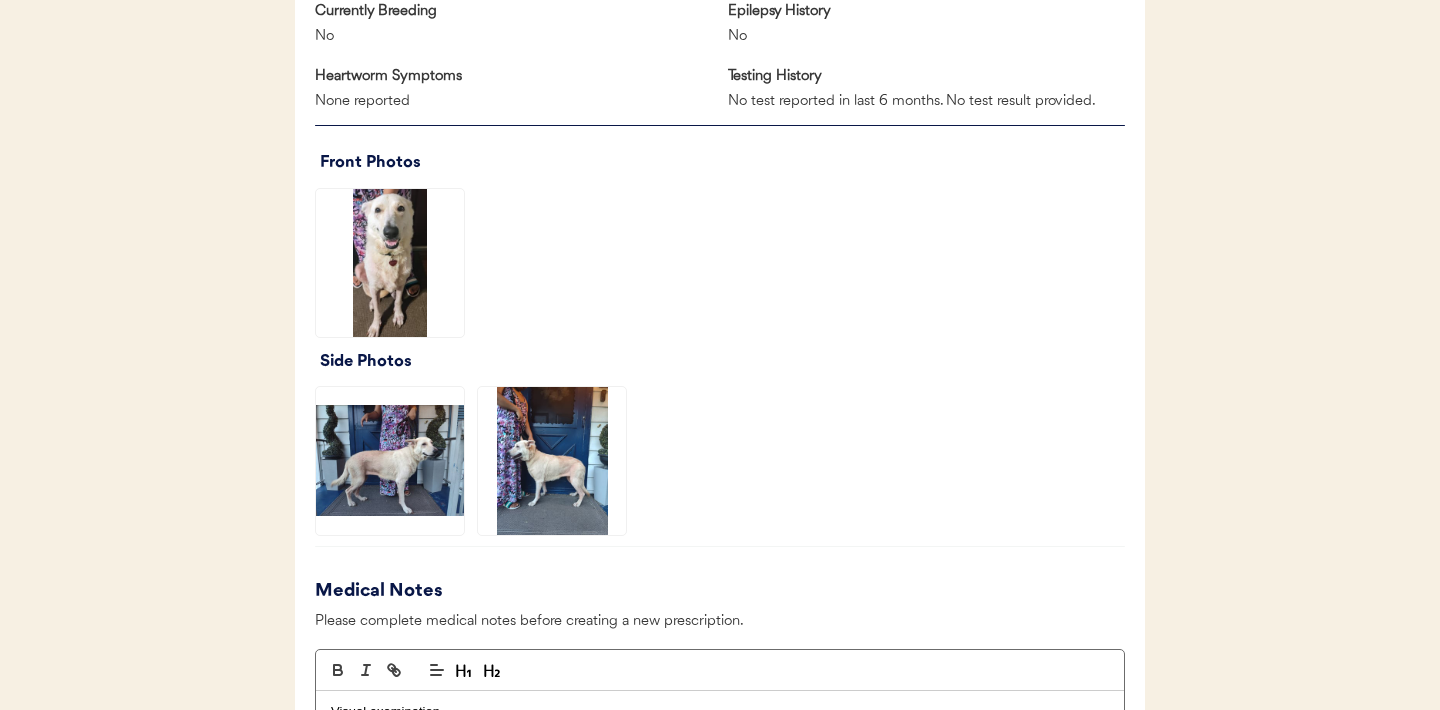 click 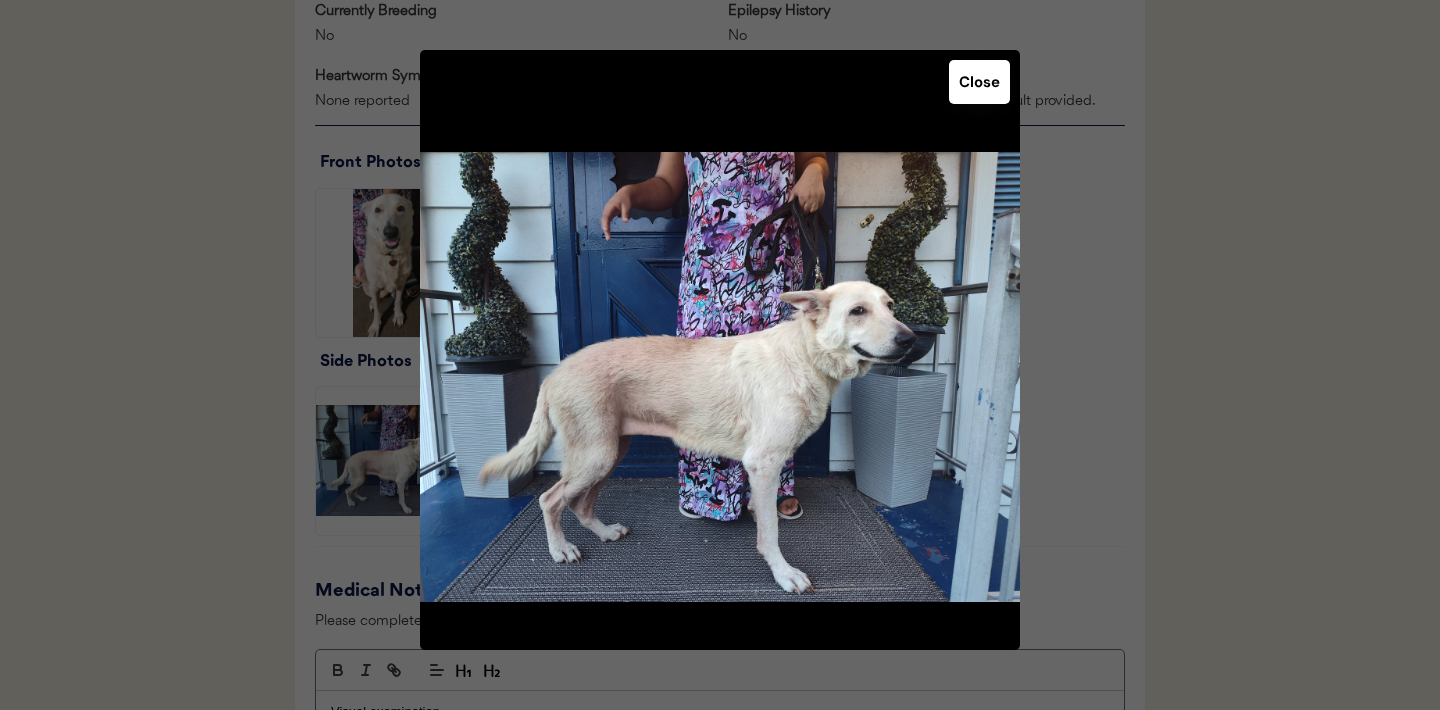click on "Close" at bounding box center (979, 82) 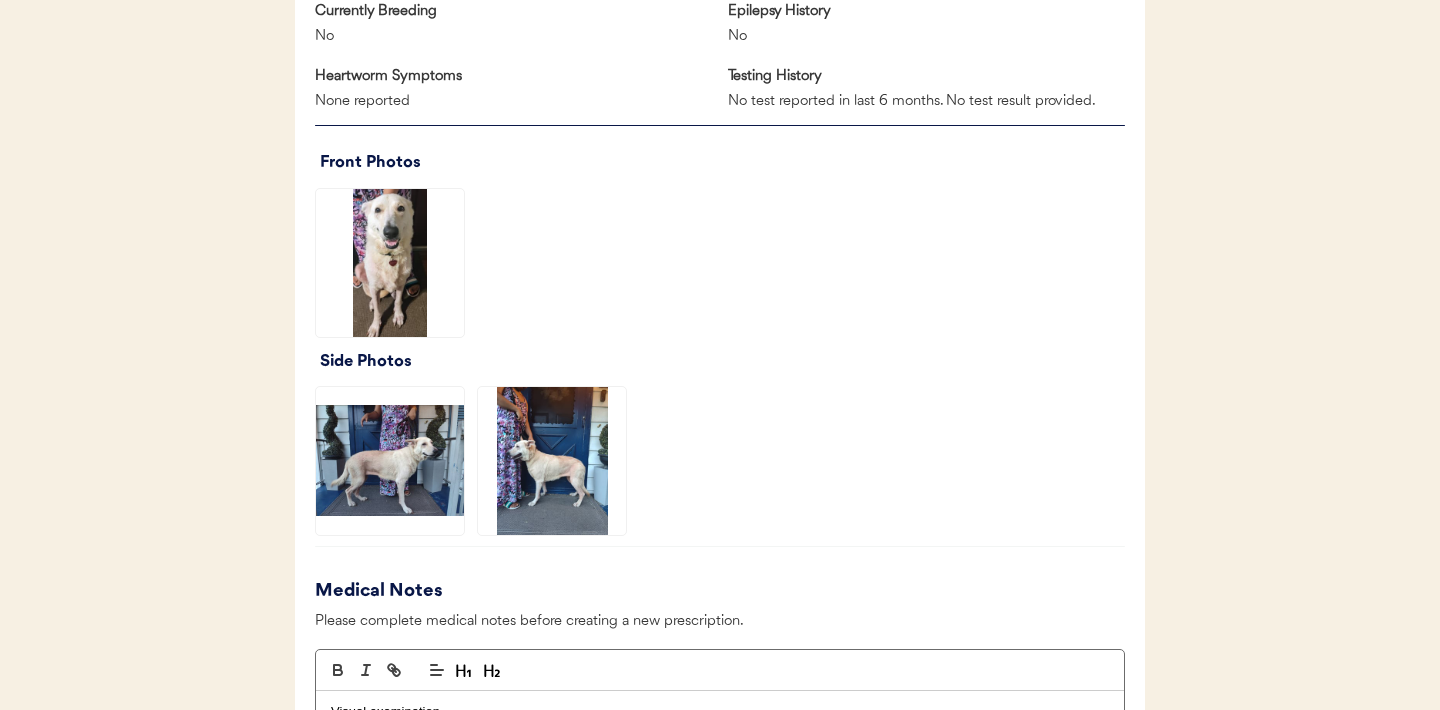click 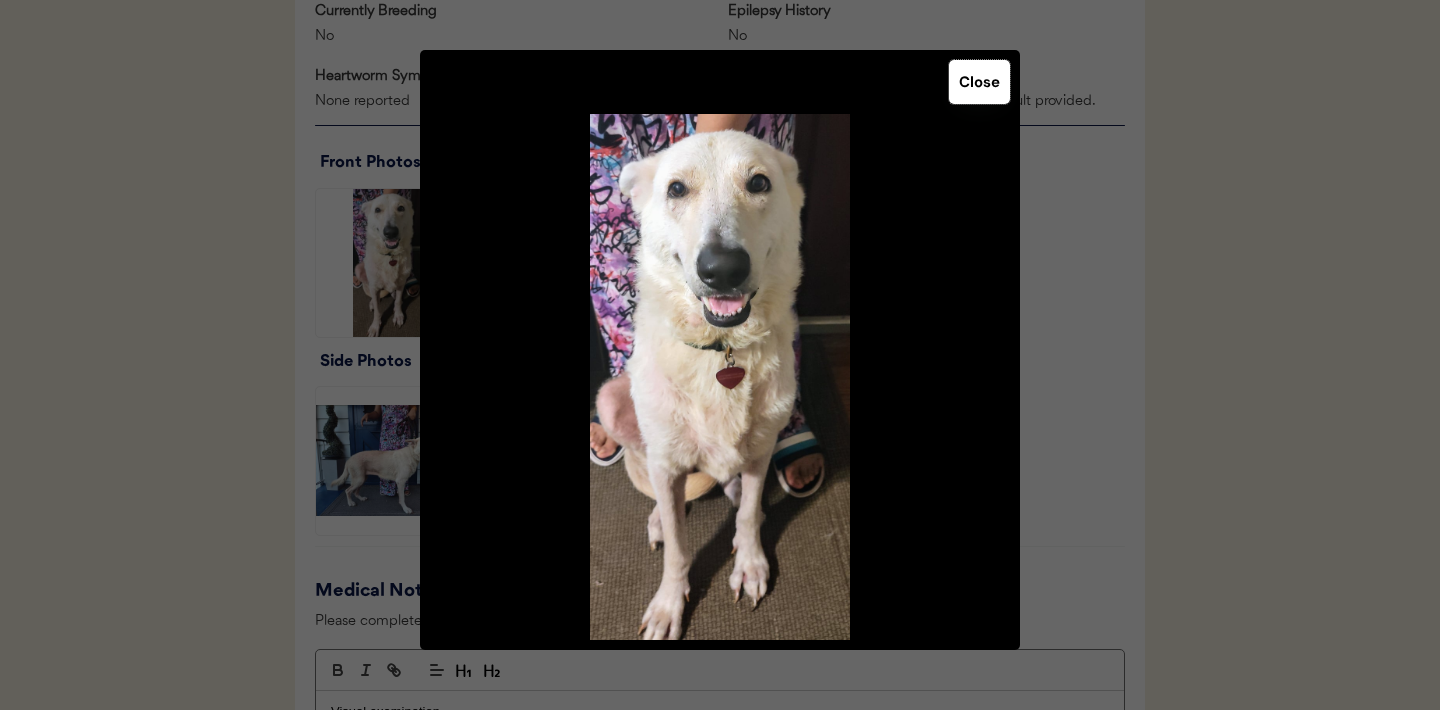 click on "Close" at bounding box center (979, 82) 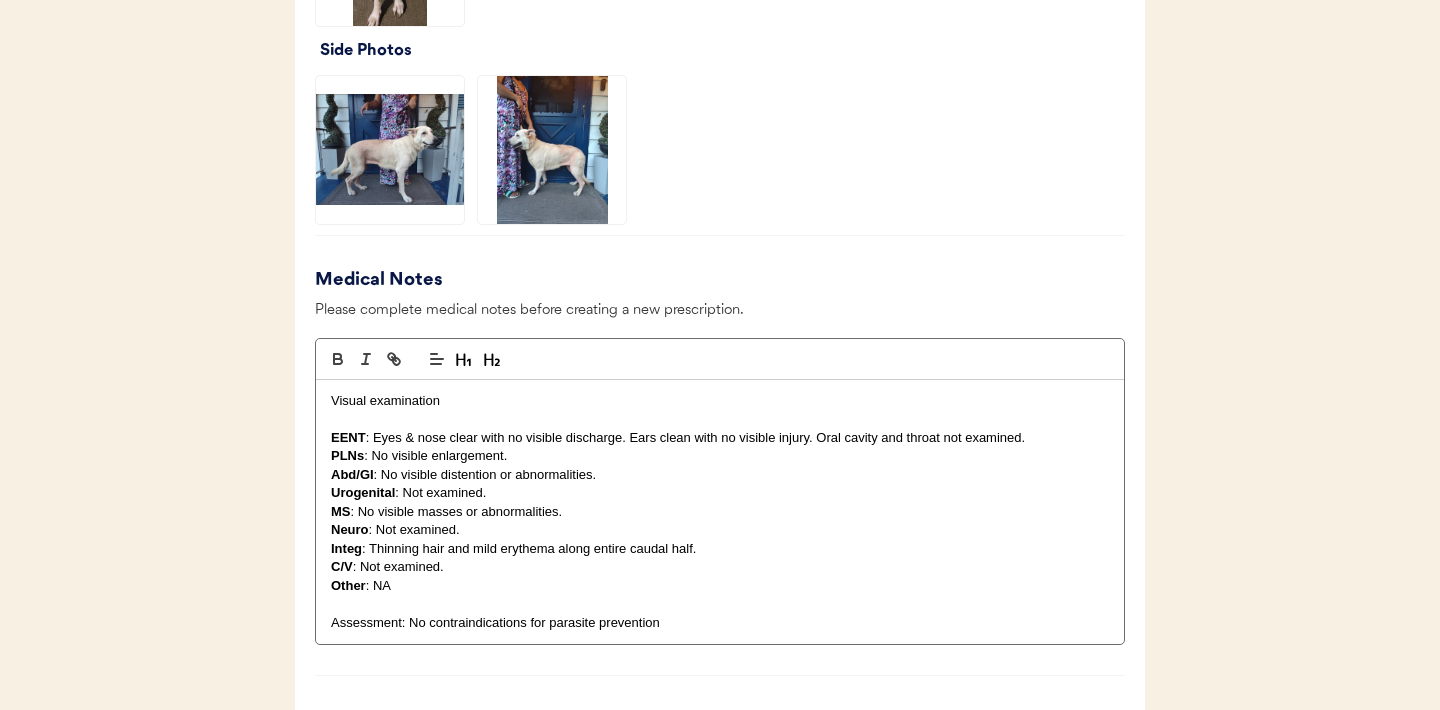 scroll, scrollTop: 1647, scrollLeft: 0, axis: vertical 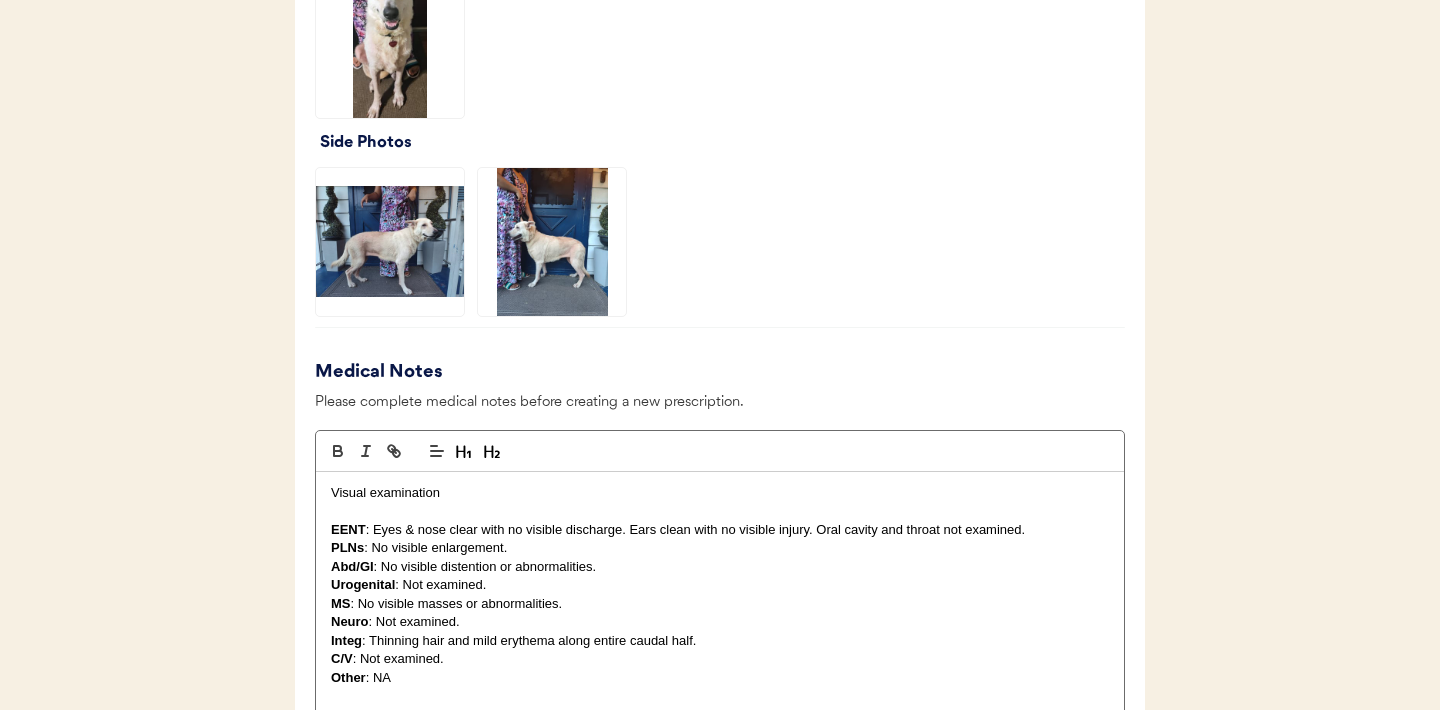 click 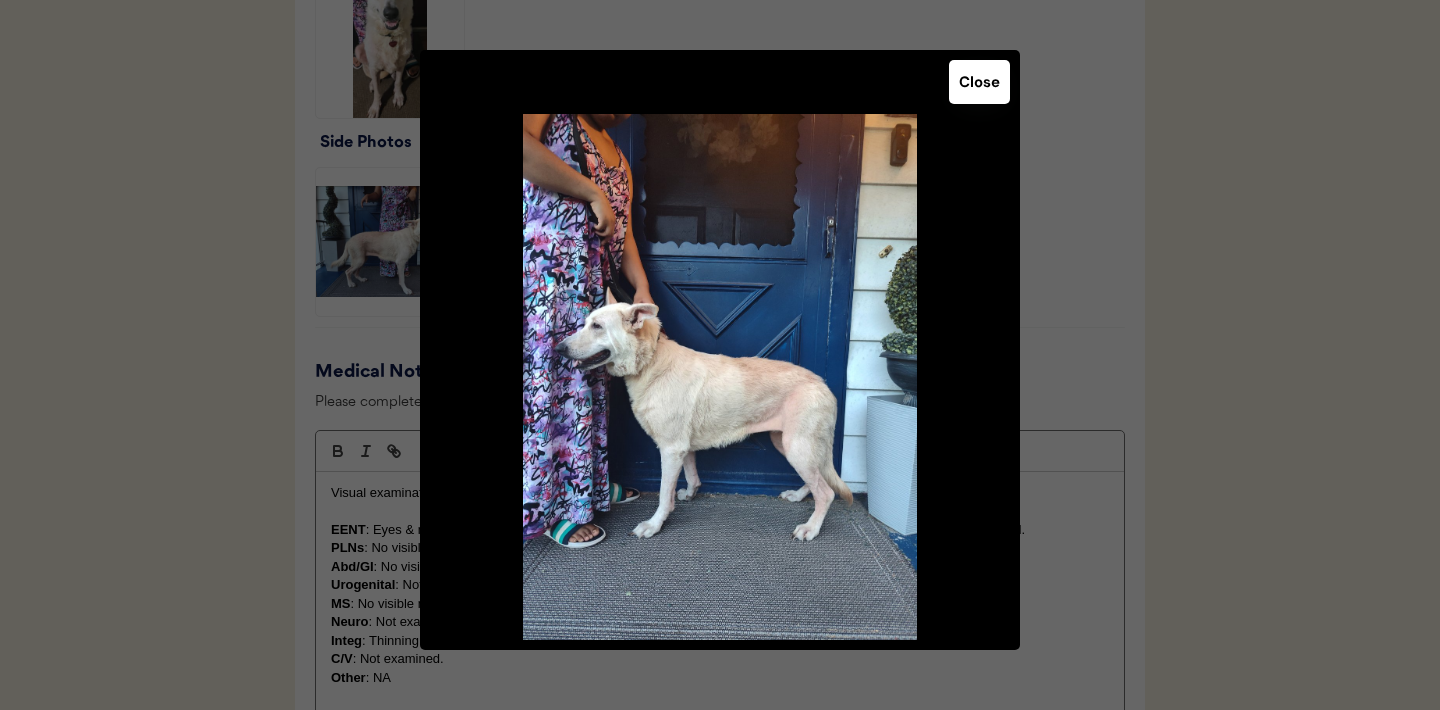 click on "Close" at bounding box center [979, 82] 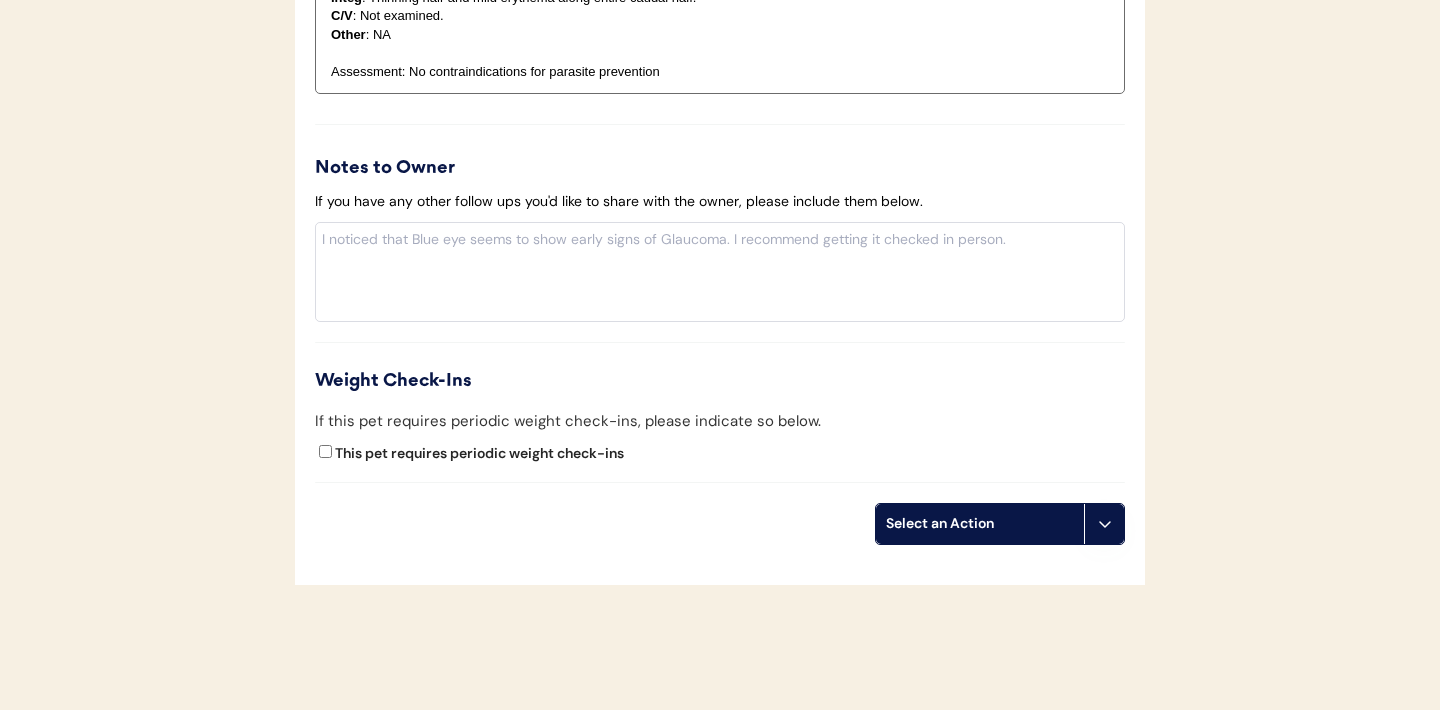 scroll, scrollTop: 2365, scrollLeft: 0, axis: vertical 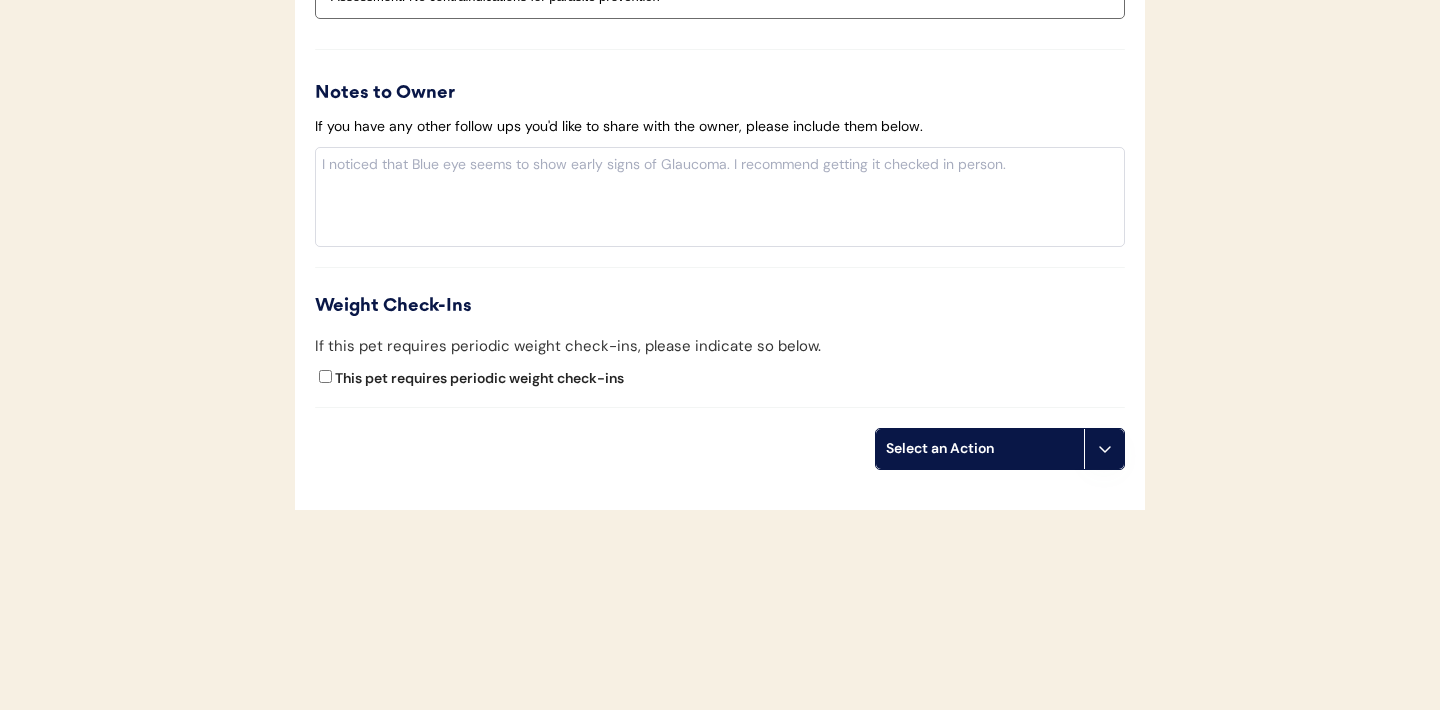 click 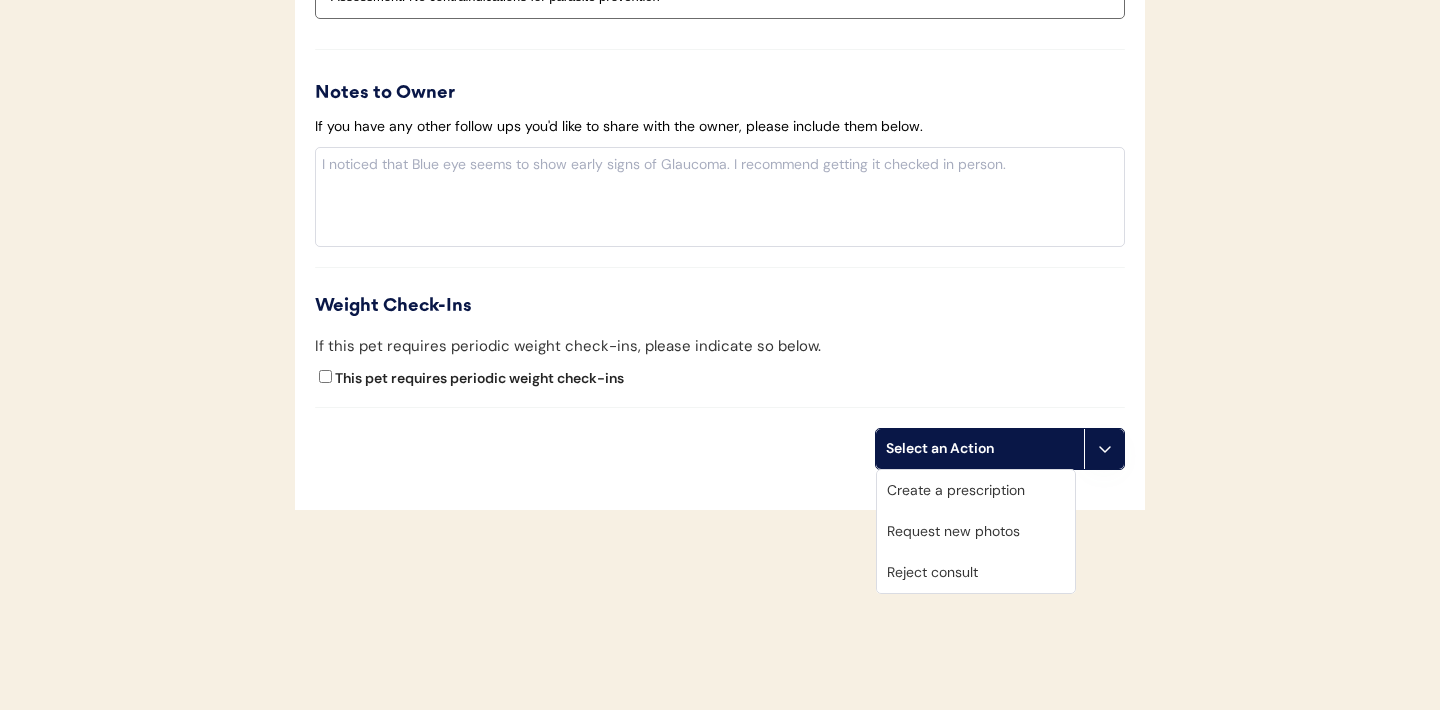 click on "Create a prescription" at bounding box center (976, 490) 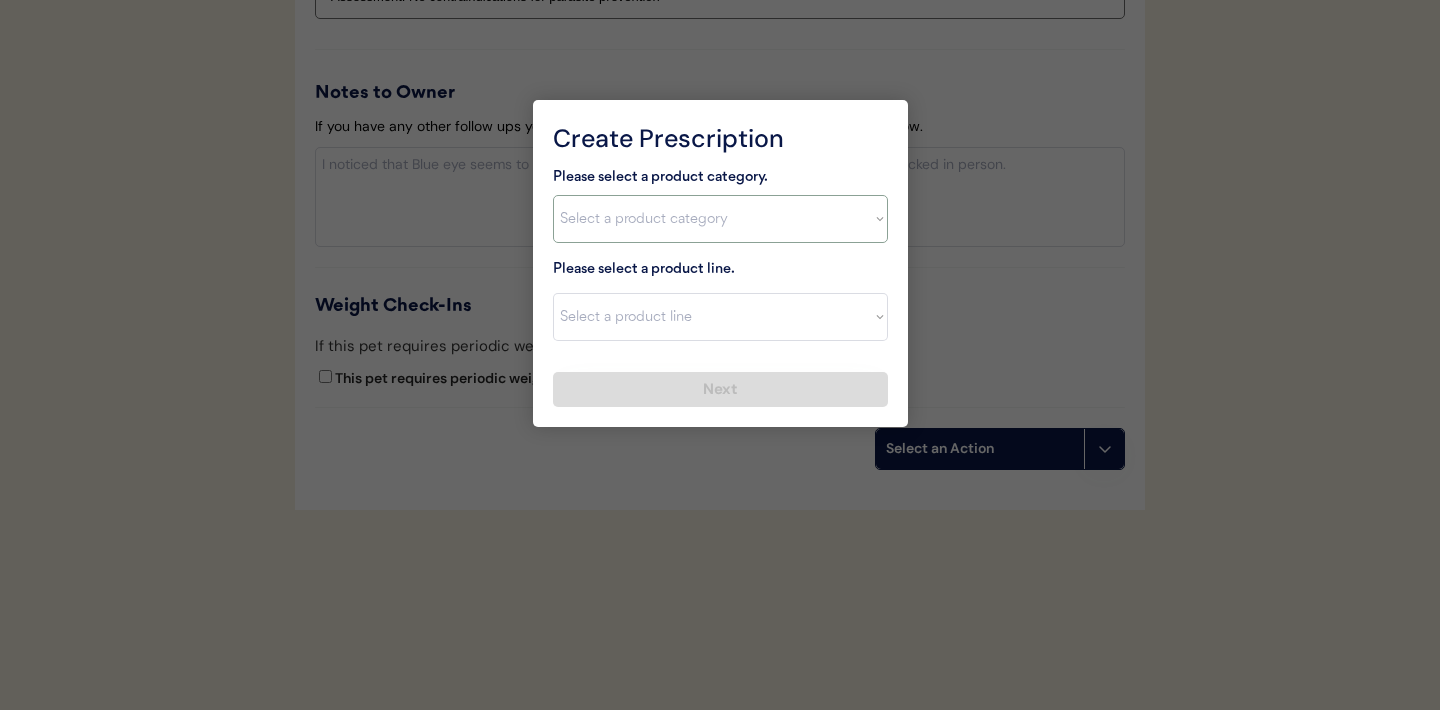 click on "Select a product category Allergies Antibiotics Anxiety Combo Parasite Prevention Flea & Tick Heartworm" at bounding box center [720, 219] 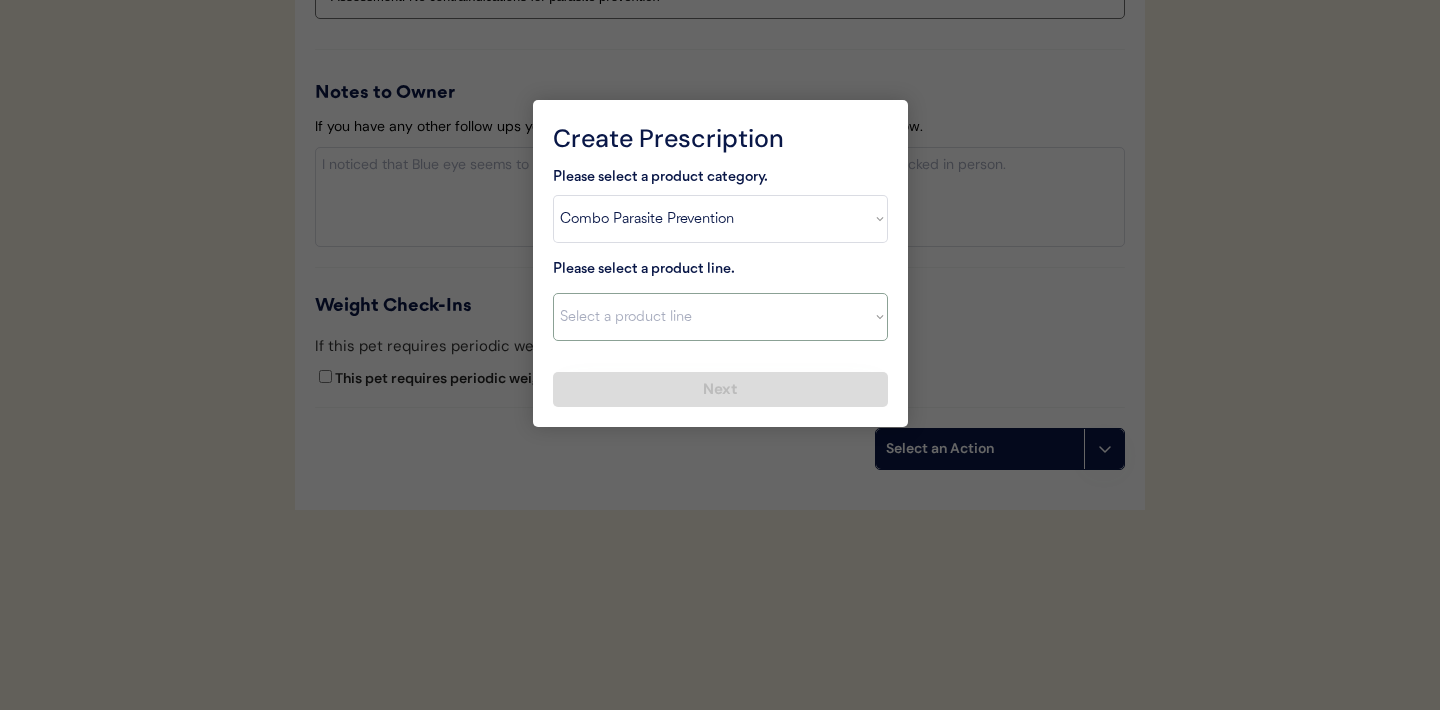 click on "Select a product line" at bounding box center (720, 317) 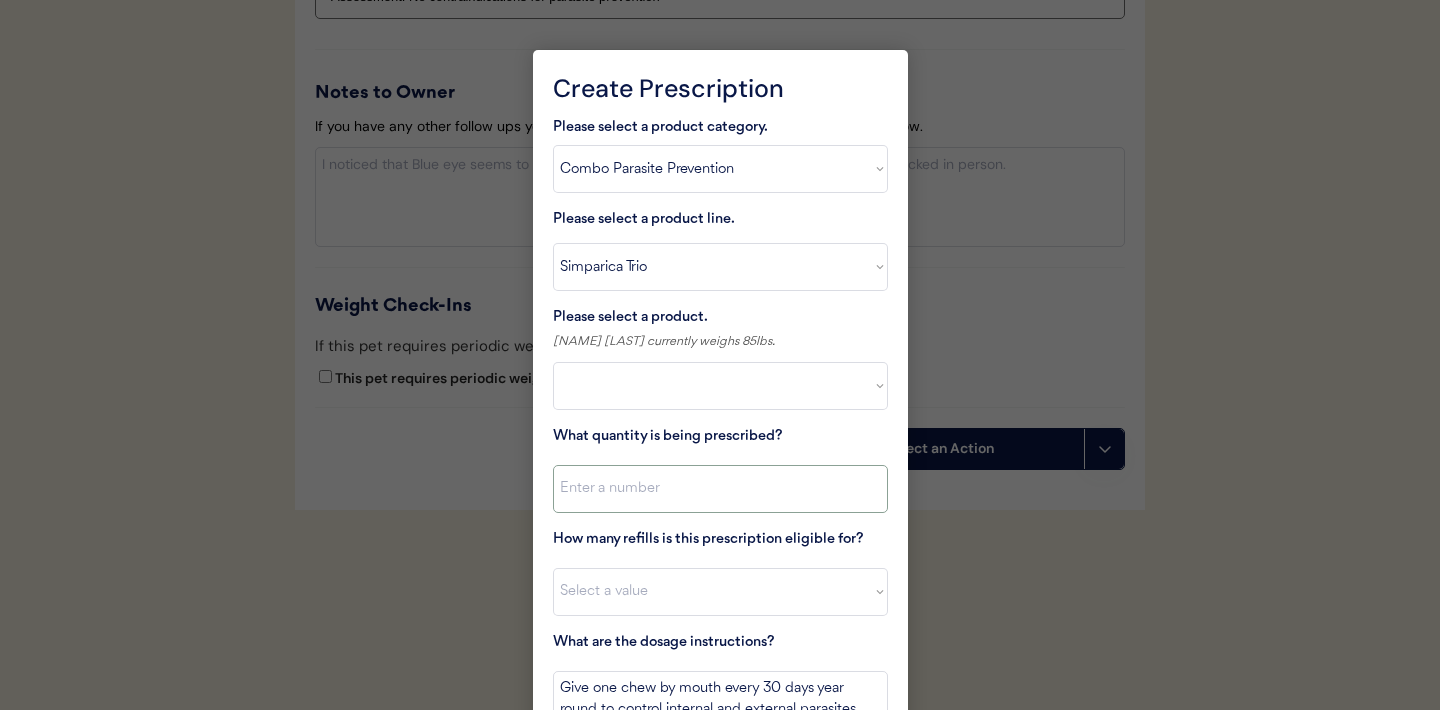 select on ""PLACEHOLDER_1427118222253"" 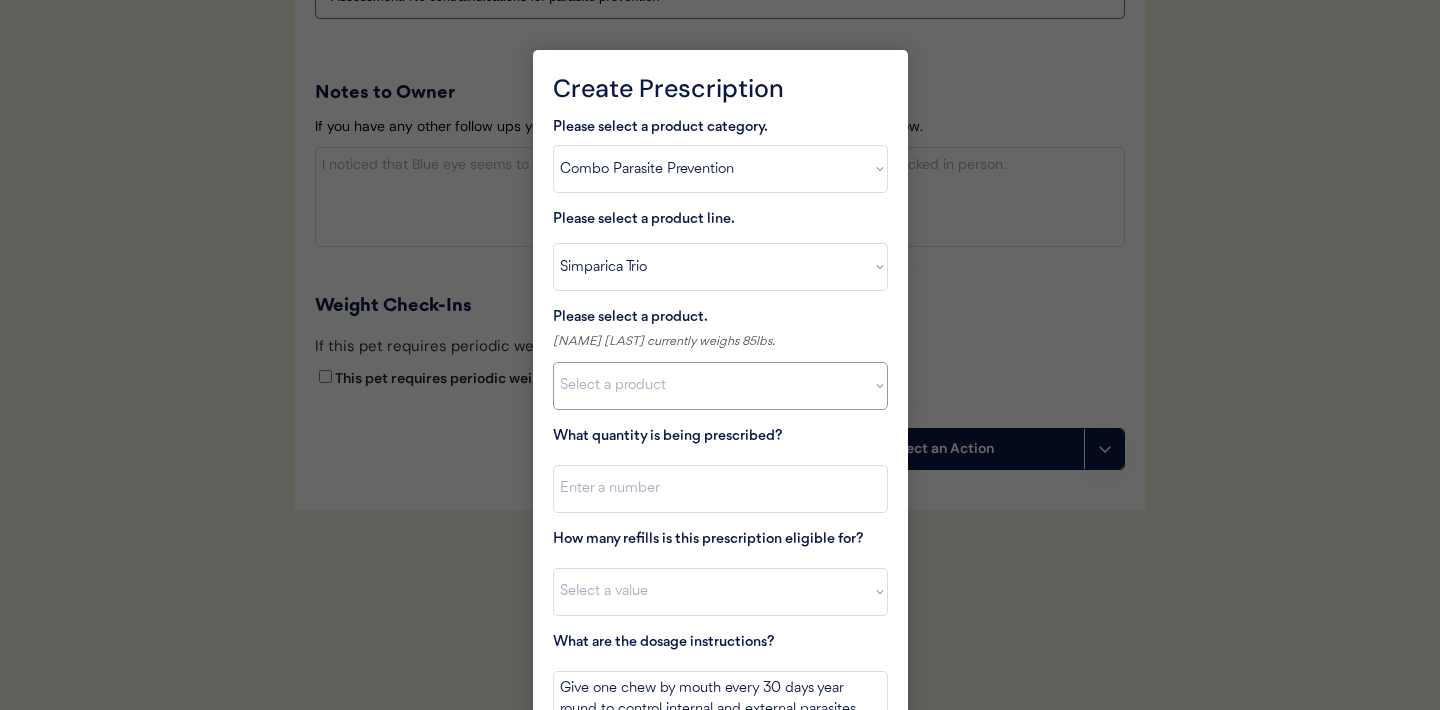 click on "Select a product Simparica Trio, 2.8 - 5.5lbs Simparica Trio, 5.6 - 11lbs Simparica Trio, 11.1 - 22lbs Simparica Trio, 22.1 - 44lbs Simparica Trio, 44.1 - 88lbs Simparica Trio, 88.1 - 132lbs" at bounding box center (720, 386) 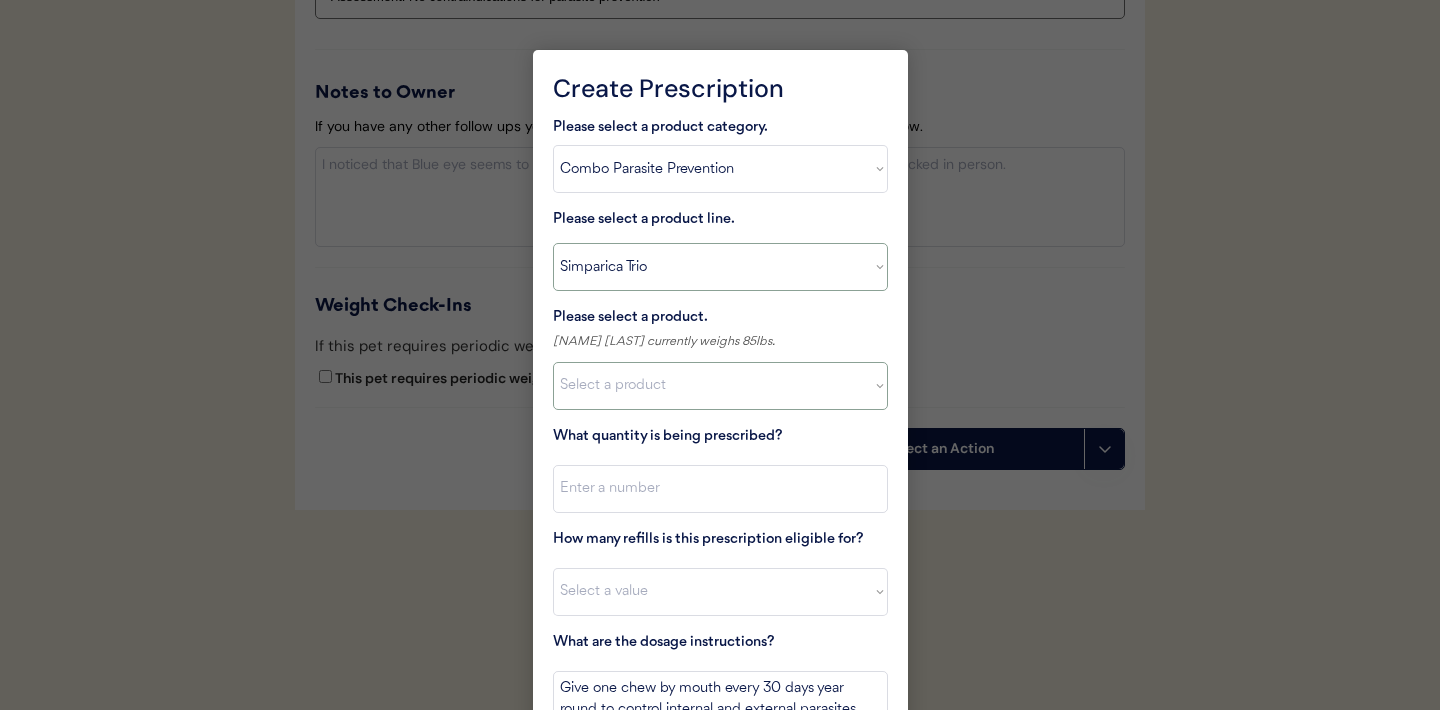 click on "Select a product line Advantage Multi for Dogs Credelio Quattro NexGard Plus NexGard Plus (3 Month) NexGard Plus (6 Month) Revolution for Dogs Sentinel Spectrum (3 Month) Simparica Trio Simparica Trio (12 Month) Simparica Trio (3 Month) Simparica Trio (6 Month) Trifexis" at bounding box center [720, 267] 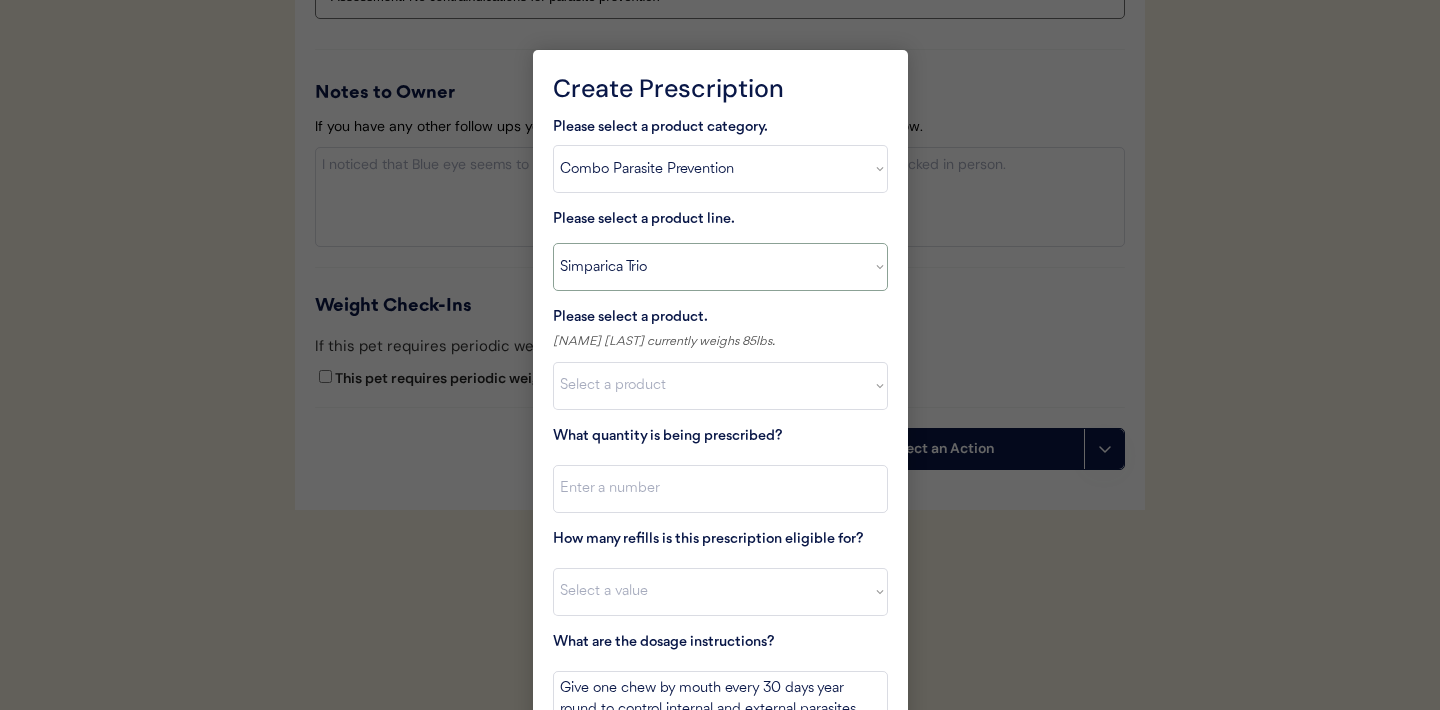 select on ""NexGard Plus"" 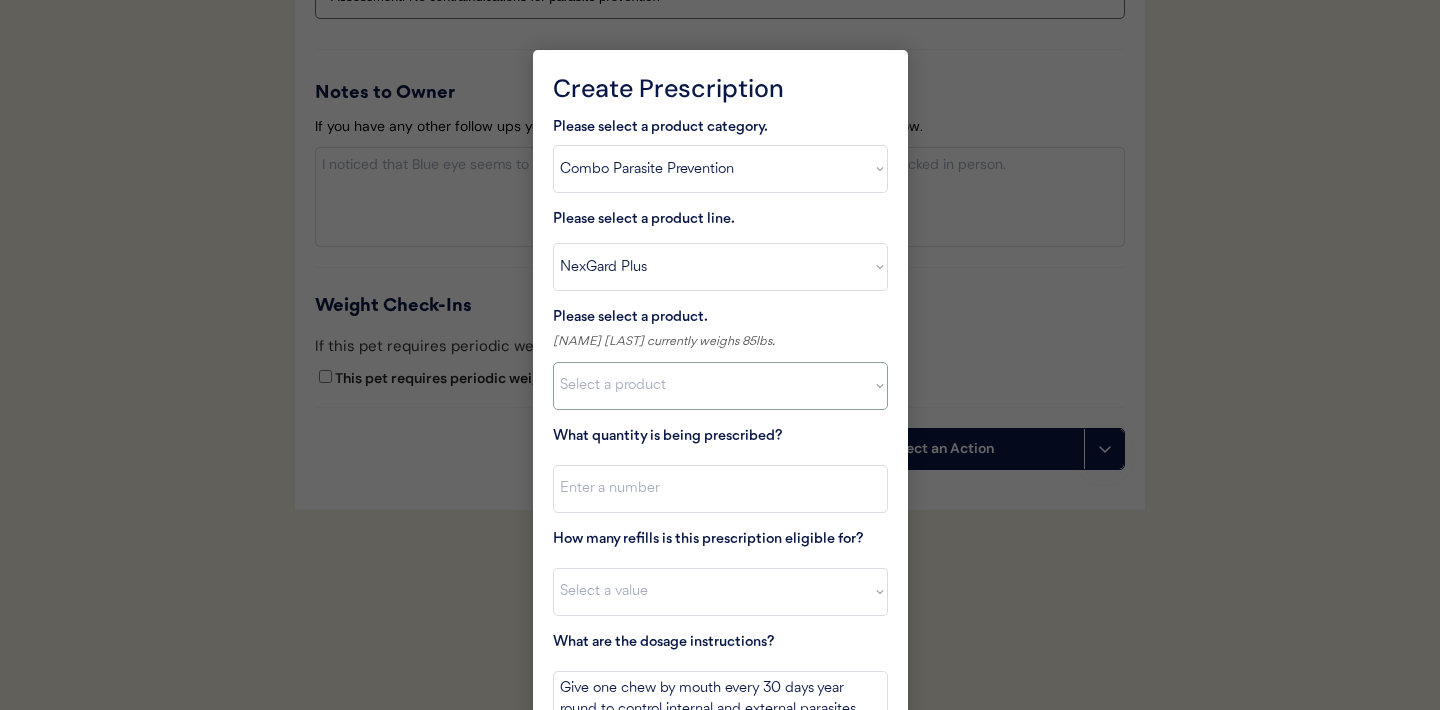 click on "Select a product NexGard Plus, 4 - 8lbs NexGard Plus, 8.1 - 17lbs NexGard Plus, 17.1 - 33lbs NexGard Plus, 33.1-66 lbs NexGard Plus, 66.1-132 lbs" at bounding box center (720, 386) 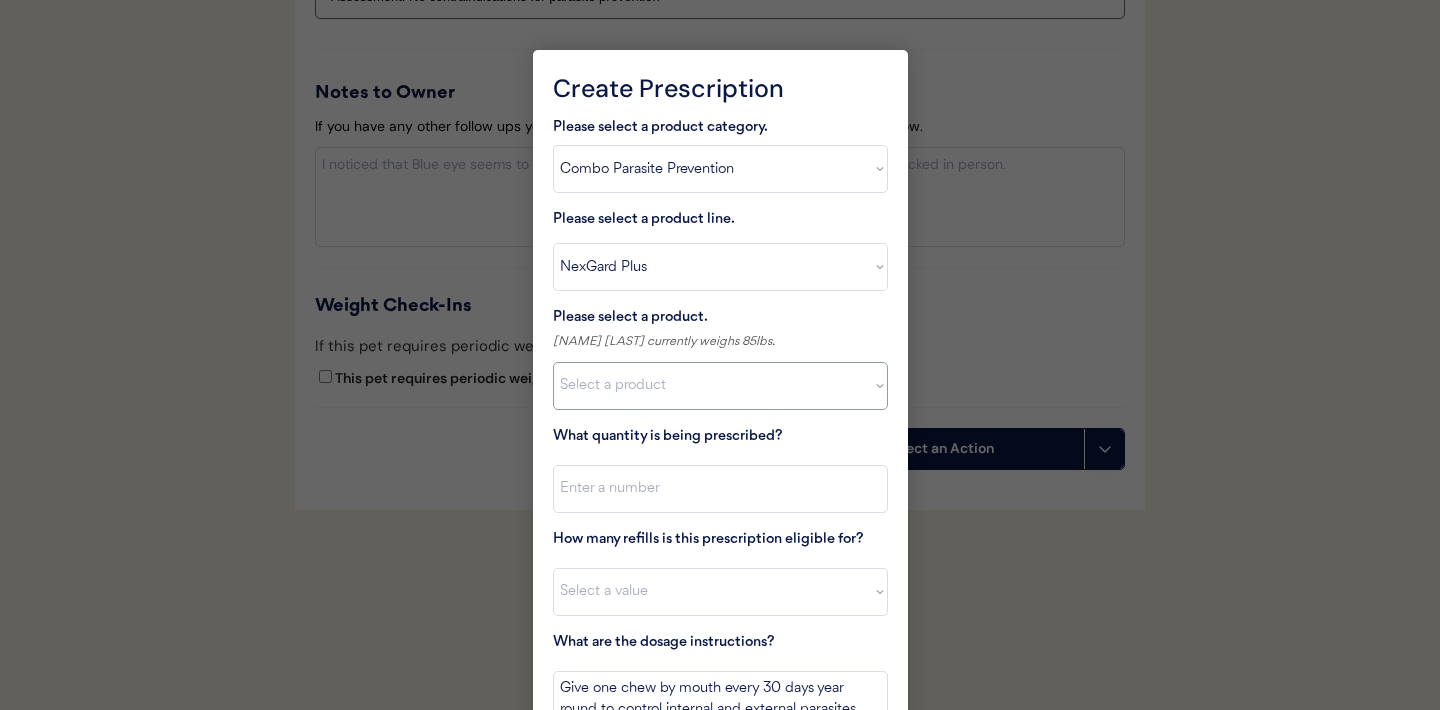 select on ""1348695171700984260__LOOKUP__1712799260549x607883605152982400"" 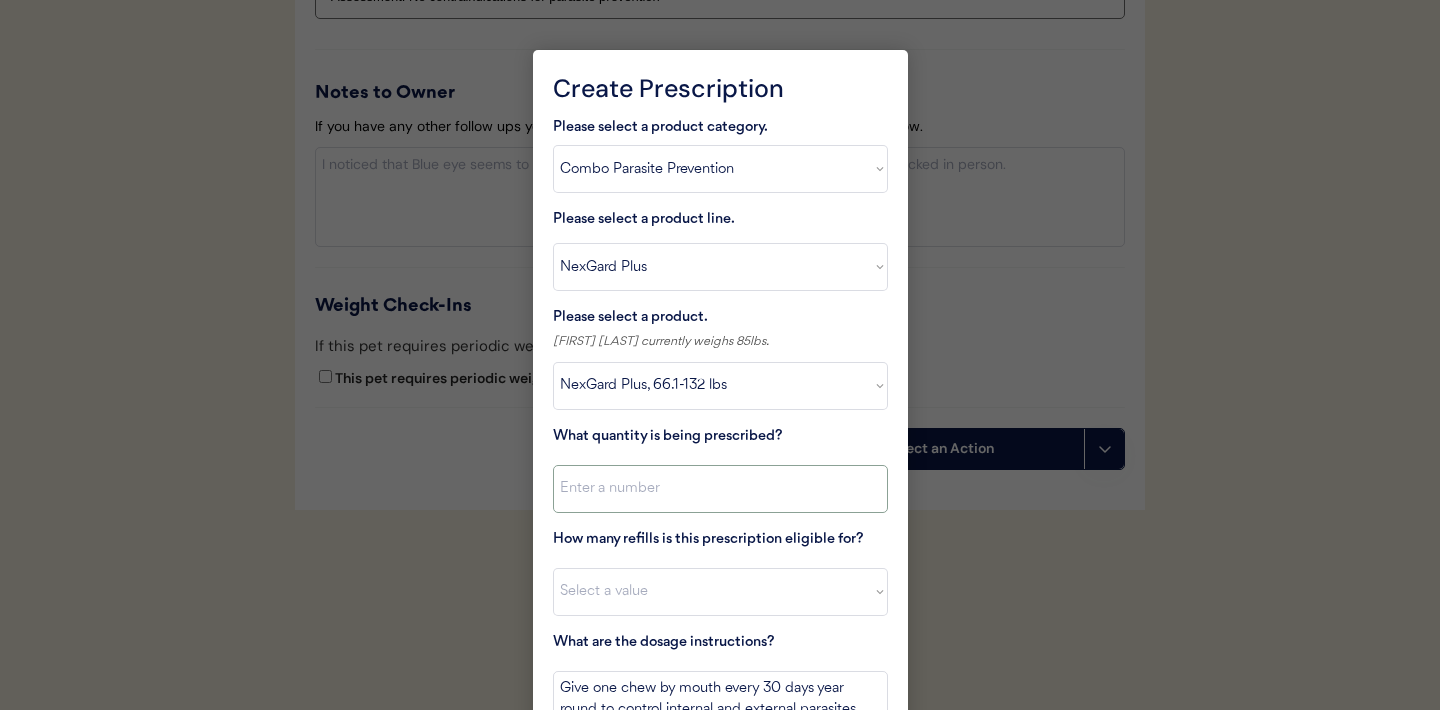 click 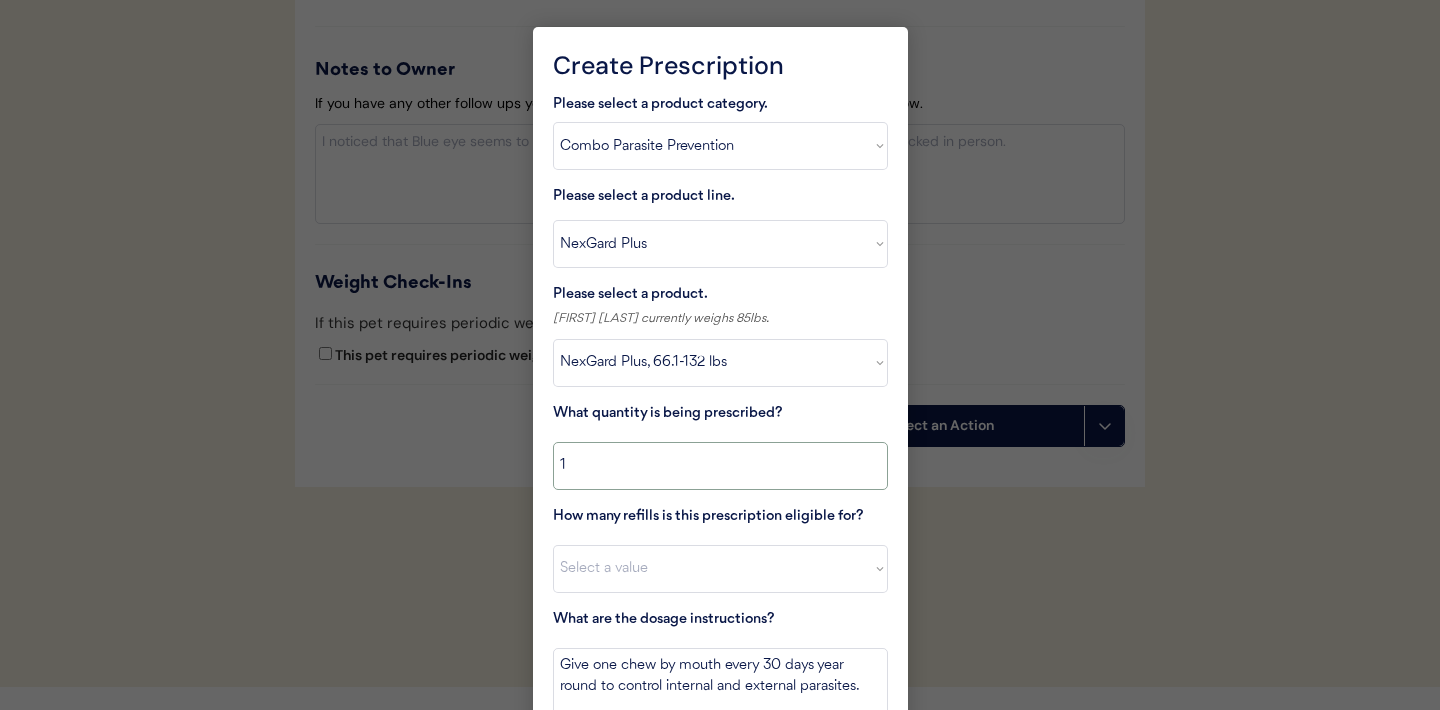 scroll, scrollTop: 2395, scrollLeft: 0, axis: vertical 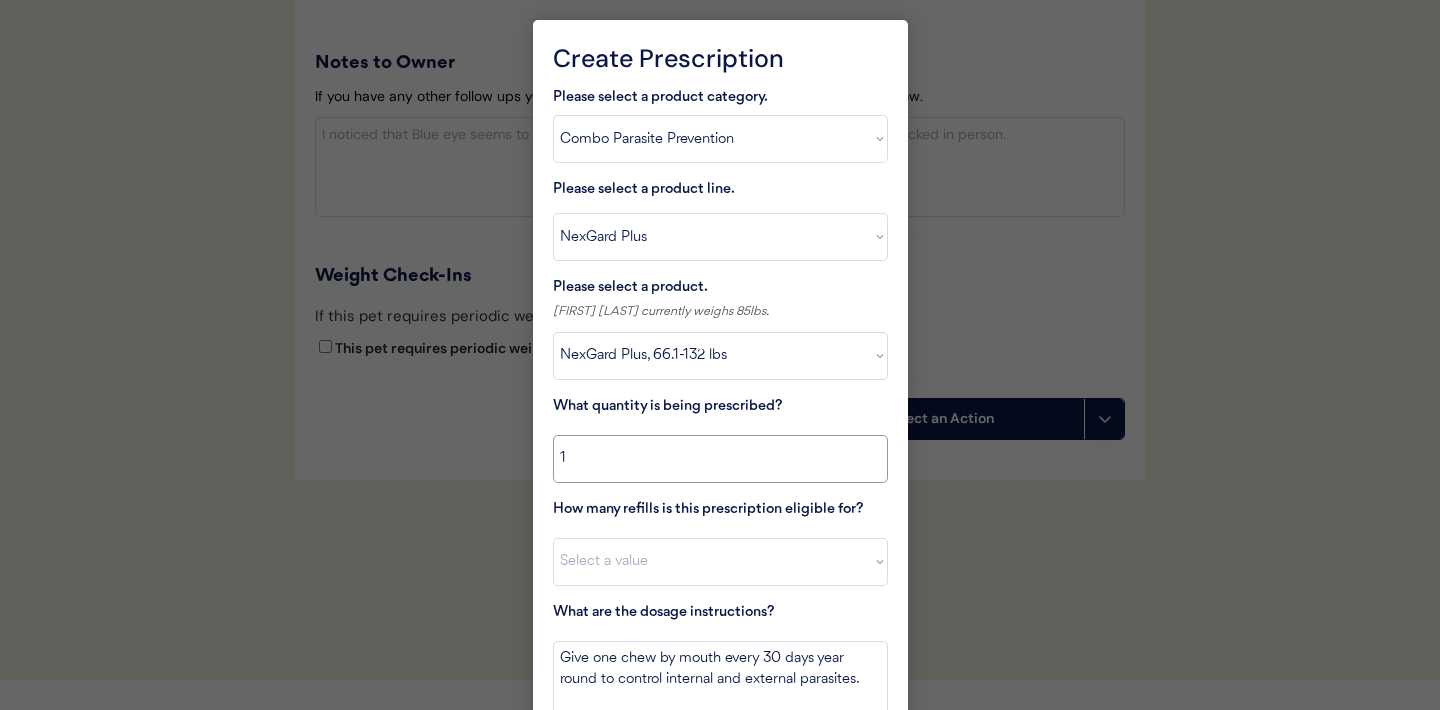 type on "1" 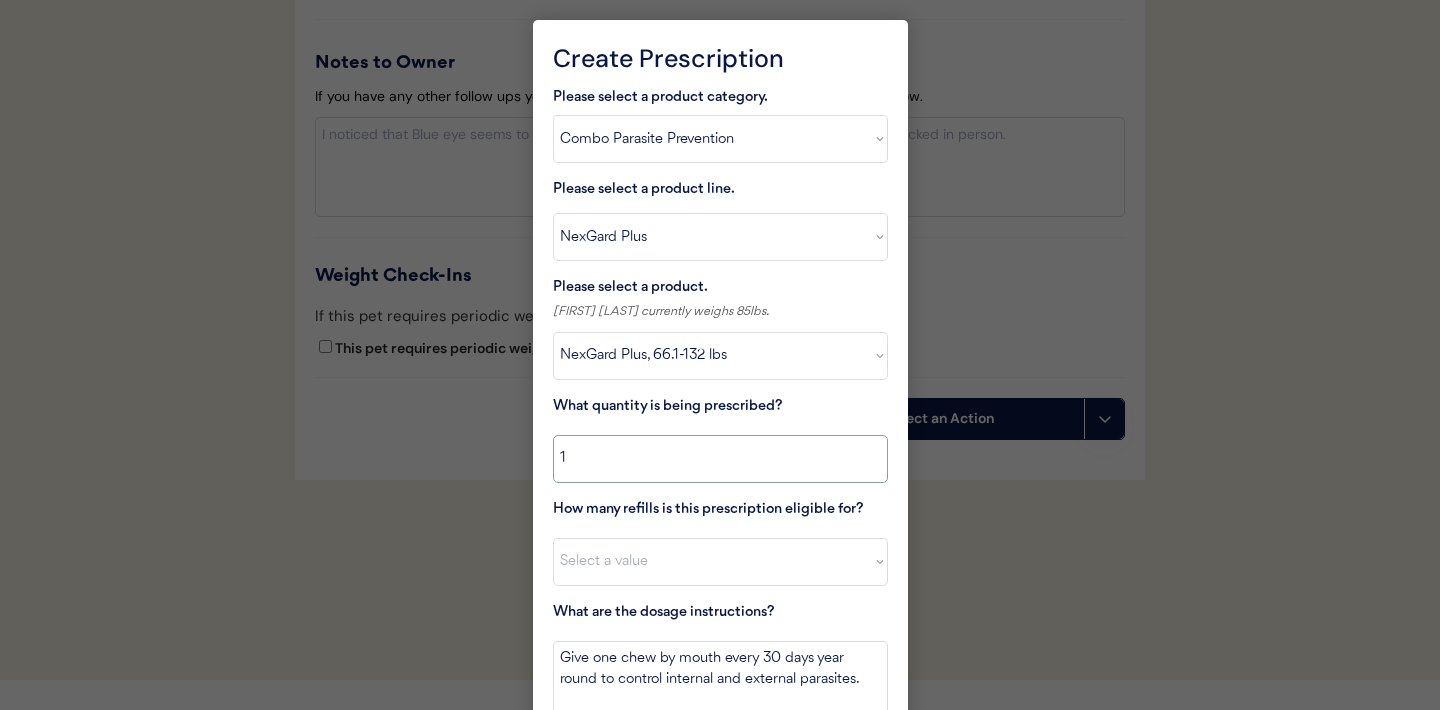 click on "Select a value 0 1 2 3 4 5 6 7 8 10 11" 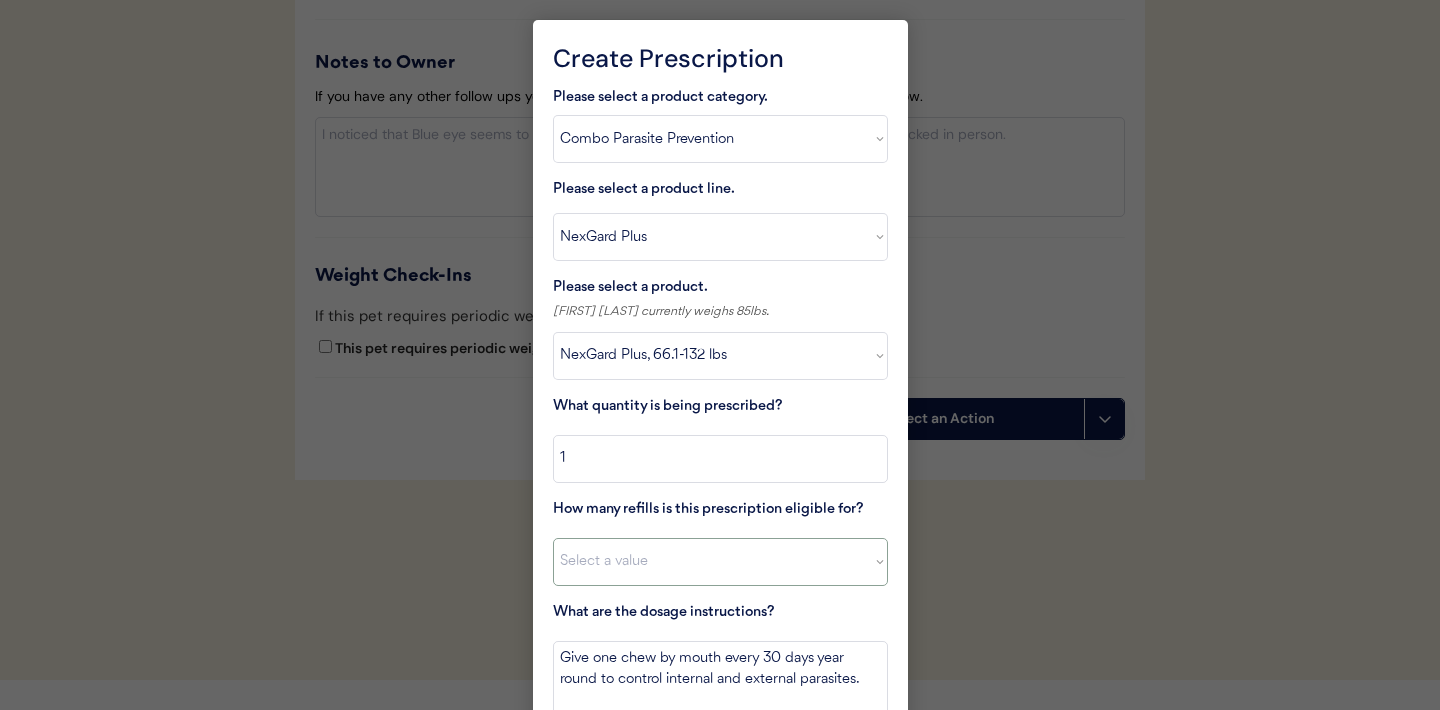 select on "11" 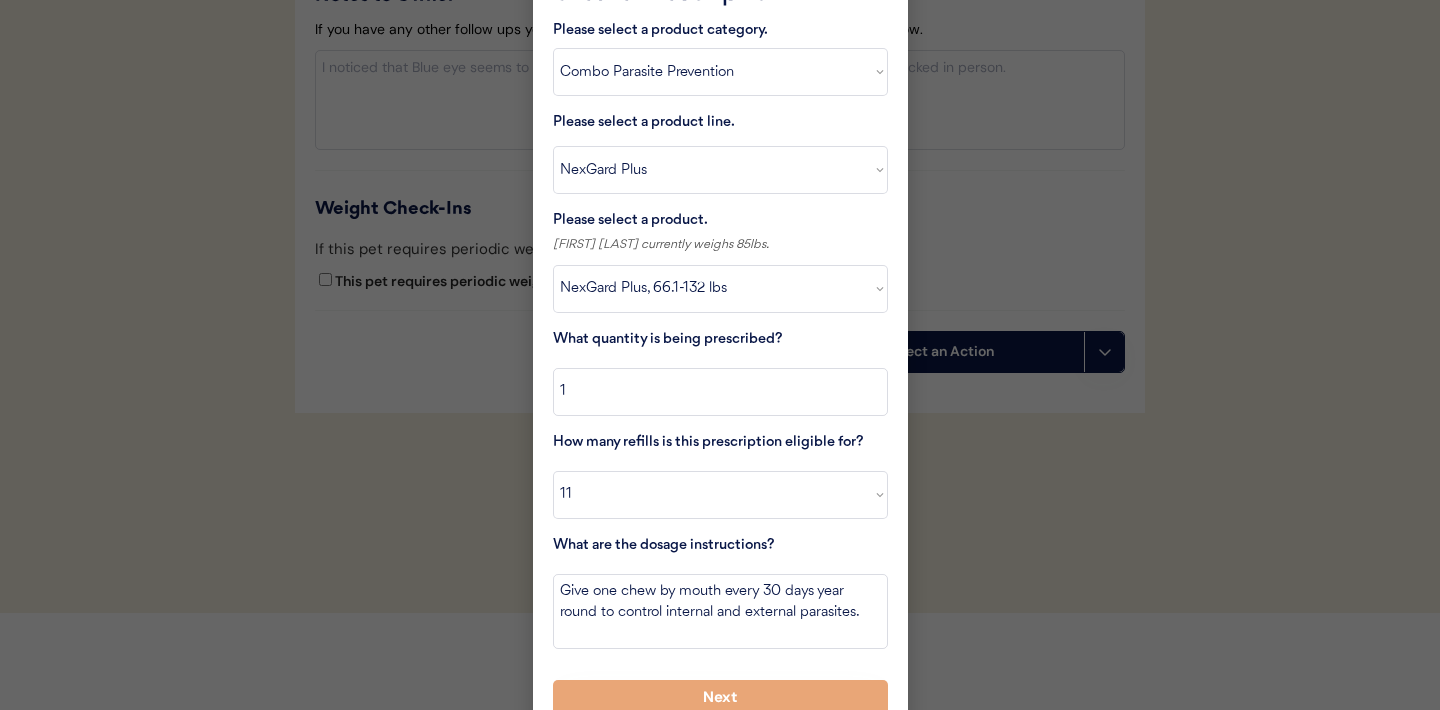 scroll, scrollTop: 2486, scrollLeft: 0, axis: vertical 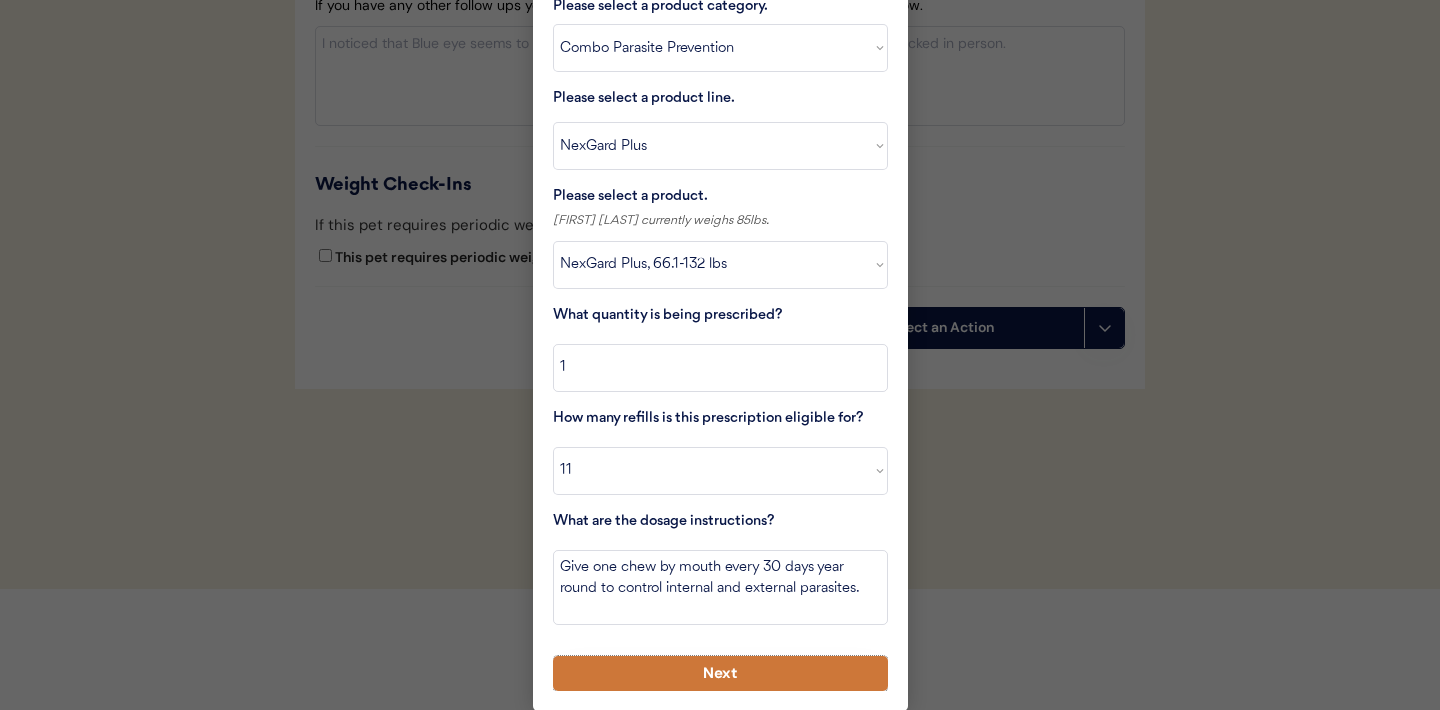 click on "Next" 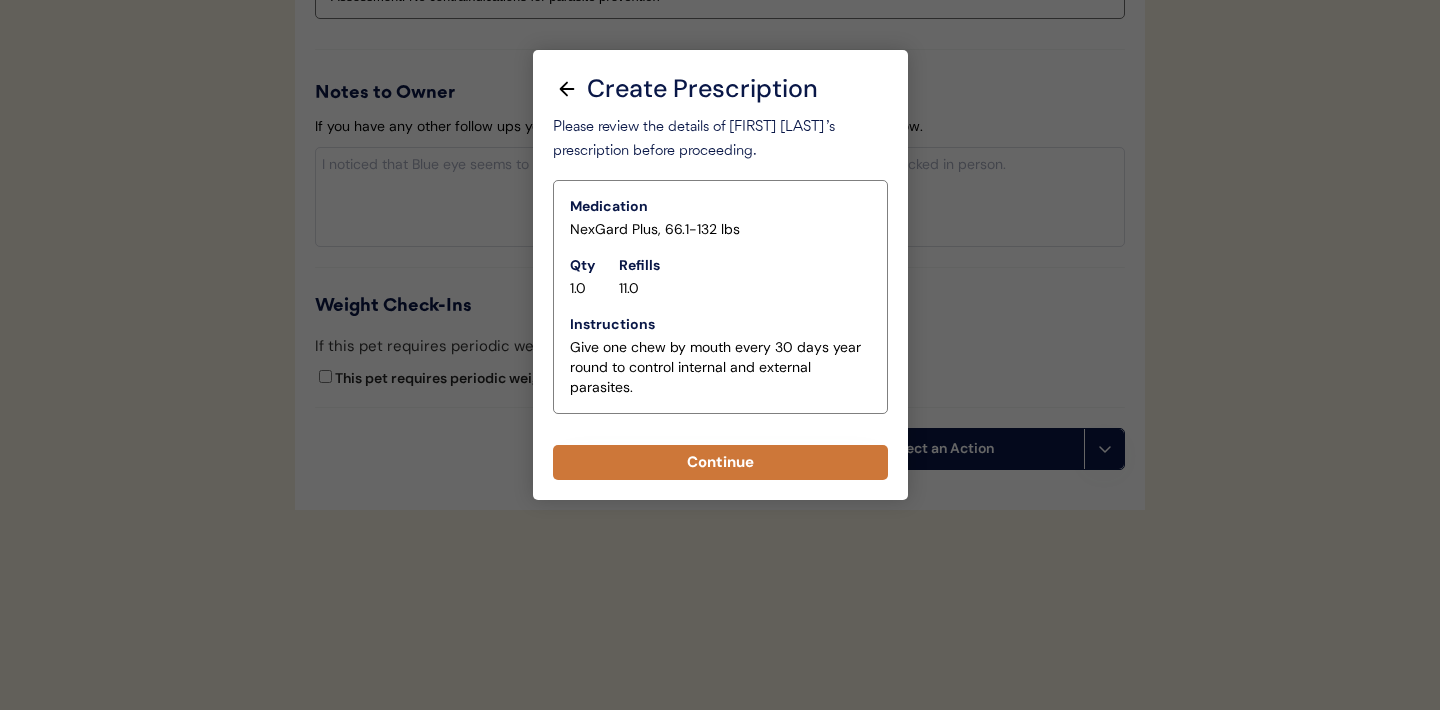 click on "Continue" 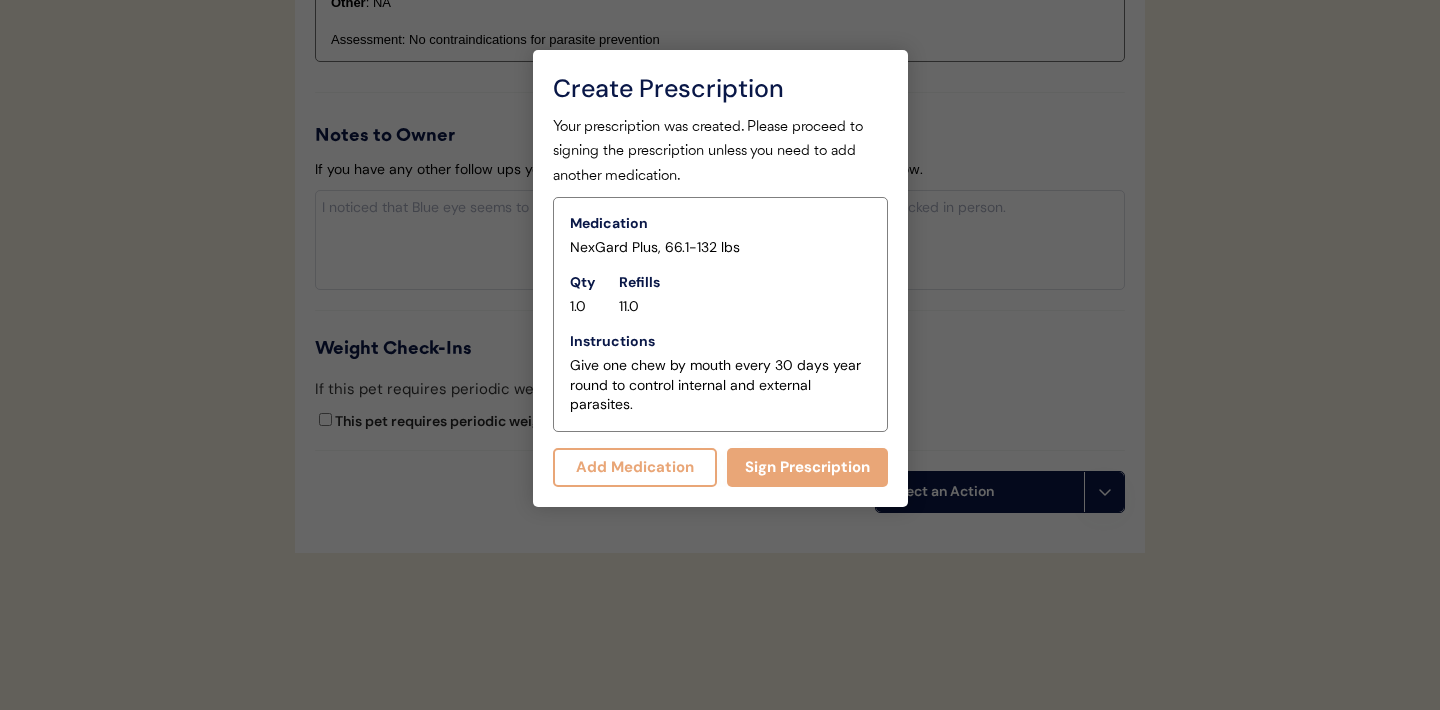 scroll, scrollTop: 2408, scrollLeft: 0, axis: vertical 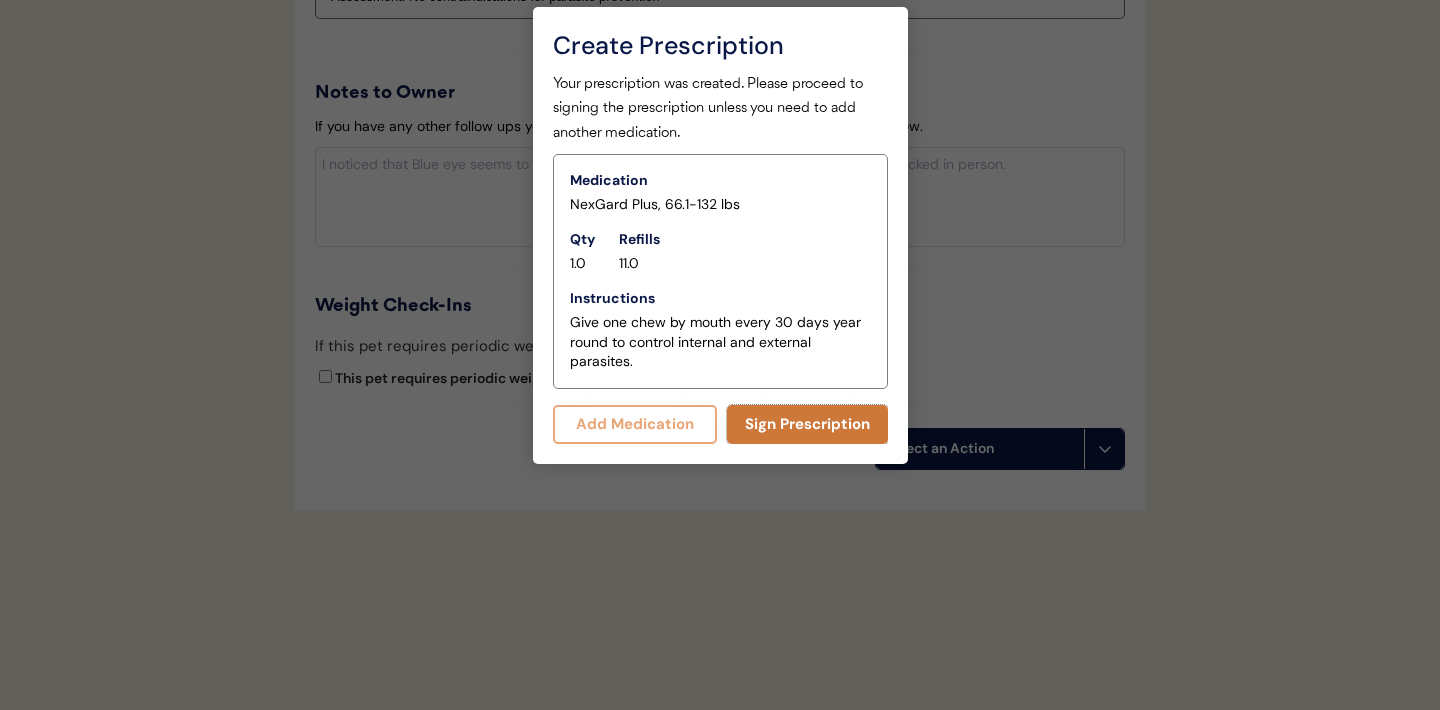 click on "Sign Prescription" 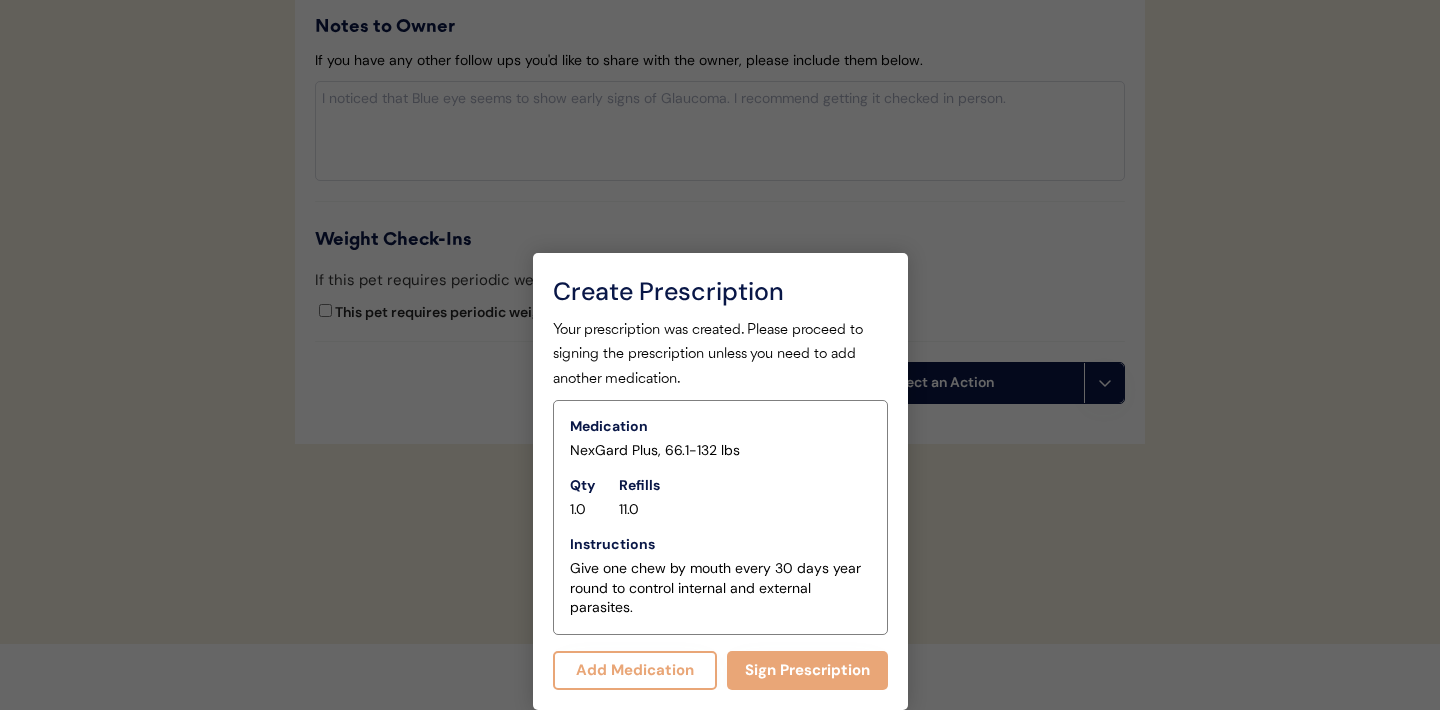 scroll, scrollTop: 2390, scrollLeft: 0, axis: vertical 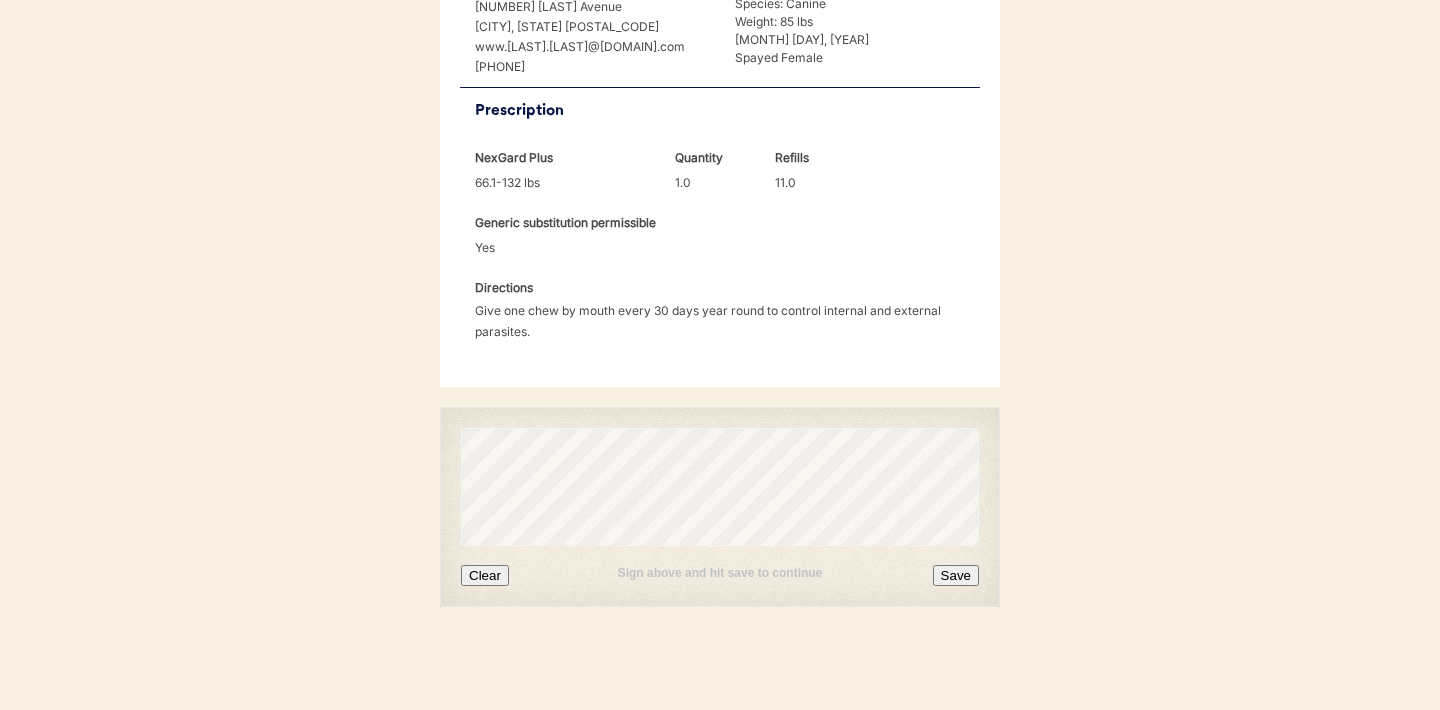 click on "Clear" at bounding box center [485, 575] 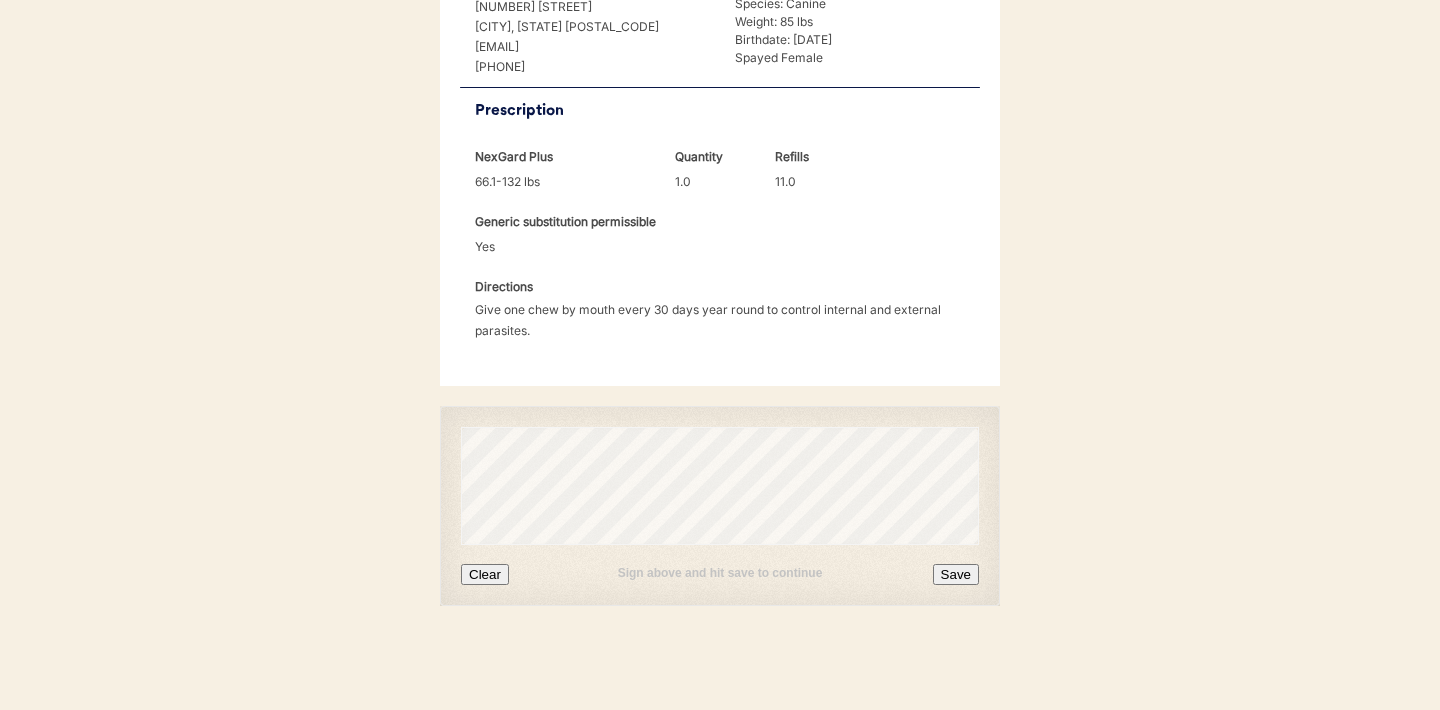 click on "Clear" 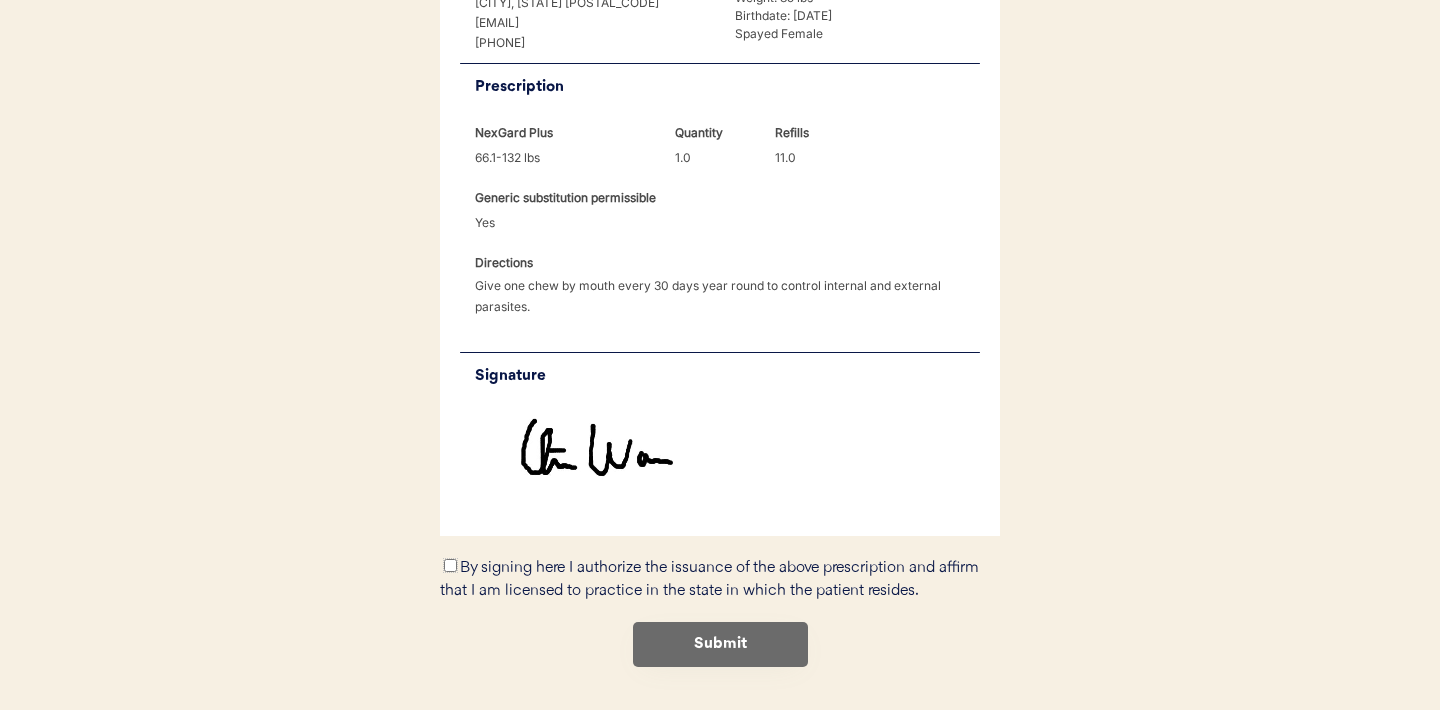 click on "By signing here I authorize the issuance of the above prescription and affirm that I am licensed to practice in the state in which the patient resides." 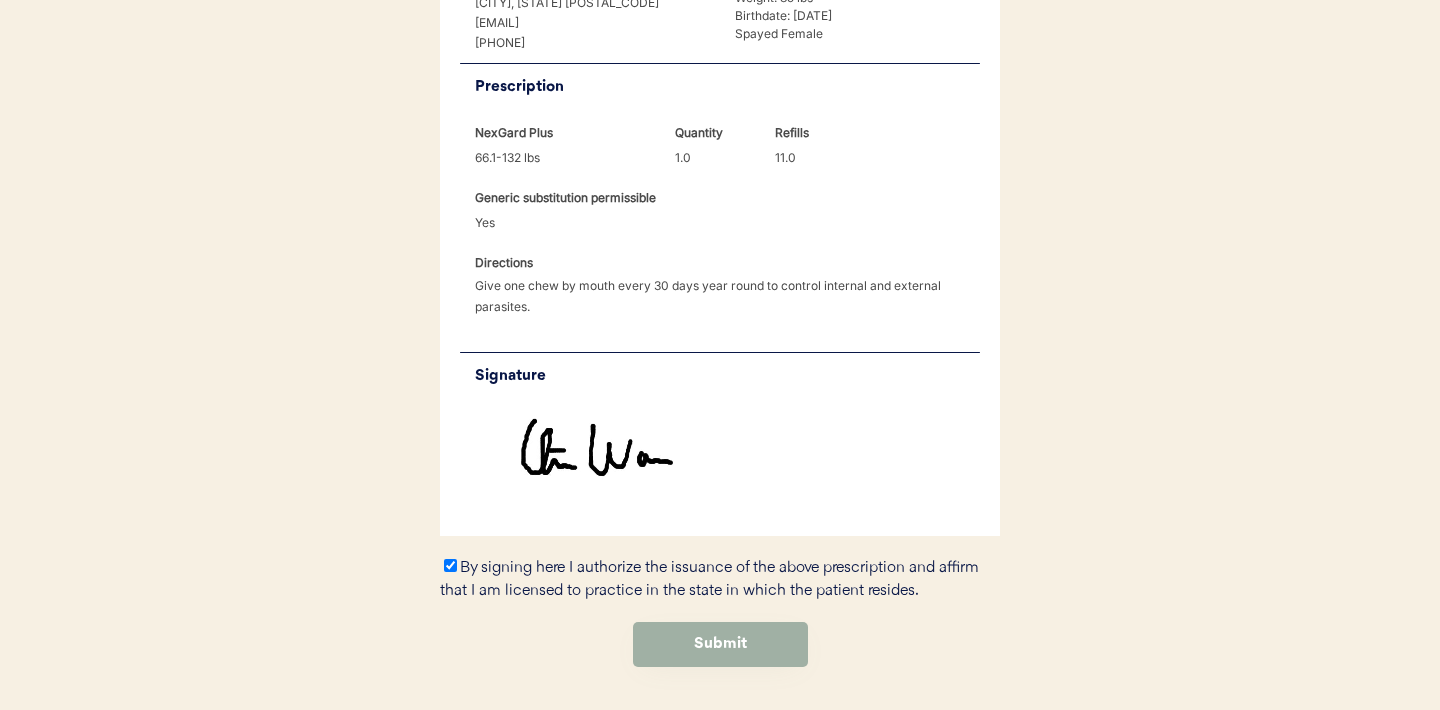 click on "Submit" 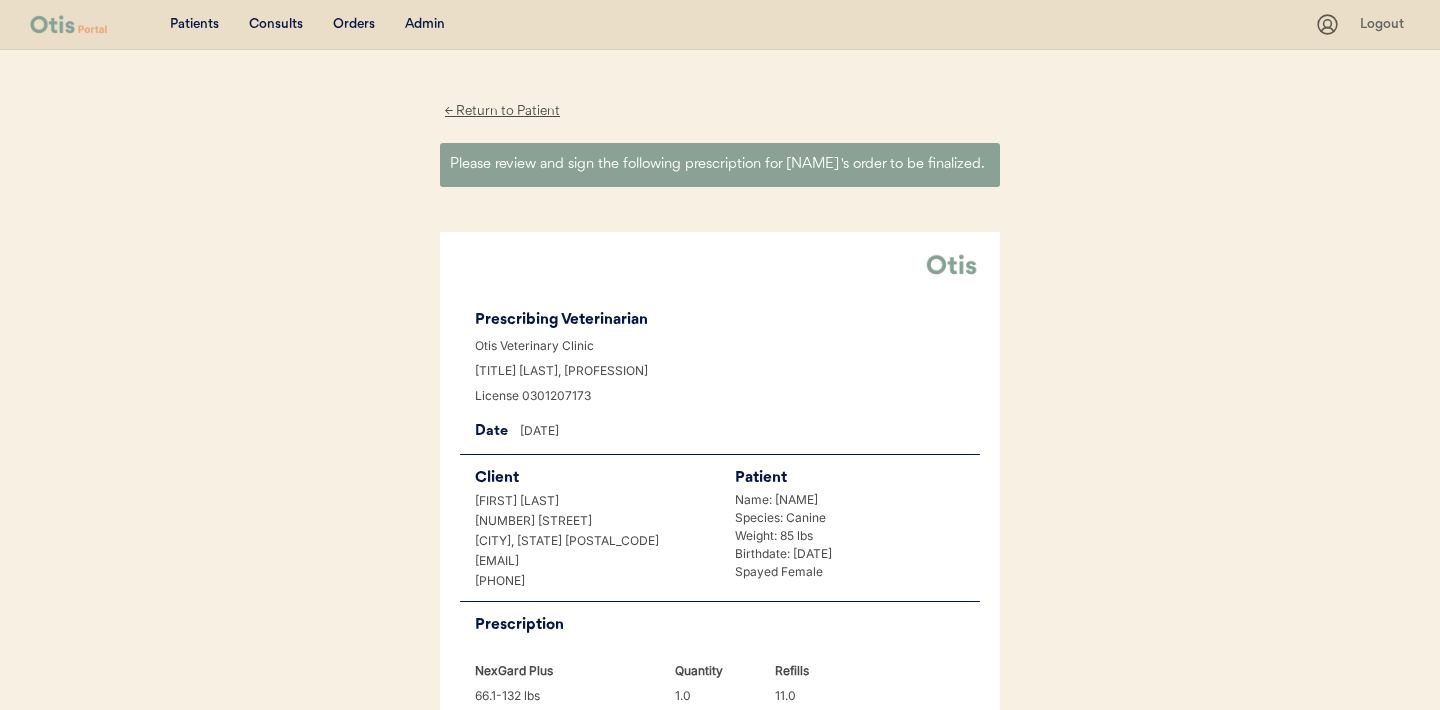scroll, scrollTop: 0, scrollLeft: 0, axis: both 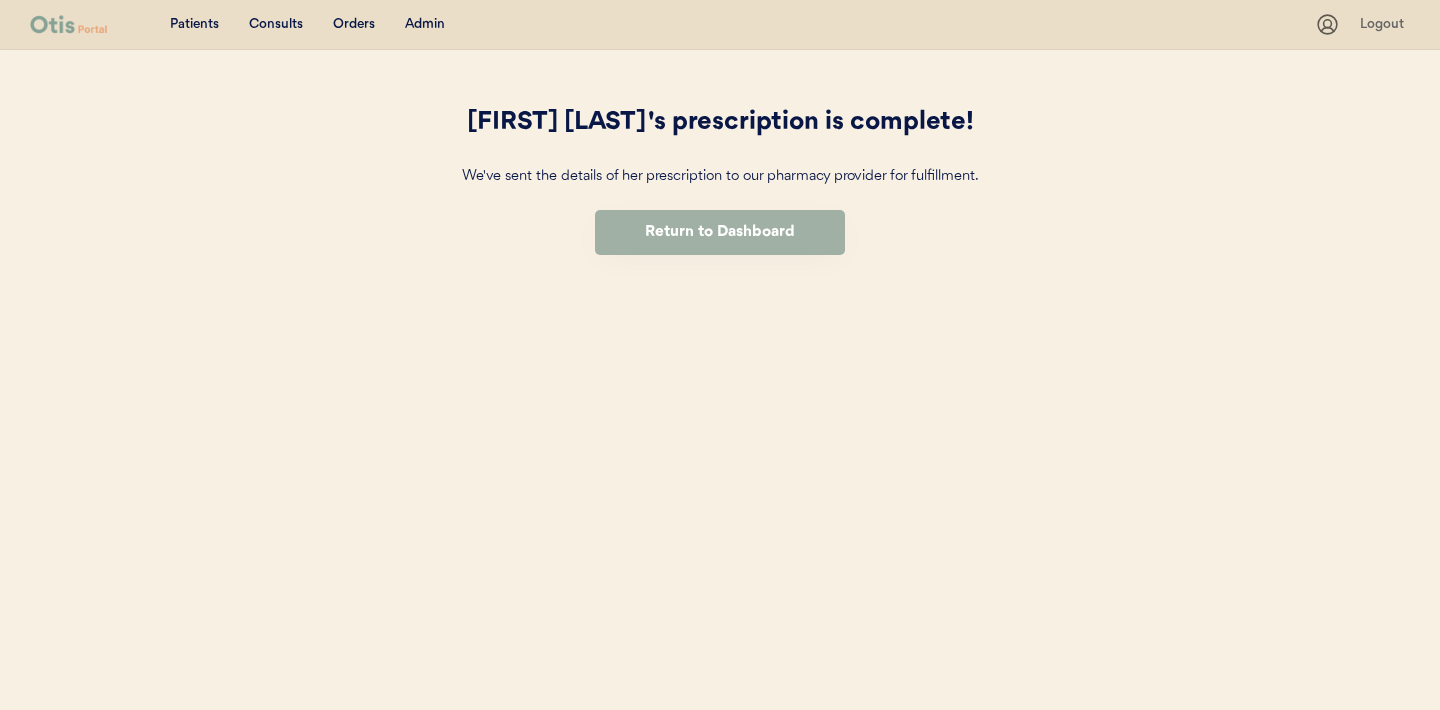click on "Return to Dashboard" at bounding box center [720, 232] 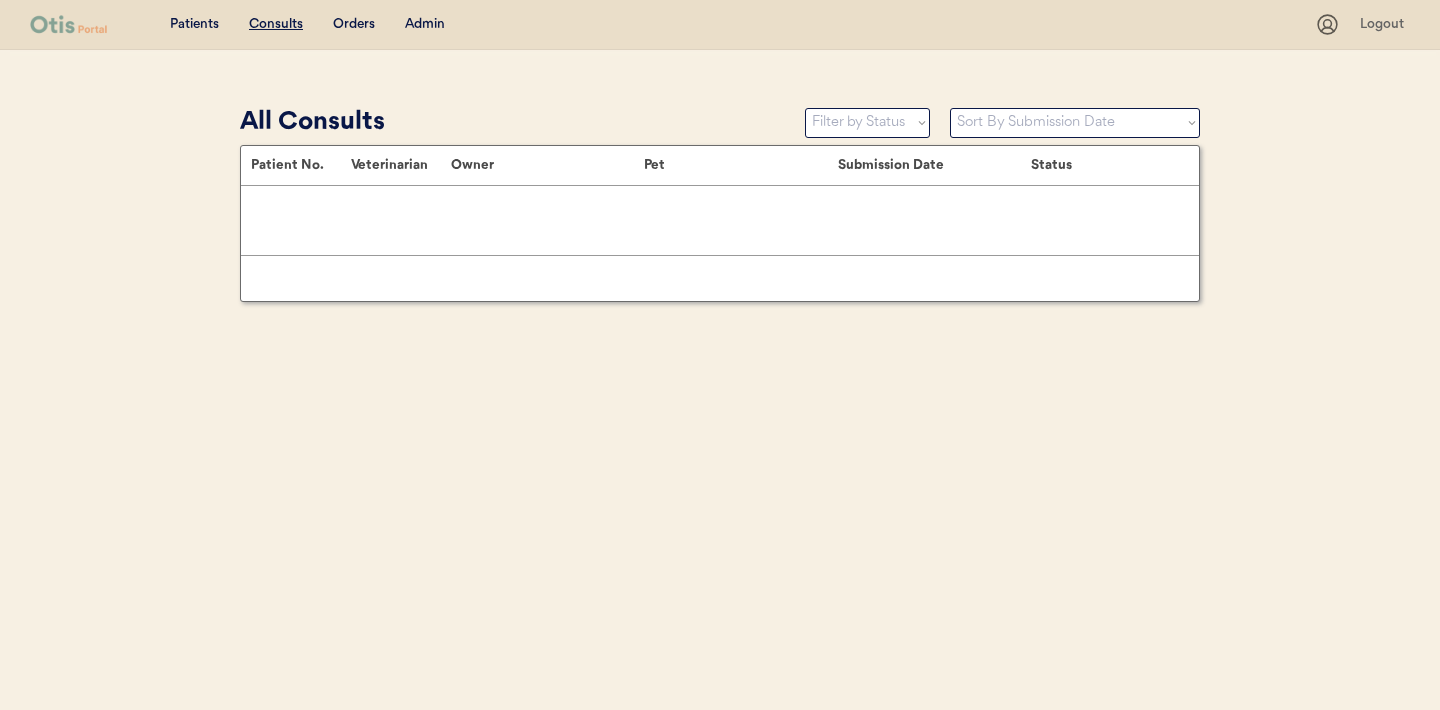 scroll, scrollTop: 0, scrollLeft: 0, axis: both 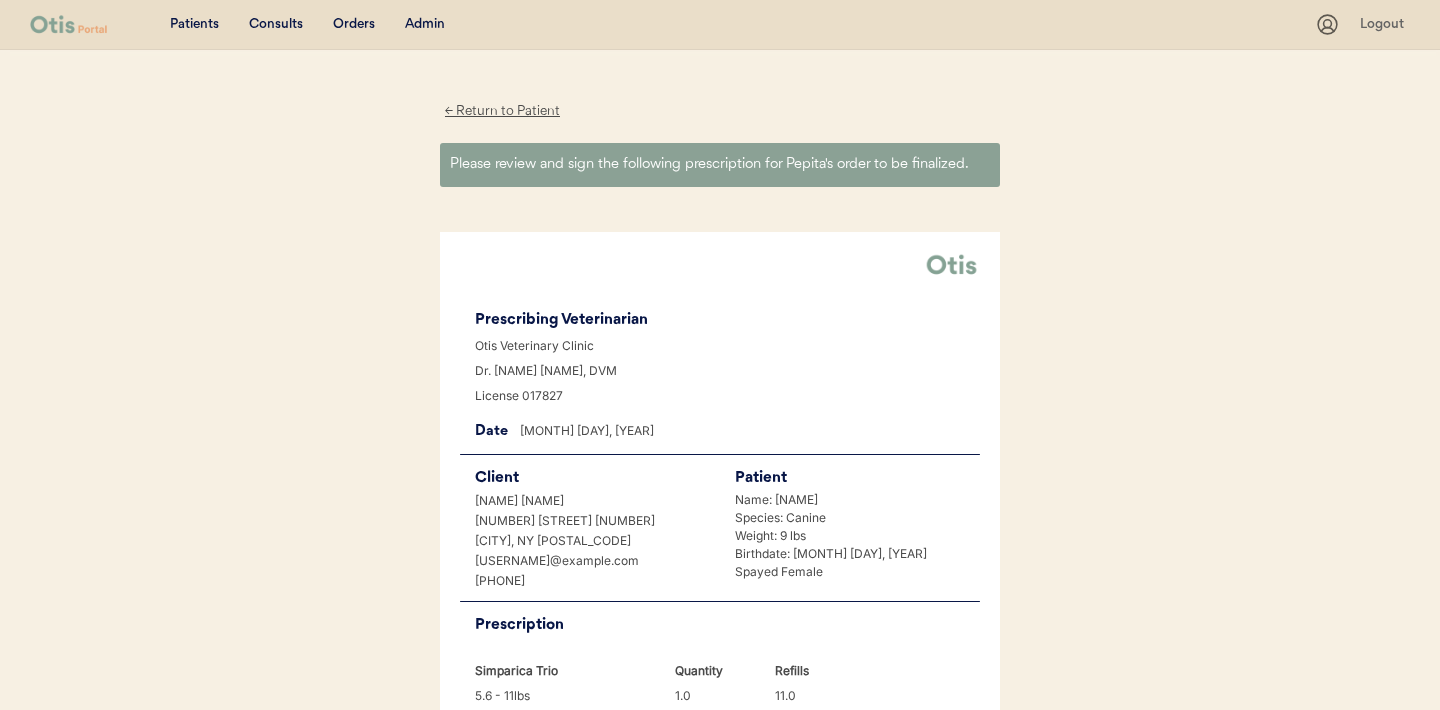 click on "← Return to Patient" at bounding box center [502, 111] 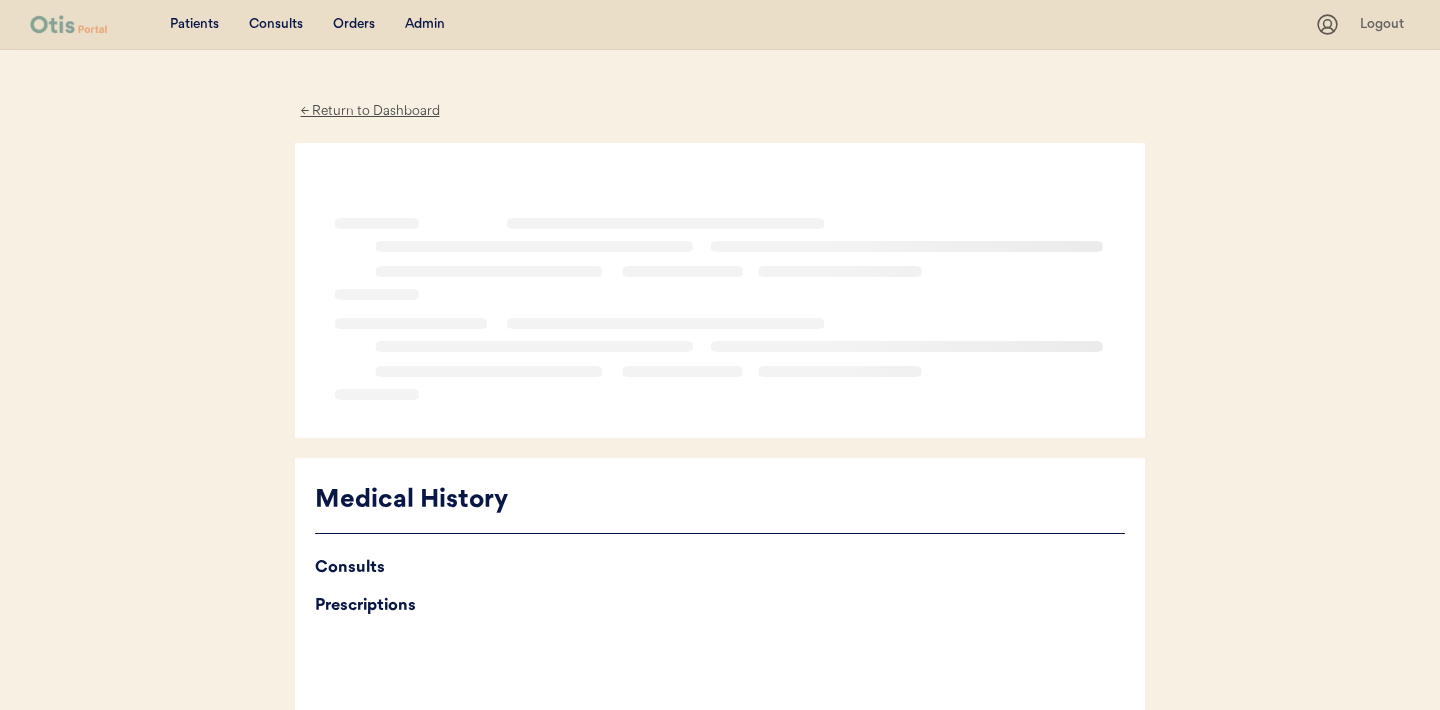 scroll, scrollTop: 0, scrollLeft: 0, axis: both 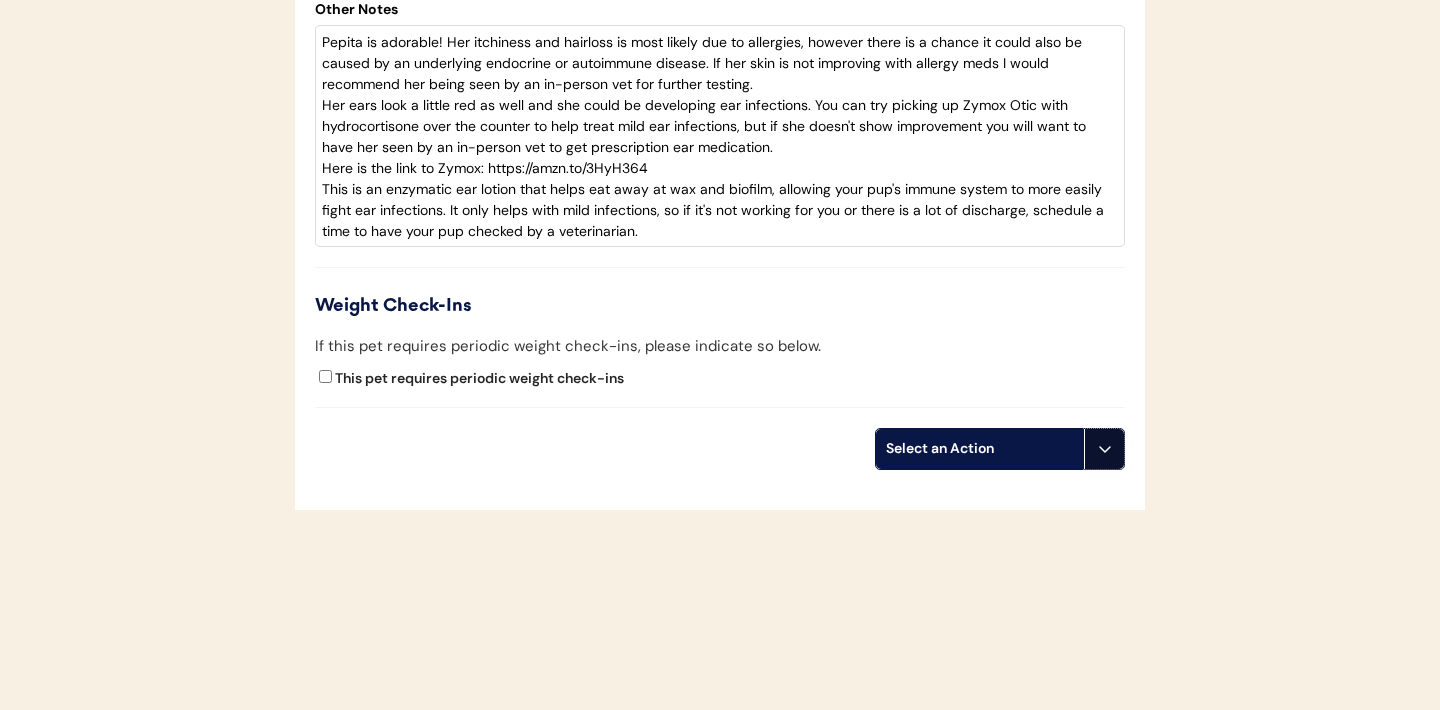 click 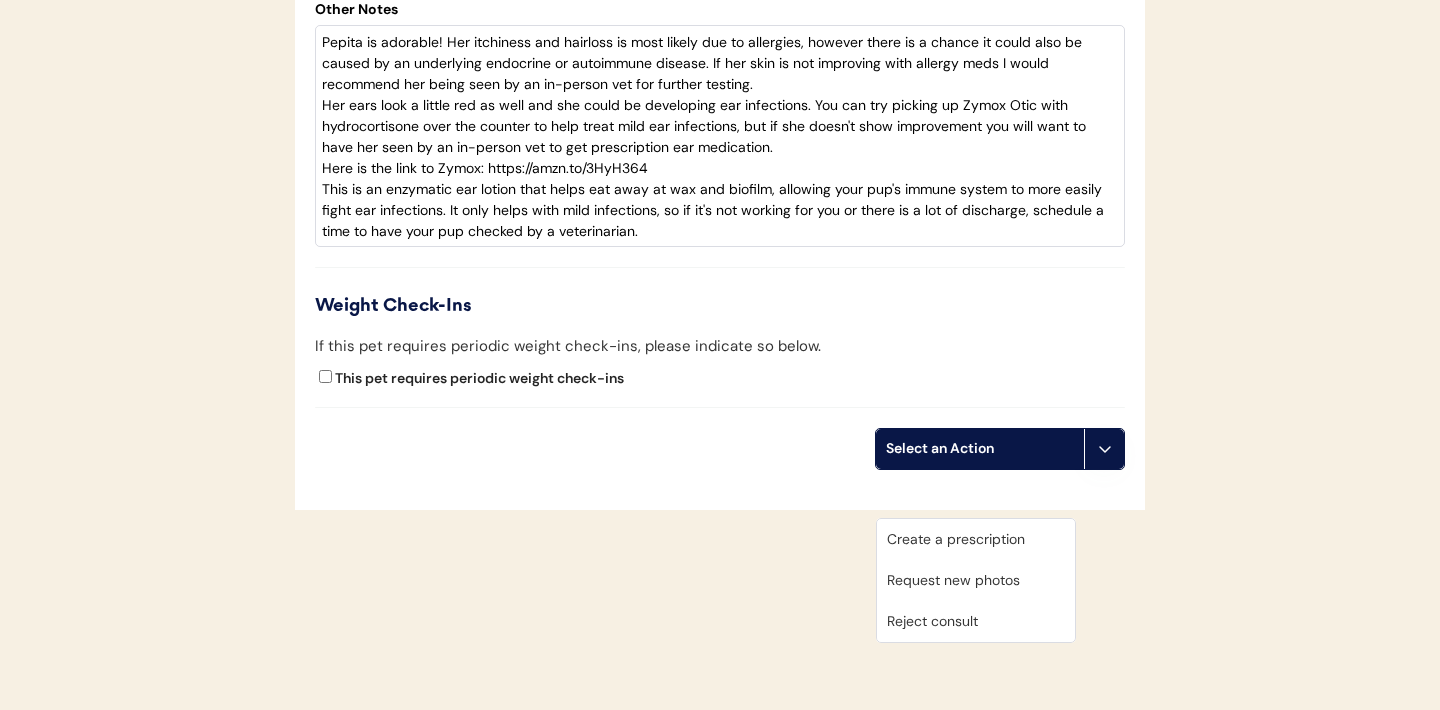 click on "Create a prescription" at bounding box center [976, 539] 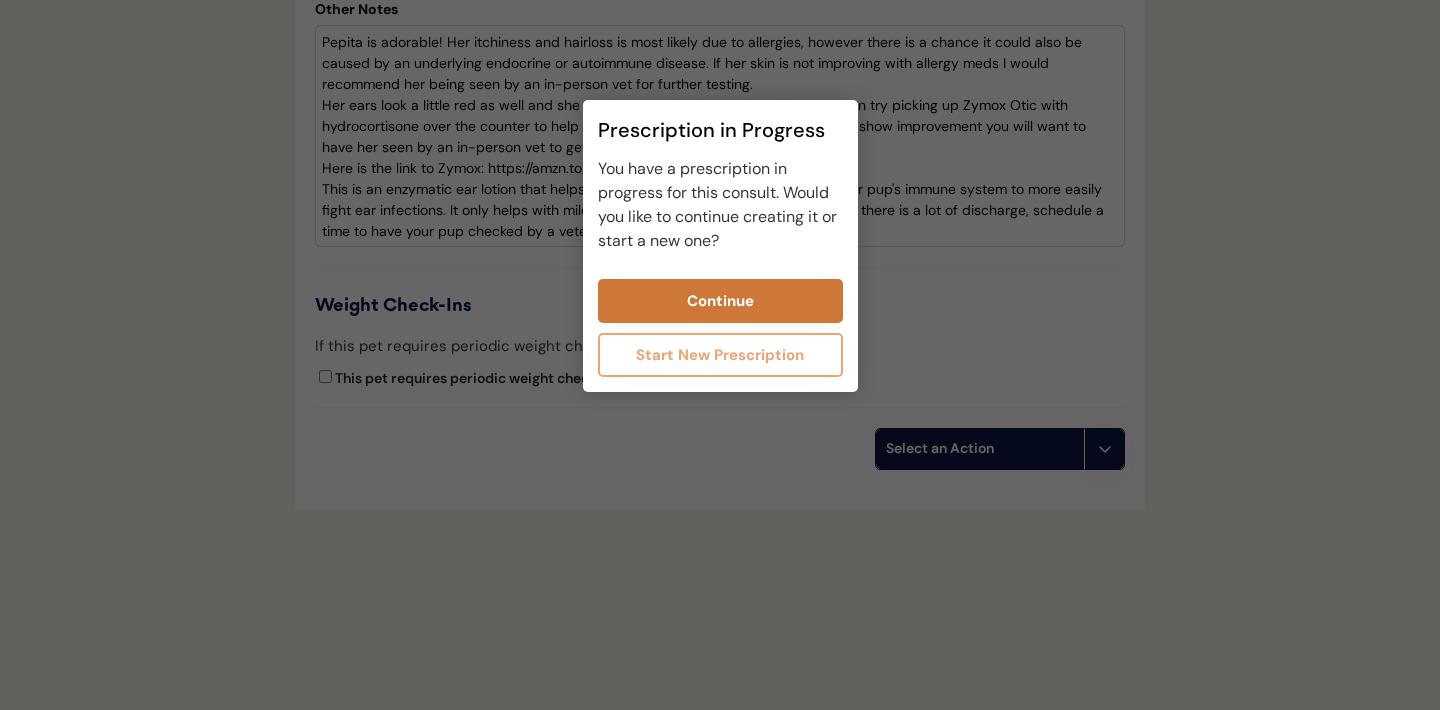 click on "Continue" at bounding box center [720, 301] 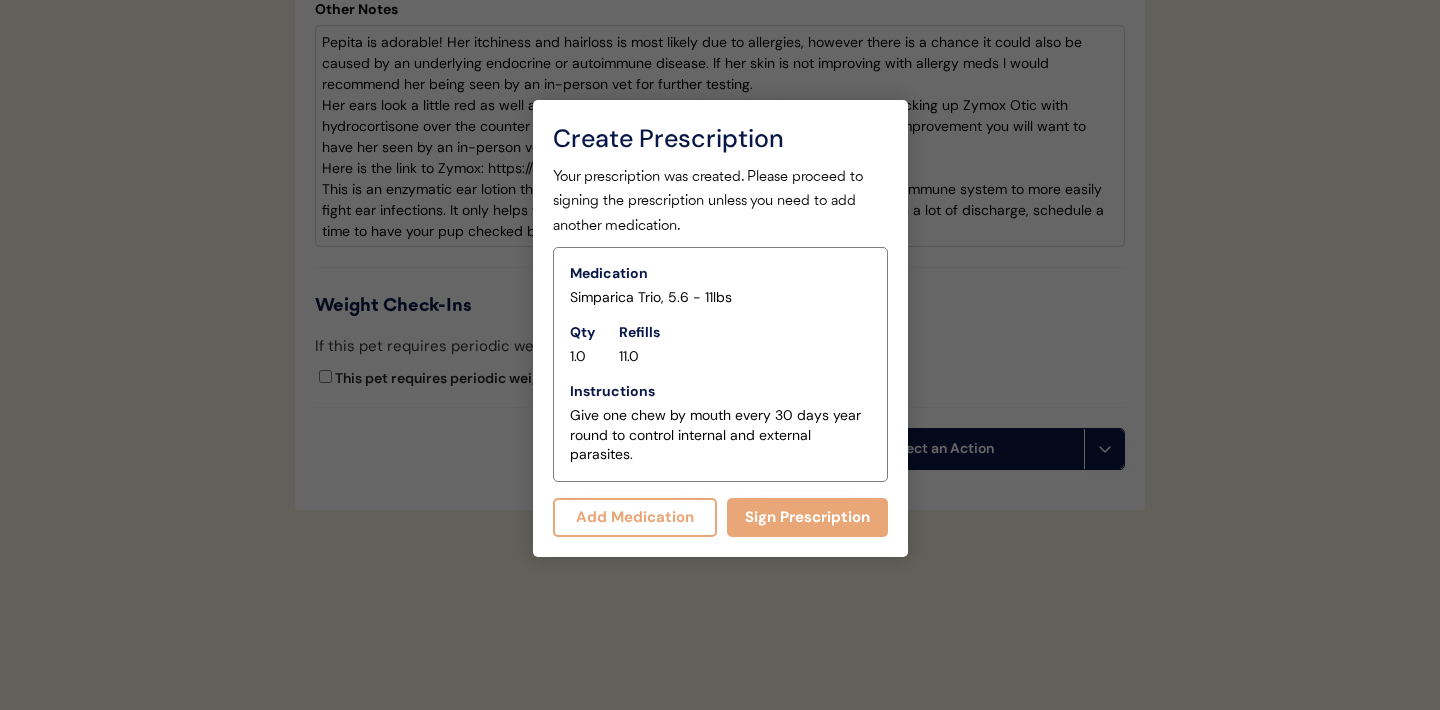 click on "Add Medication" at bounding box center [635, 517] 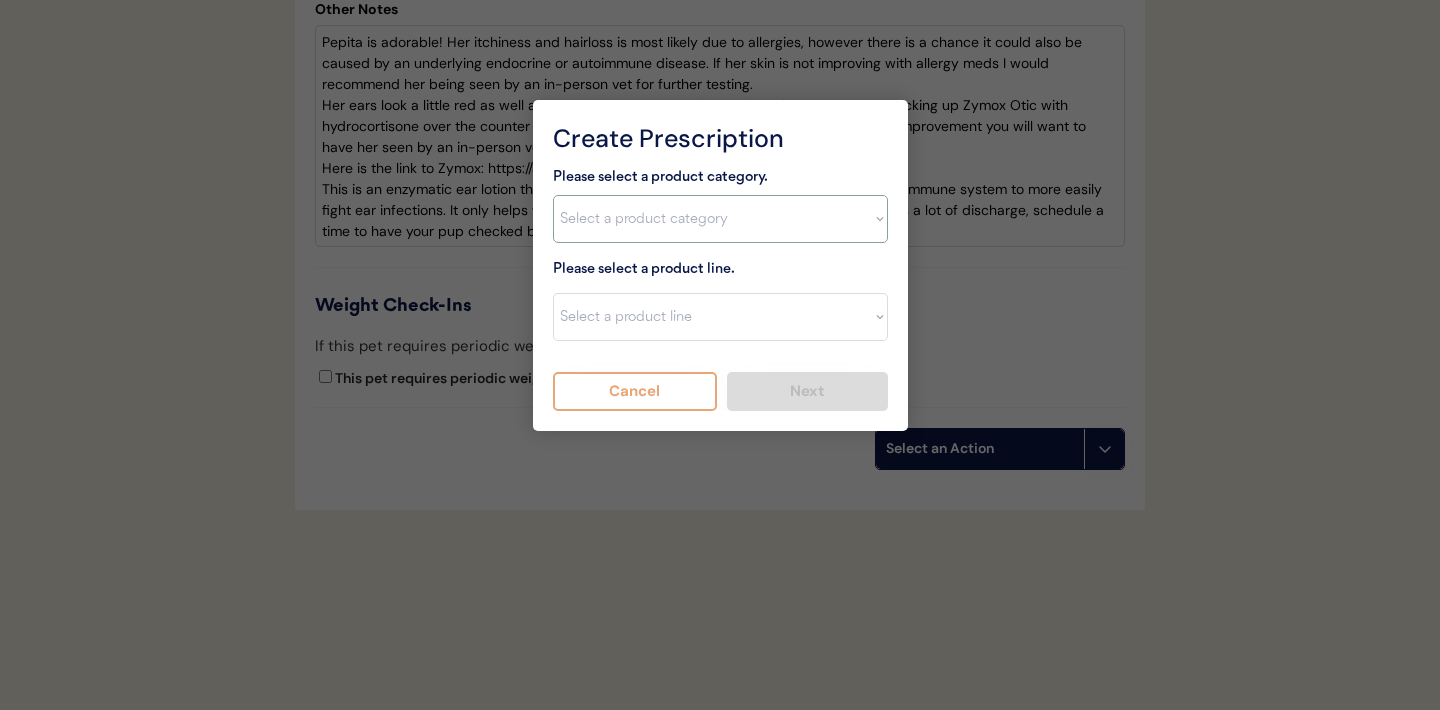 click on "Select a product category Allergies Antibiotics Anxiety Combo Parasite Prevention Flea & Tick Heartworm" at bounding box center [720, 219] 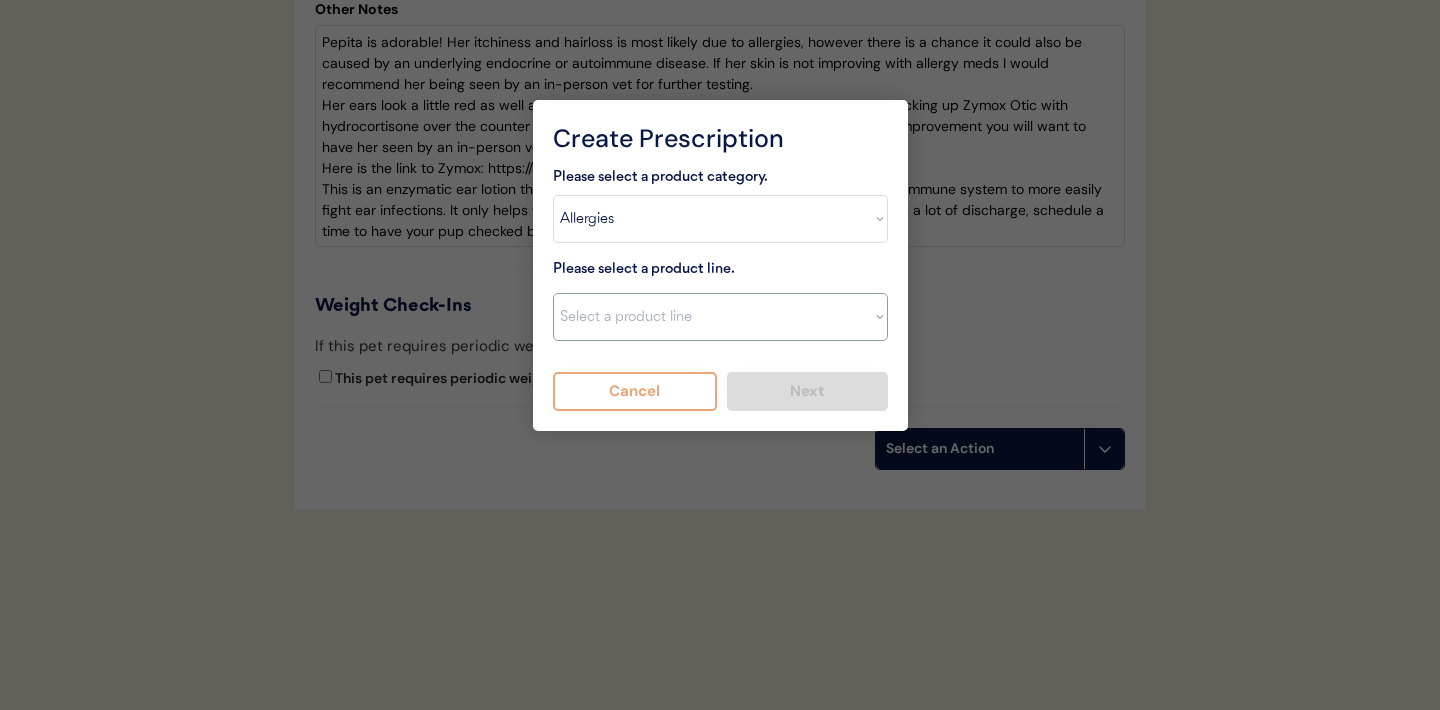 click on "Select a product line Apoquel Chewable Tablet Apoquel Tablet Cyclosporine DermaBenSs Shampoo Hydroxyzine Mal-A-Ket Shampoo Mal-A-Ket Wipes Malaseb Shampoo MiconaHex+Triz Mousse MiconaHex+Triz Wipes Prednisone Temaril-P" at bounding box center (720, 317) 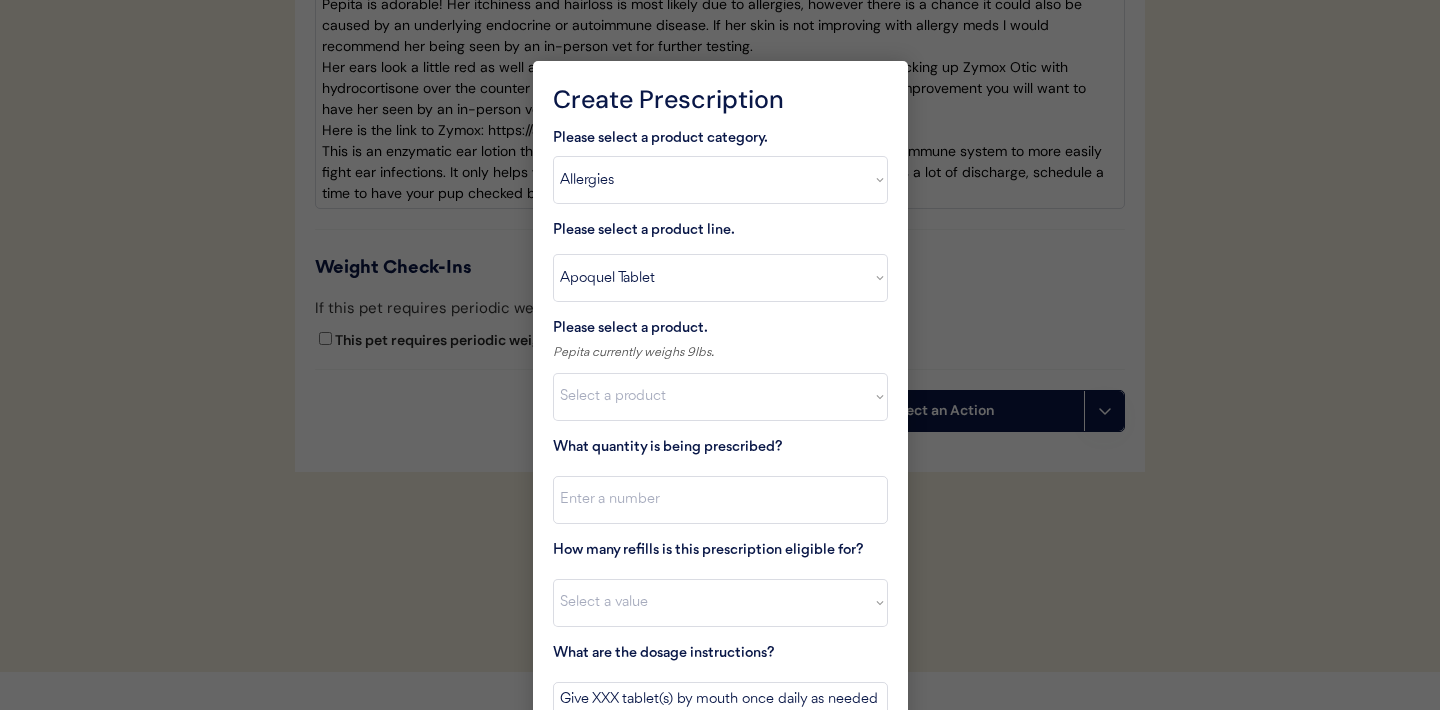 scroll, scrollTop: 5527, scrollLeft: 0, axis: vertical 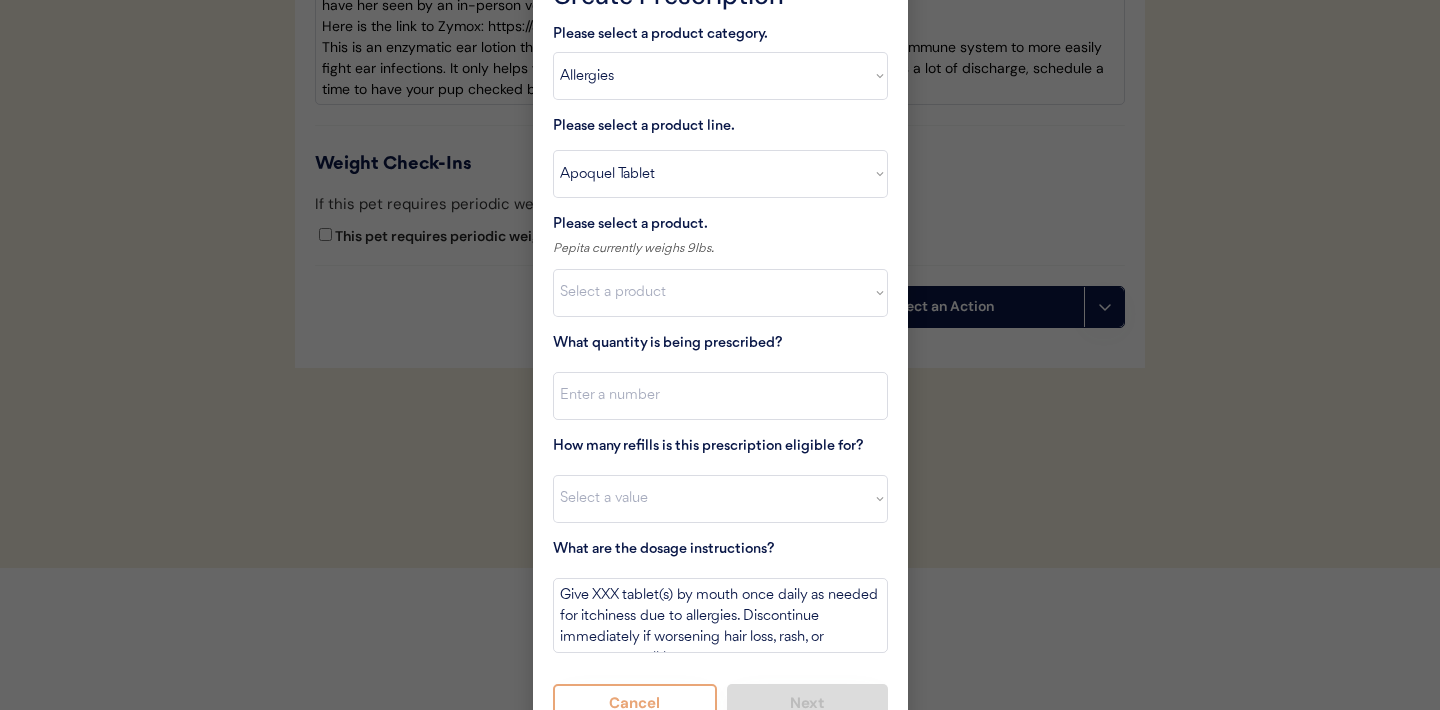 click on "Select a product Apoquel Tablet (16 mg) Apoquel Tablet (3.6 mg) Apoquel Tablet (5.4 mg)" at bounding box center [720, 293] 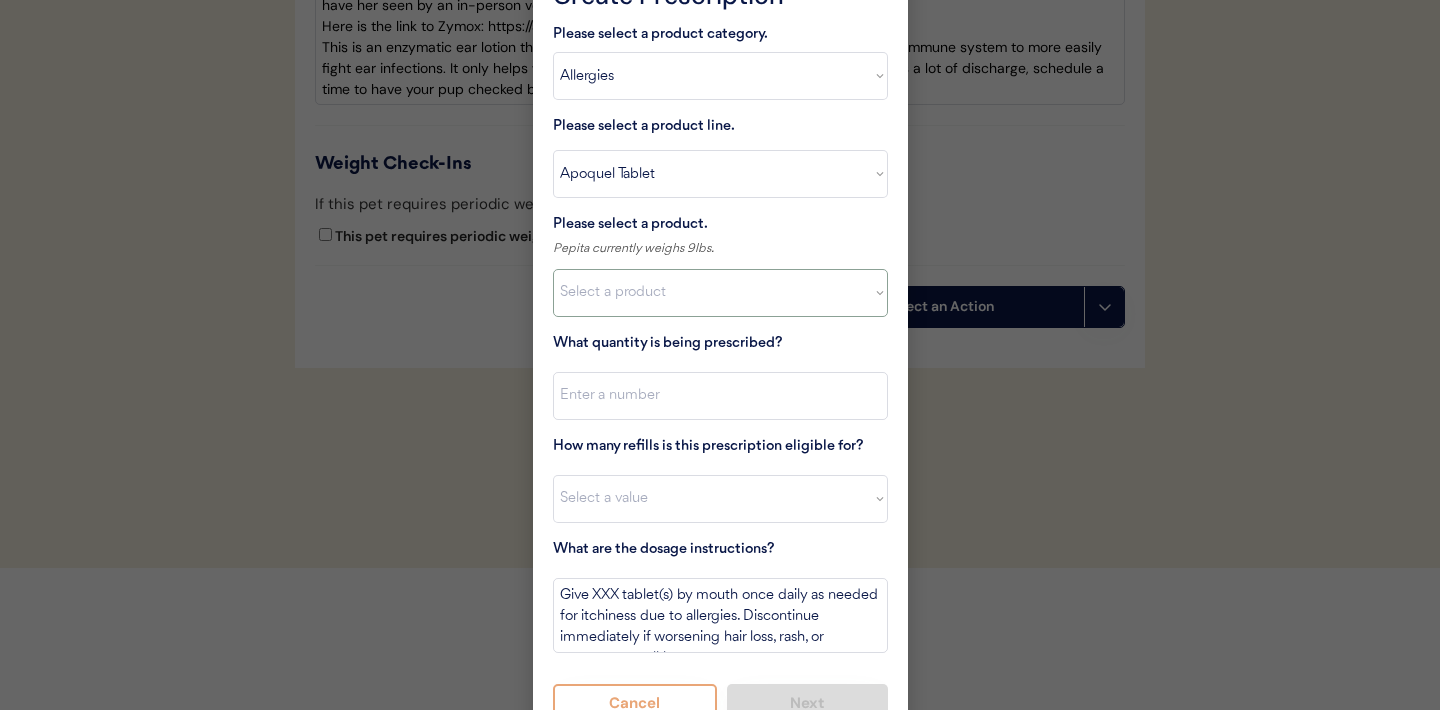 select on ""1348695171700984260__LOOKUP__1720647054592x759333479465255000"" 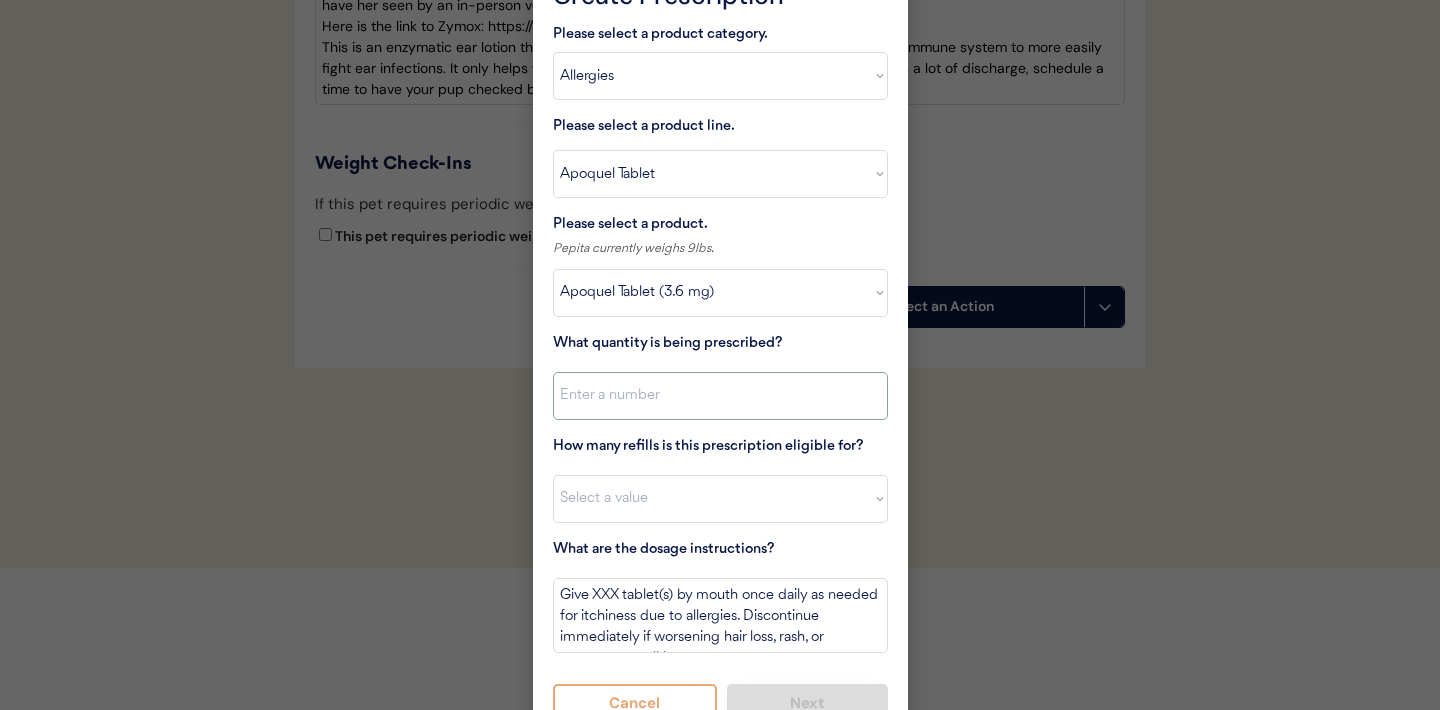 click at bounding box center (720, 396) 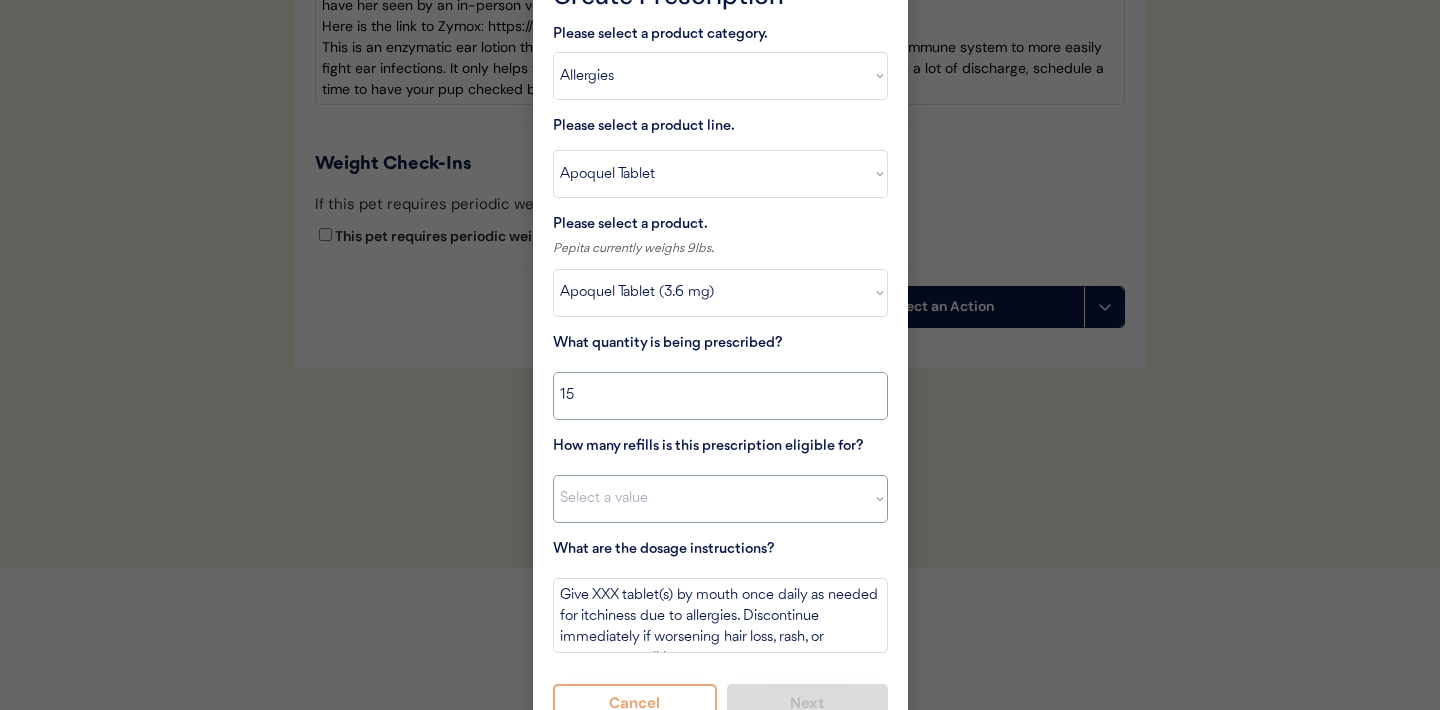 type on "15" 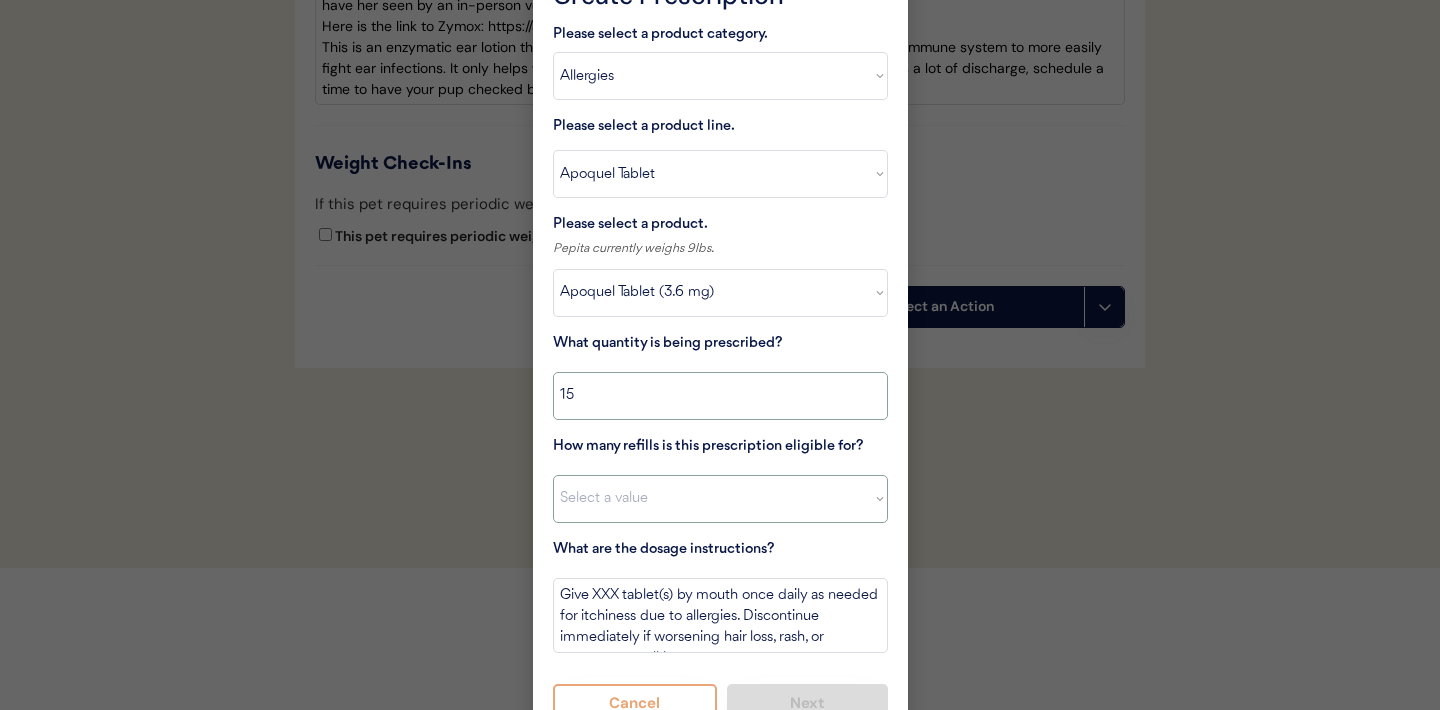 click on "Select a value 0 1 2 3 4 5 6 7 8 10 11" at bounding box center (720, 499) 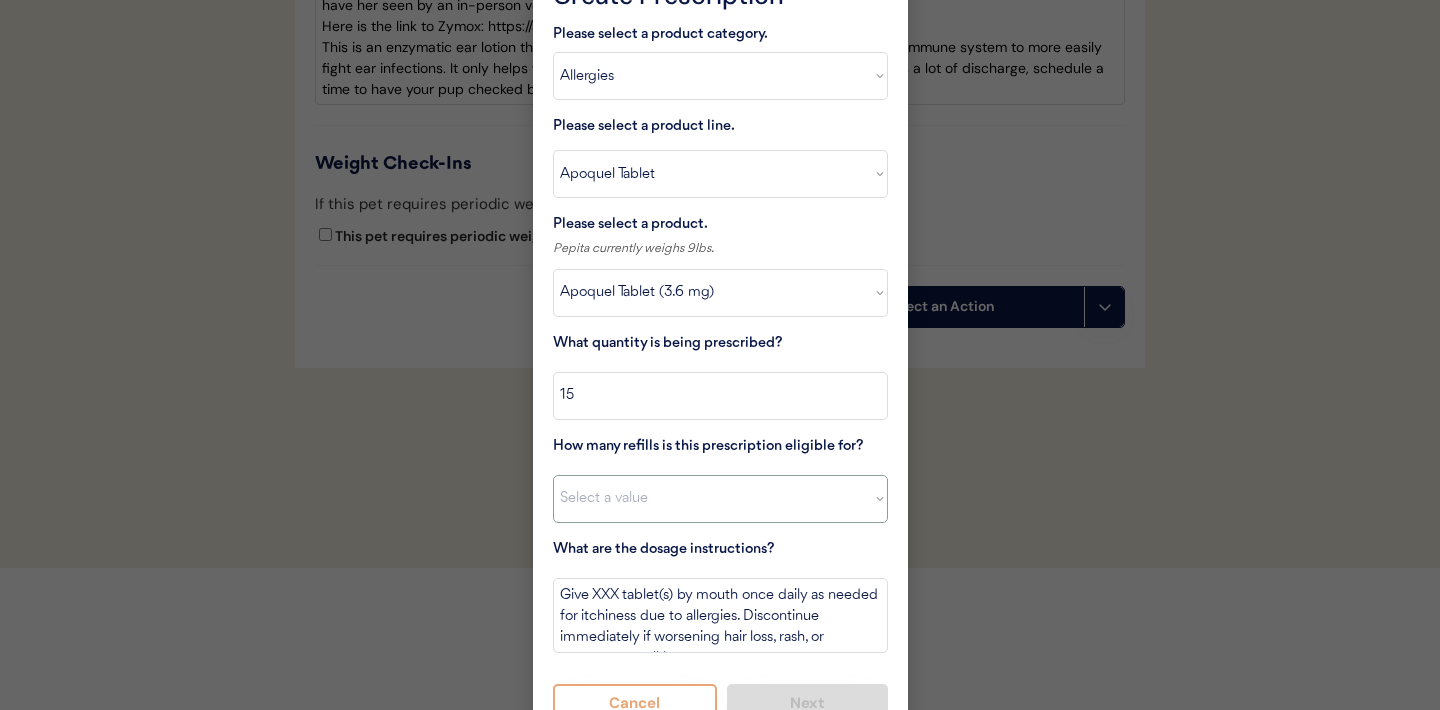 select on "11" 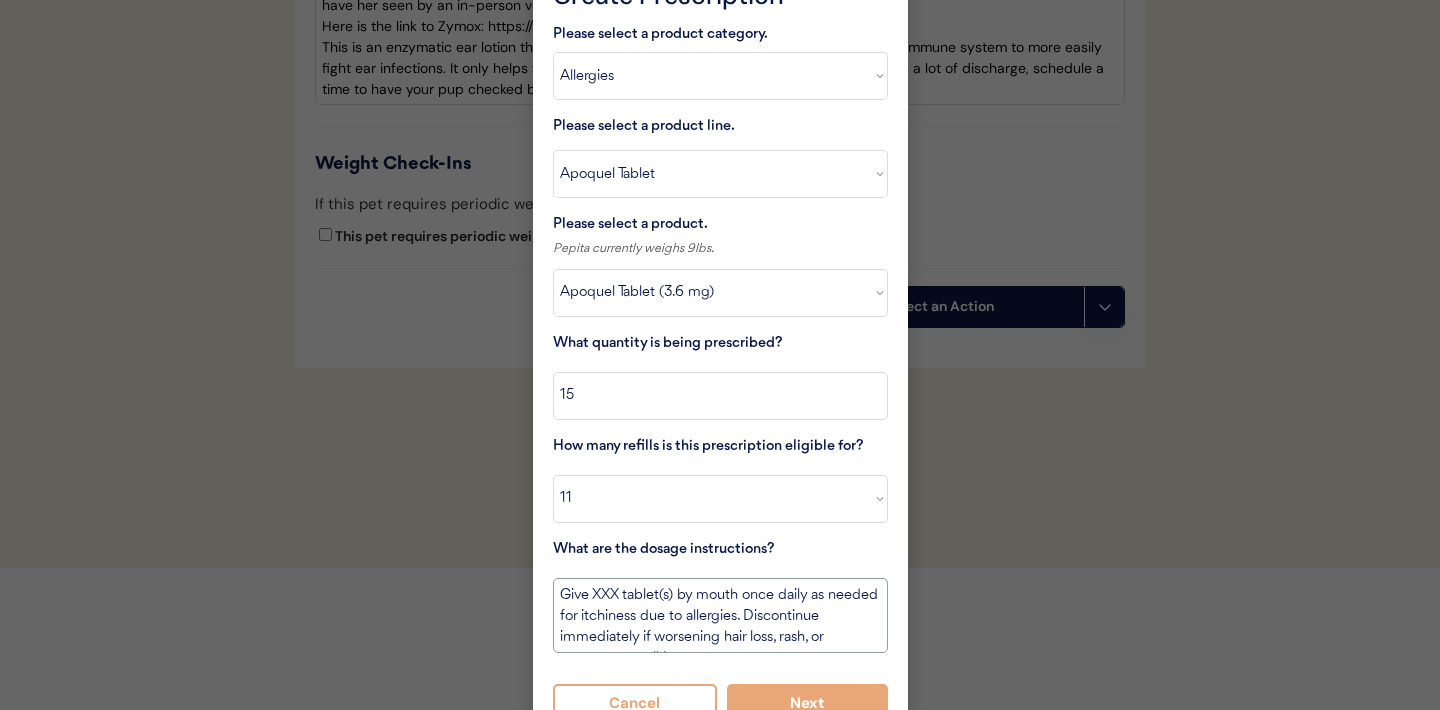 scroll, scrollTop: 5559, scrollLeft: 0, axis: vertical 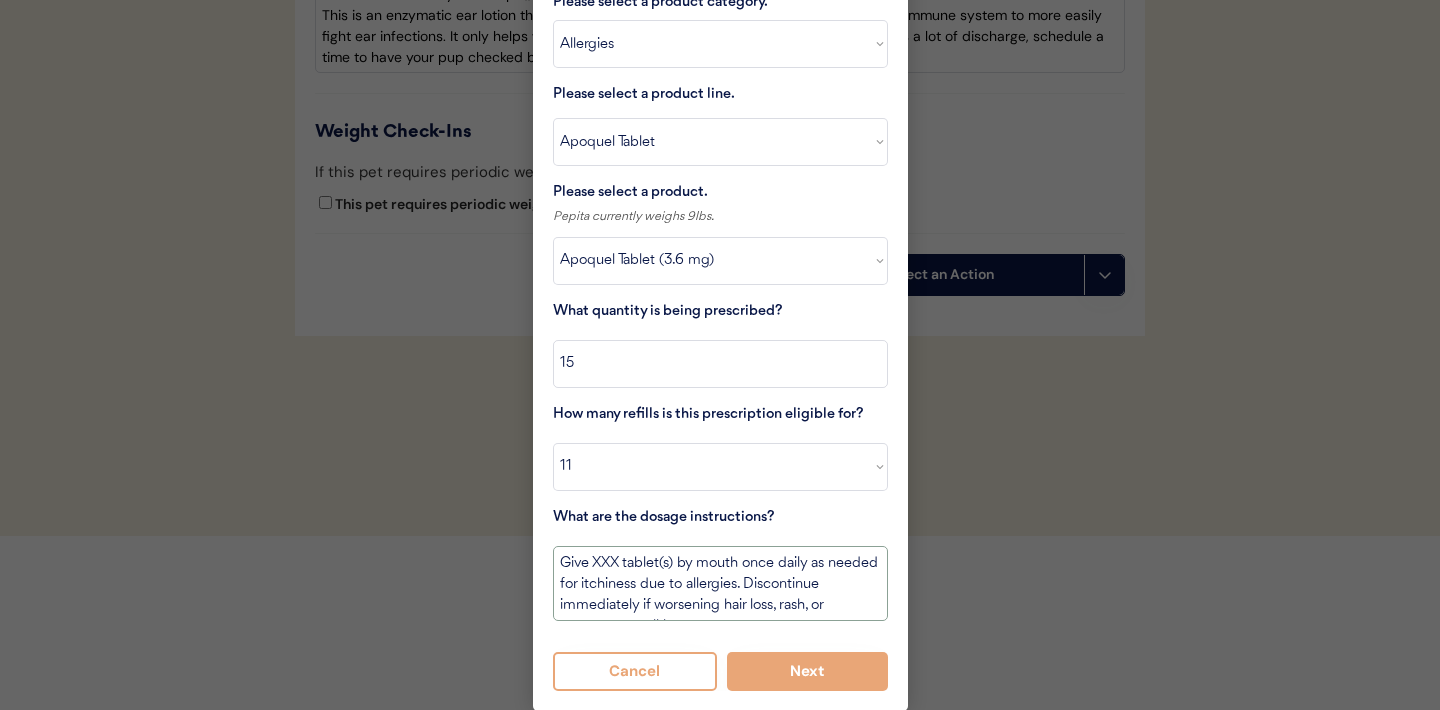 click on "Give XXX tablet(s) by mouth once daily as needed for itchiness due to allergies. Discontinue immediately if worsening hair loss, rash, or numerous small lumps appear." at bounding box center [720, 583] 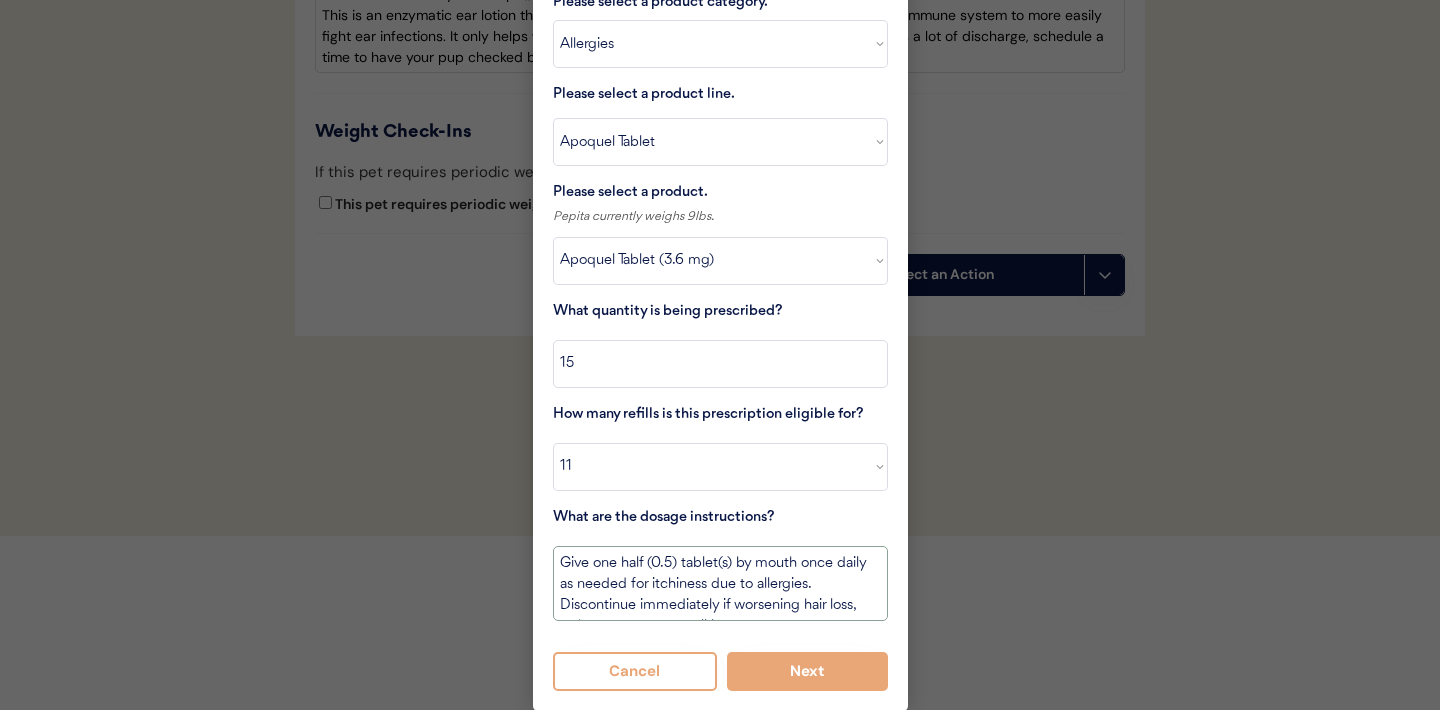 click on "Give one half (0.5) tablet(s) by mouth once daily as needed for itchiness due to allergies. Discontinue immediately if worsening hair loss, rash, or numerous small lumps appear." at bounding box center [720, 583] 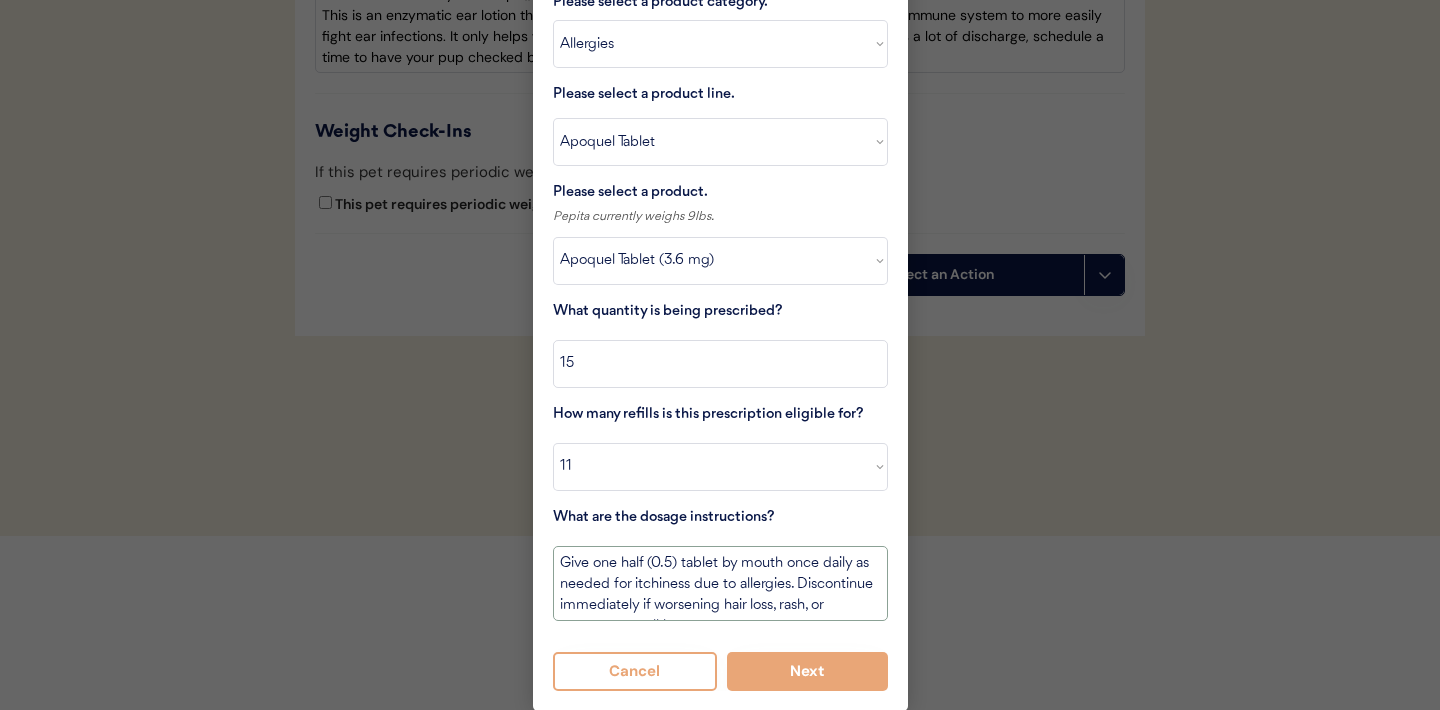 scroll, scrollTop: 23, scrollLeft: 0, axis: vertical 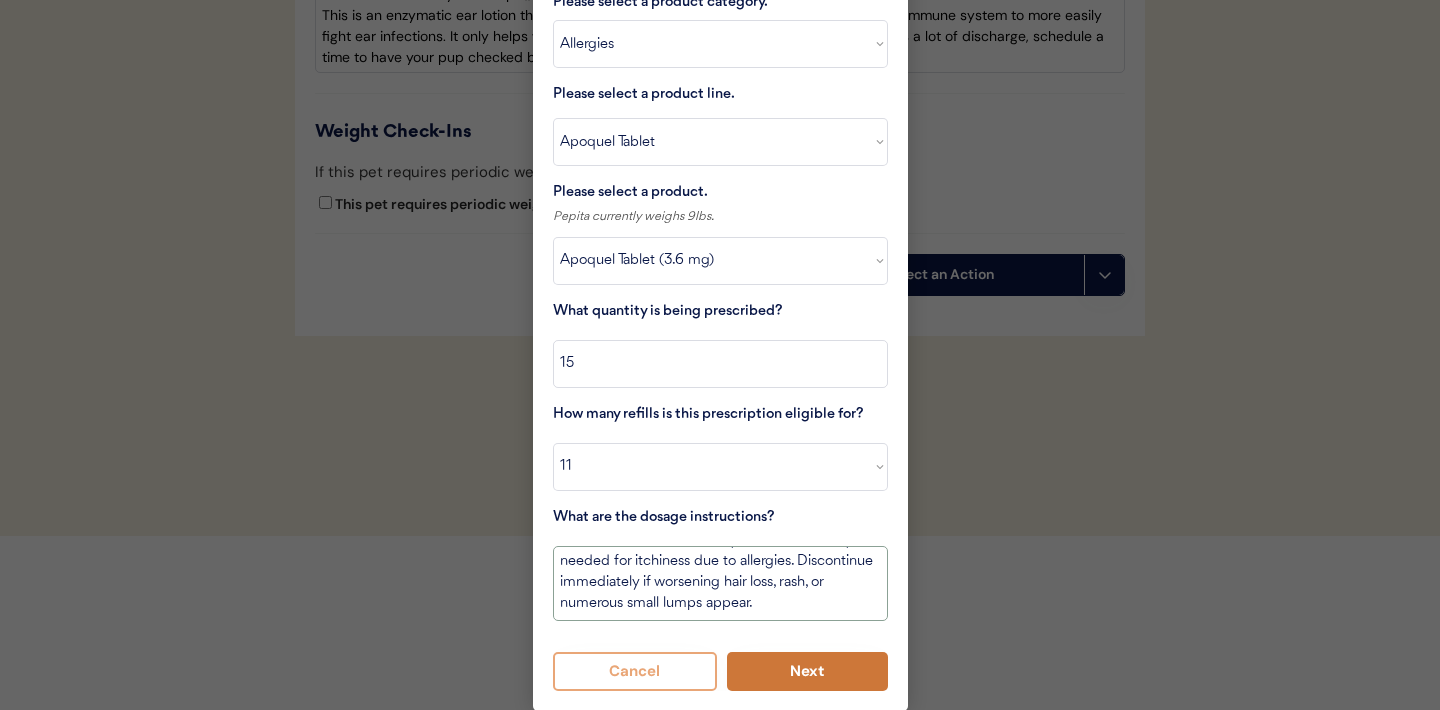 type on "Give one half (0.5) tablet by mouth once daily as needed for itchiness due to allergies. Discontinue immediately if worsening hair loss, rash, or numerous small lumps appear." 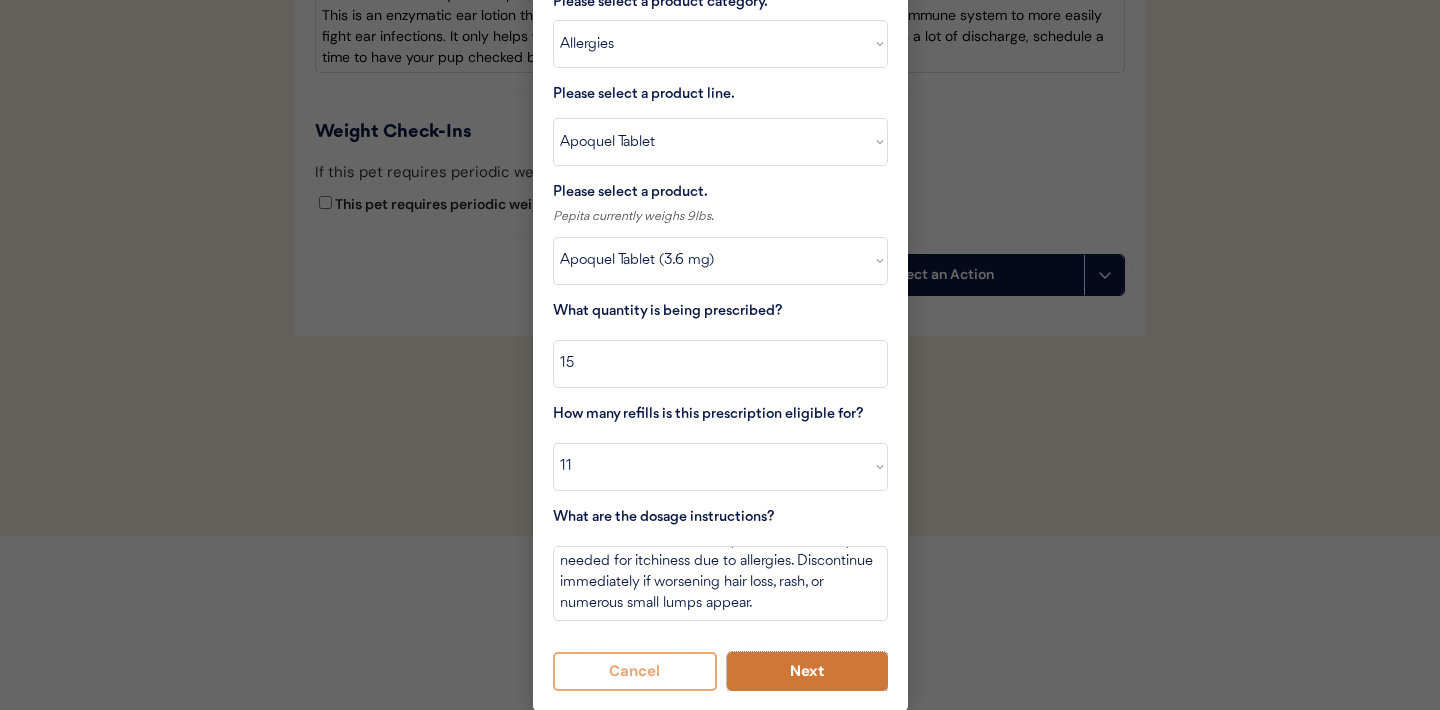 click on "Next" at bounding box center (807, 671) 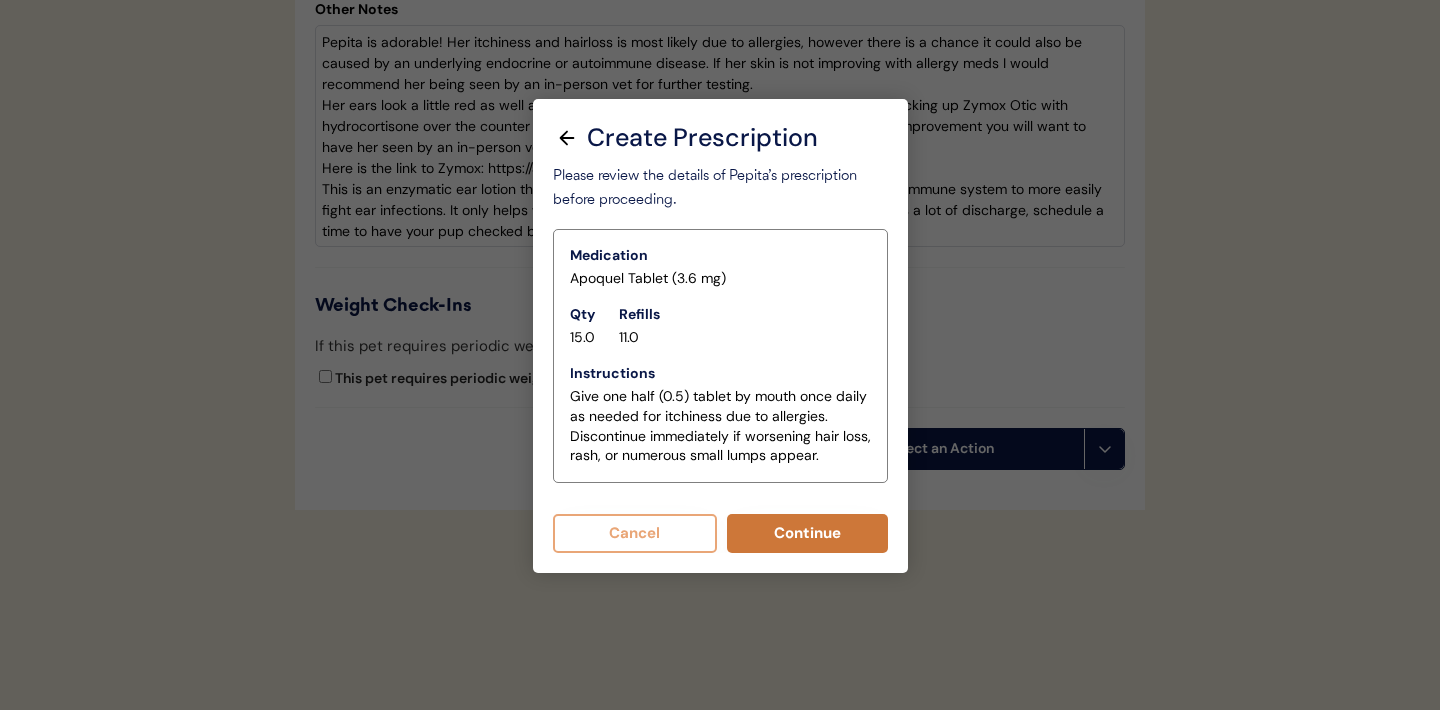click on "Continue" at bounding box center [807, 533] 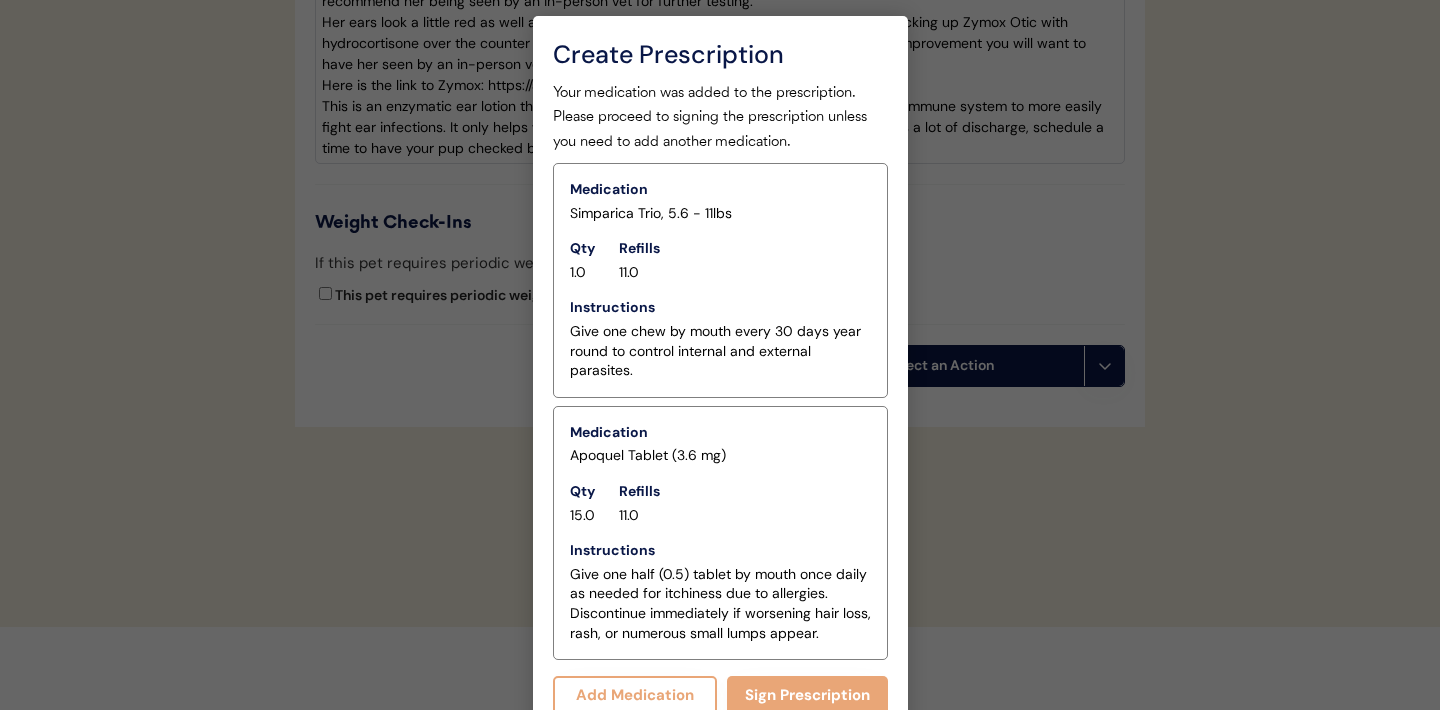 scroll, scrollTop: 5493, scrollLeft: 0, axis: vertical 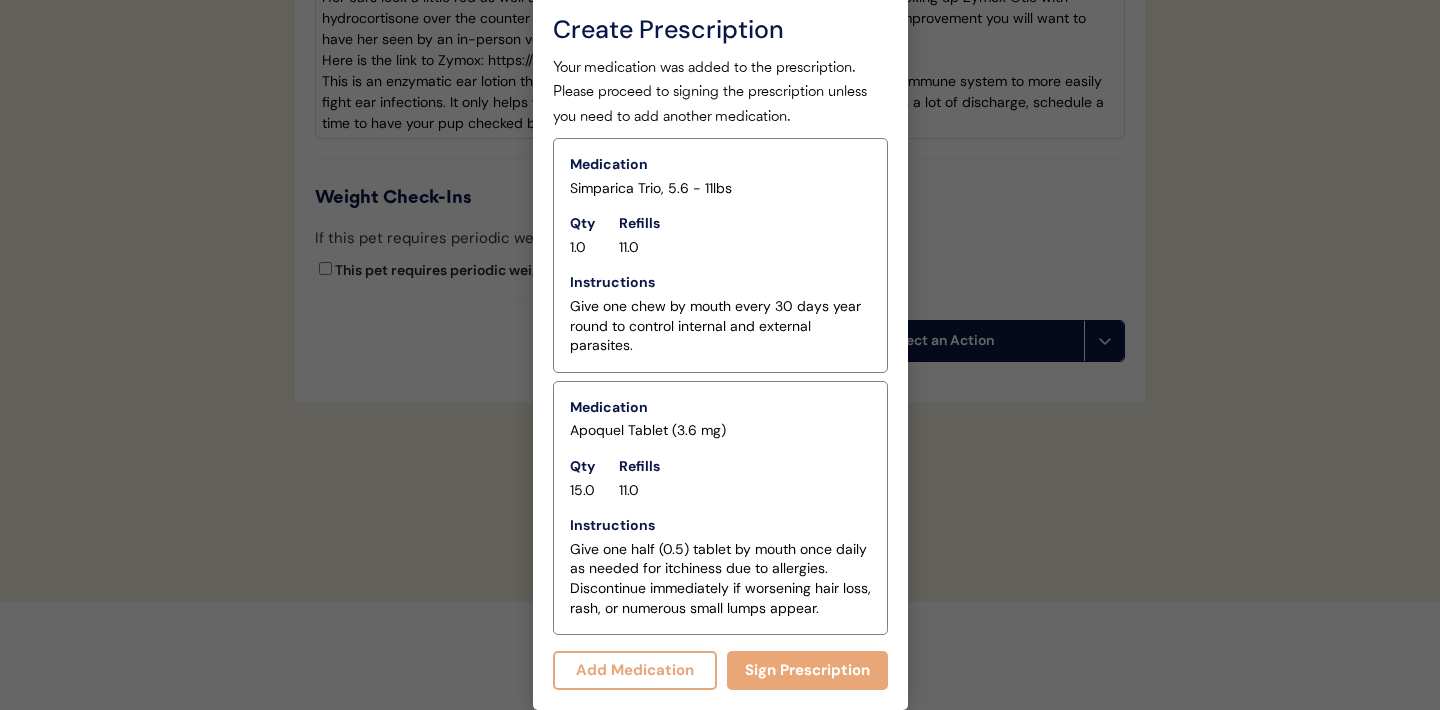 click on "Add Medication" at bounding box center (635, 670) 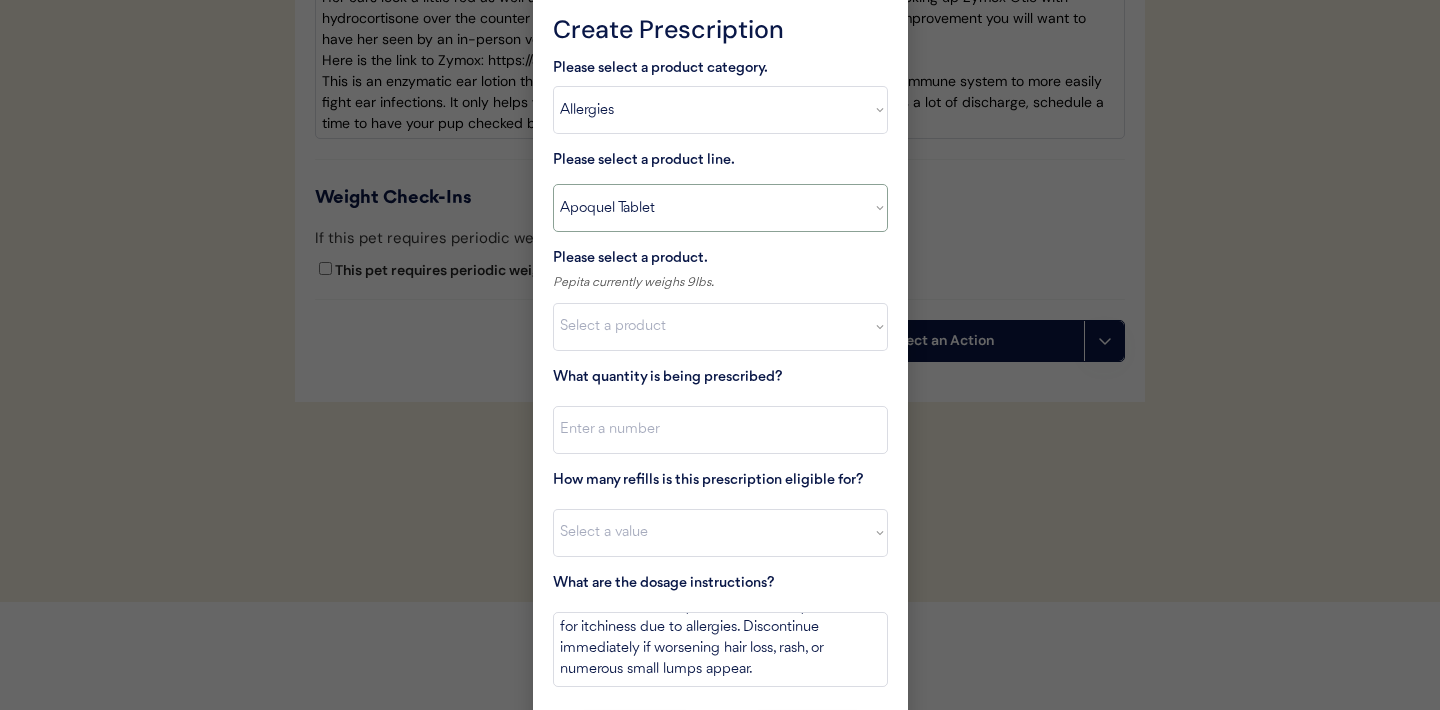 click on "Select a product line Apoquel Chewable Tablet Apoquel Tablet Cyclosporine DermaBenSs Shampoo Hydroxyzine Mal-A-Ket Shampoo Mal-A-Ket Wipes Malaseb Shampoo MiconaHex+Triz Mousse MiconaHex+Triz Wipes Prednisone Temaril-P" at bounding box center [720, 208] 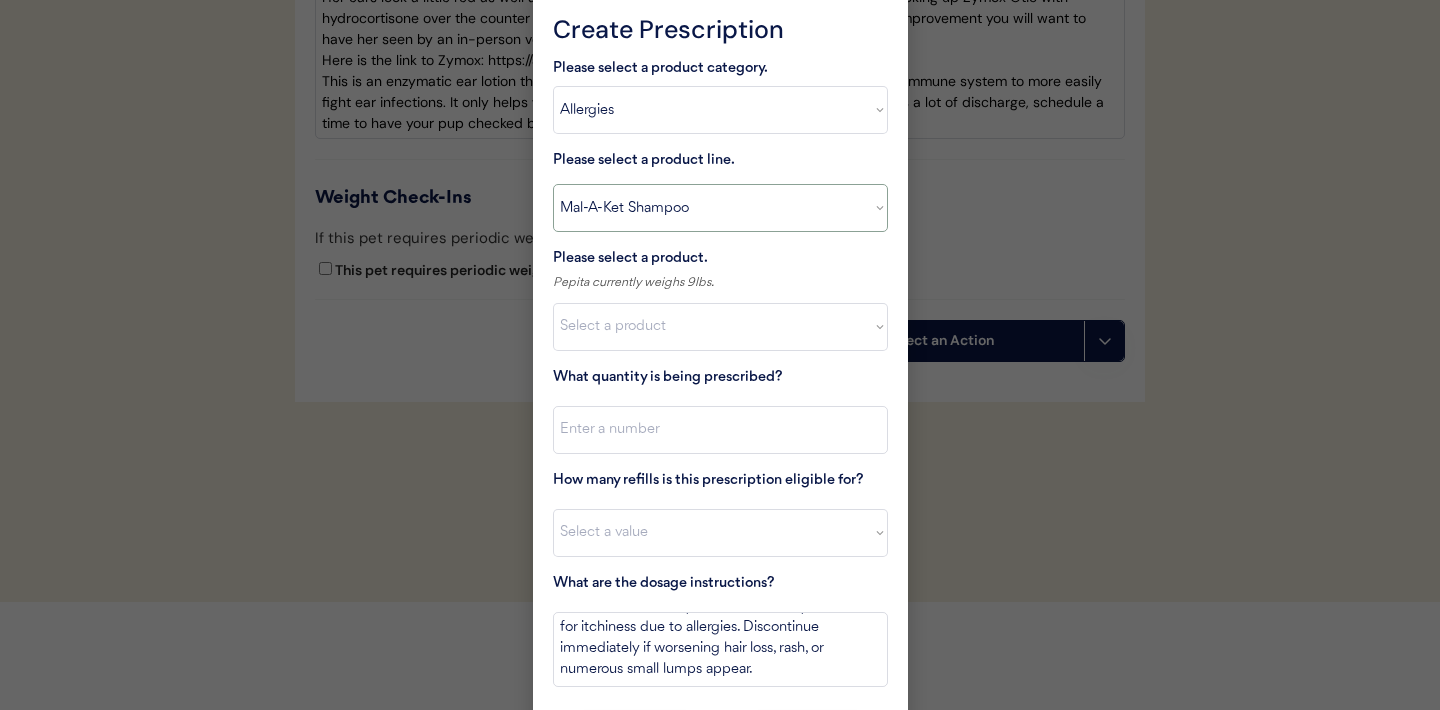 type on "Bathe every other day for 2 weeks, then once weekly for one month, then as needed for skin health. Allow lather to stand for 15 minutes prior to rinsing." 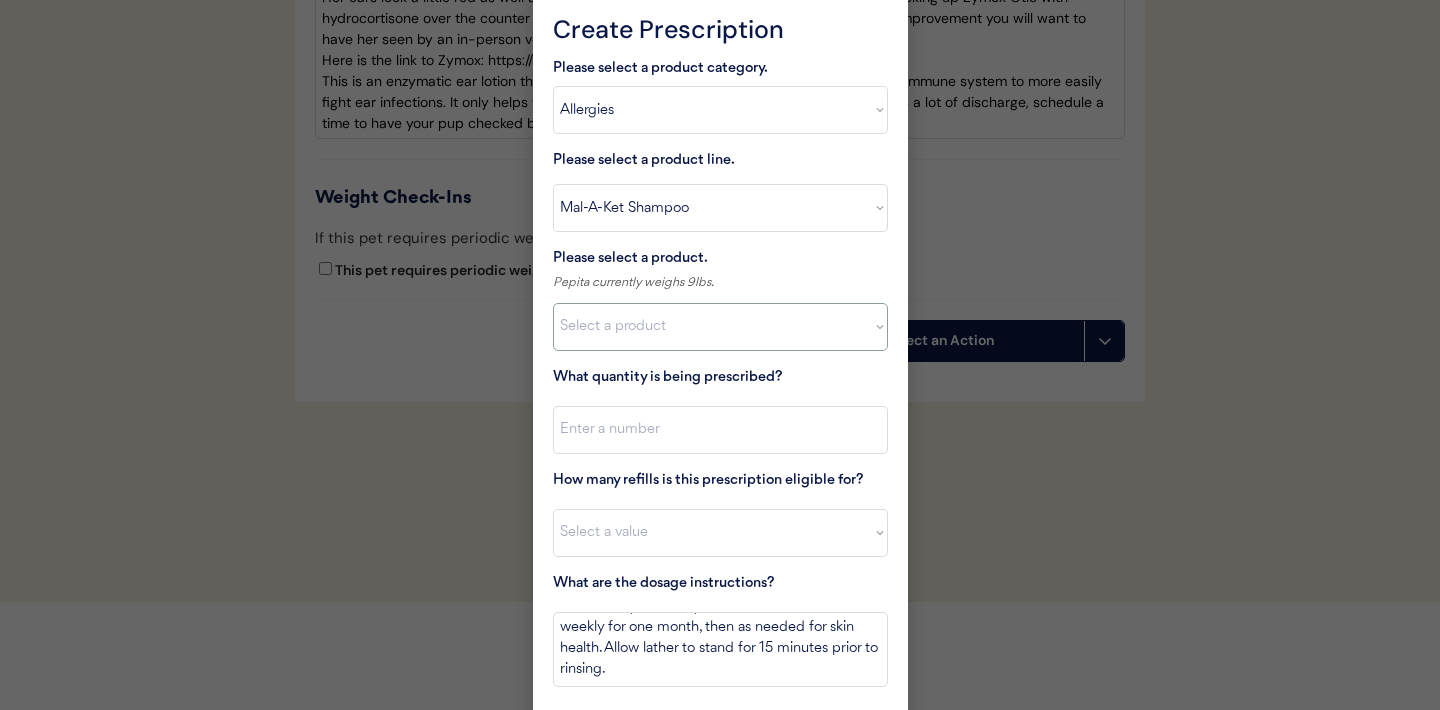 click on "Select a product Mal-A-Ket Shampoo, 8 oz" at bounding box center [720, 327] 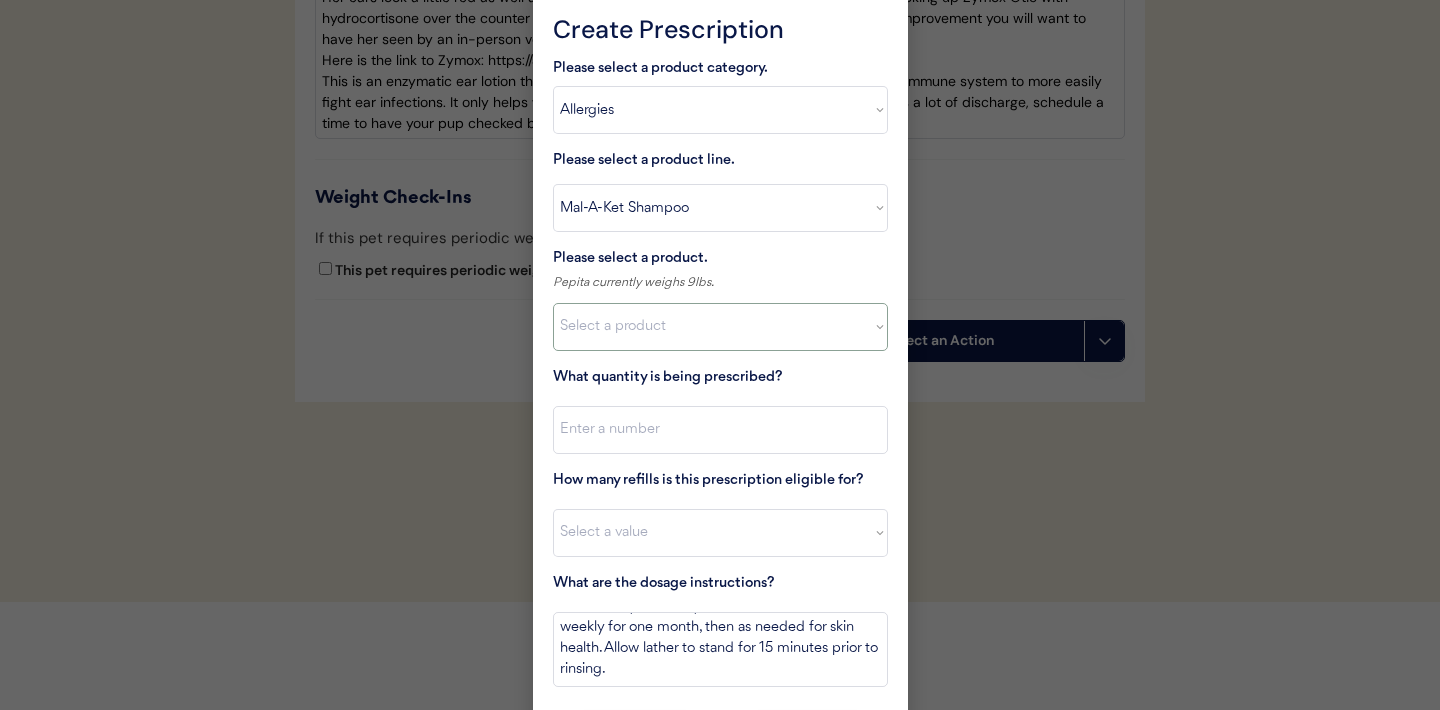 select on ""1348695171700984260__LOOKUP__1732553434443x237257447760914180"" 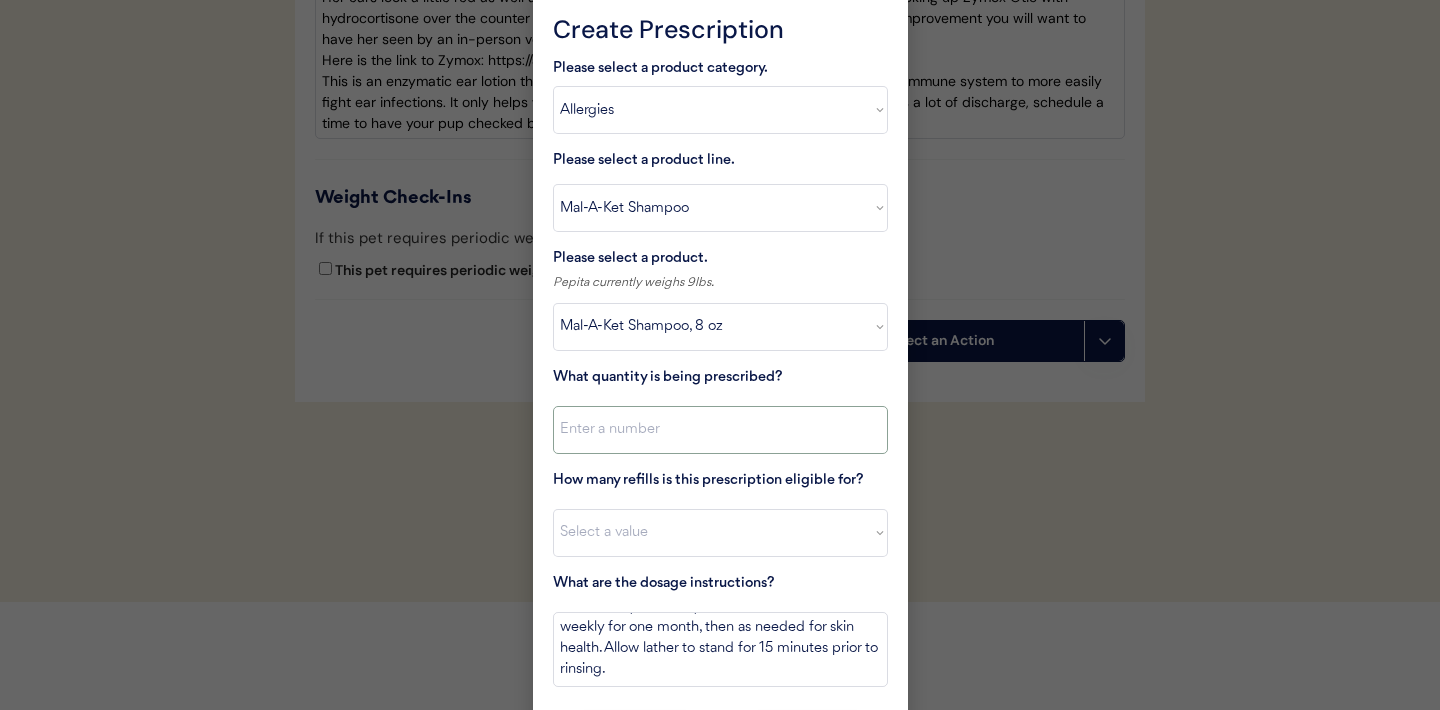 click at bounding box center (720, 430) 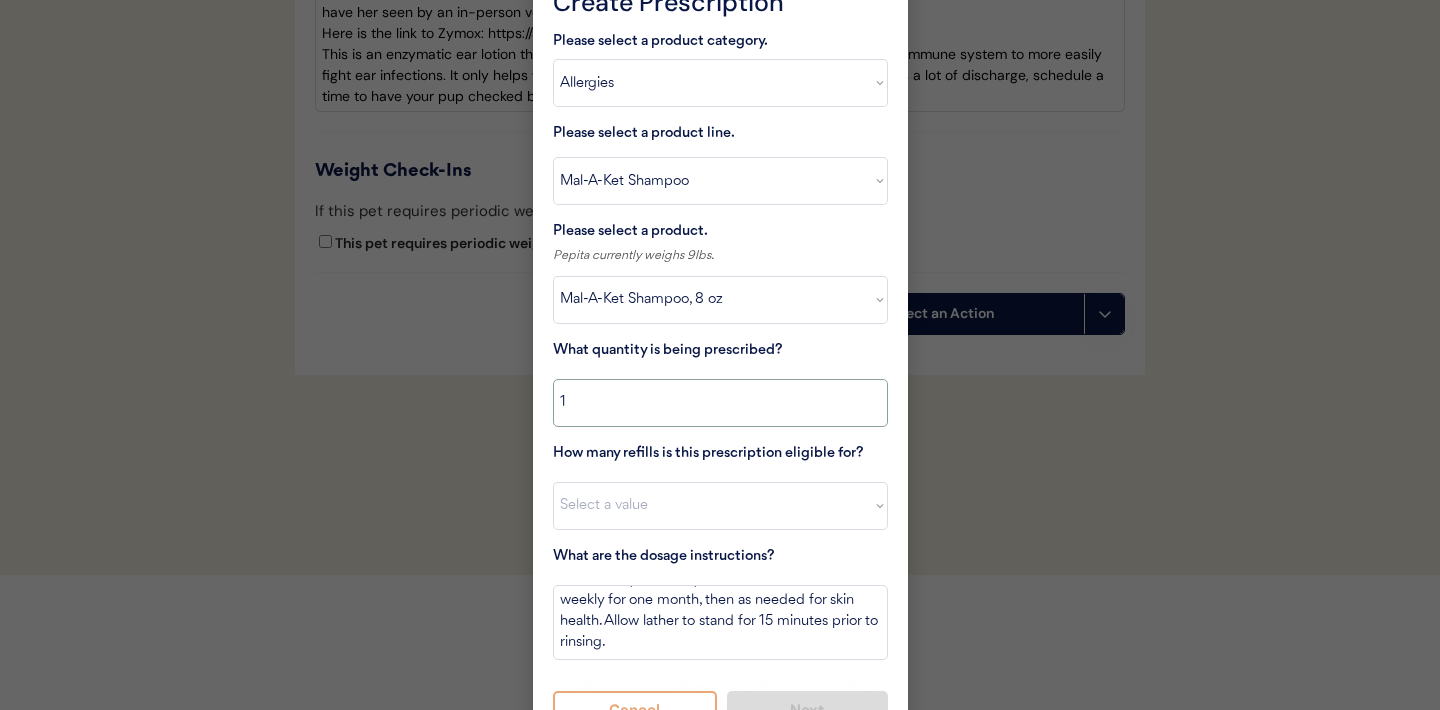 scroll, scrollTop: 5545, scrollLeft: 0, axis: vertical 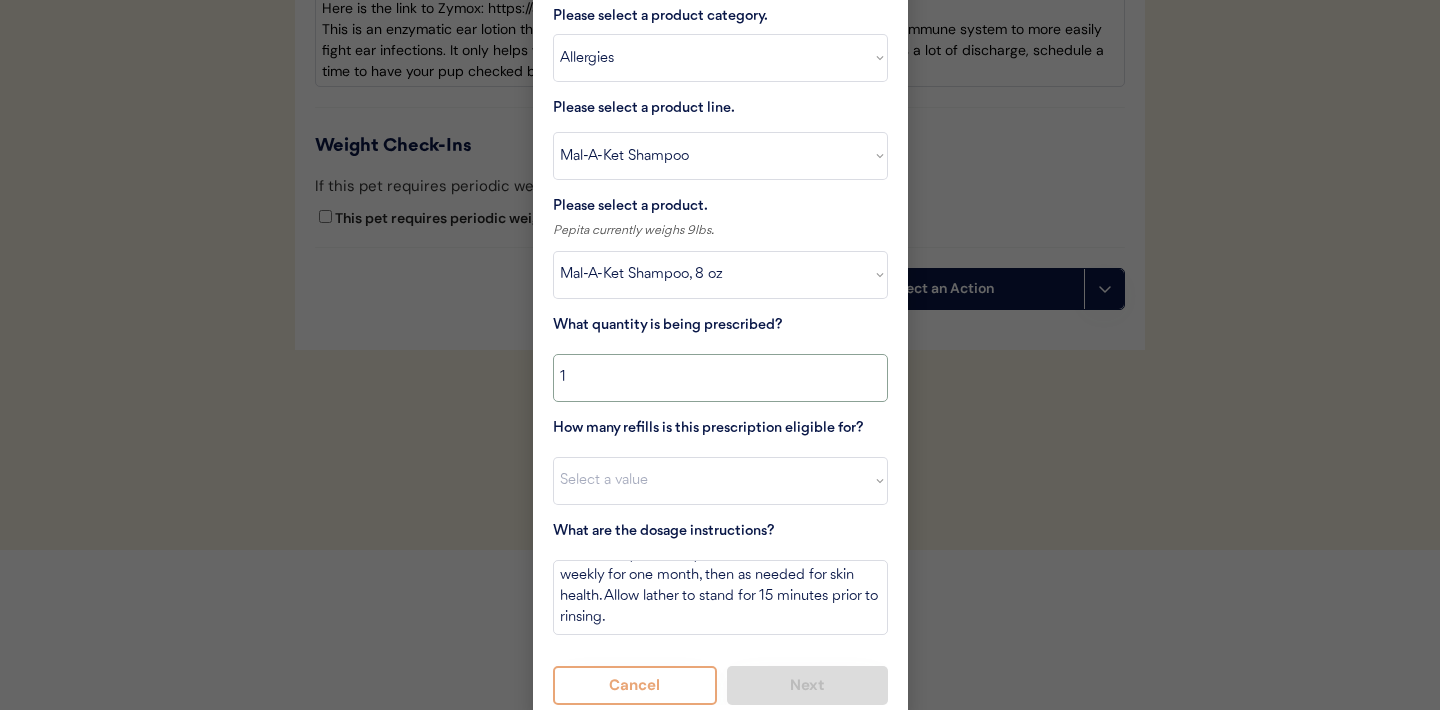 type on "1" 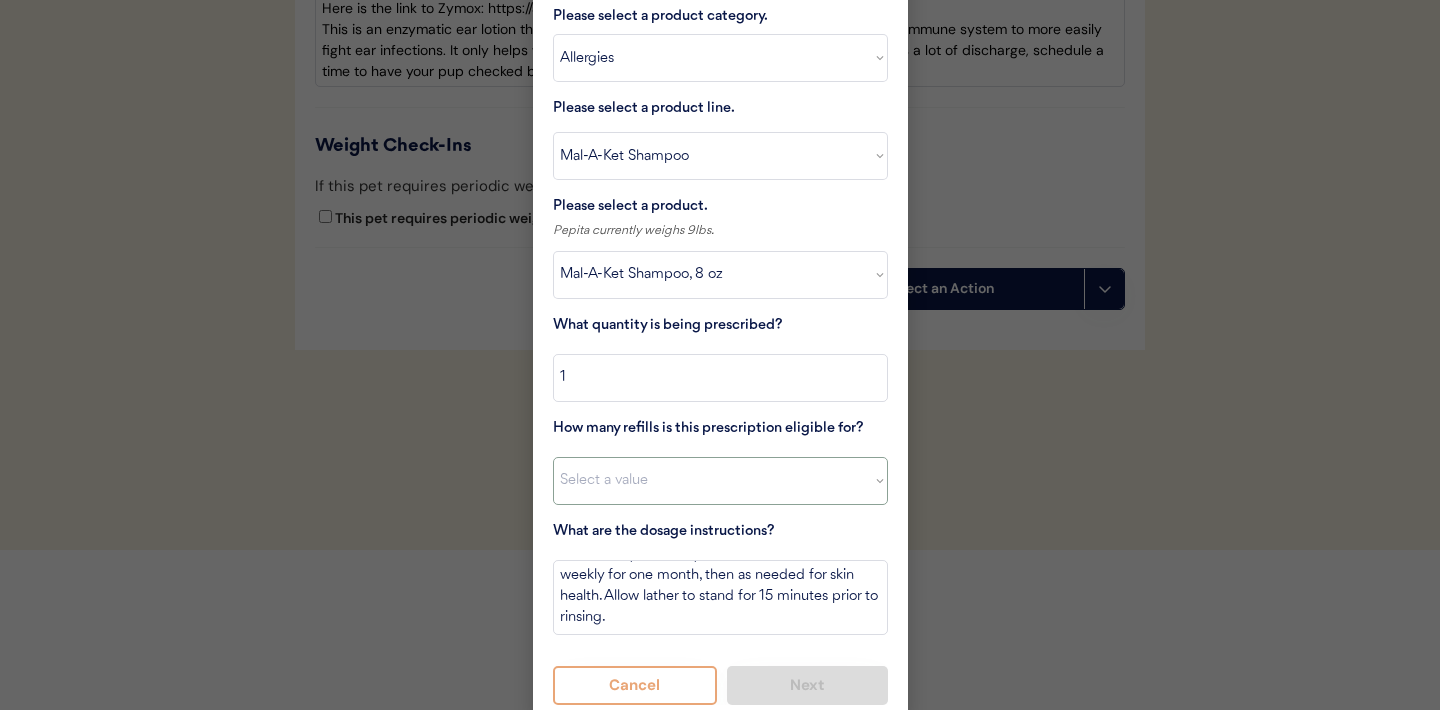 select on "2" 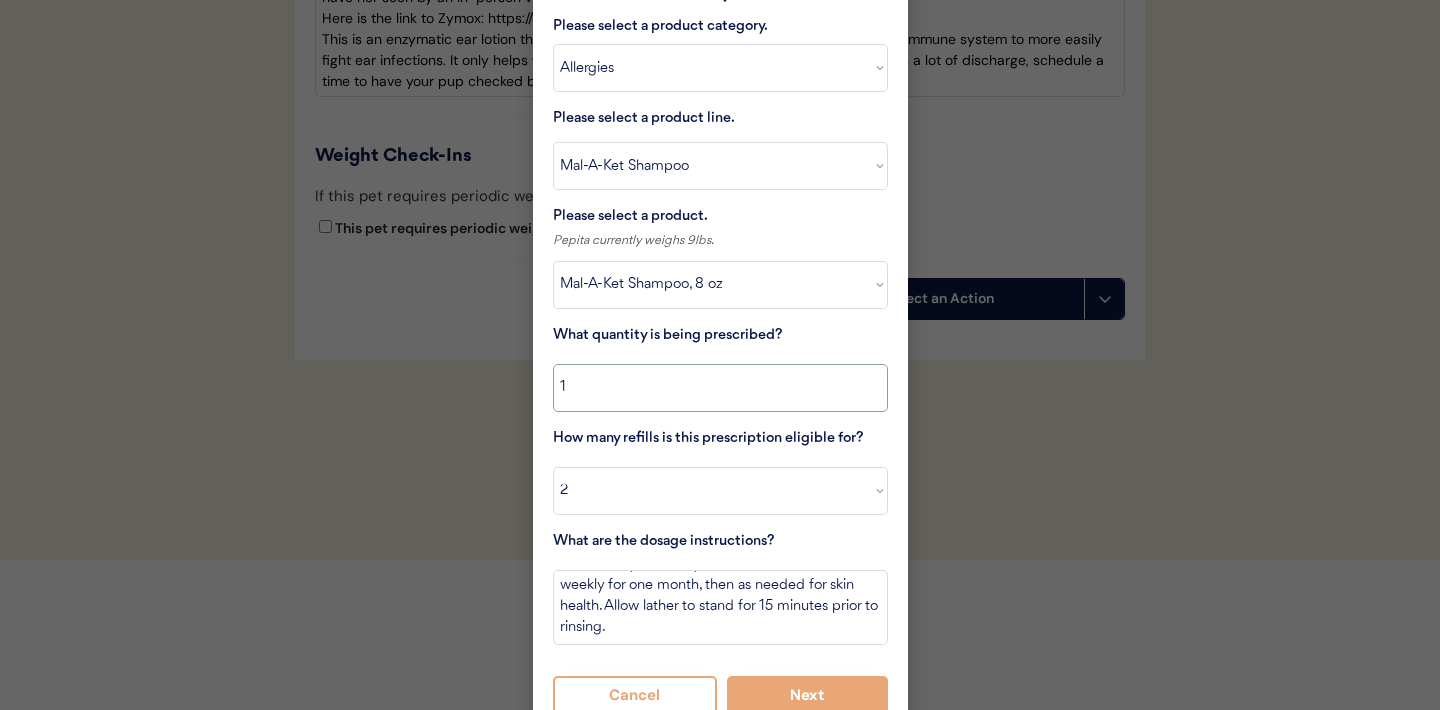 scroll, scrollTop: 5559, scrollLeft: 0, axis: vertical 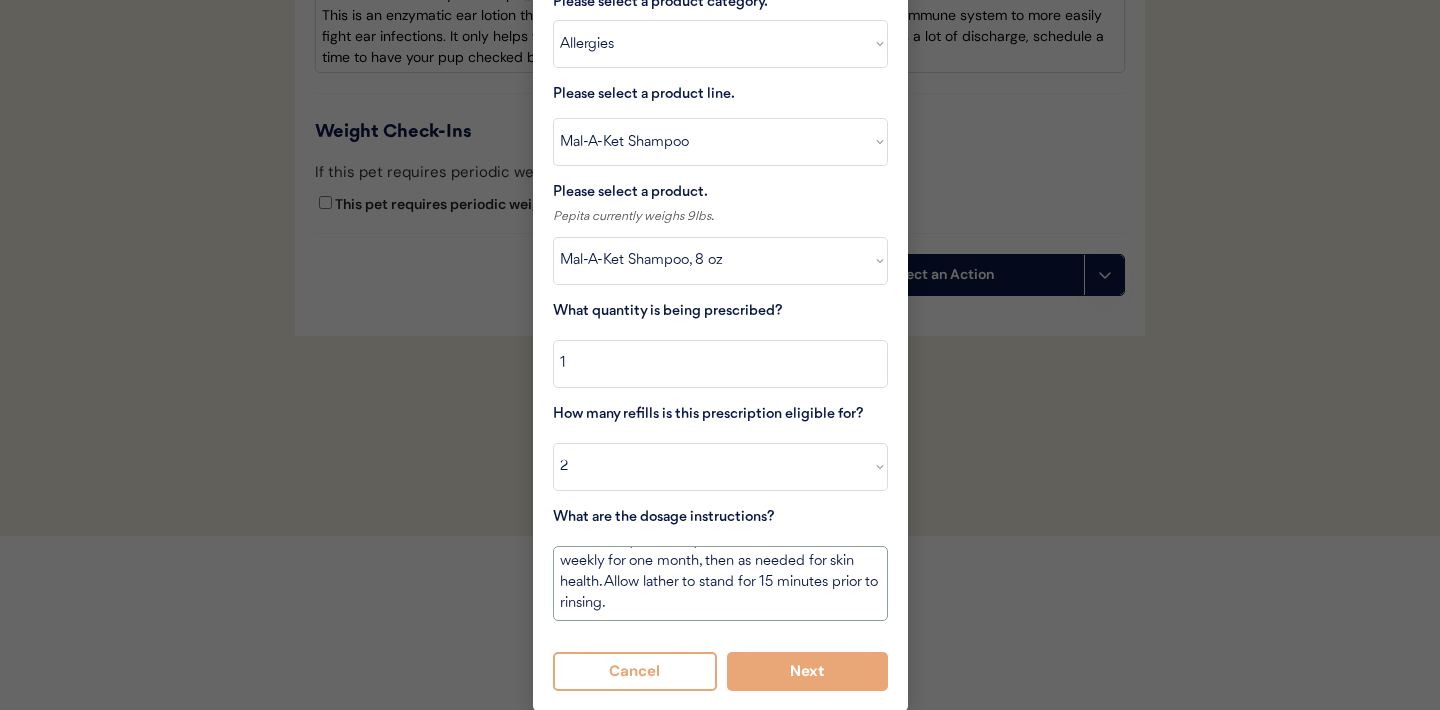 click on "Bathe every other day for 2 weeks, then once weekly for one month, then as needed for skin health. Allow lather to stand for 15 minutes prior to rinsing." at bounding box center (720, 583) 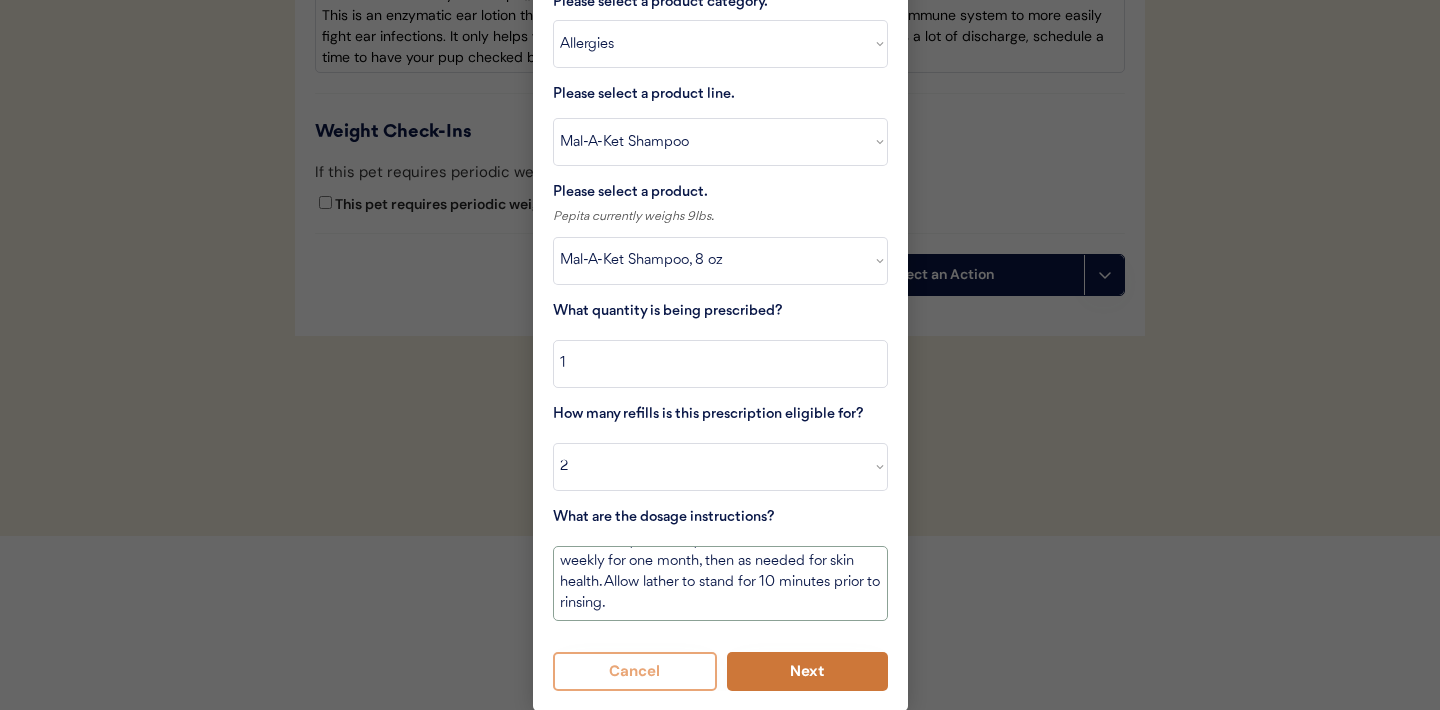 type on "Bathe every other day for 2 weeks, then once weekly for one month, then as needed for skin health. Allow lather to stand for 10 minutes prior to rinsing." 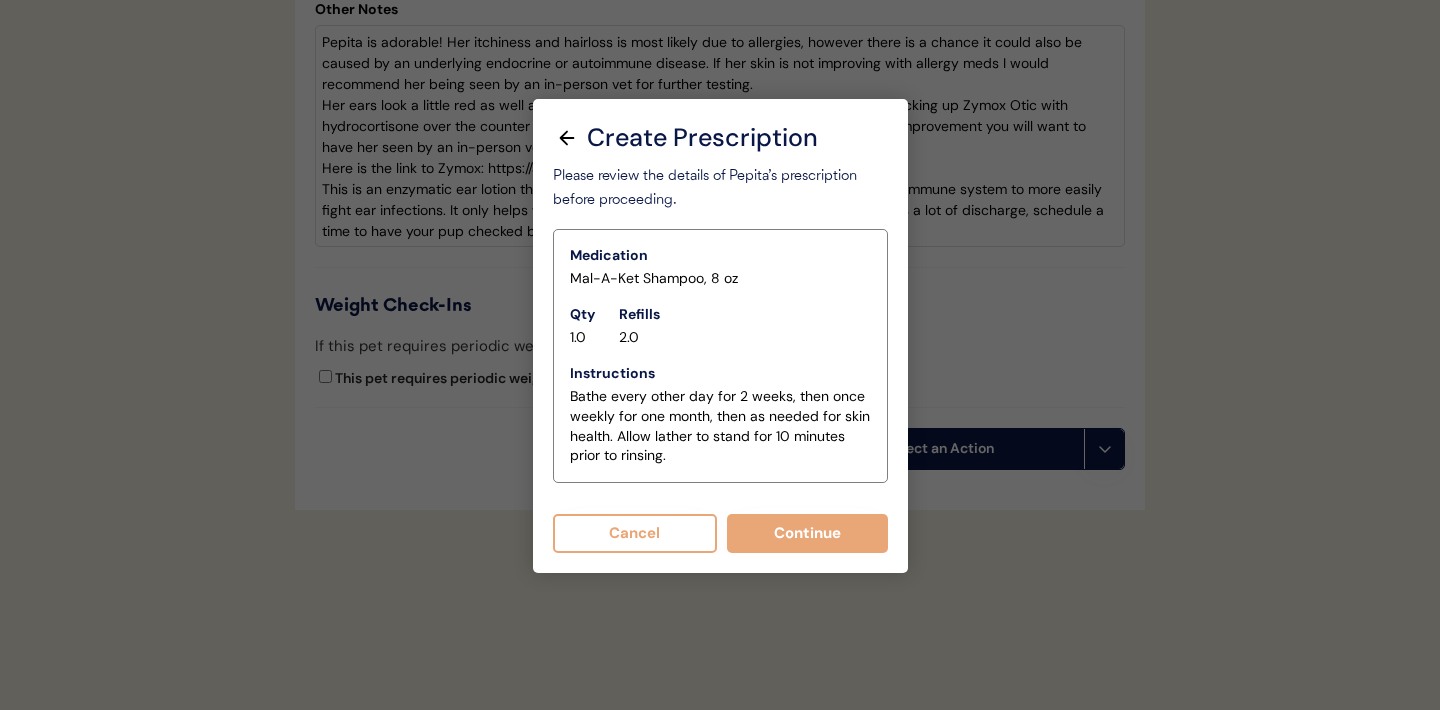 scroll, scrollTop: 5434, scrollLeft: 0, axis: vertical 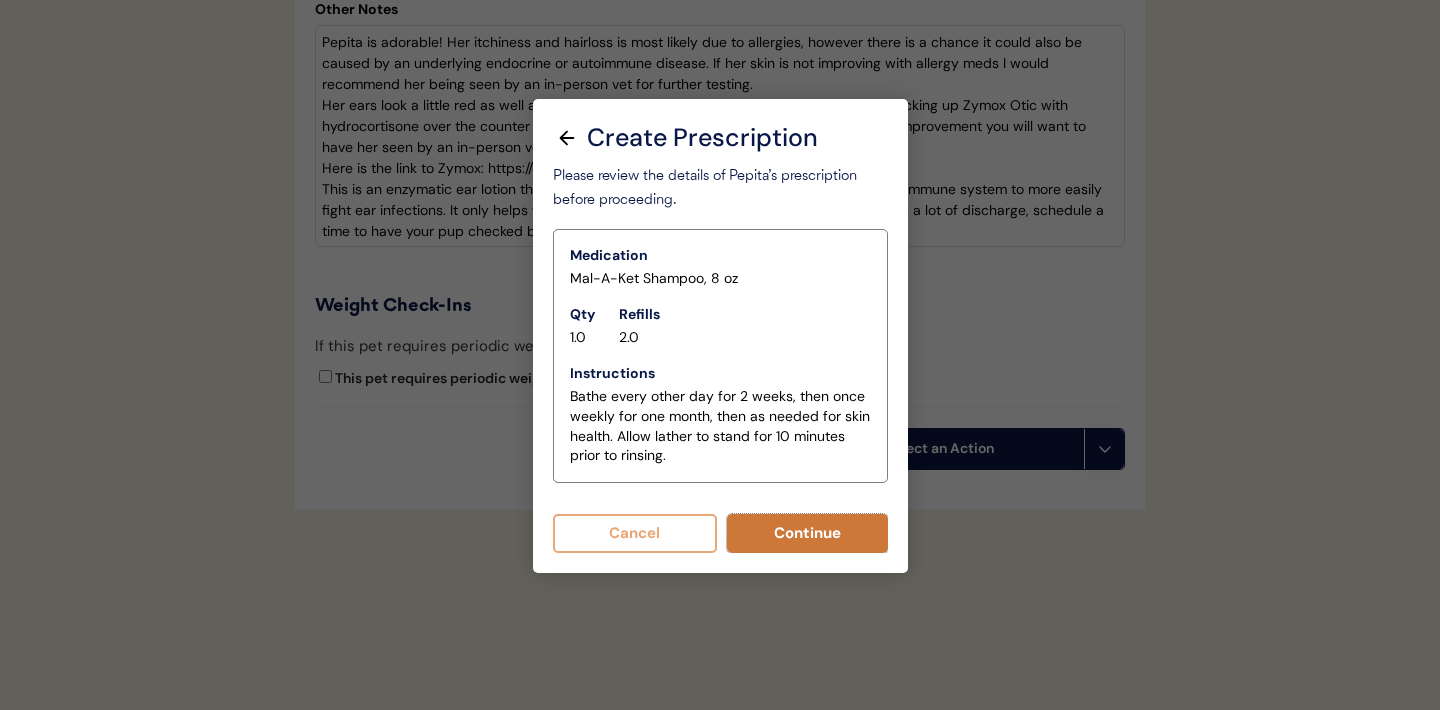 click on "Continue" at bounding box center [807, 533] 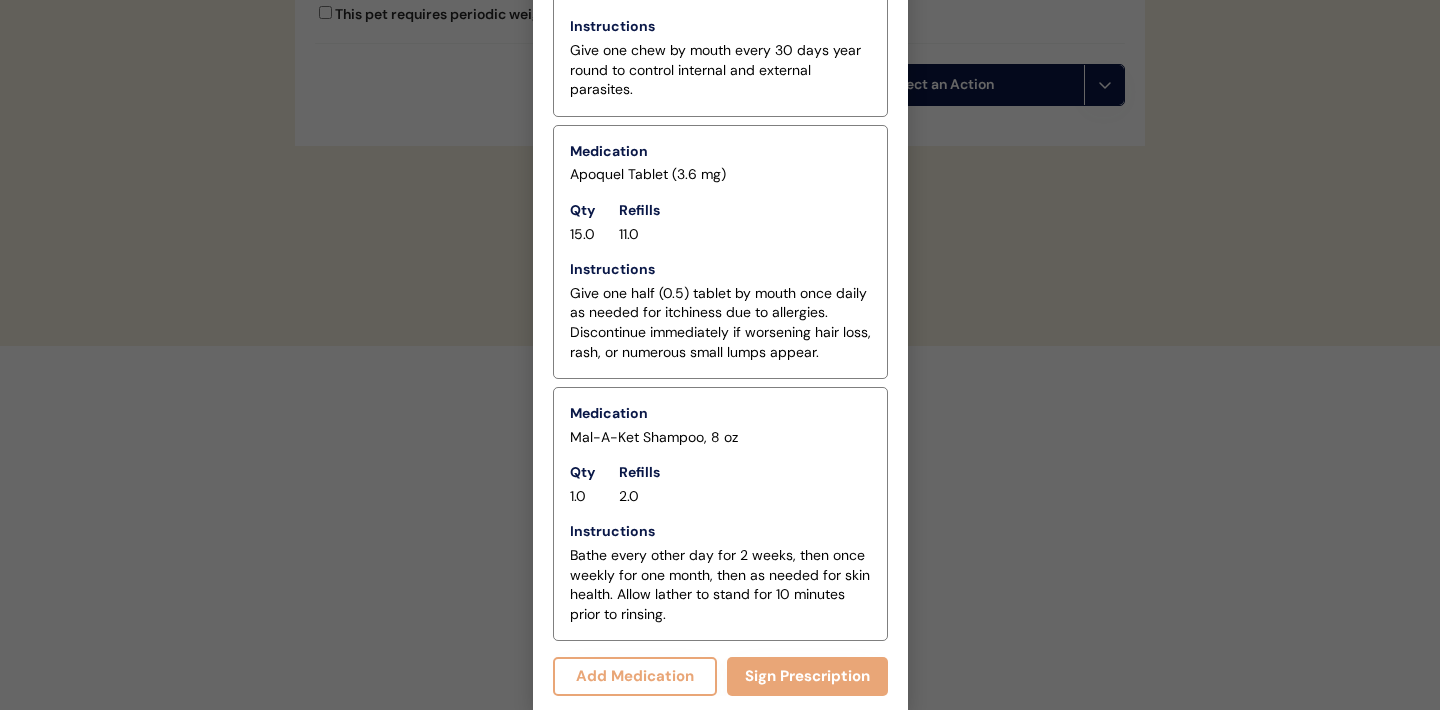 scroll, scrollTop: 5755, scrollLeft: 0, axis: vertical 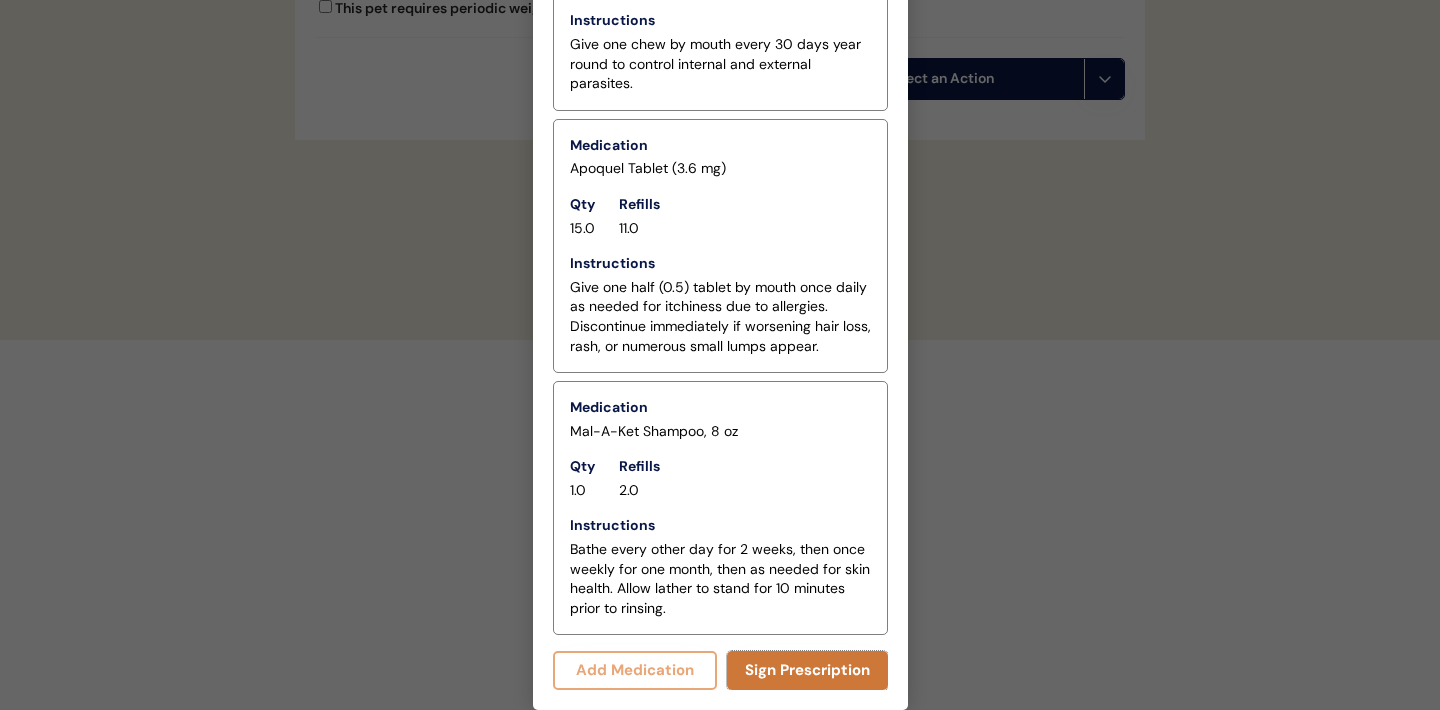 click on "Sign Prescription" at bounding box center (807, 670) 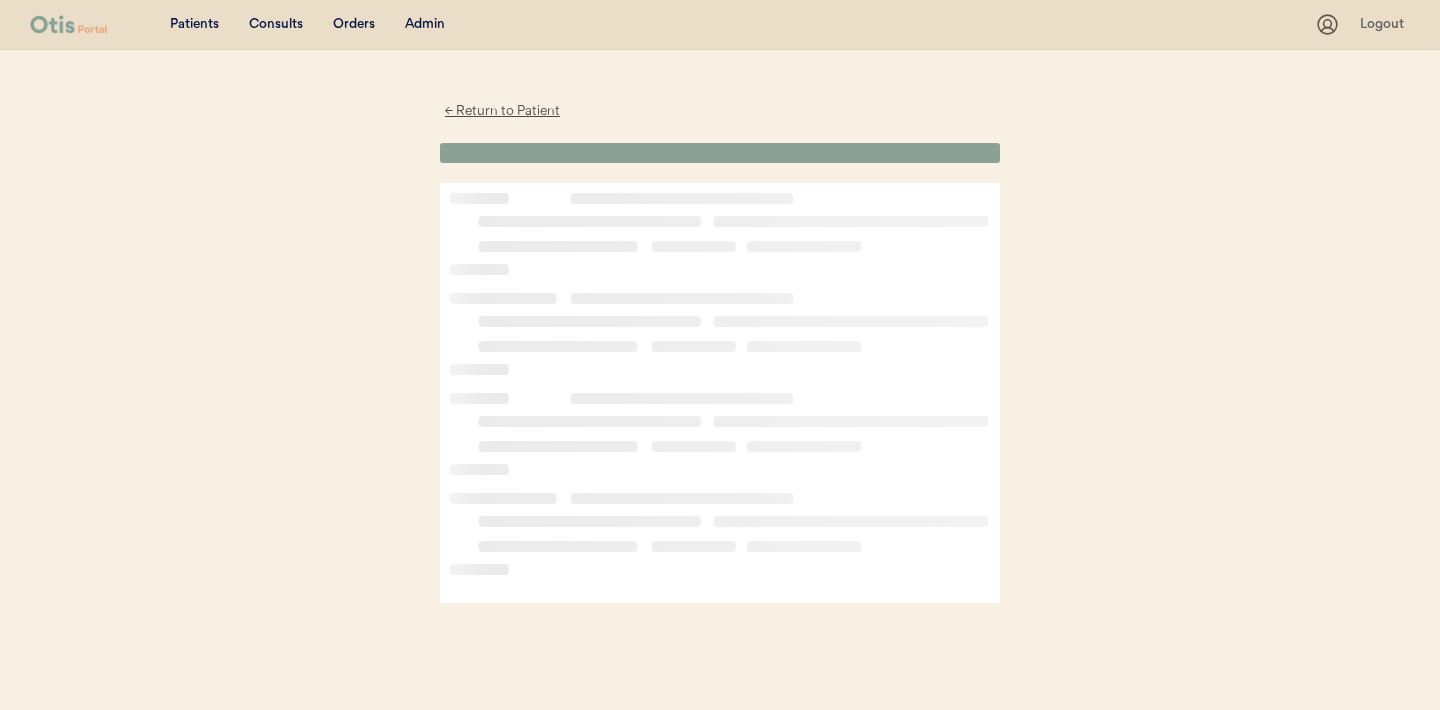 scroll, scrollTop: 0, scrollLeft: 0, axis: both 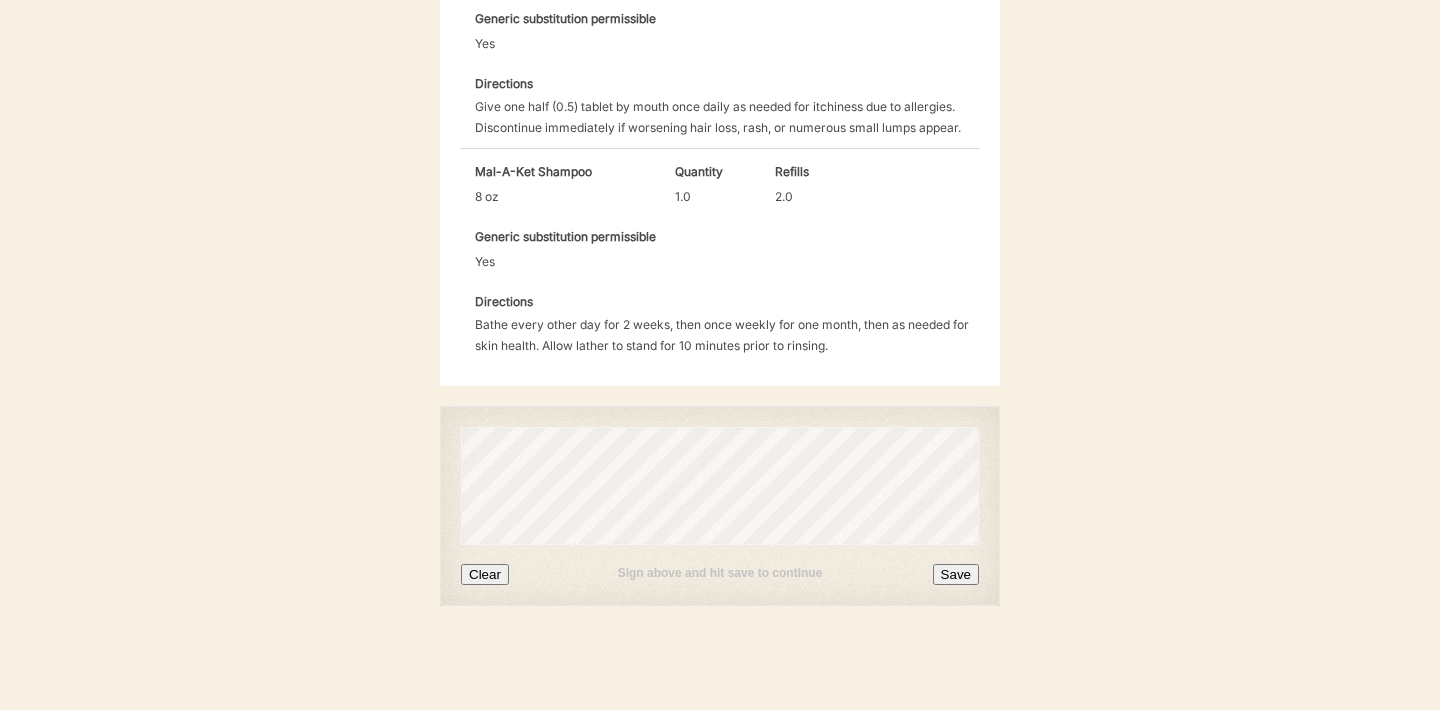 click on "Clear" at bounding box center (485, 574) 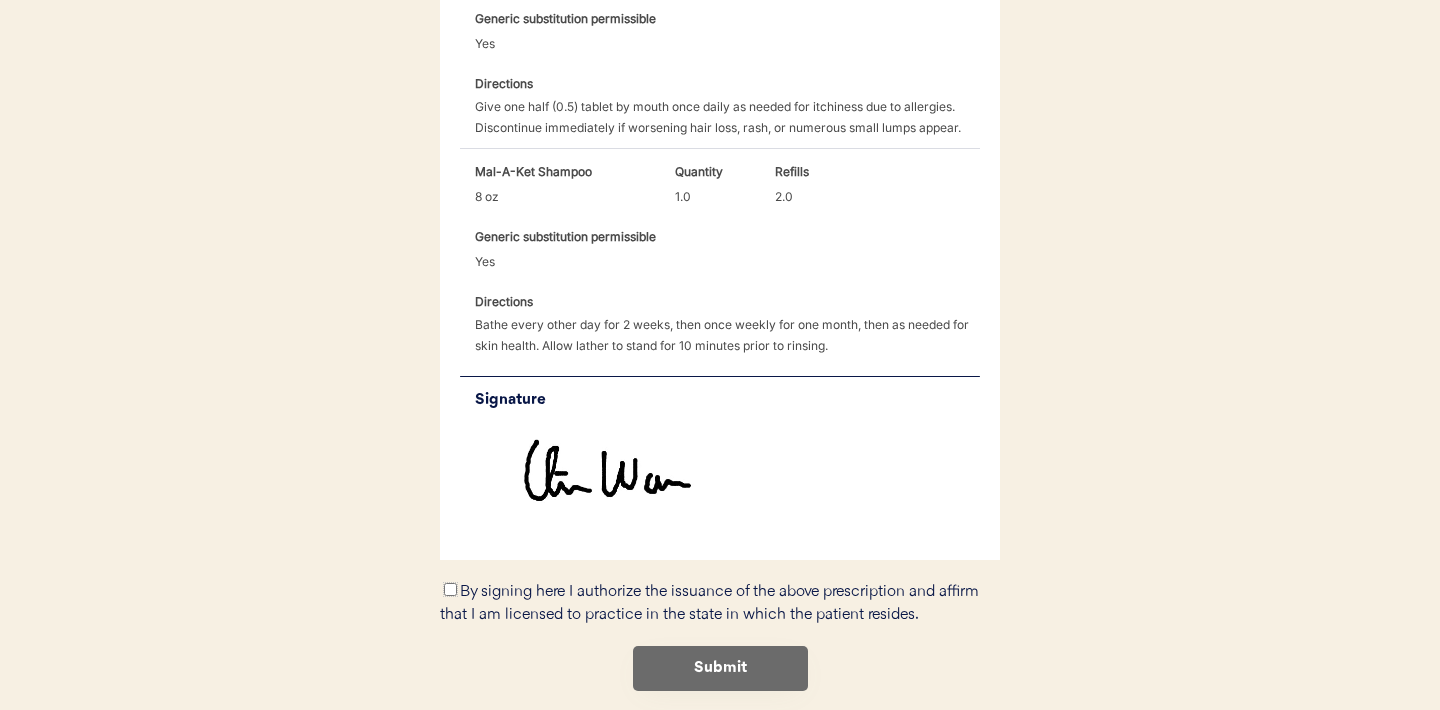 click on "By signing here I authorize the issuance of the above prescription and affirm that I am licensed to practice in the state in which the patient resides." at bounding box center [450, 589] 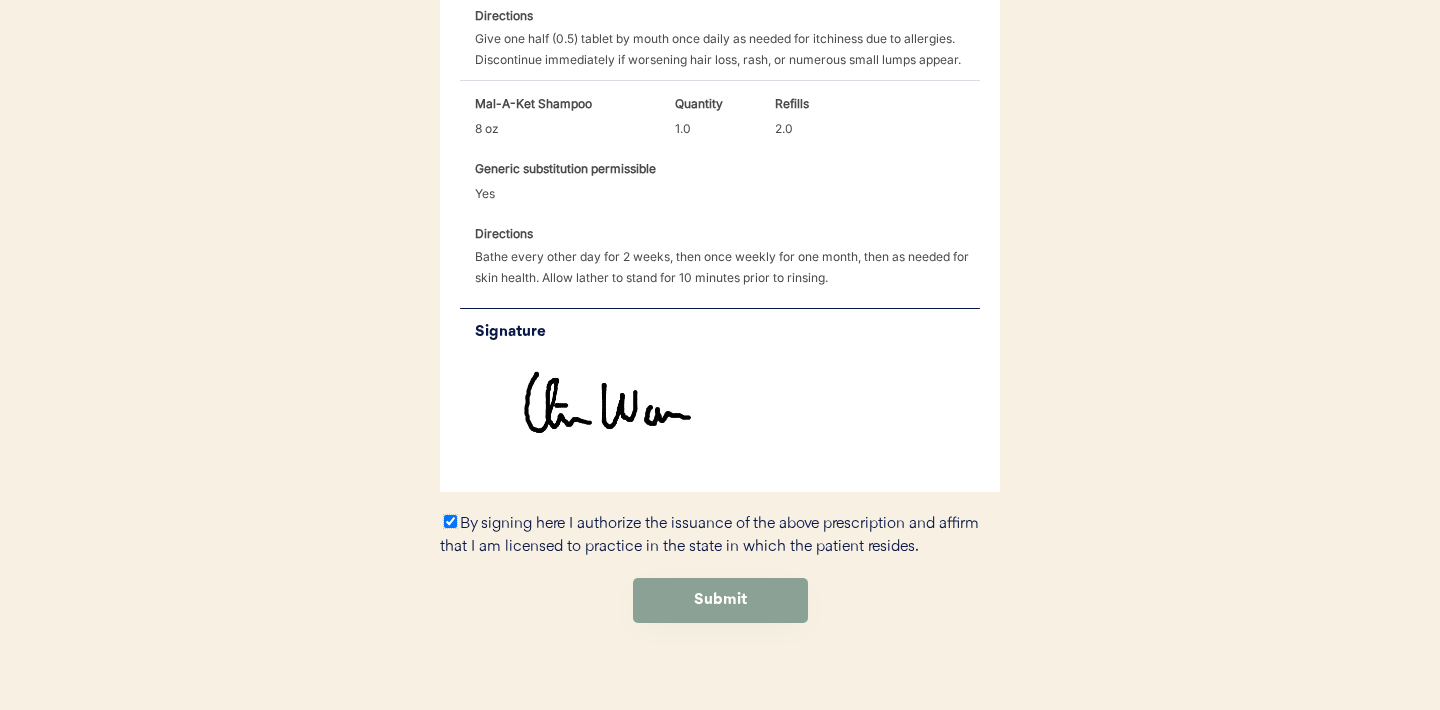 scroll, scrollTop: 1005, scrollLeft: 0, axis: vertical 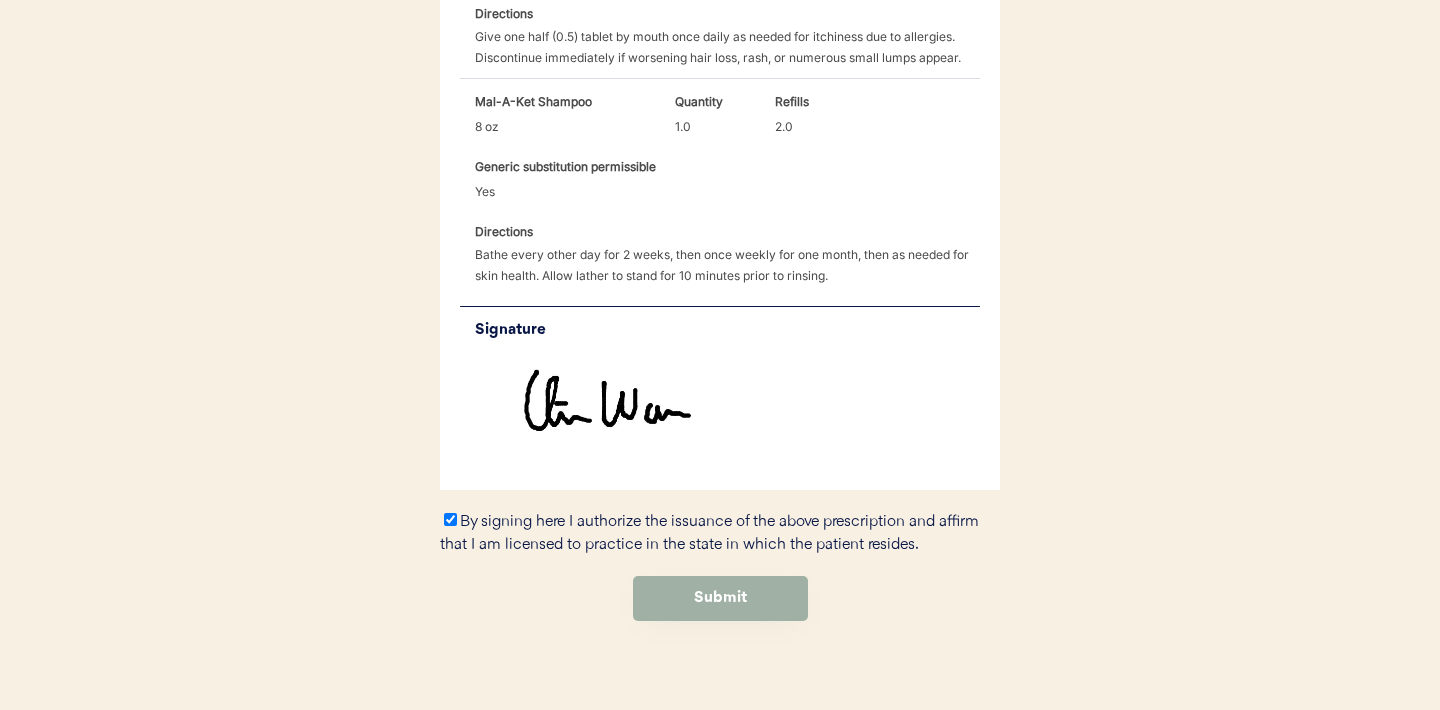 click on "Submit" at bounding box center (720, 598) 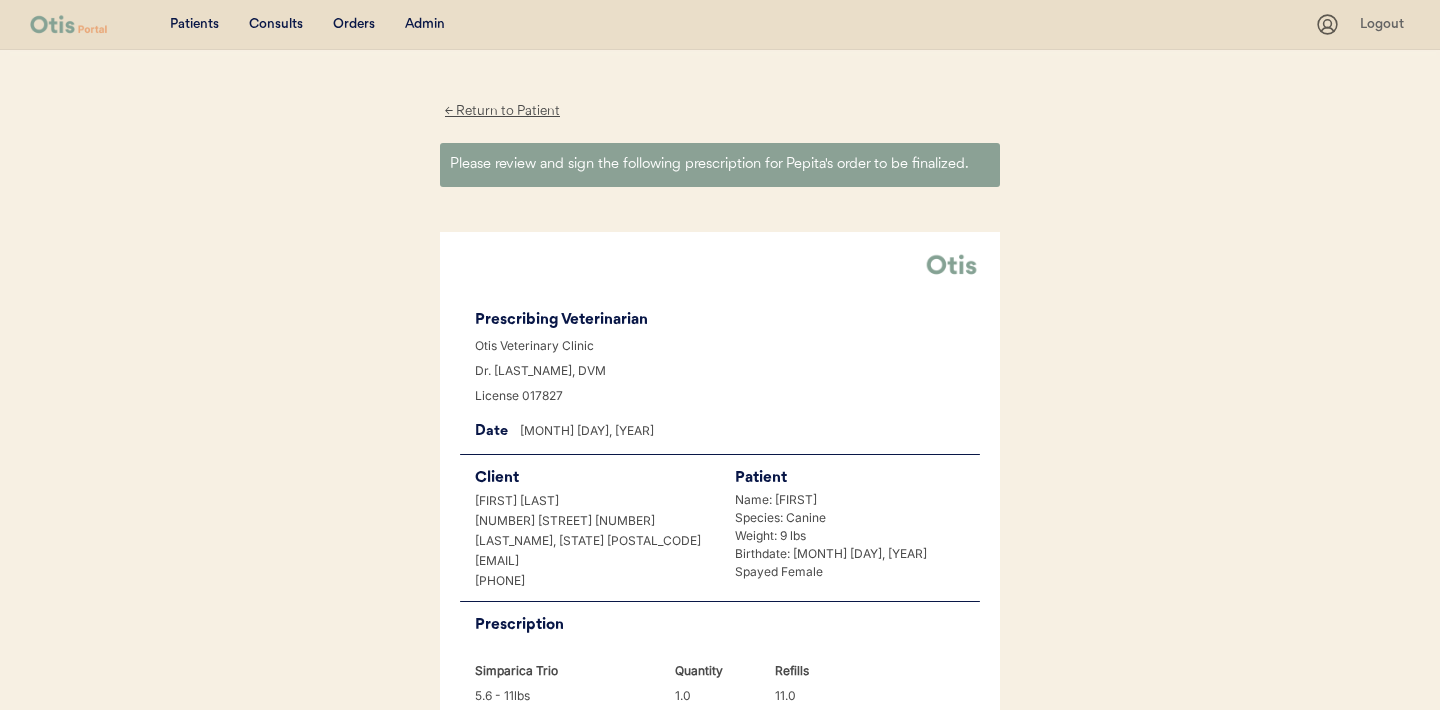 scroll, scrollTop: 0, scrollLeft: 0, axis: both 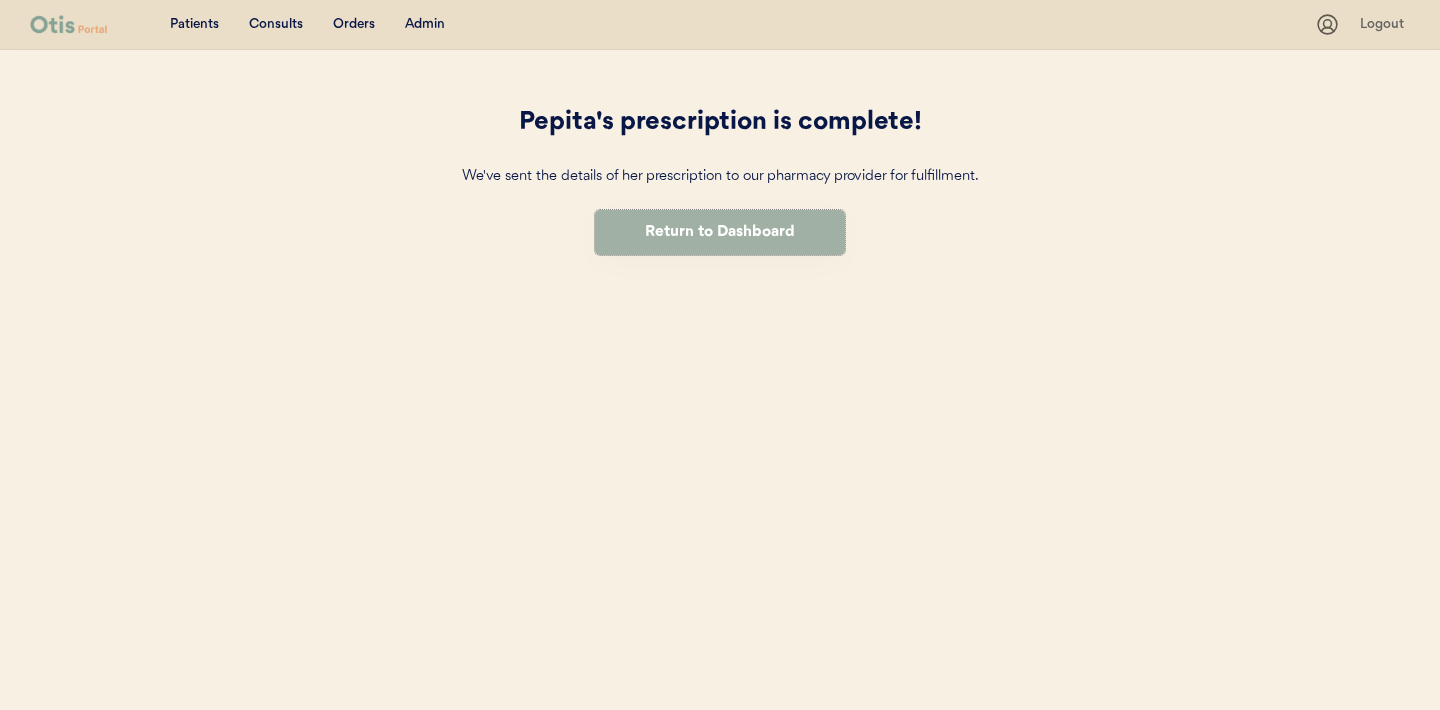 click on "Return to Dashboard" at bounding box center (720, 232) 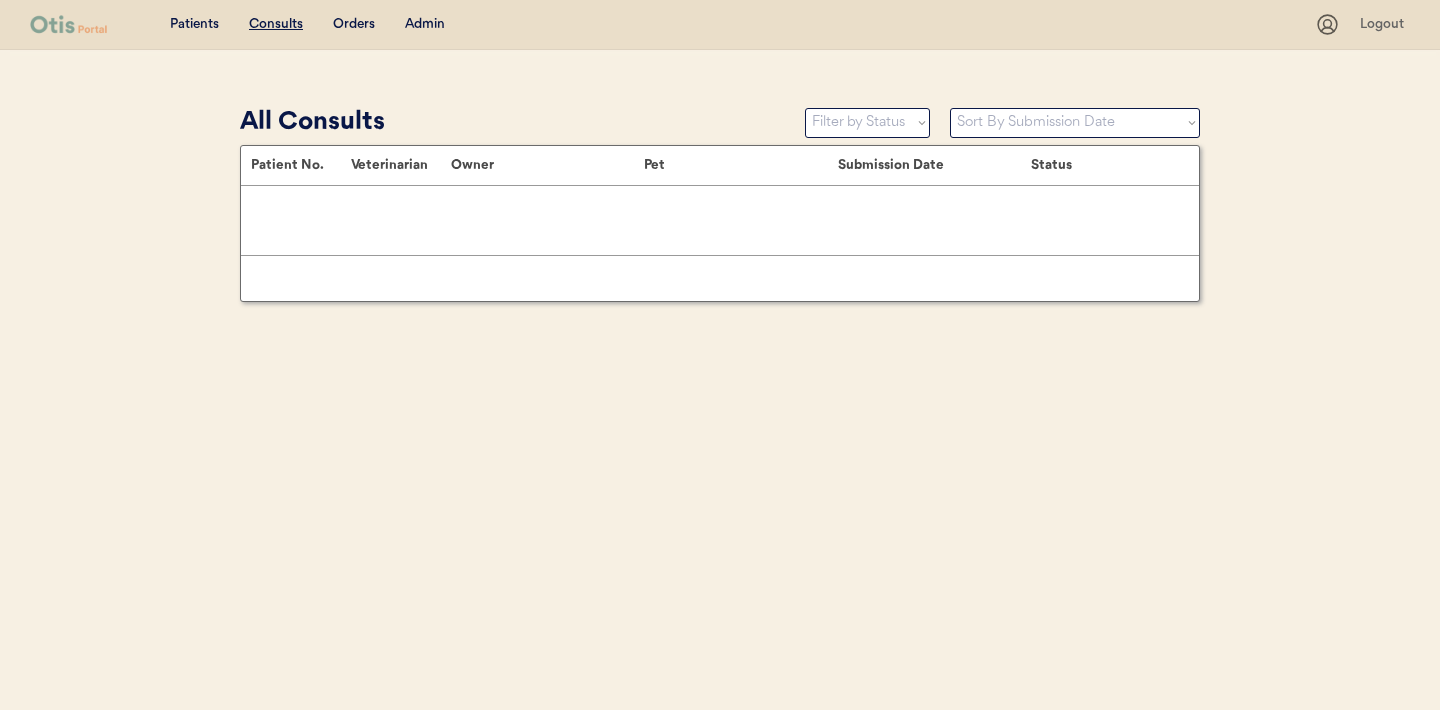 scroll, scrollTop: 0, scrollLeft: 0, axis: both 